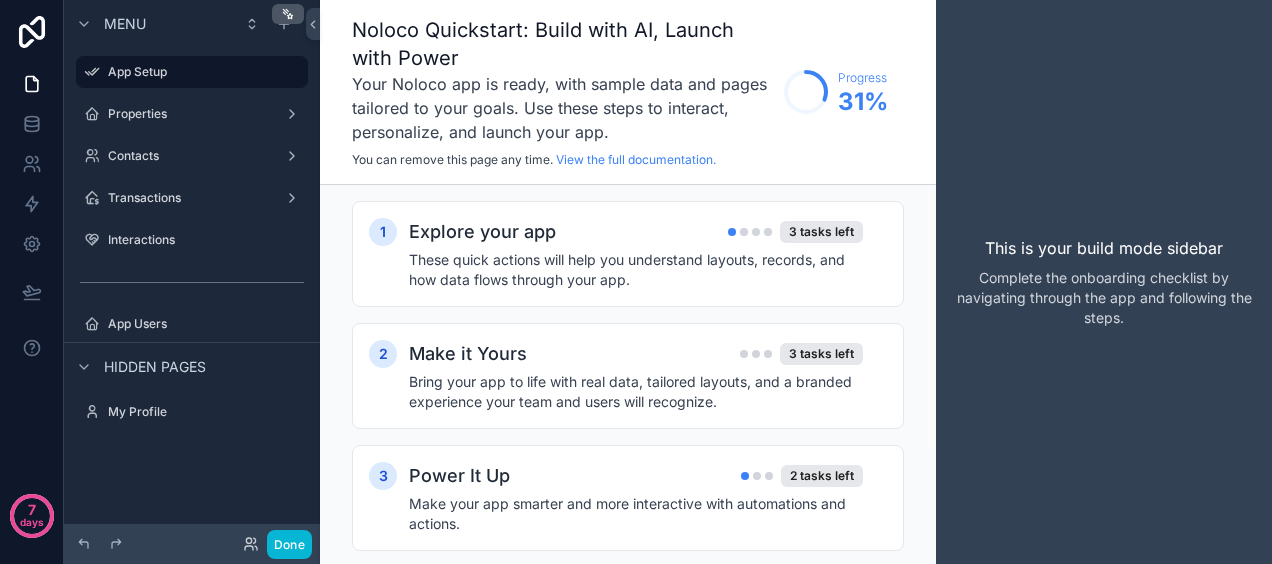 scroll, scrollTop: 0, scrollLeft: 0, axis: both 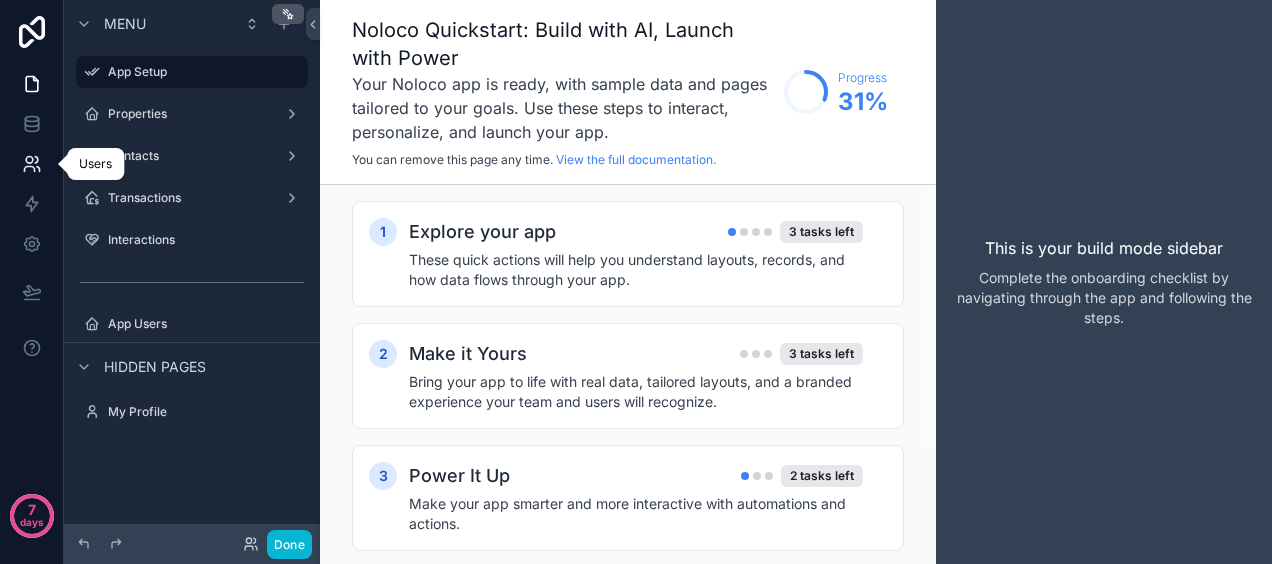 click 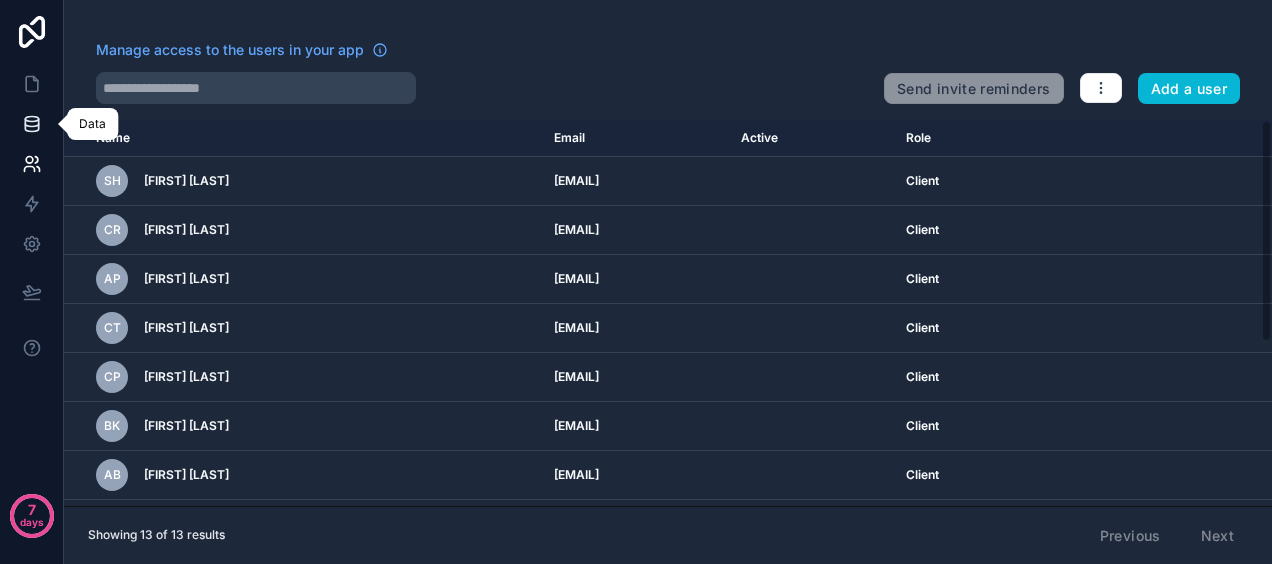 click 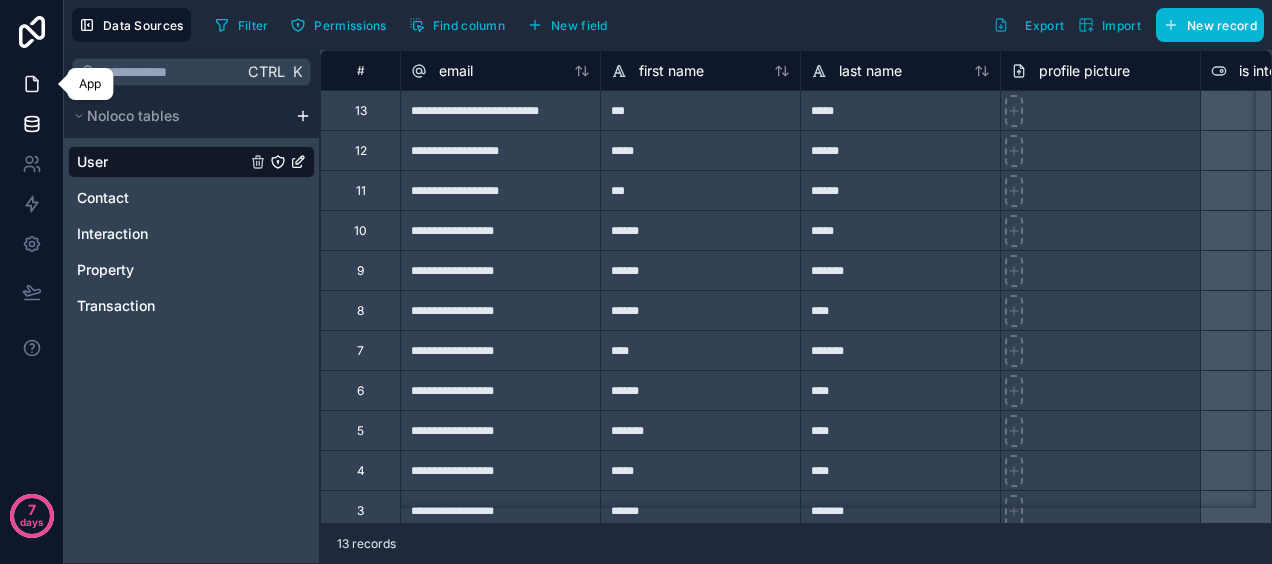 click 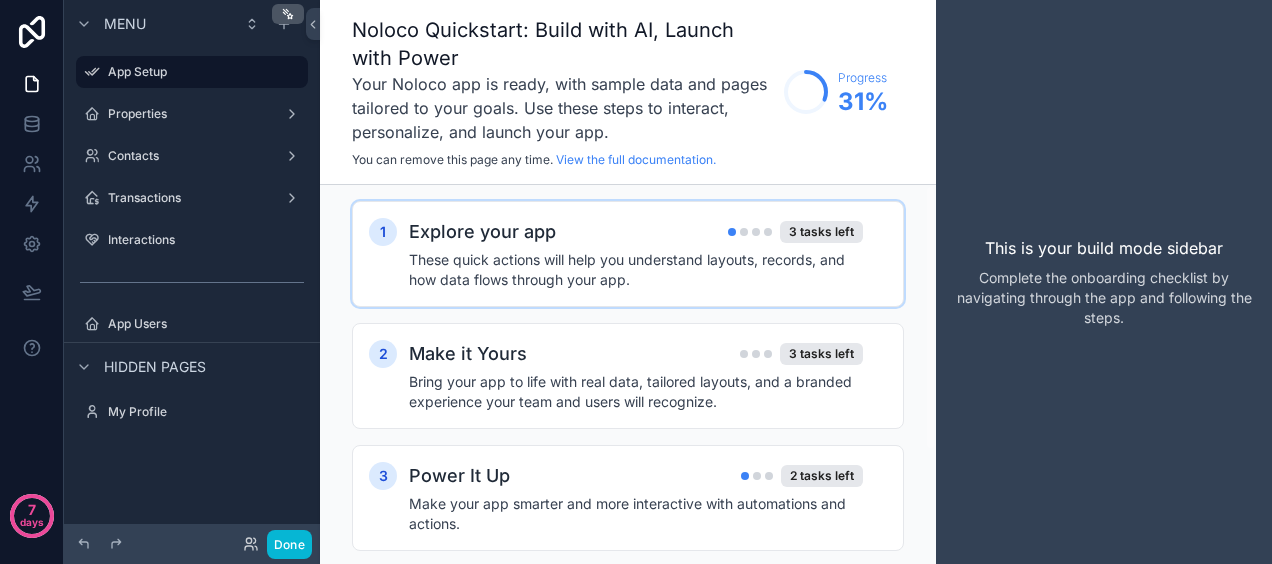 click on "Explore your app" at bounding box center (482, 232) 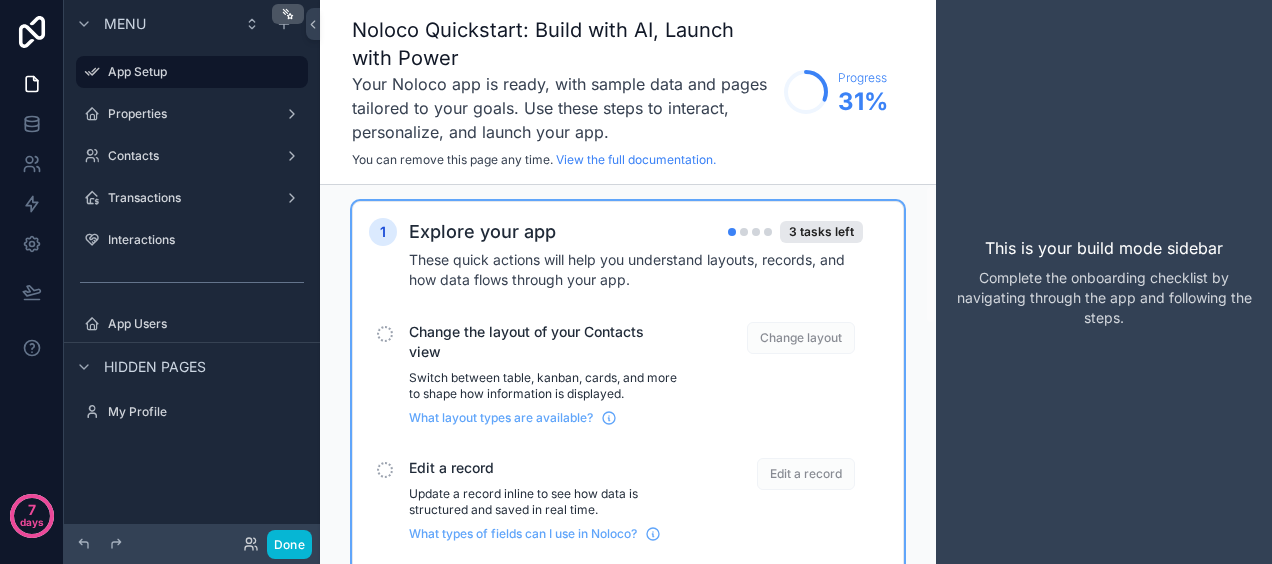click on "3 tasks left" at bounding box center [795, 232] 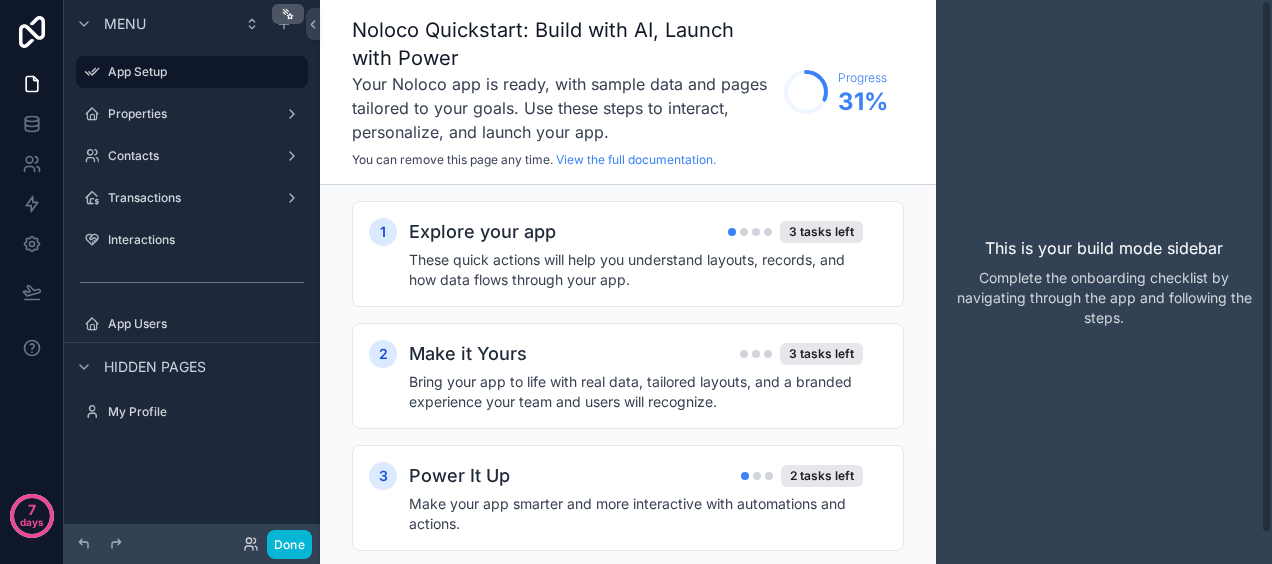scroll, scrollTop: 32, scrollLeft: 0, axis: vertical 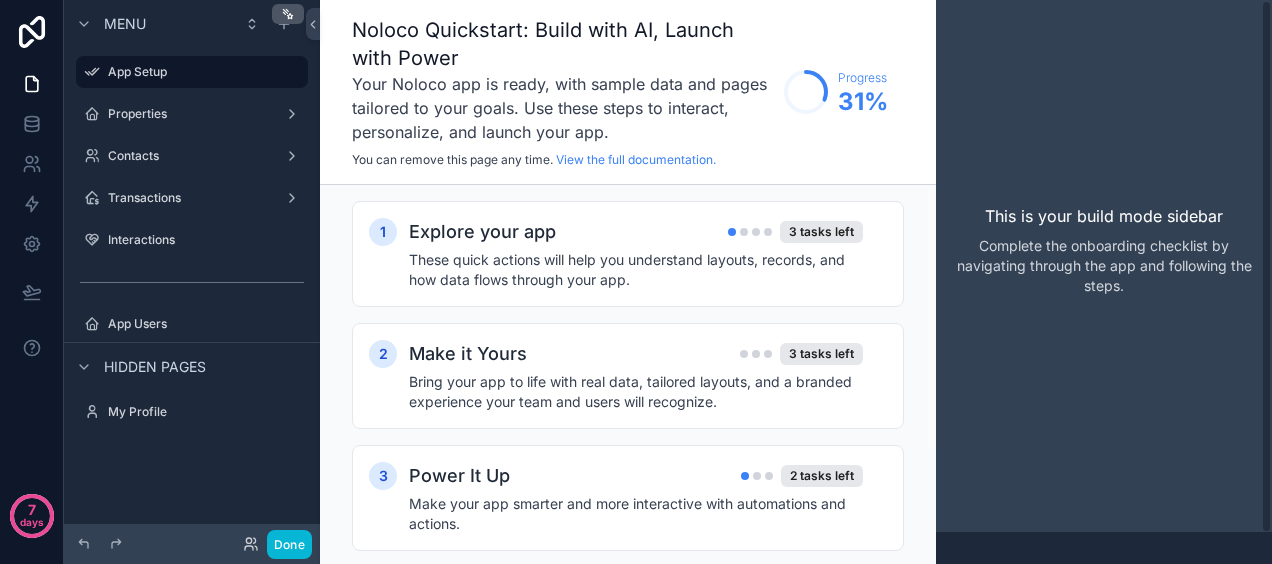 click on "This is your build mode sidebar Complete the onboarding checklist by navigating through the app and following the steps." at bounding box center [1104, 266] 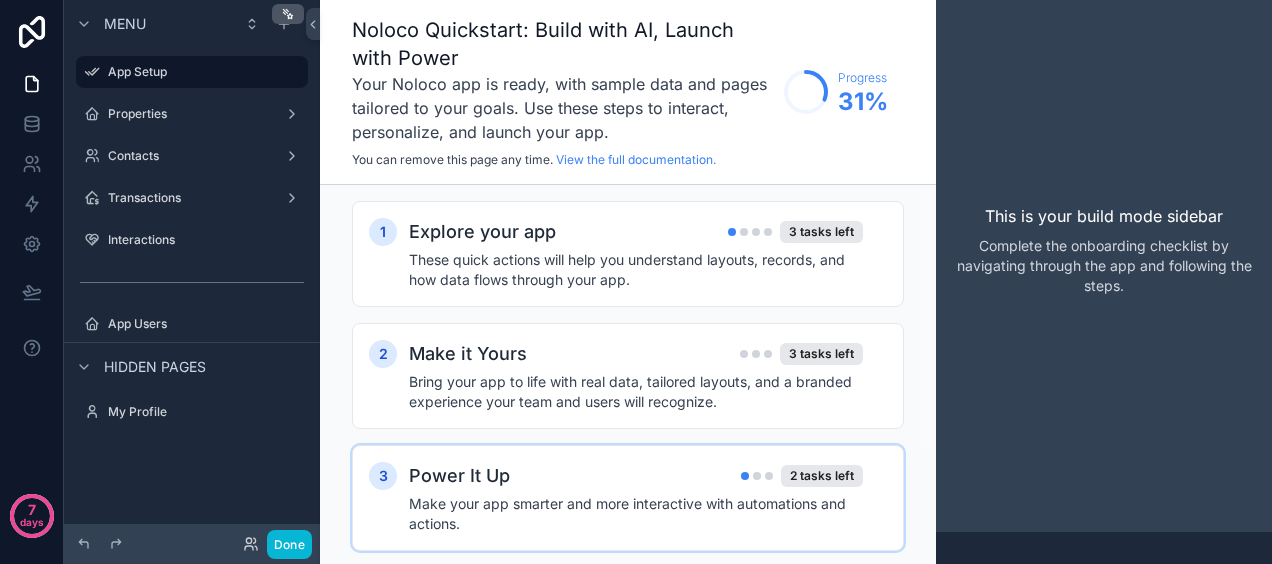 click on "Make your app smarter and more interactive with automations and actions." at bounding box center [636, 514] 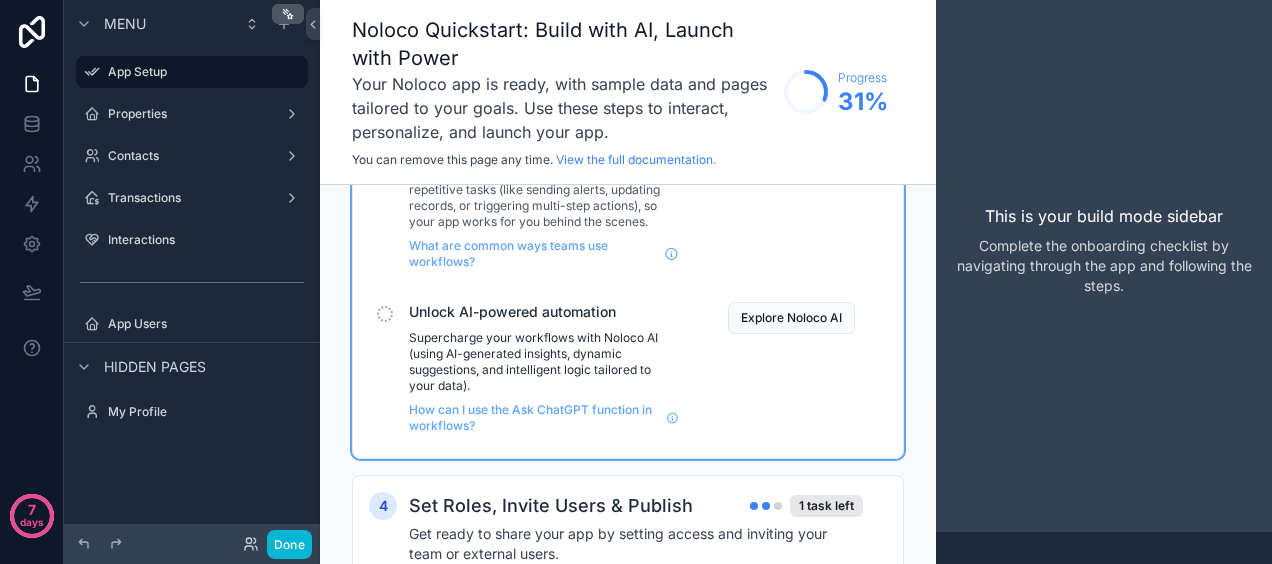 scroll, scrollTop: 630, scrollLeft: 0, axis: vertical 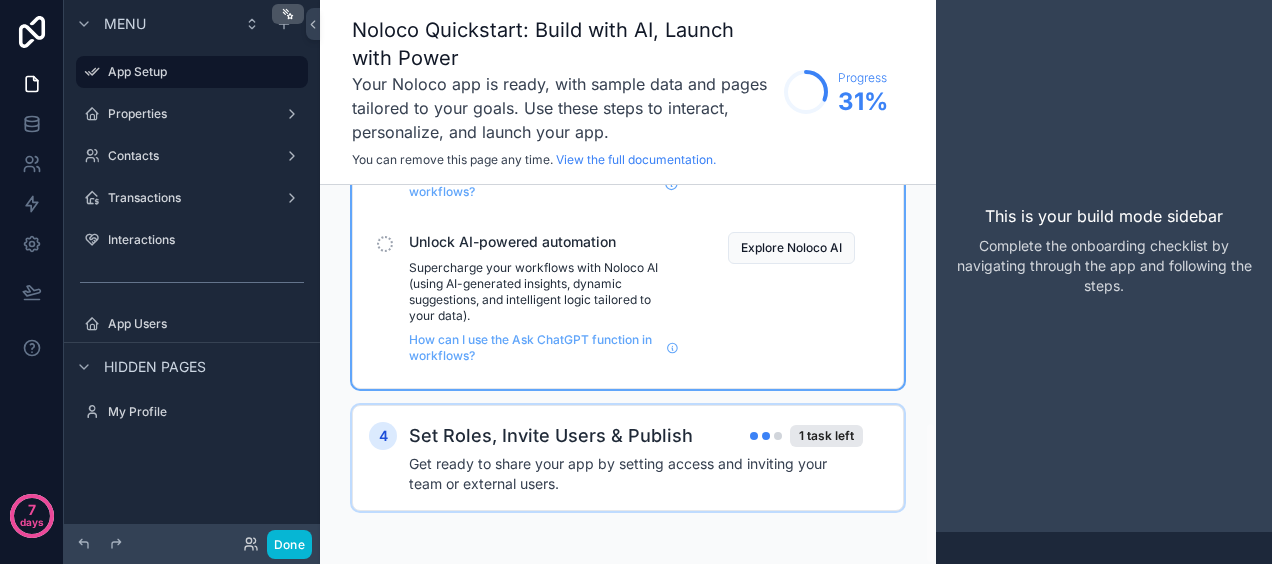 click on "Set Roles, Invite Users & Publish 1 task left Get ready to share your app by setting access and inviting your team or external users." at bounding box center [648, 458] 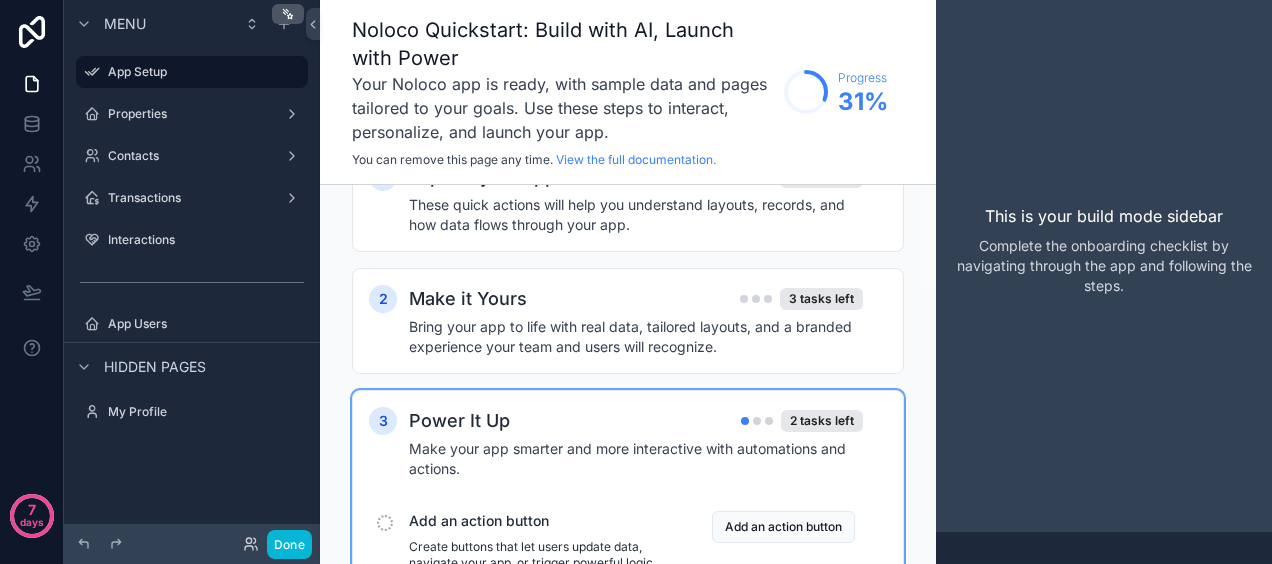 scroll, scrollTop: 0, scrollLeft: 0, axis: both 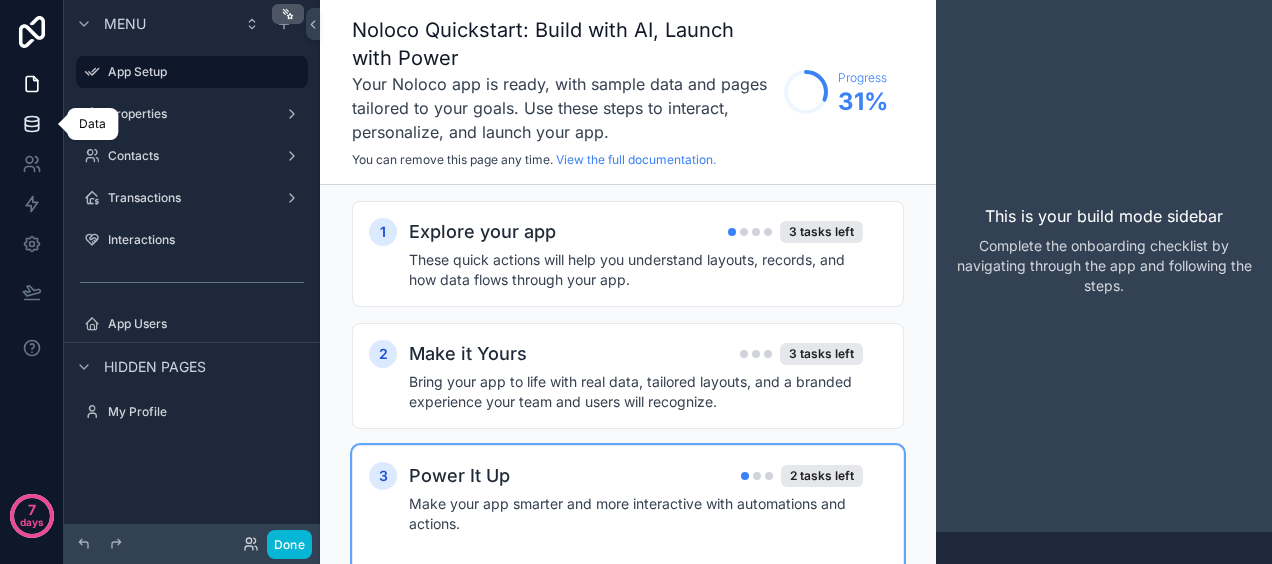 click 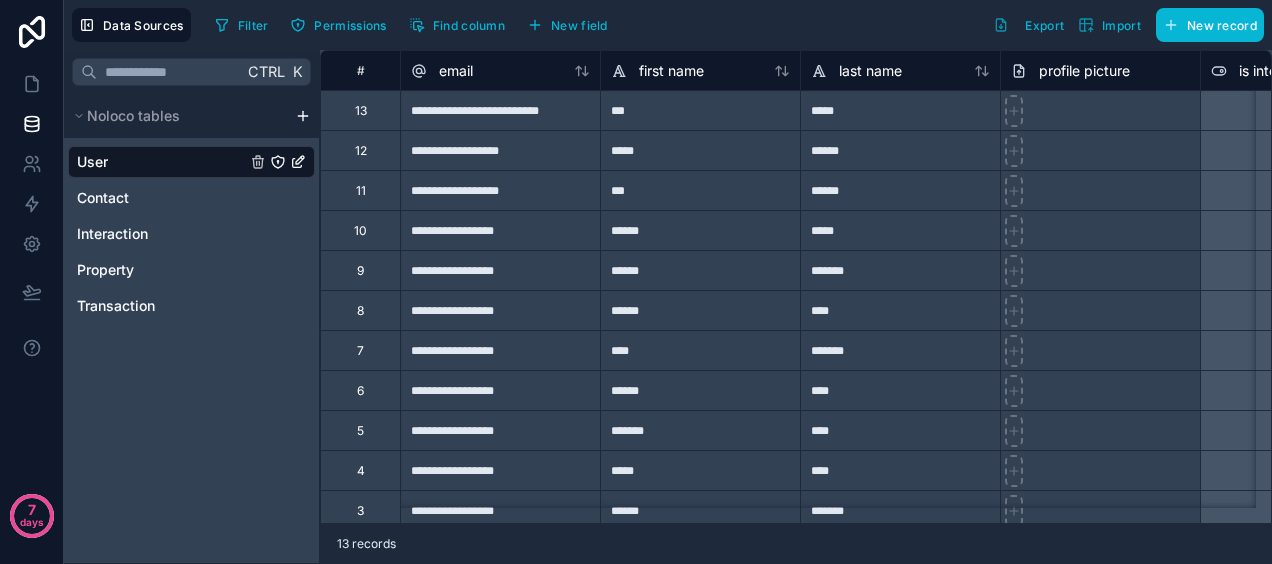 scroll, scrollTop: 0, scrollLeft: 819, axis: horizontal 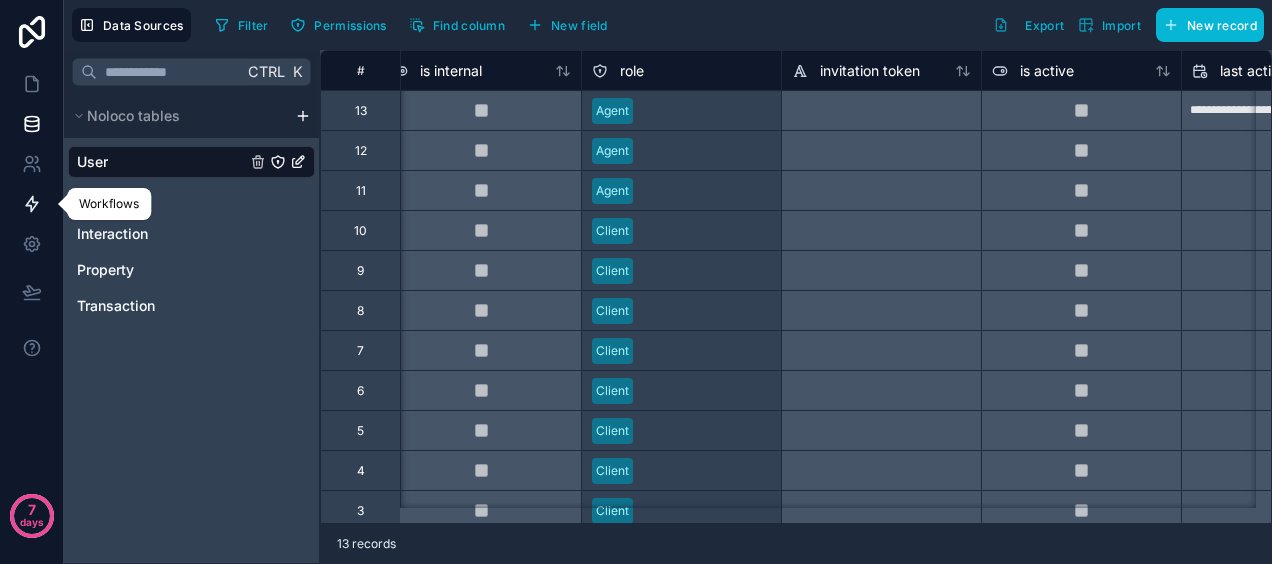 click 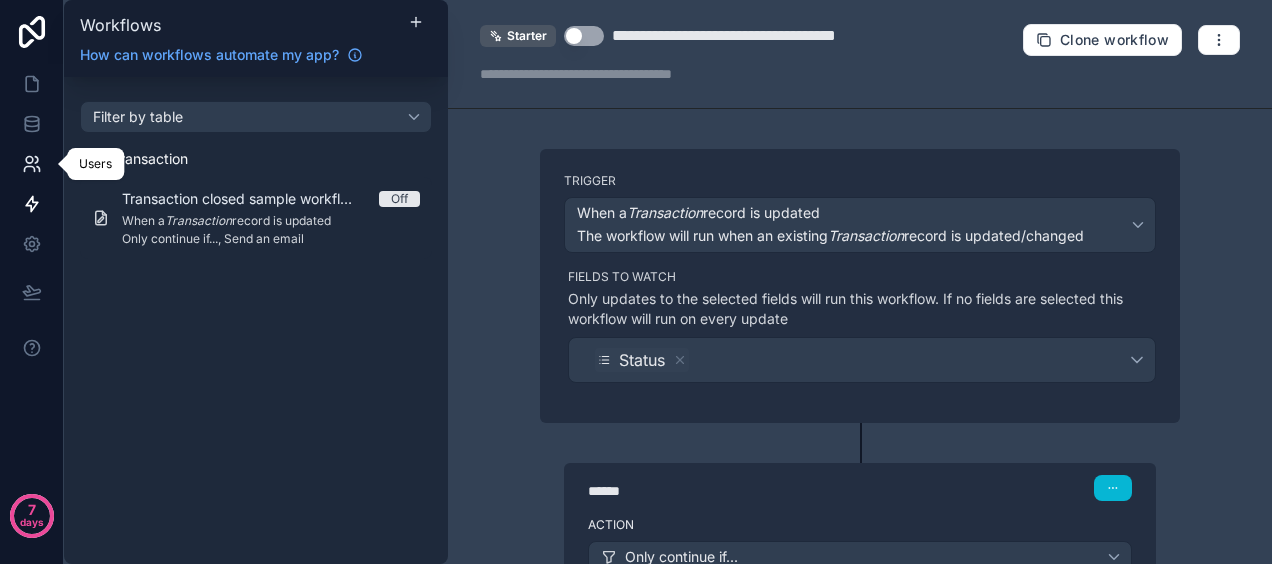 click 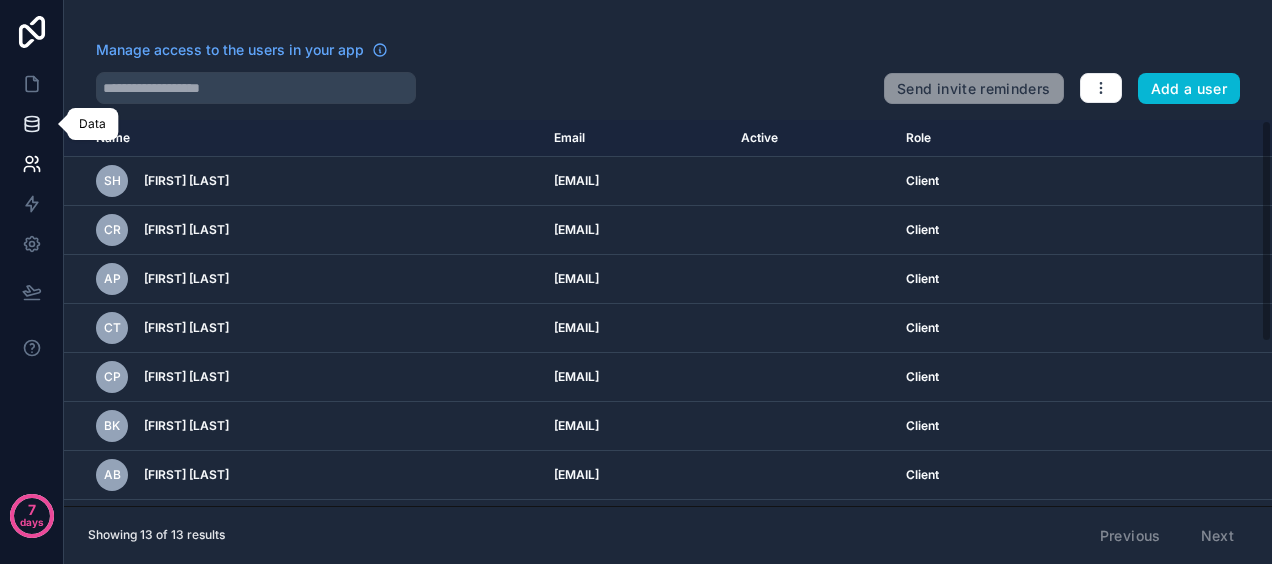 click 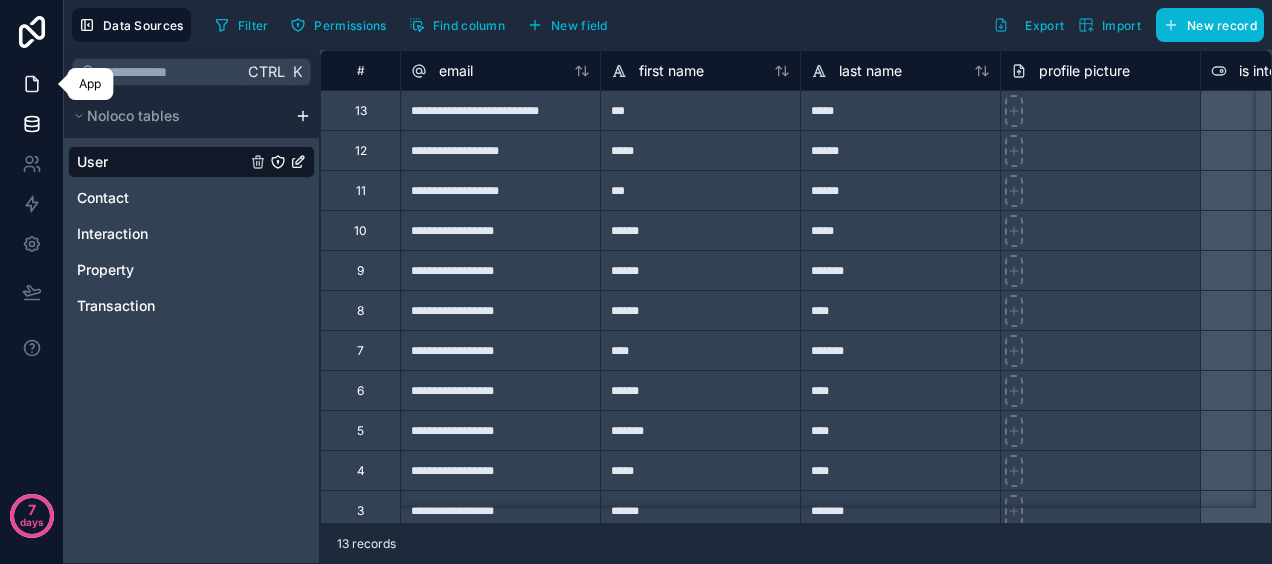 click at bounding box center (31, 84) 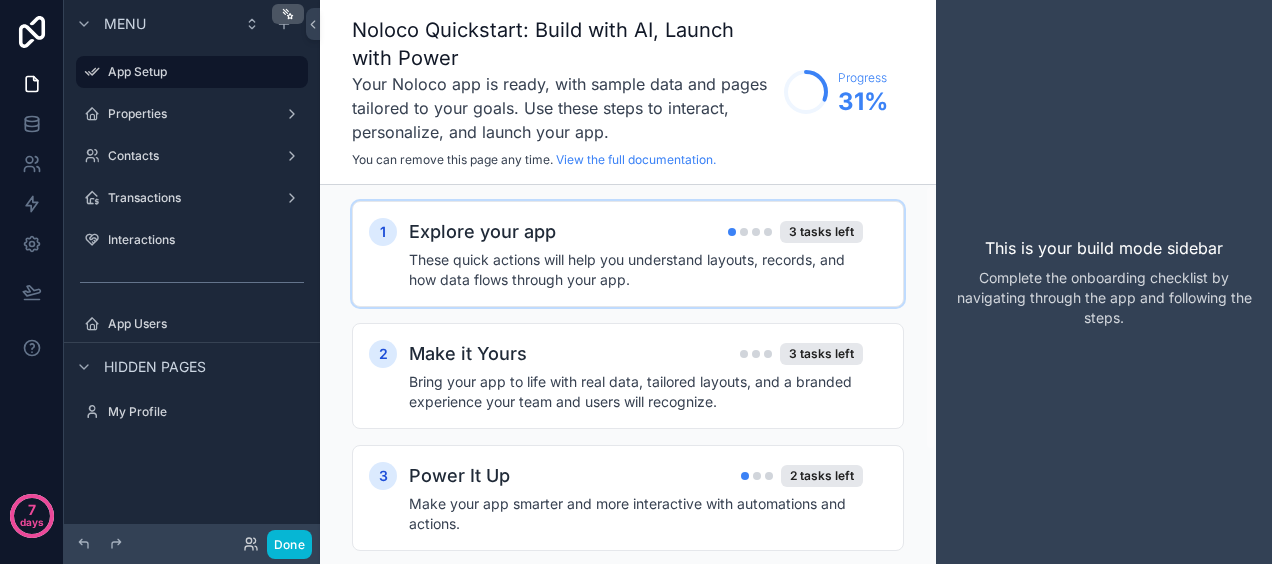 click on "Explore your app 3 tasks left" at bounding box center [636, 232] 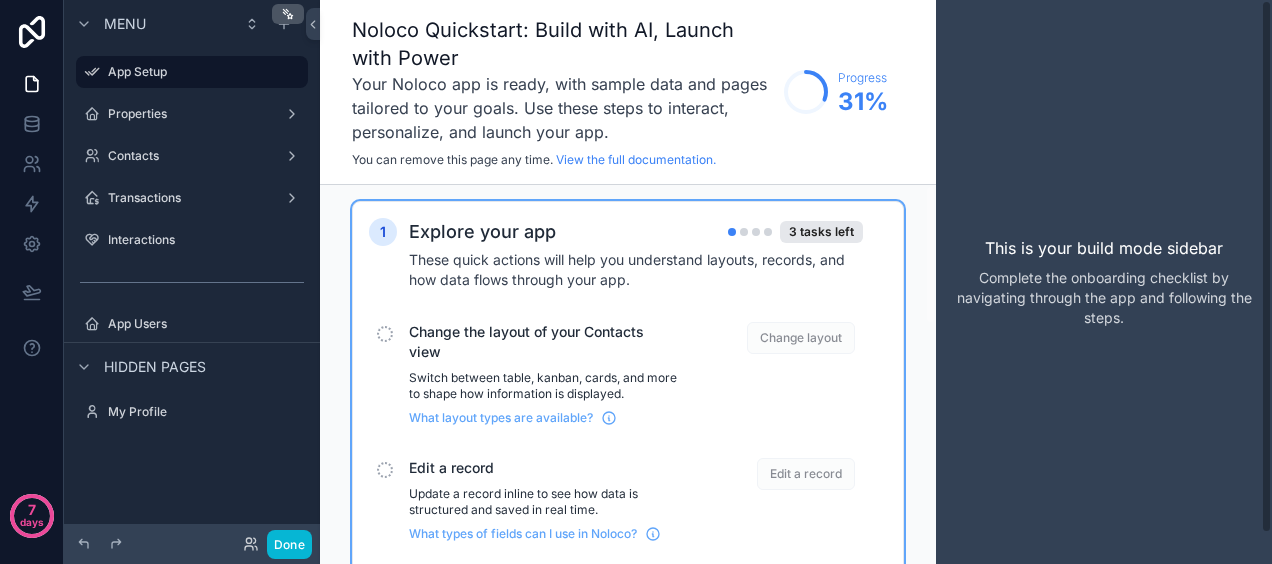 click on "Edit a record" at bounding box center [806, 474] 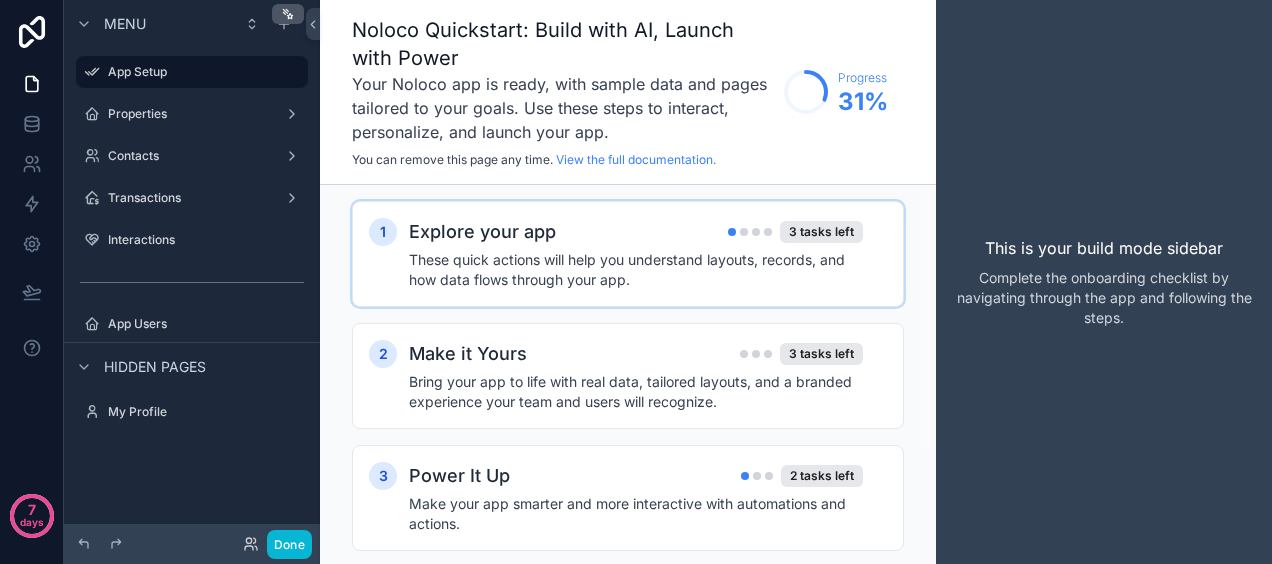 click on "2 tasks left" at bounding box center [822, 476] 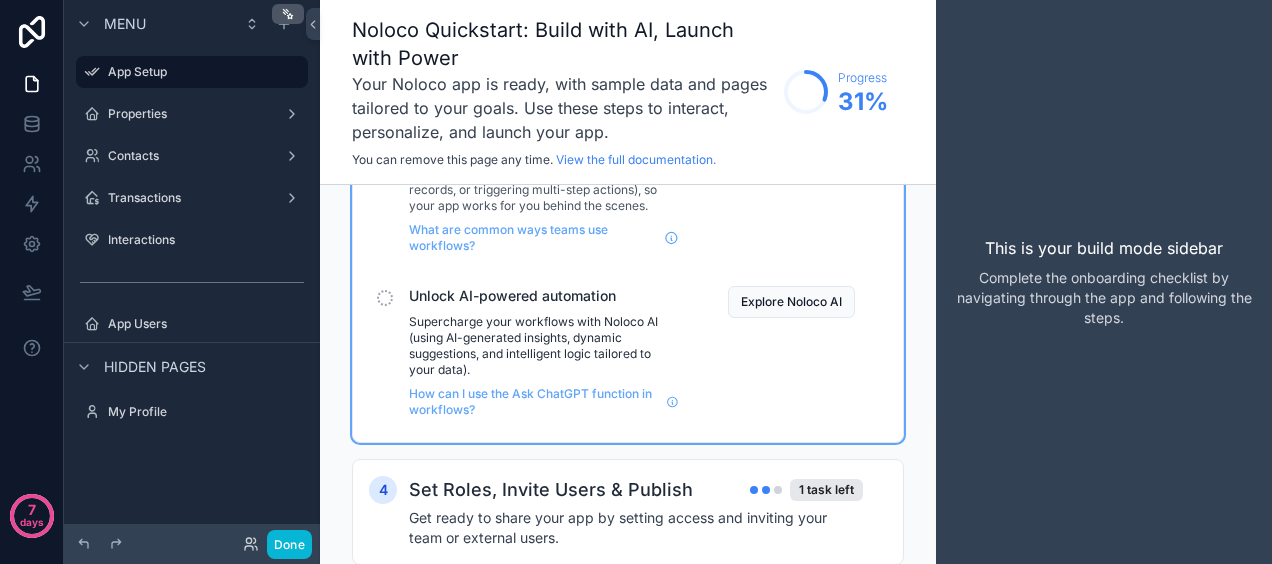 scroll, scrollTop: 630, scrollLeft: 0, axis: vertical 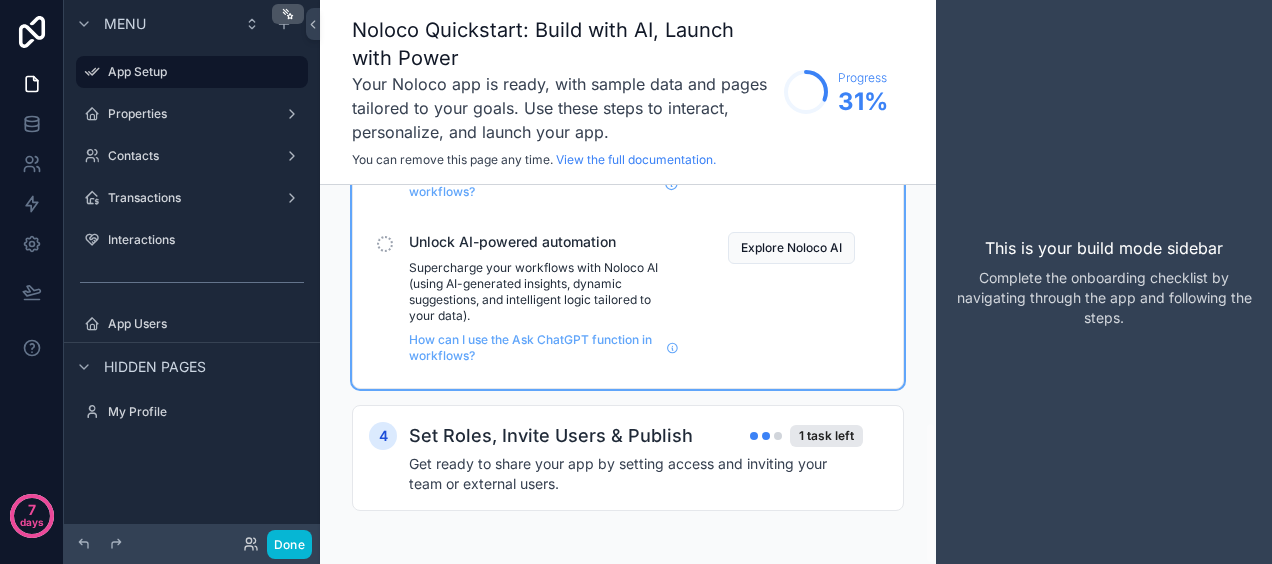 click on "Get ready to share your app by setting access and inviting your team or external users." at bounding box center [636, 474] 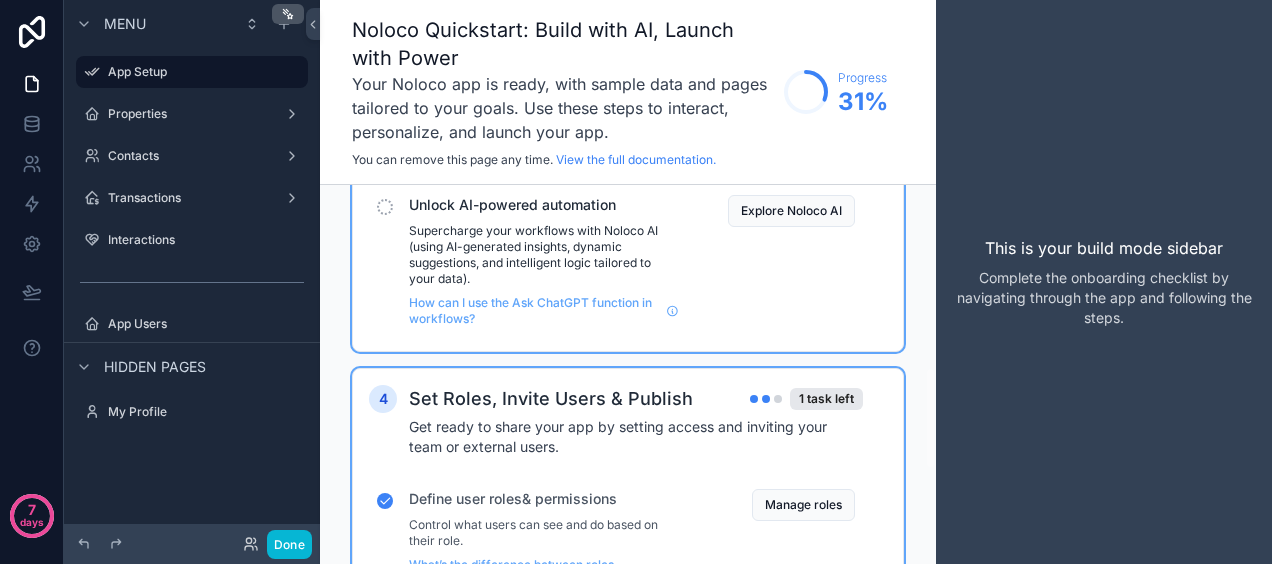 scroll, scrollTop: 670, scrollLeft: 0, axis: vertical 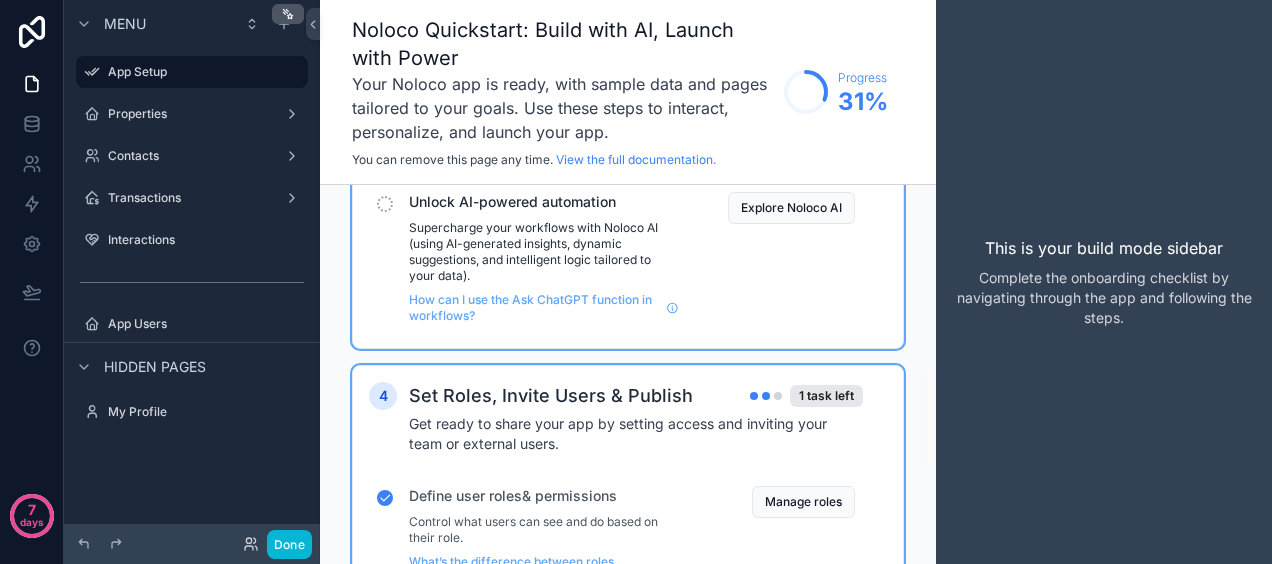 click on "Define user roles& permissions Control what users can see and do based on their role. What’s the difference between roles, permissions, and visibility settings? Manage roles" at bounding box center (628, 536) 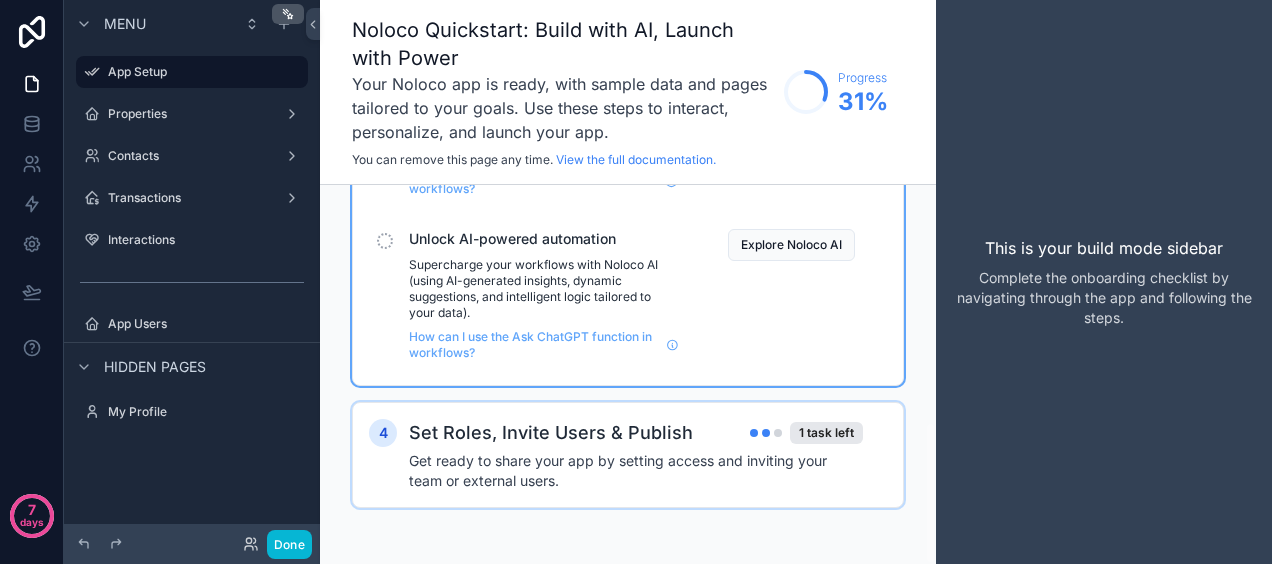 scroll, scrollTop: 630, scrollLeft: 0, axis: vertical 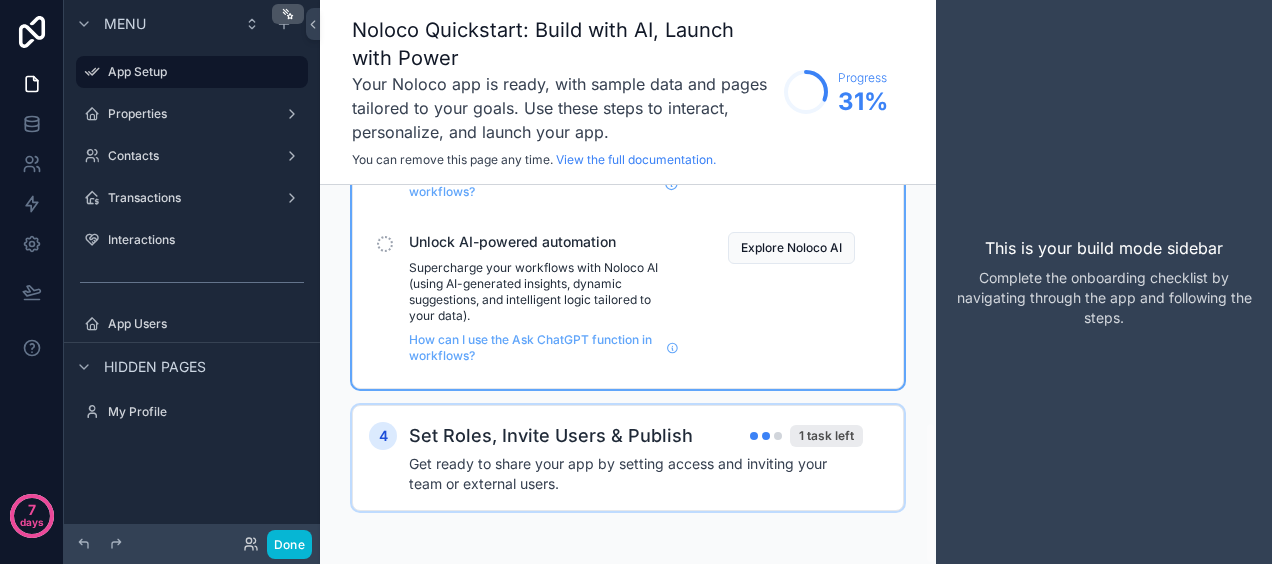 click on "1 task left" at bounding box center (826, 436) 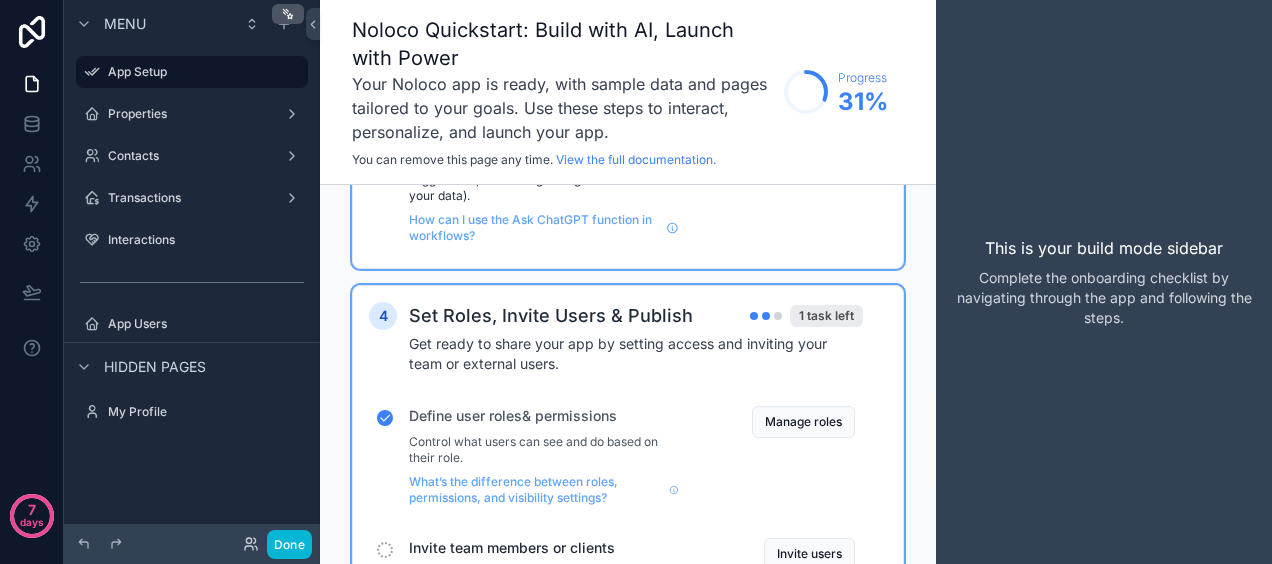 scroll, scrollTop: 790, scrollLeft: 0, axis: vertical 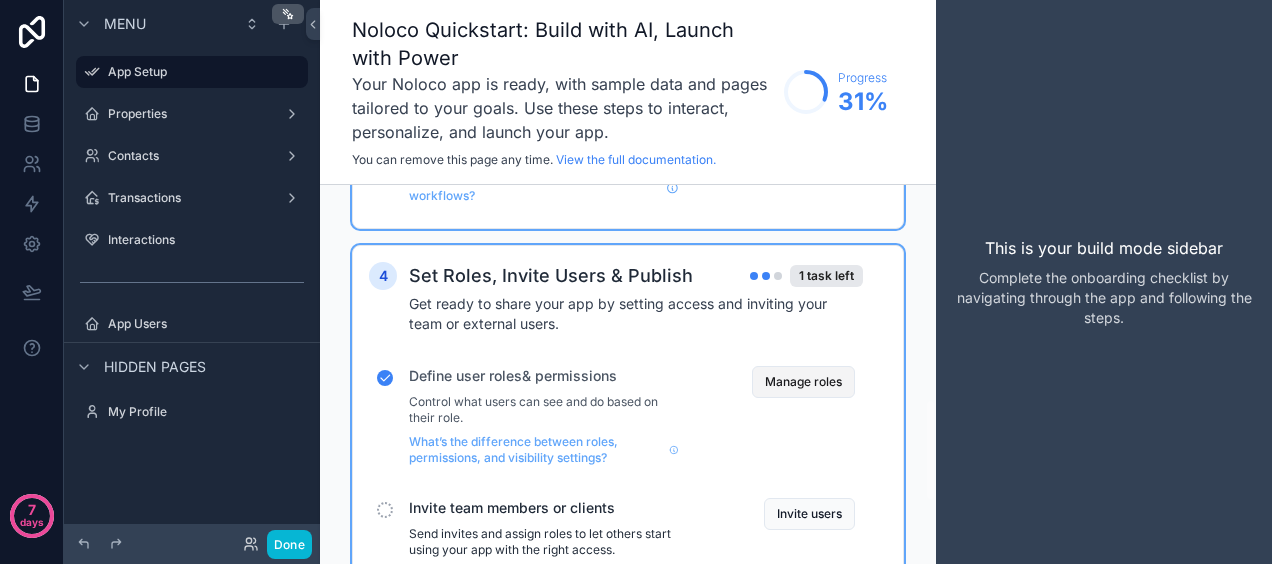 click on "Manage roles" at bounding box center (803, 382) 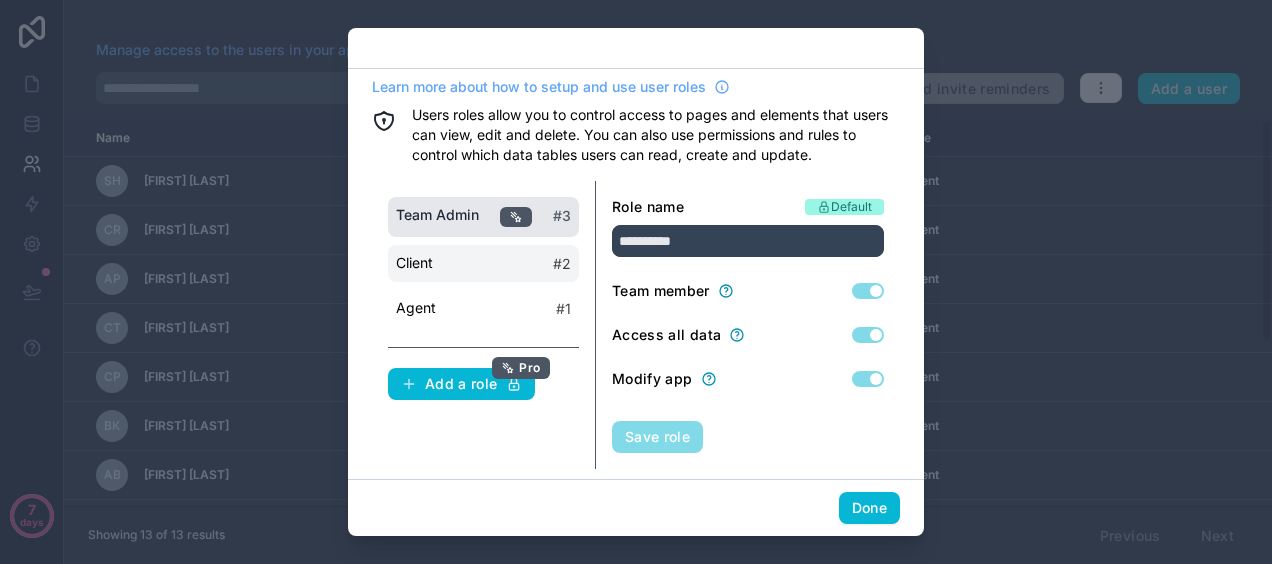 click on "Client # 2" at bounding box center [483, 263] 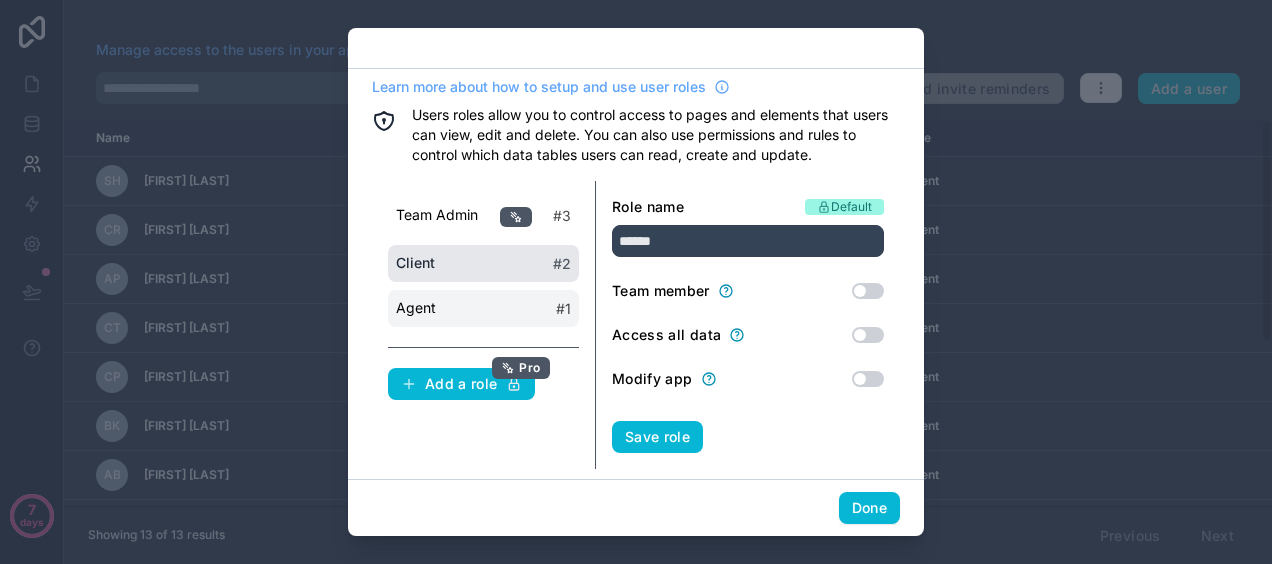 click on "Agent # 1" at bounding box center [483, 308] 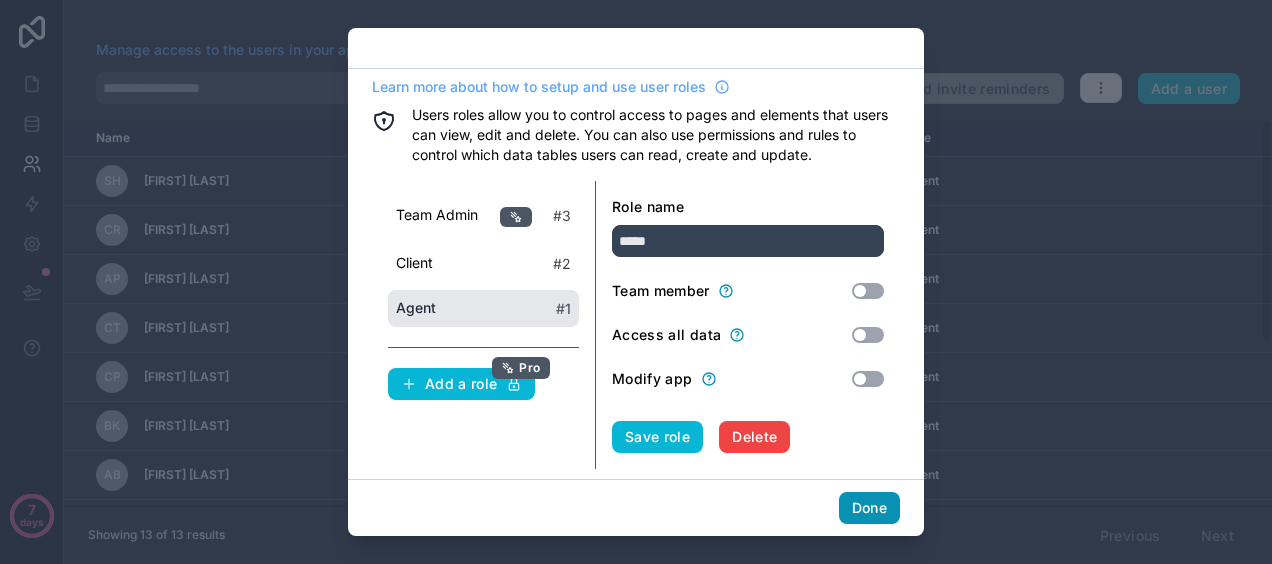 click on "Done" at bounding box center [869, 508] 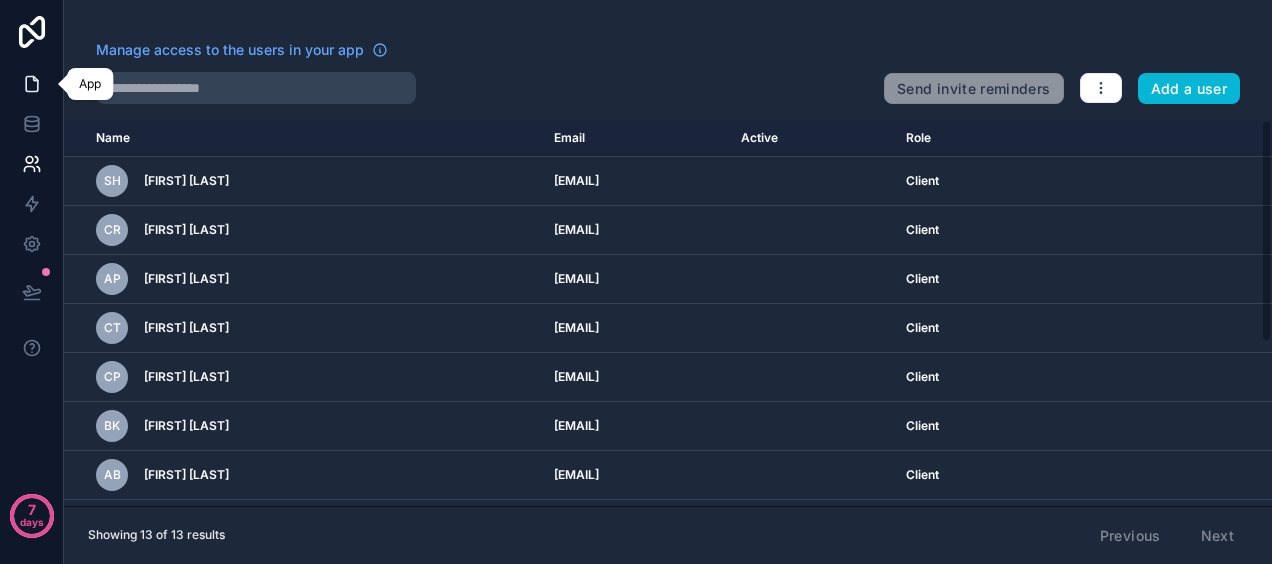 click 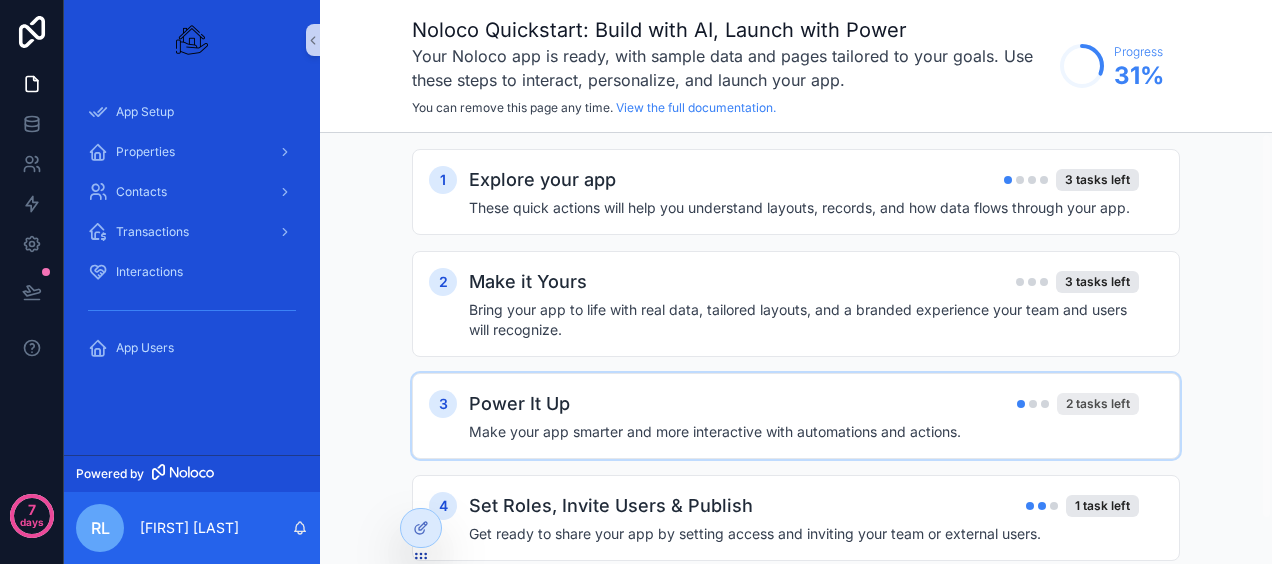 click on "2 tasks left" at bounding box center [1098, 404] 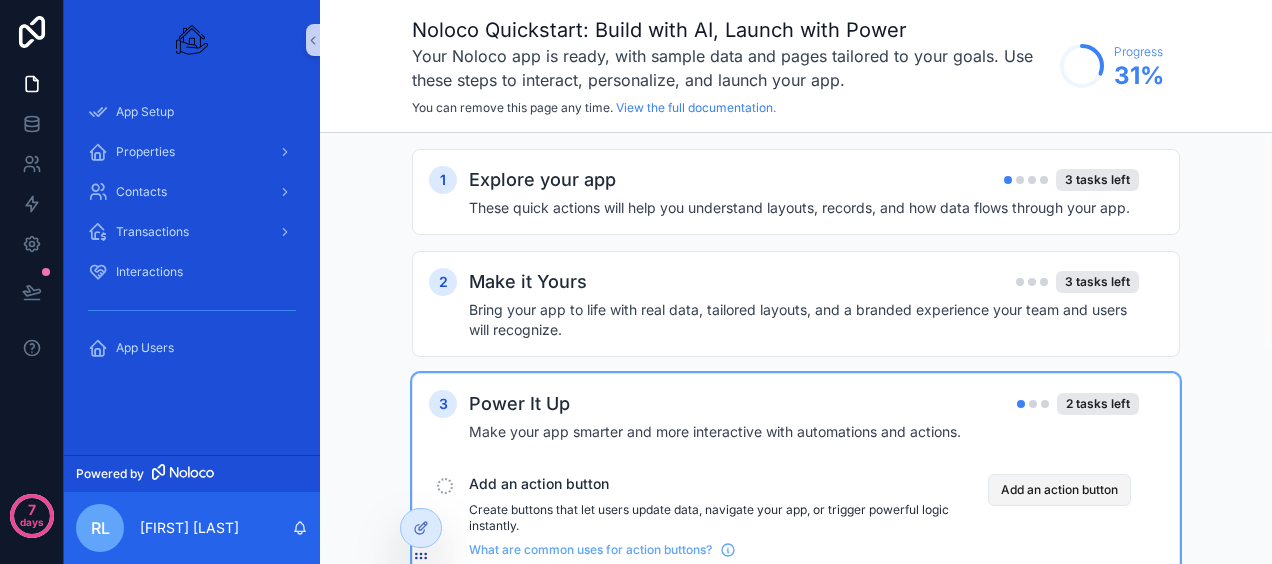 click on "Add an action button" at bounding box center [1059, 490] 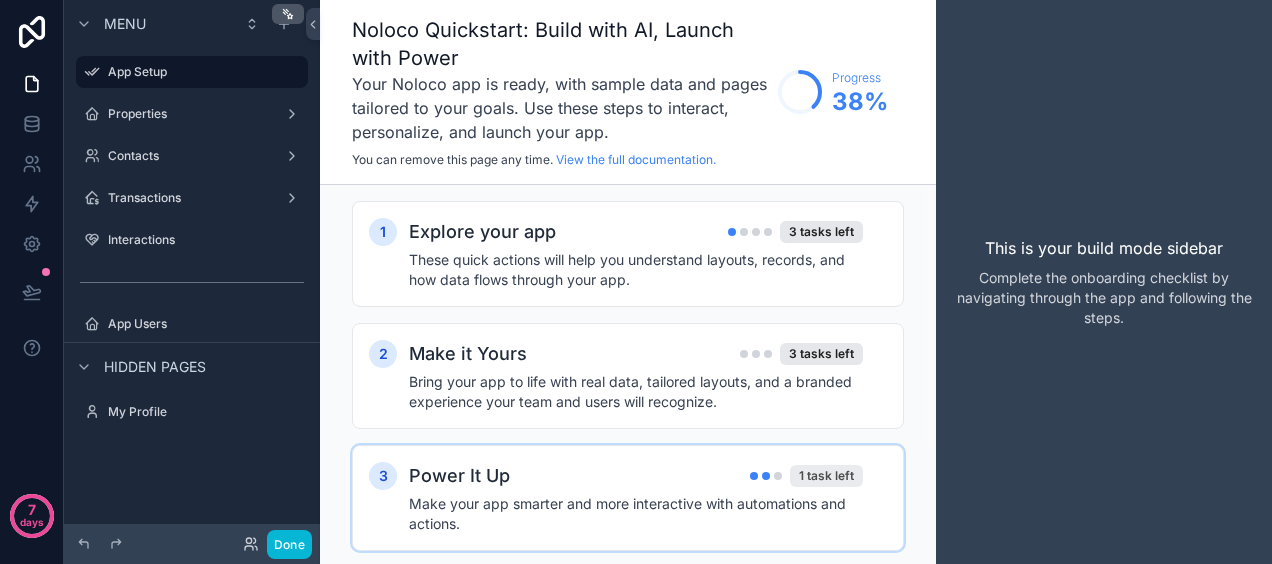 click on "1 task left" at bounding box center [826, 476] 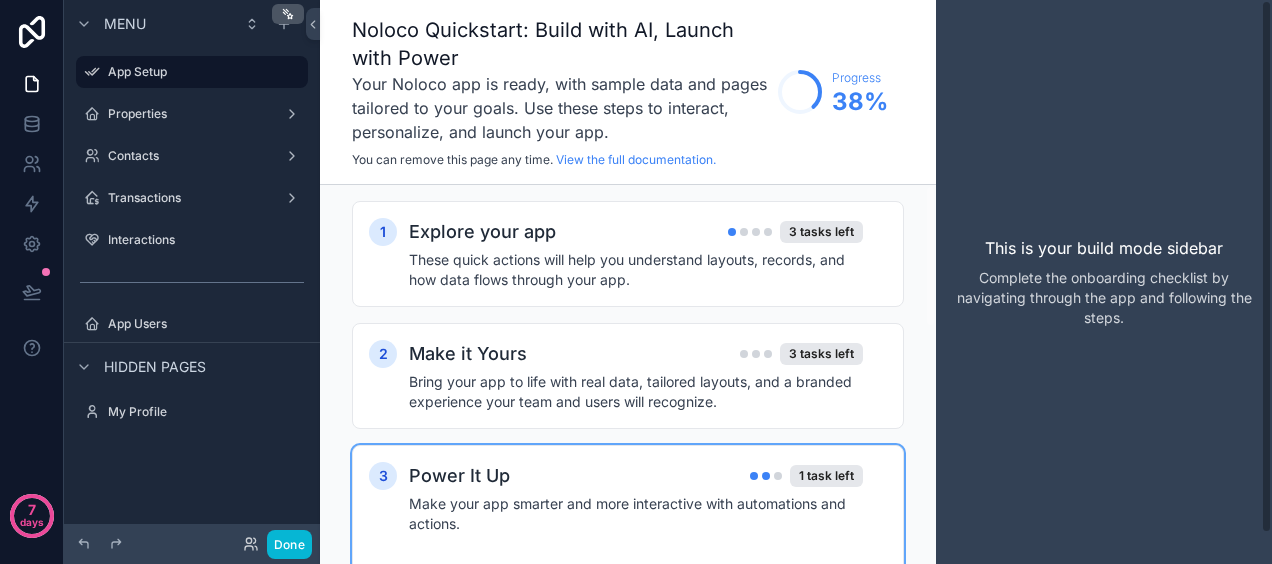 scroll, scrollTop: 32, scrollLeft: 0, axis: vertical 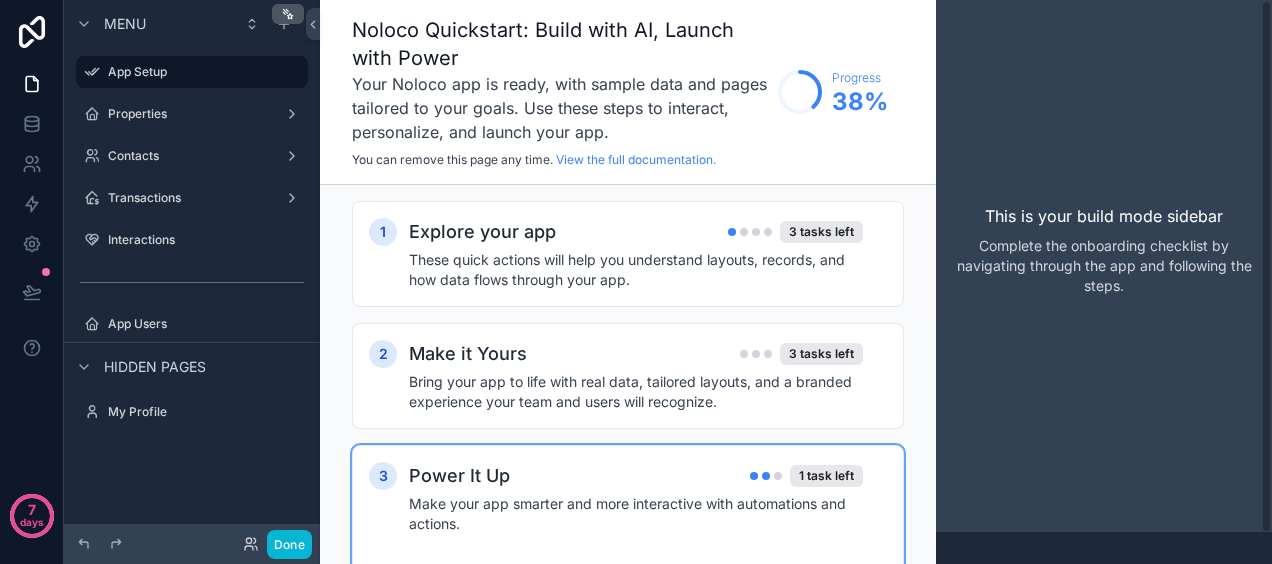 click on "This is your build mode sidebar Complete the onboarding checklist by navigating through the app and following the steps." at bounding box center [1104, 266] 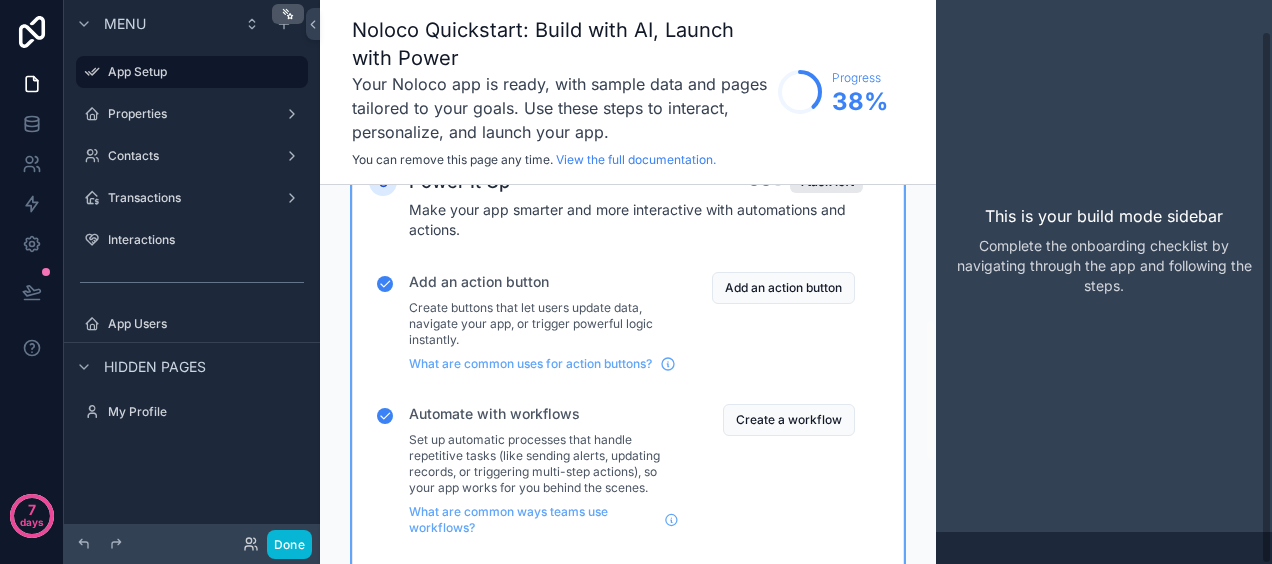 scroll, scrollTop: 360, scrollLeft: 0, axis: vertical 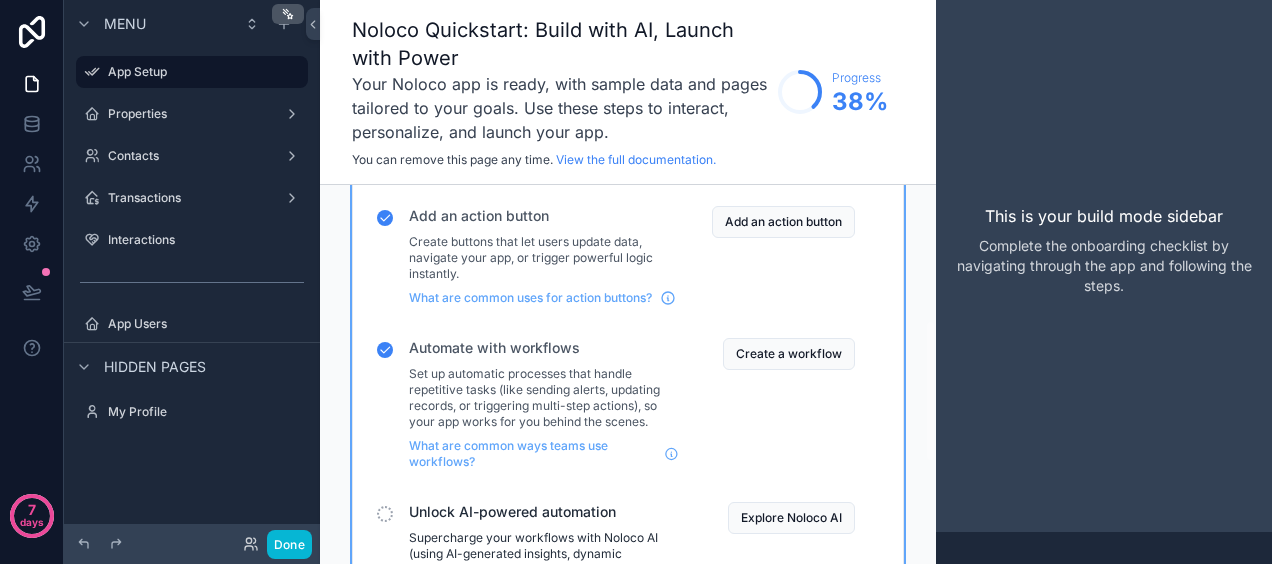 click on "Unlock AI-powered automation" at bounding box center [544, 512] 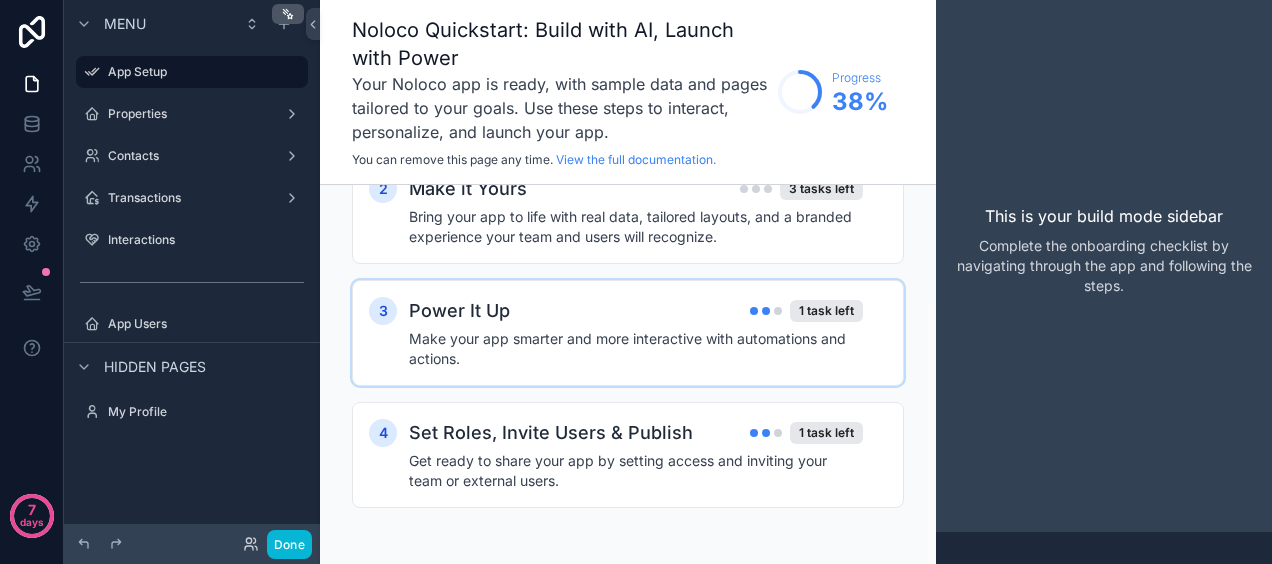 scroll, scrollTop: 162, scrollLeft: 0, axis: vertical 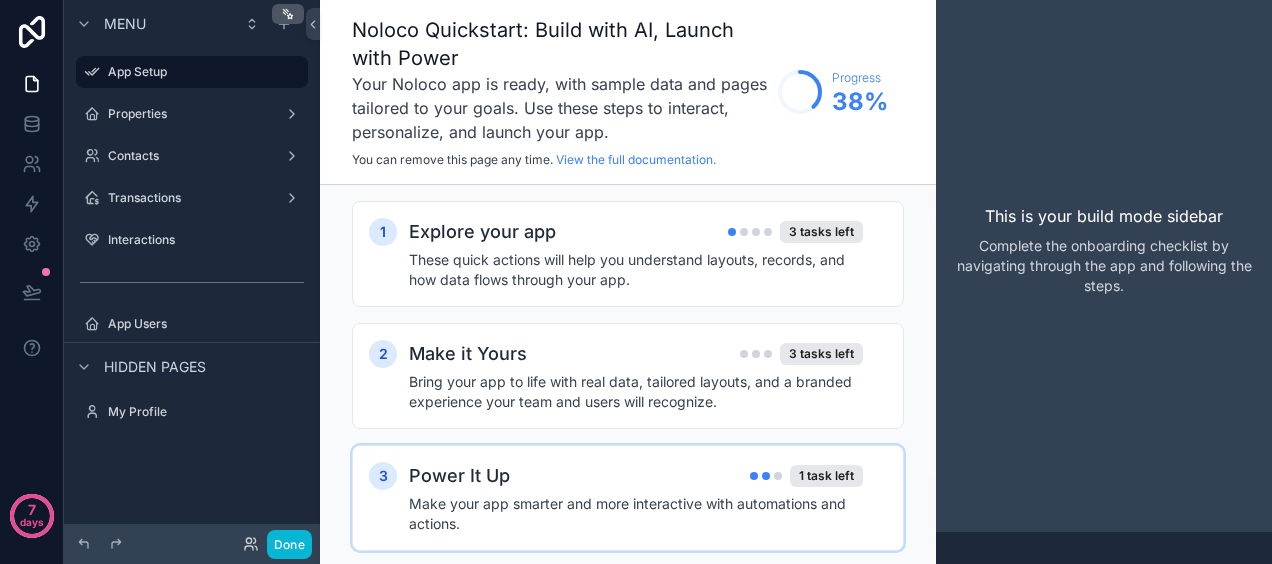 click on "1 Explore your app 3 tasks left These quick actions will help you understand layouts, records, and how data flows through your app. 2 Make it Yours 3 tasks left Bring your app to life with real data, tailored layouts, and a branded experience your team and users will recognize. 3 Power It Up 1 task left Make your app smarter and more interactive with automations and actions. 4 Set Roles, Invite Users & Publish 1 task left Get ready to share your app by setting access and inviting your team or external users." at bounding box center [628, 457] 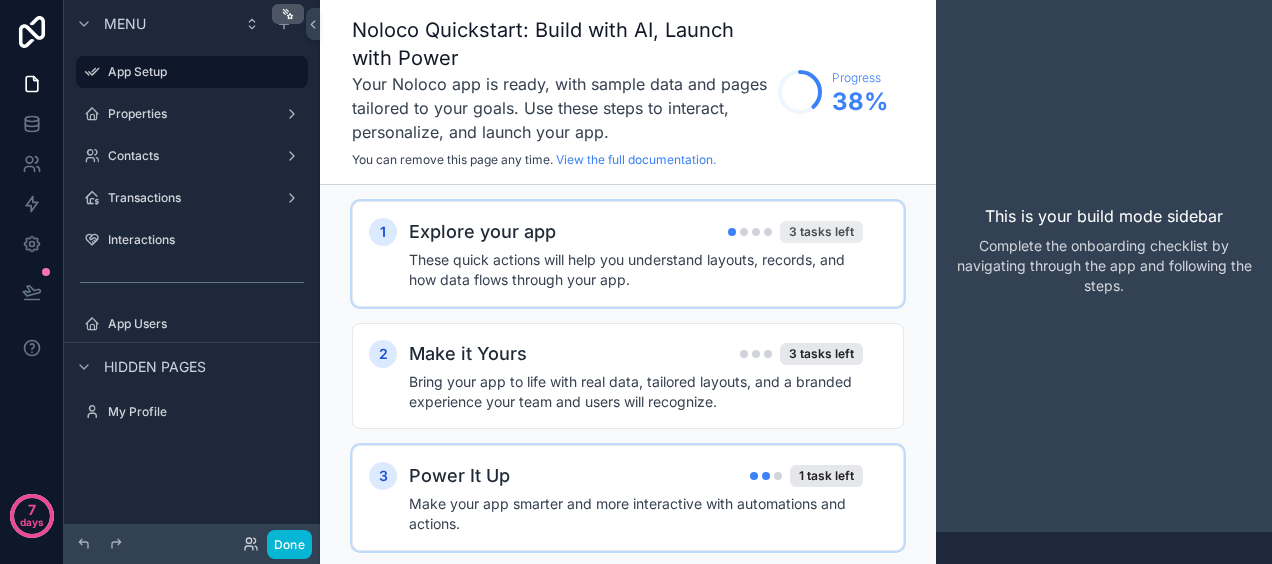 click on "3 tasks left" at bounding box center (821, 232) 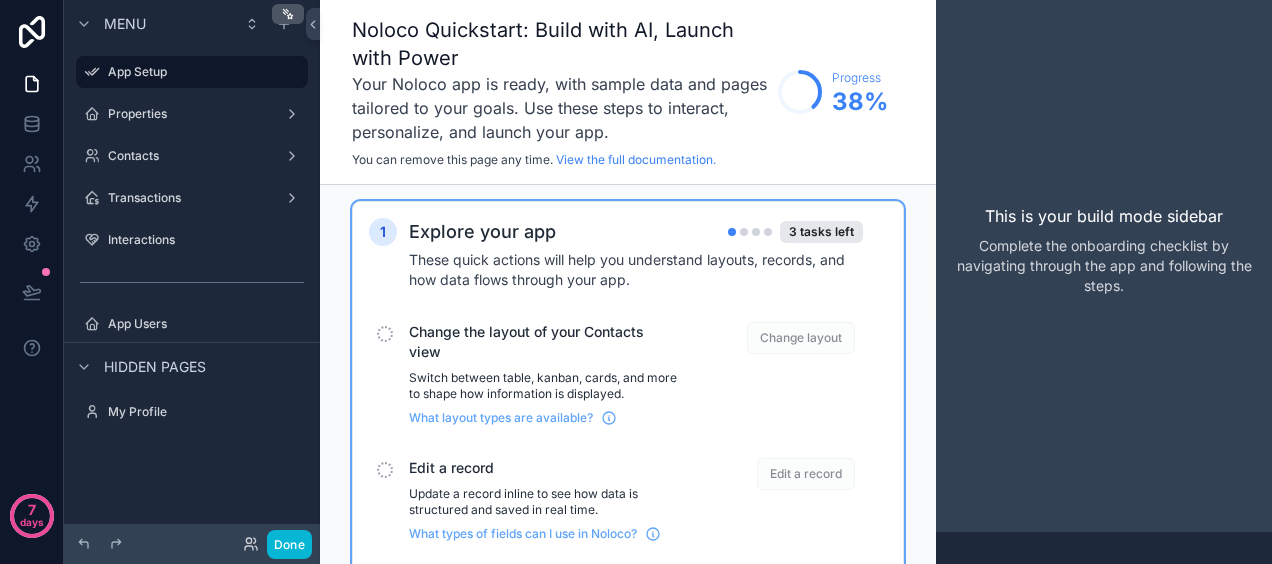 click on "Change the layout of your Contacts view" at bounding box center (544, 342) 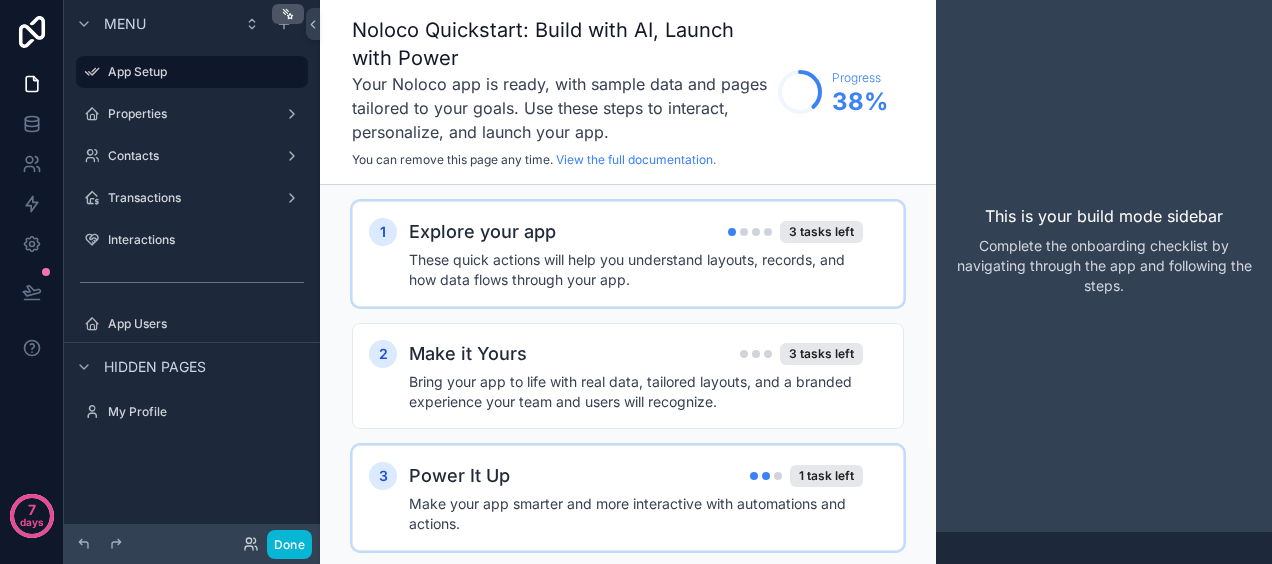 click at bounding box center [756, 232] 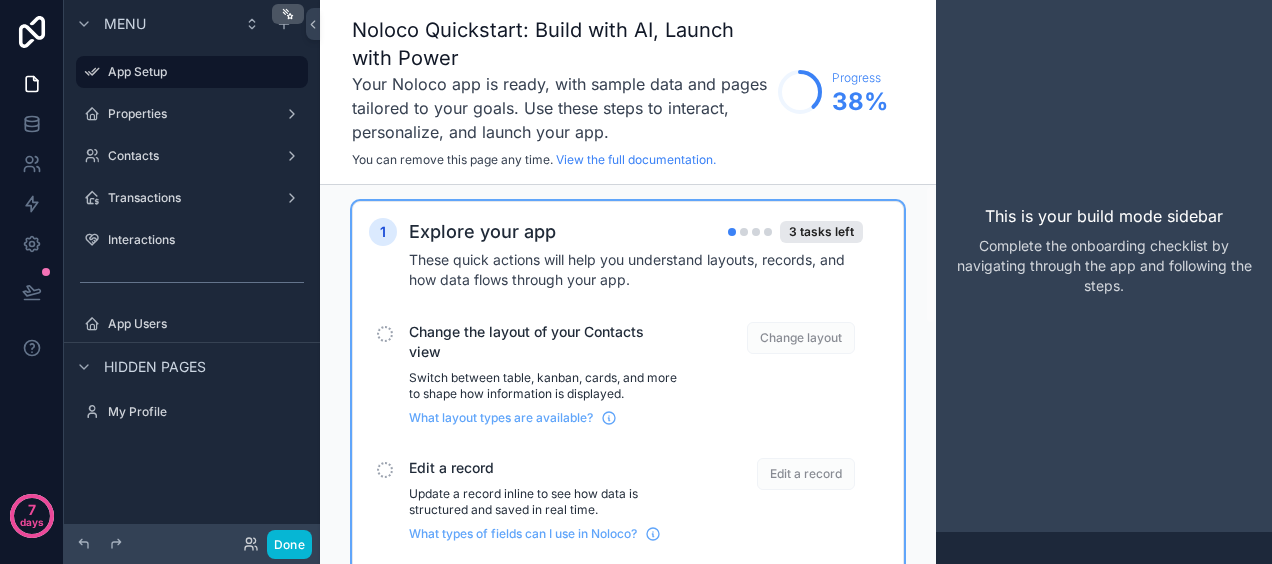 click on "Change layout" at bounding box center [801, 338] 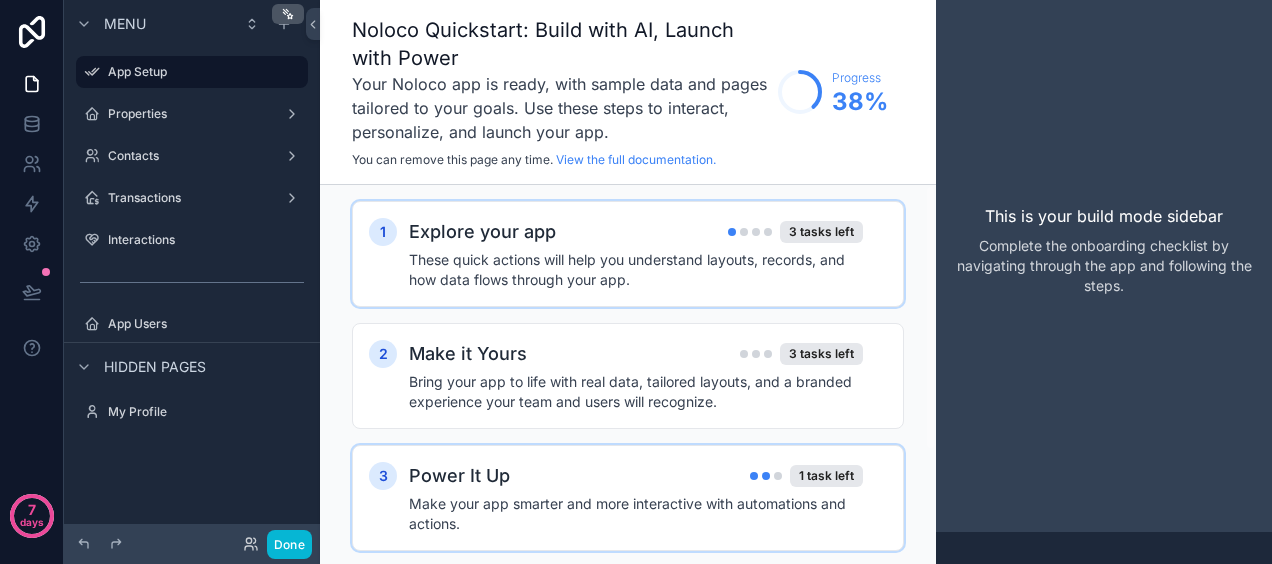 click on "These quick actions will help you understand layouts, records, and how data flows through your app." at bounding box center [636, 270] 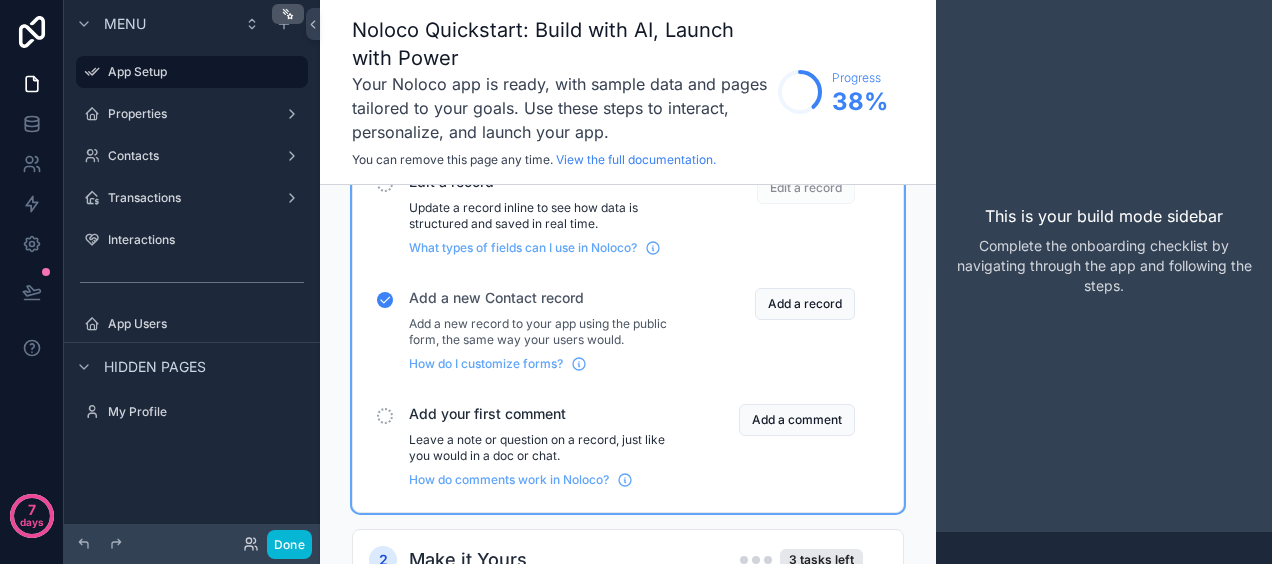 scroll, scrollTop: 320, scrollLeft: 0, axis: vertical 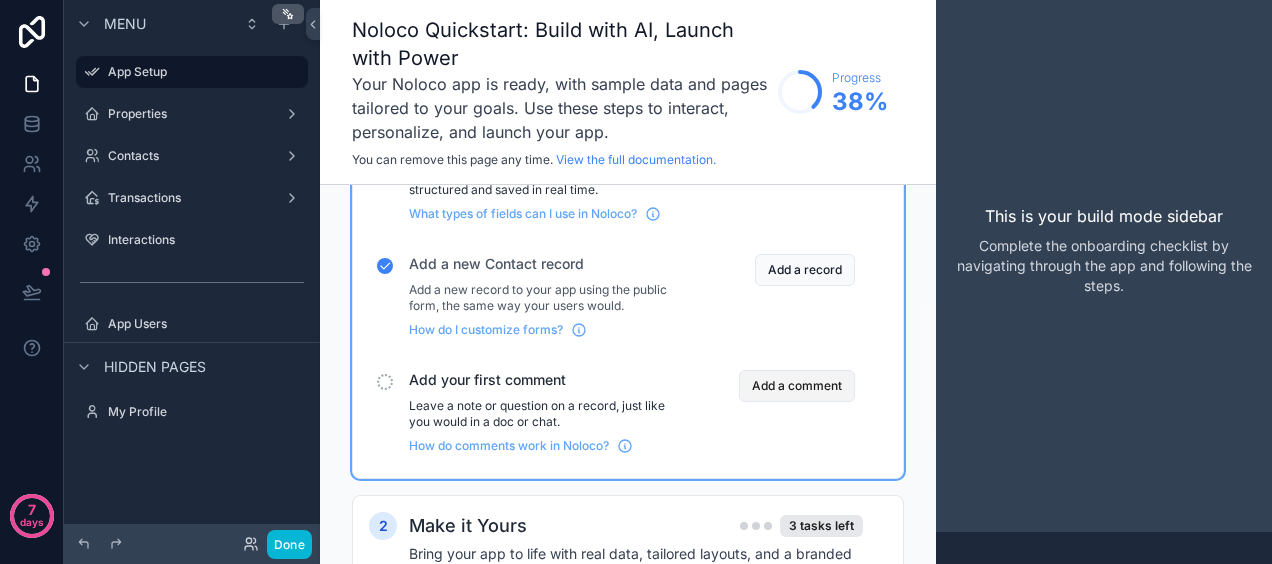 click on "Add a comment" at bounding box center (797, 386) 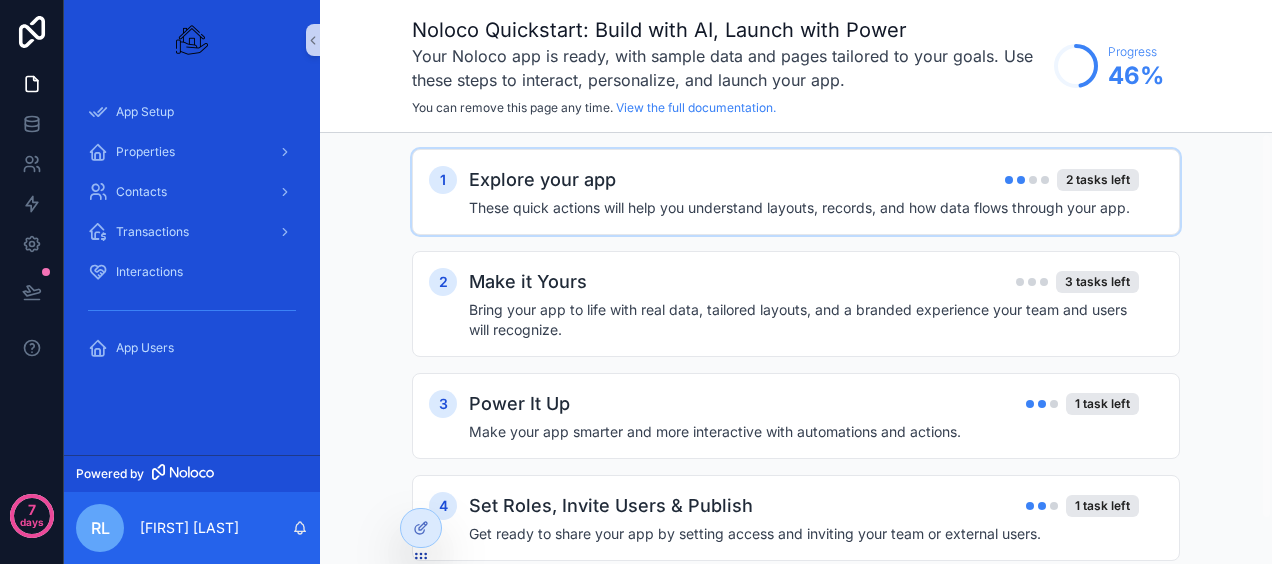 click on "Explore your app 2 tasks left These quick actions will help you understand layouts, records, and how data flows through your app." at bounding box center [816, 192] 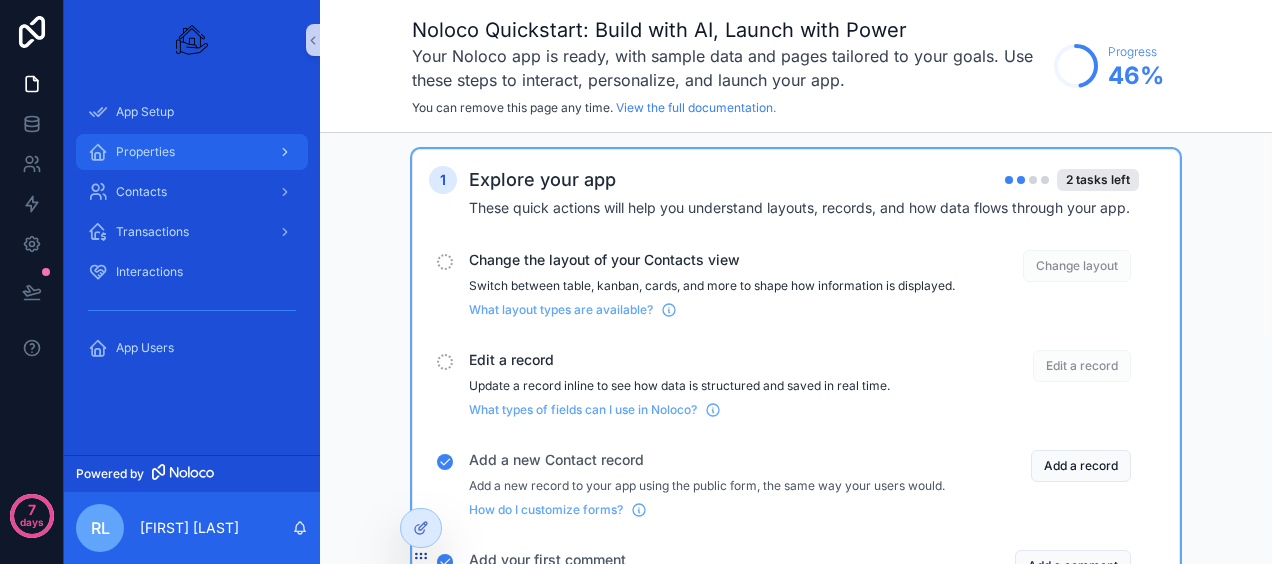 click on "Properties" at bounding box center (145, 152) 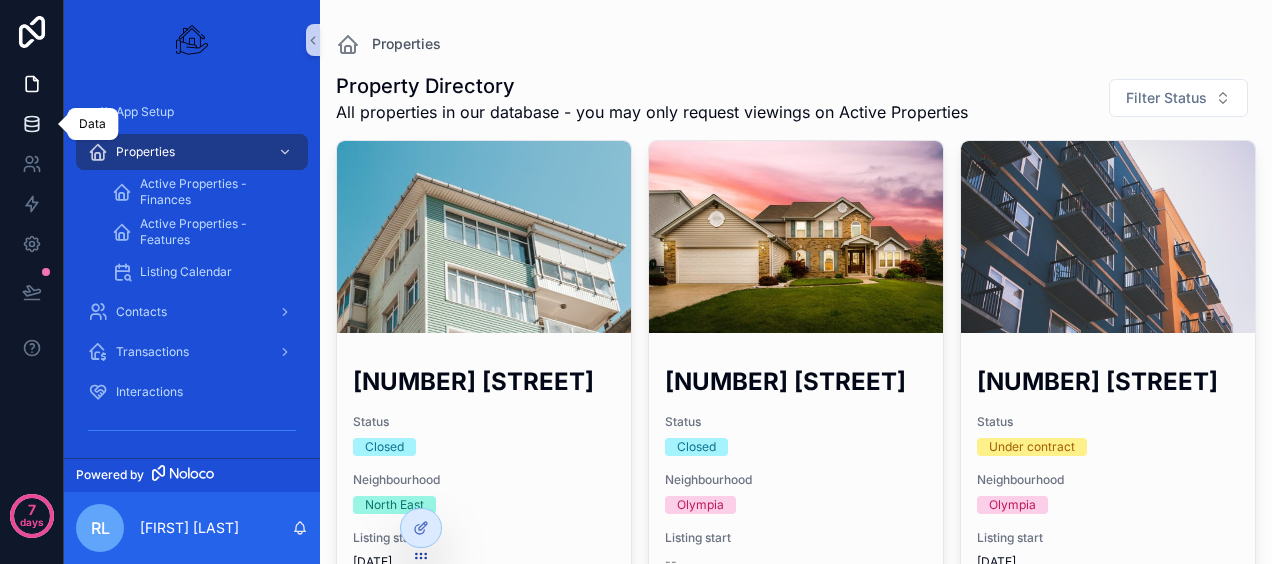 click 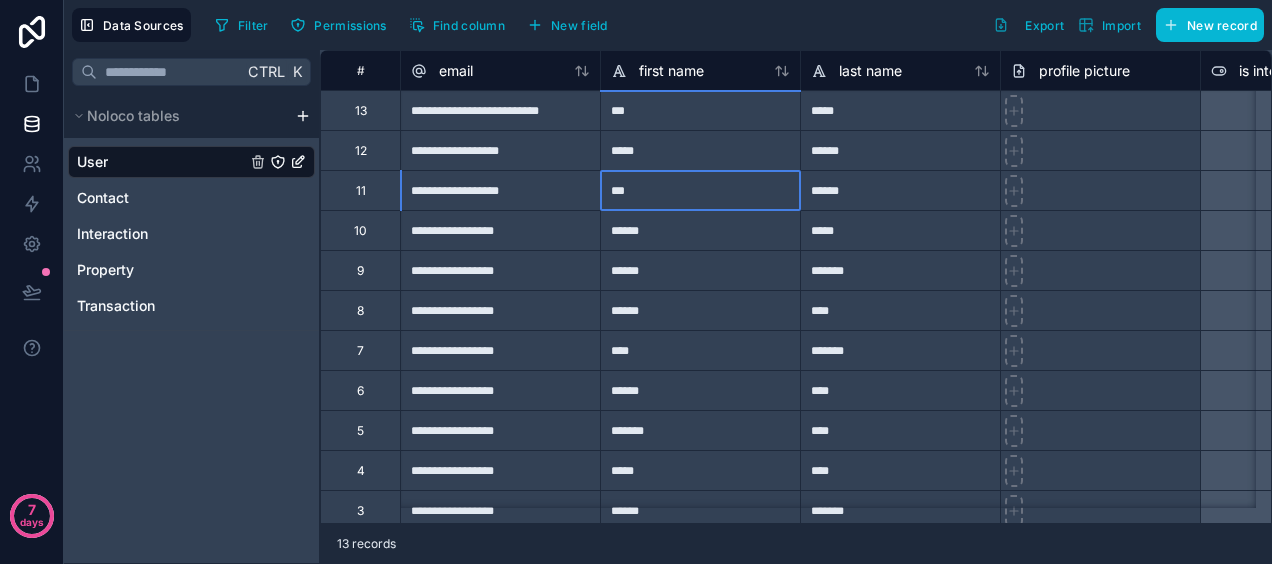 click on "***" at bounding box center (700, 190) 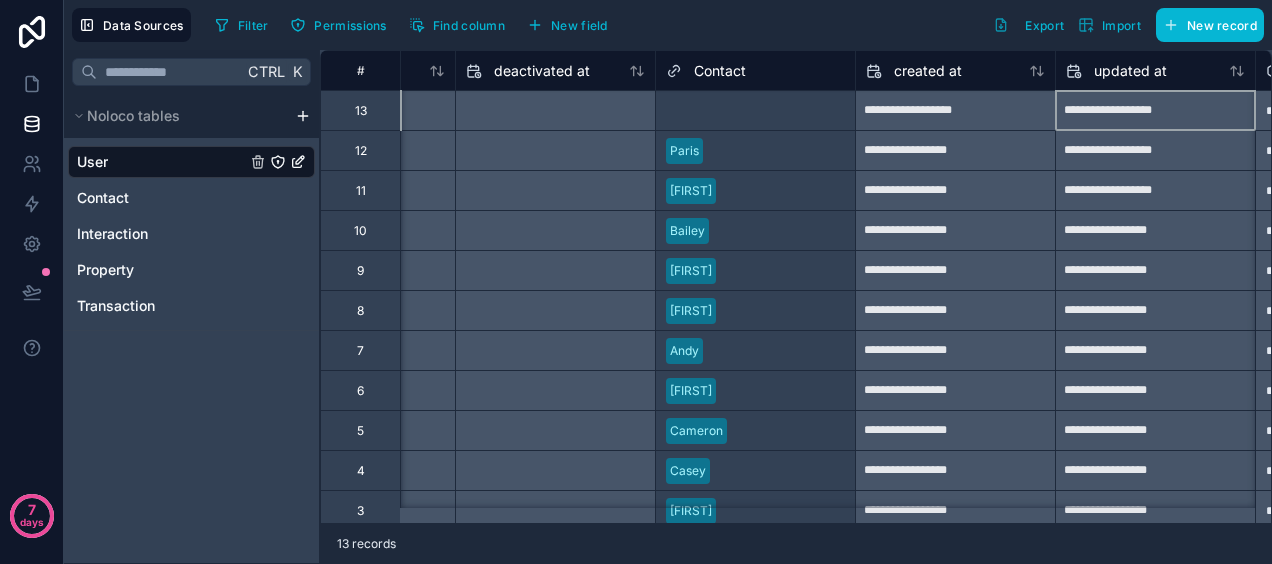 scroll, scrollTop: 0, scrollLeft: 1944, axis: horizontal 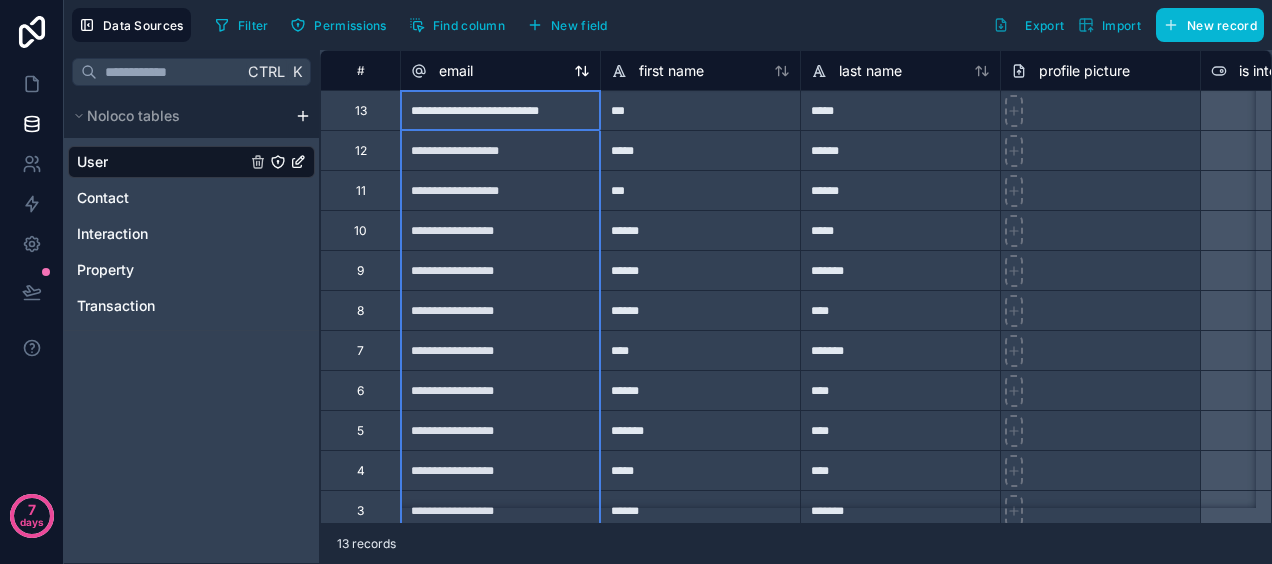 click on "email" at bounding box center (500, 71) 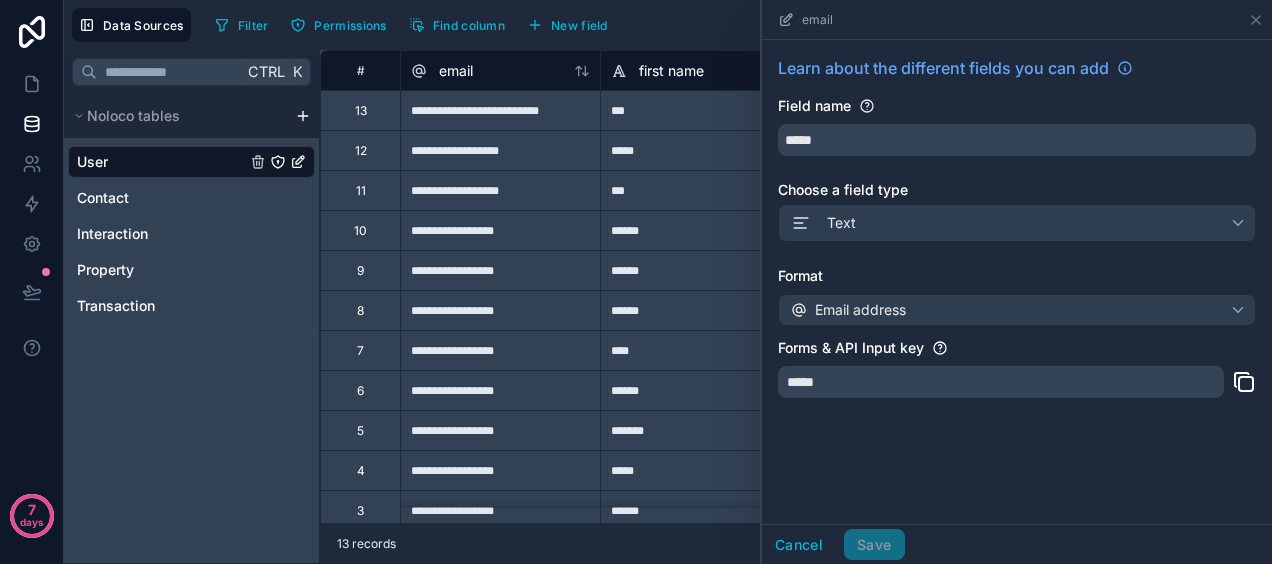 click on "*****" at bounding box center (1001, 382) 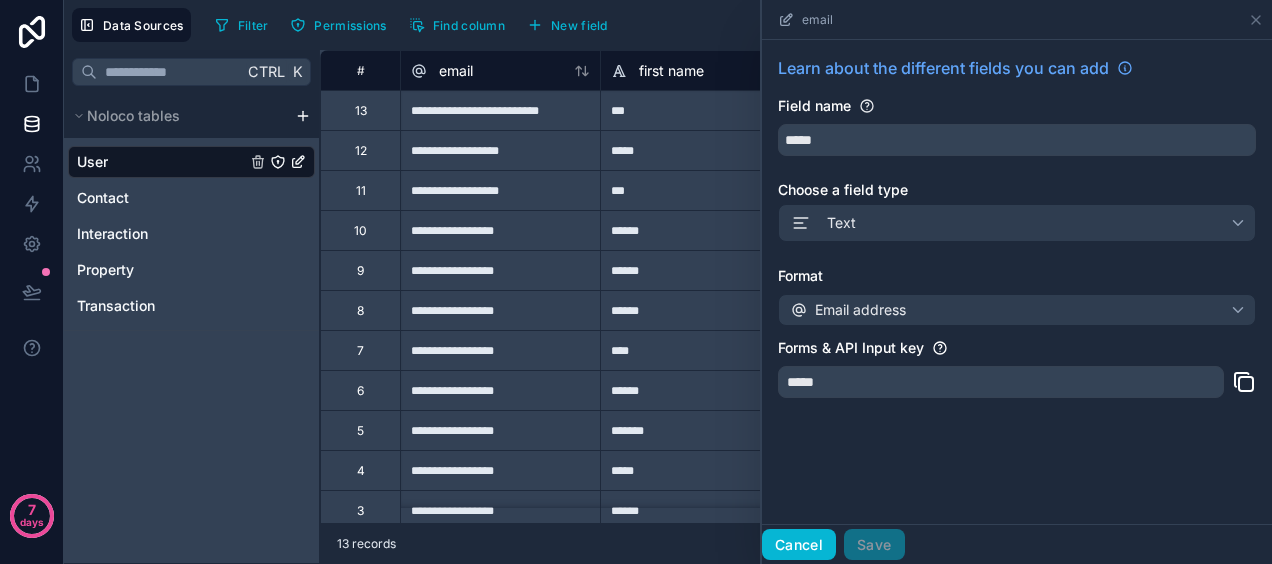 click on "Cancel" at bounding box center (799, 545) 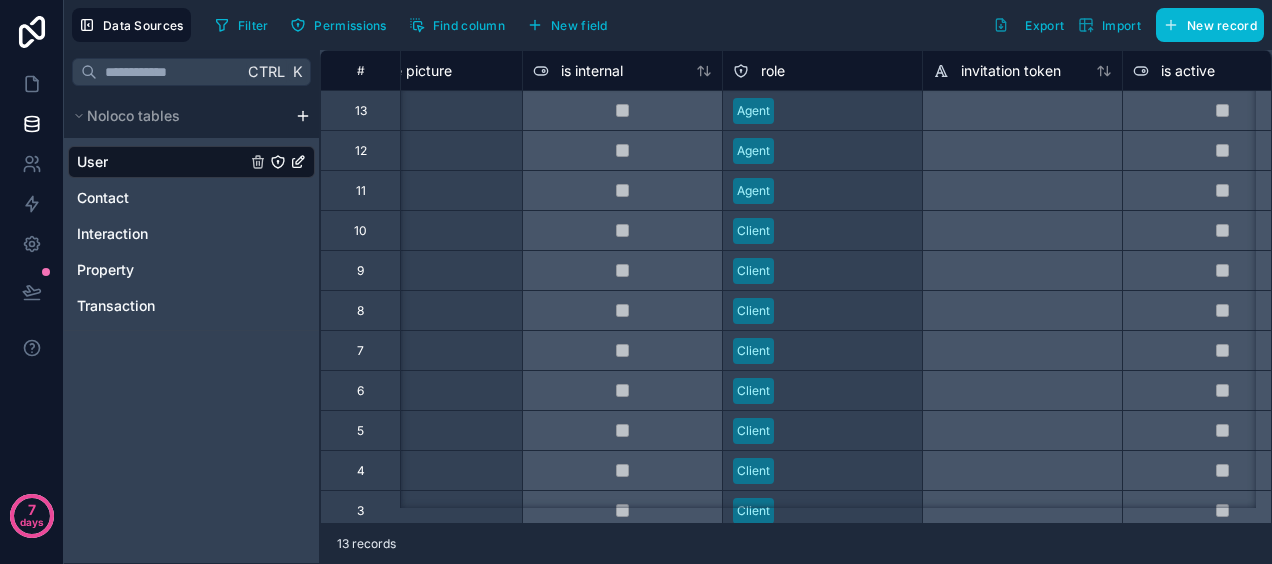 scroll, scrollTop: 0, scrollLeft: 690, axis: horizontal 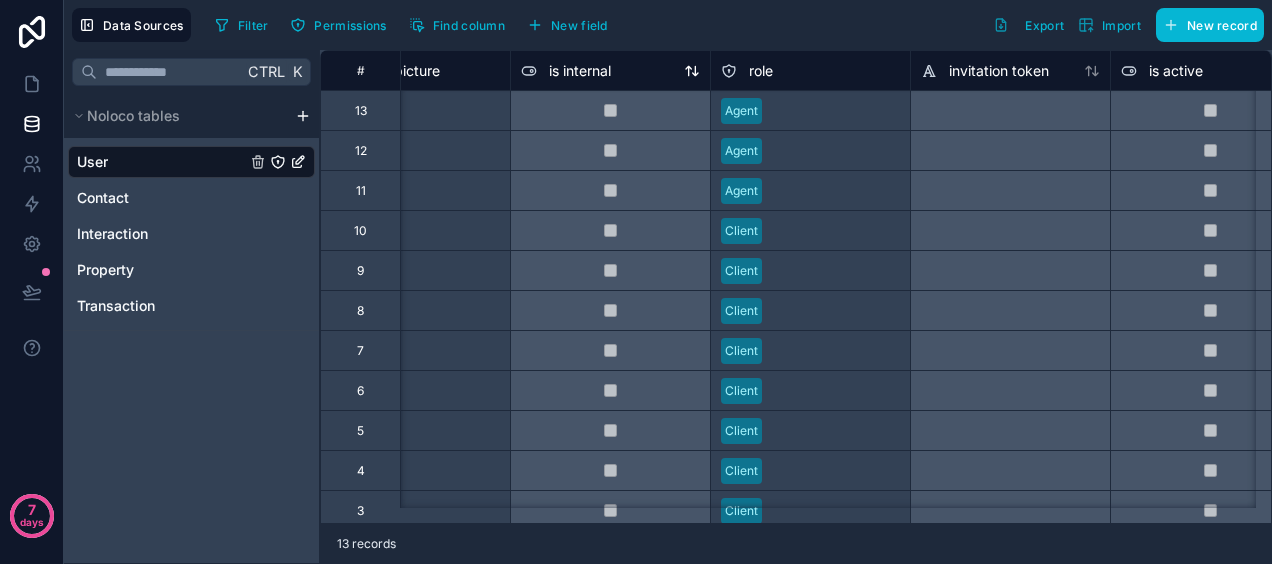 click on "is internal" at bounding box center (580, 71) 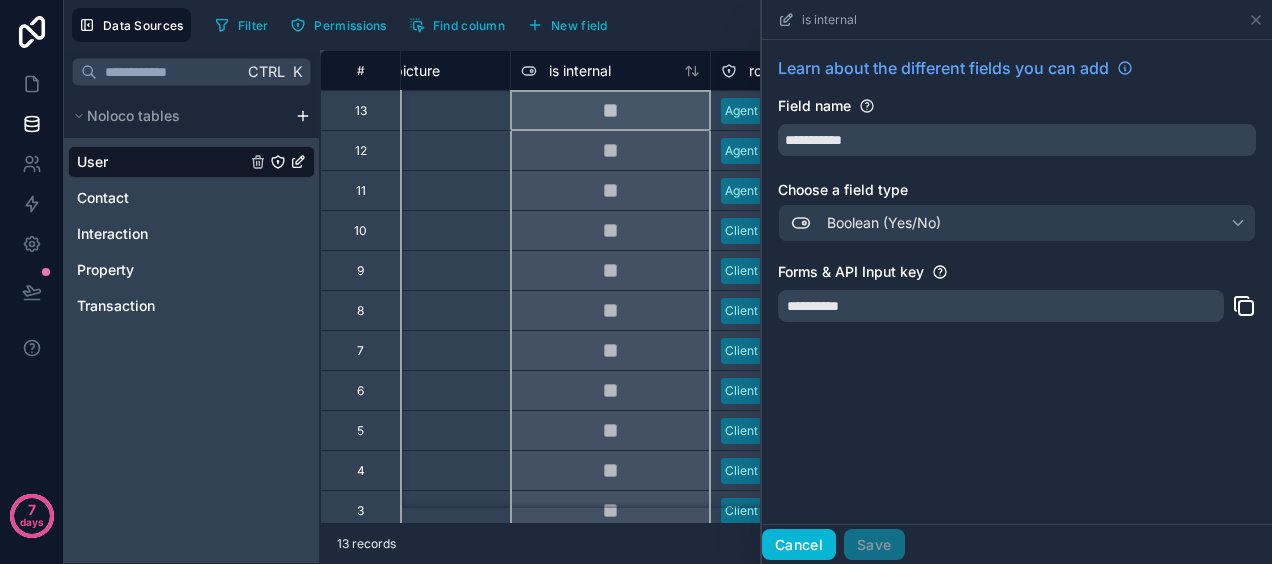click on "Cancel" at bounding box center [799, 545] 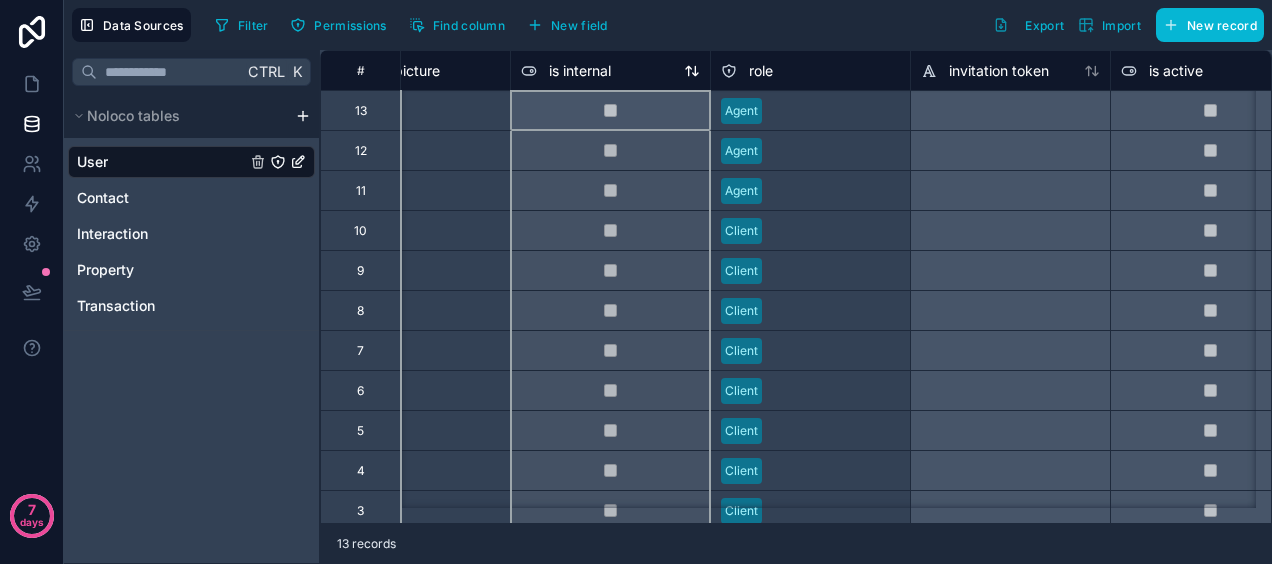 click on "is internal" at bounding box center (580, 71) 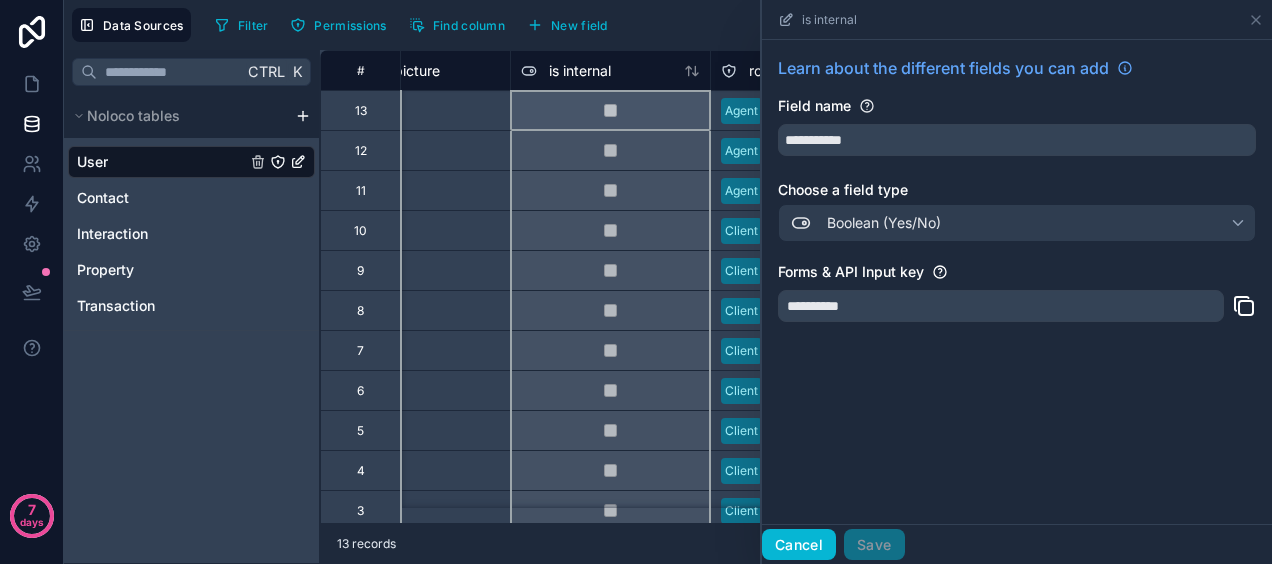 click on "Cancel" at bounding box center (799, 545) 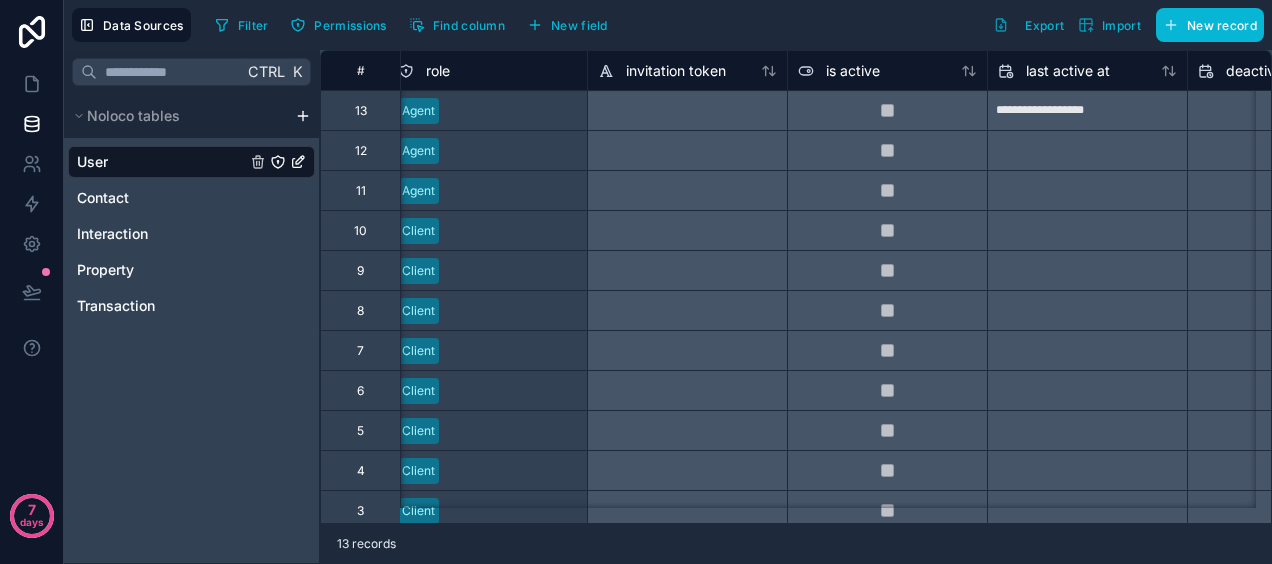 scroll, scrollTop: 0, scrollLeft: 1032, axis: horizontal 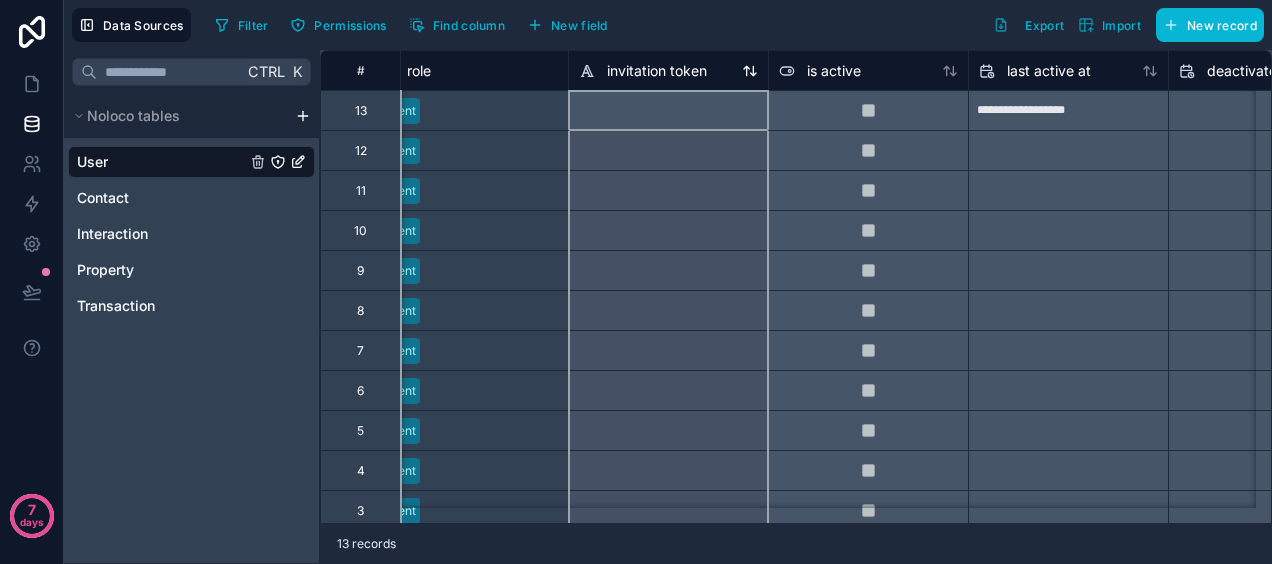 click on "invitation token" at bounding box center (657, 71) 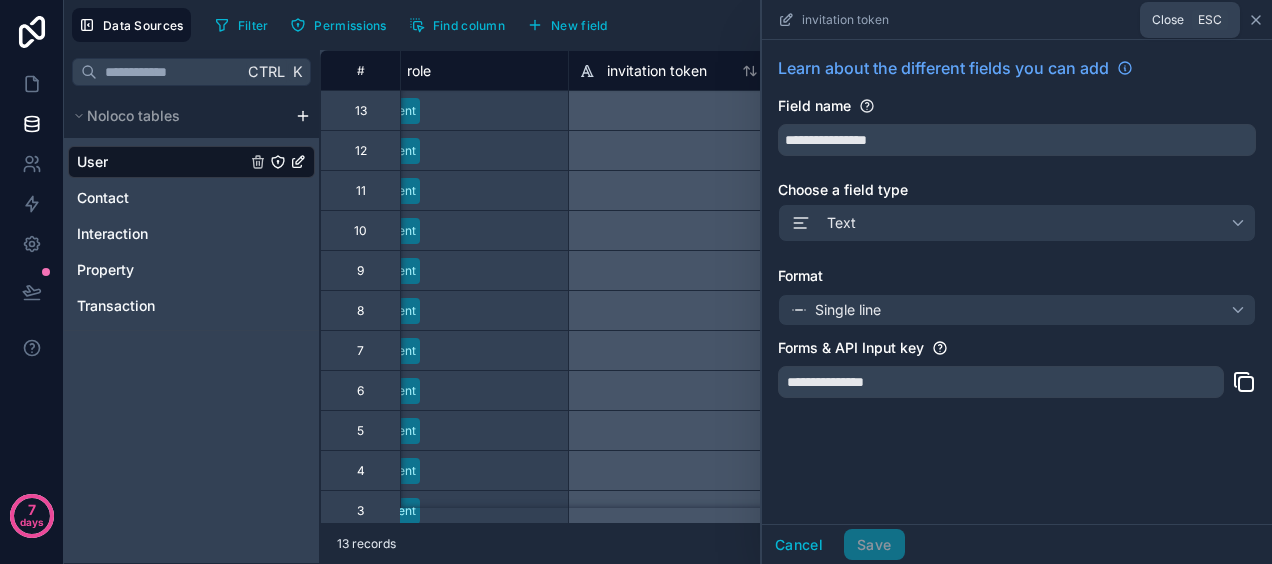 click 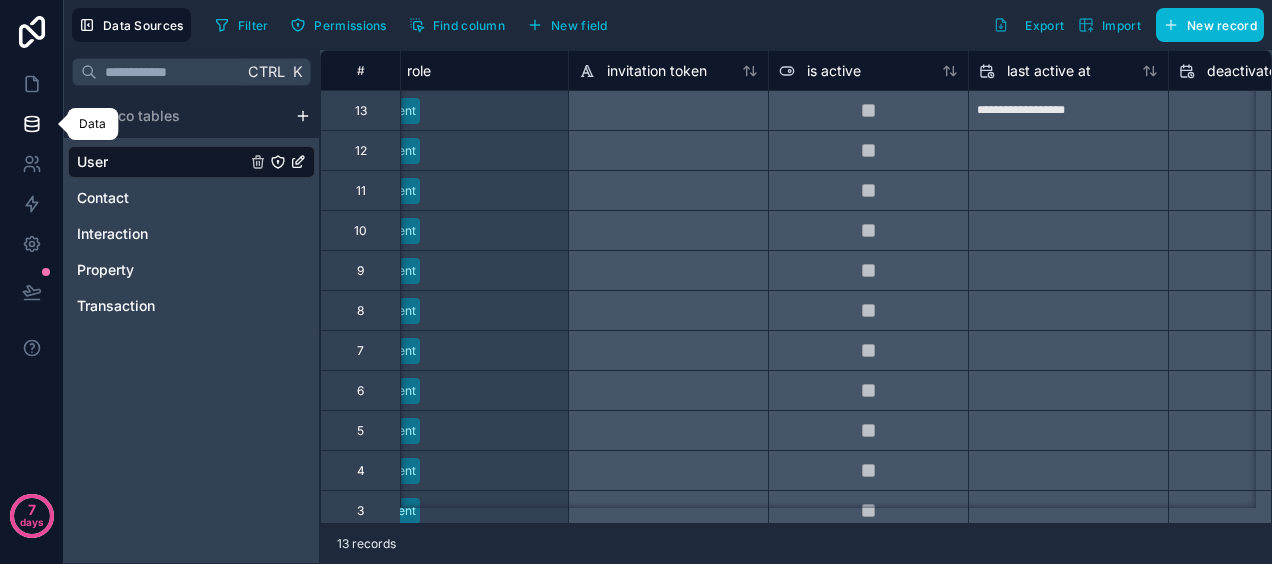 click 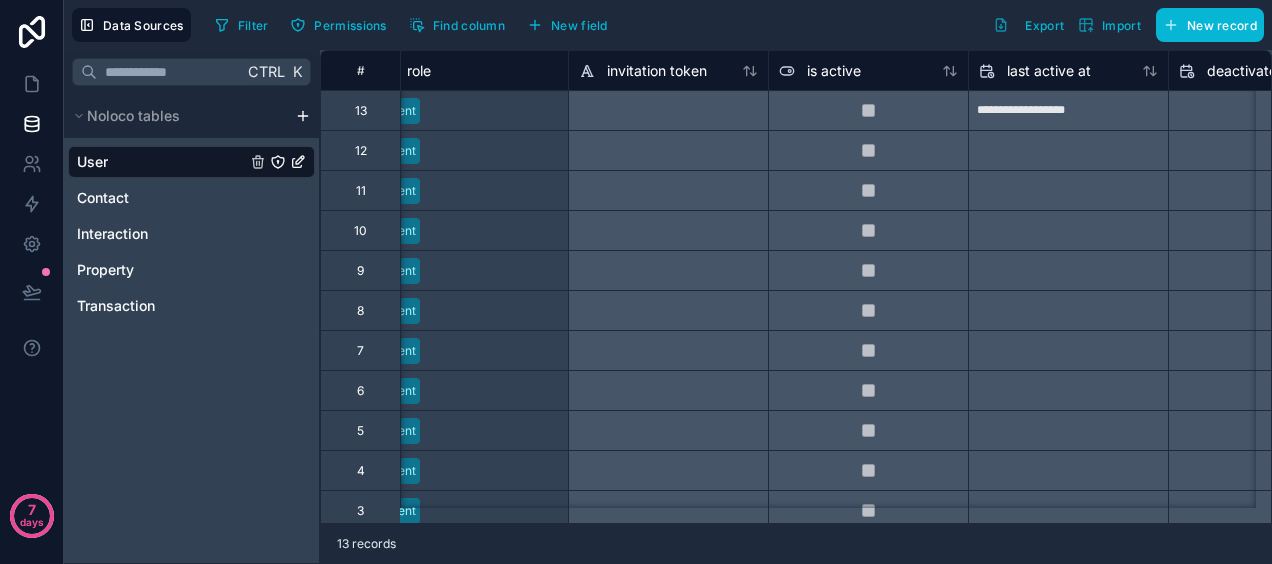 click 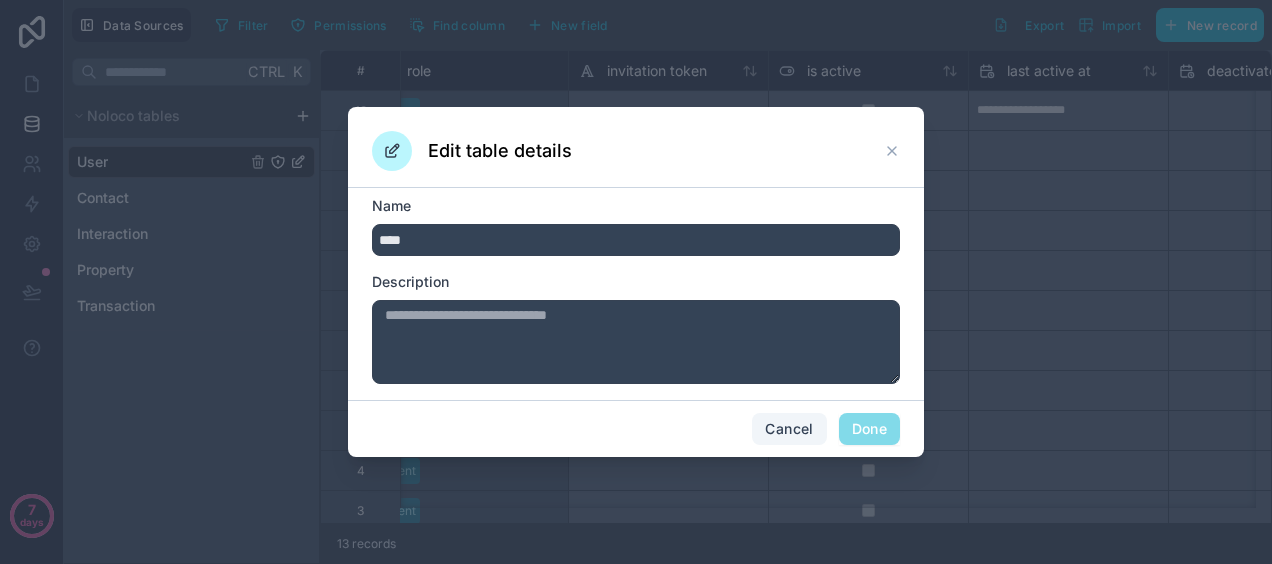 click on "Cancel" at bounding box center [789, 429] 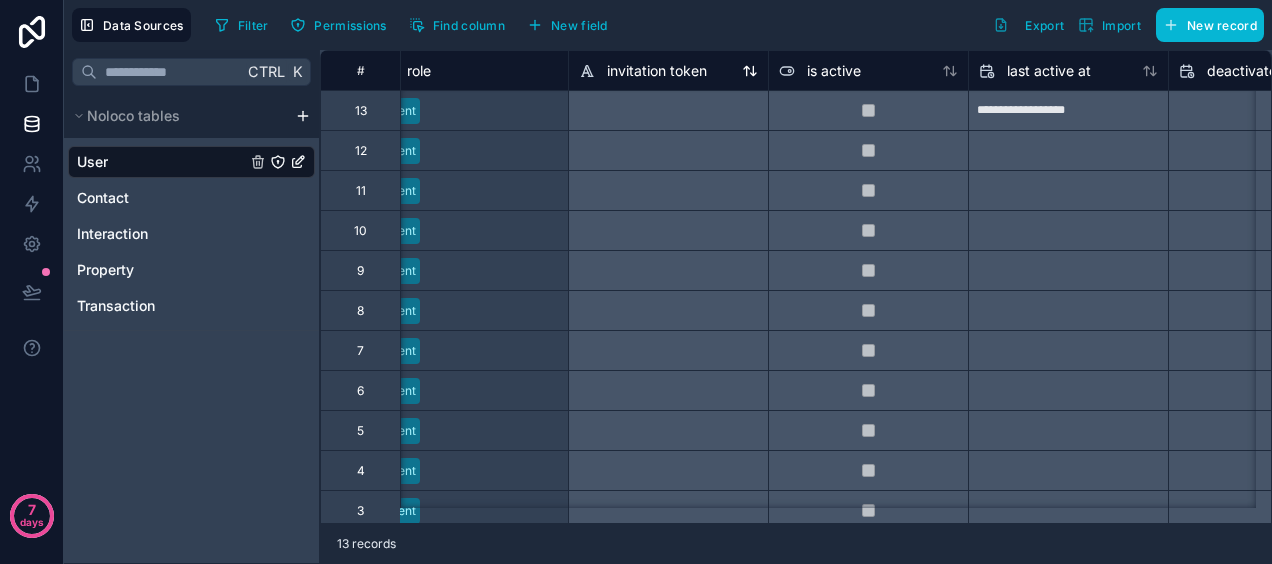 drag, startPoint x: 651, startPoint y: 0, endPoint x: 613, endPoint y: 68, distance: 77.89737 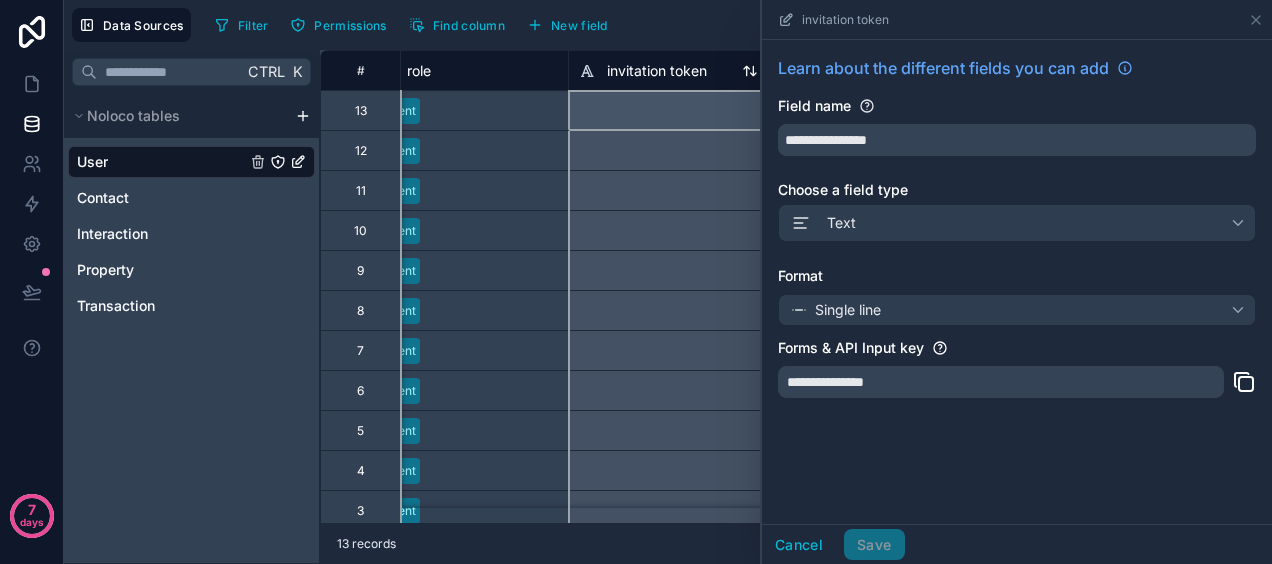 click on "invitation token" at bounding box center [657, 71] 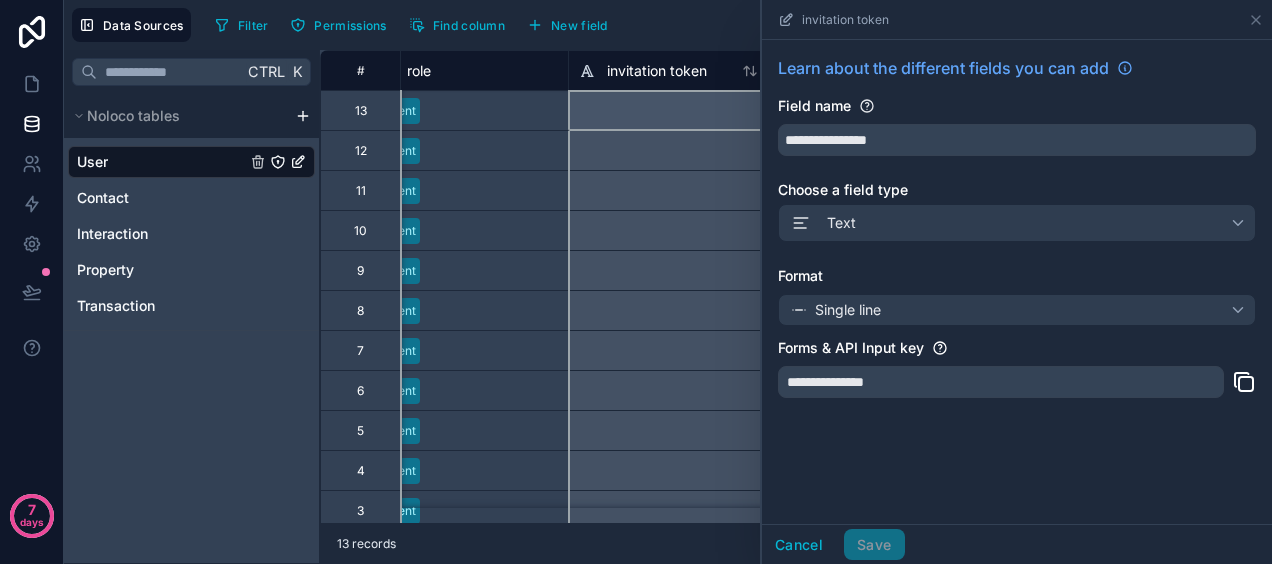 click on "**********" at bounding box center [1017, 388] 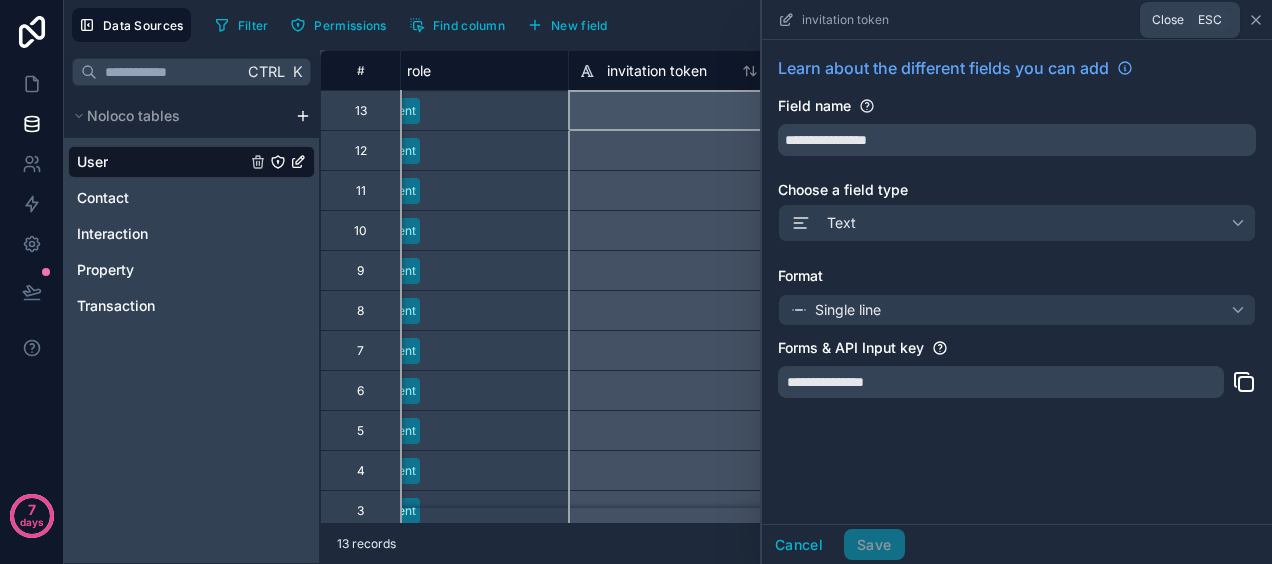 click 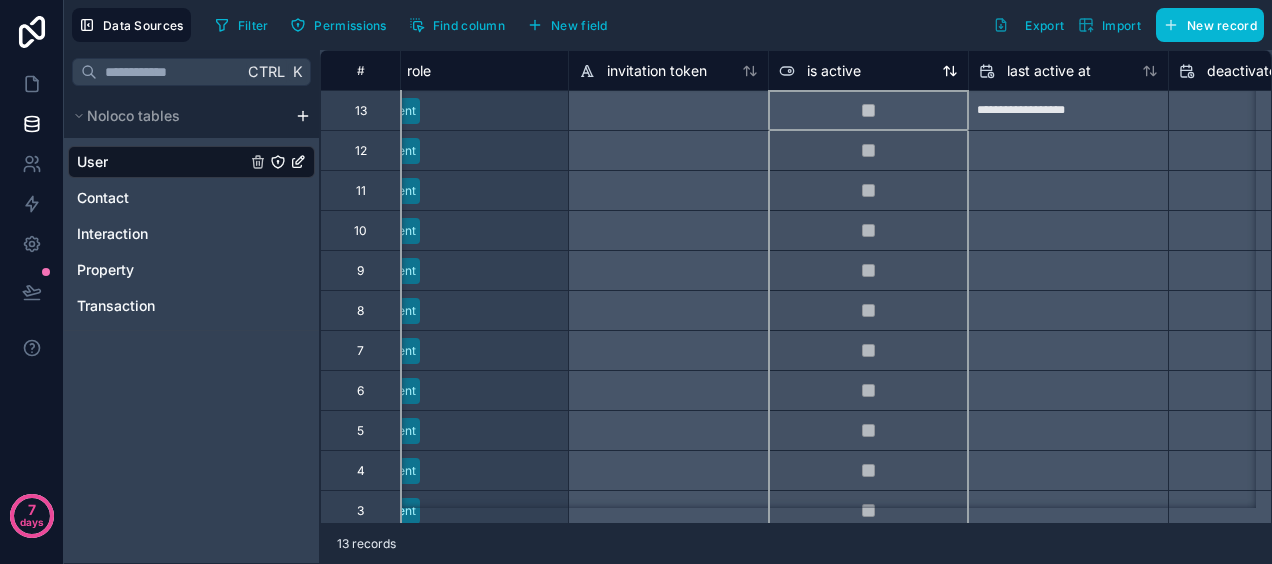 click on "is active" at bounding box center [834, 71] 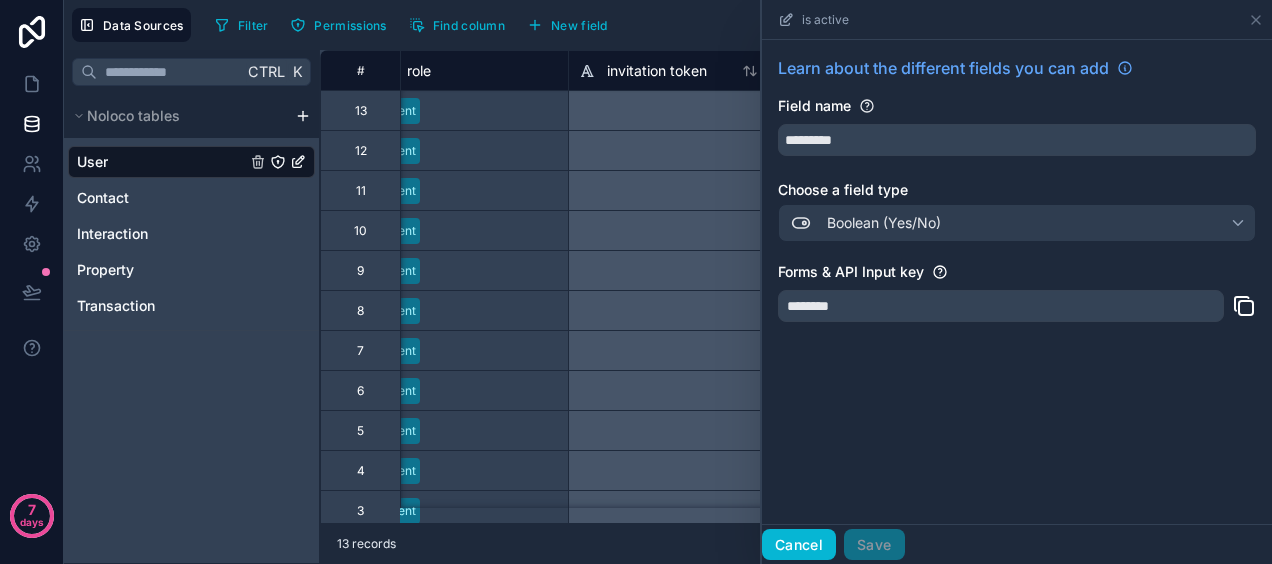 click on "Cancel" at bounding box center [799, 545] 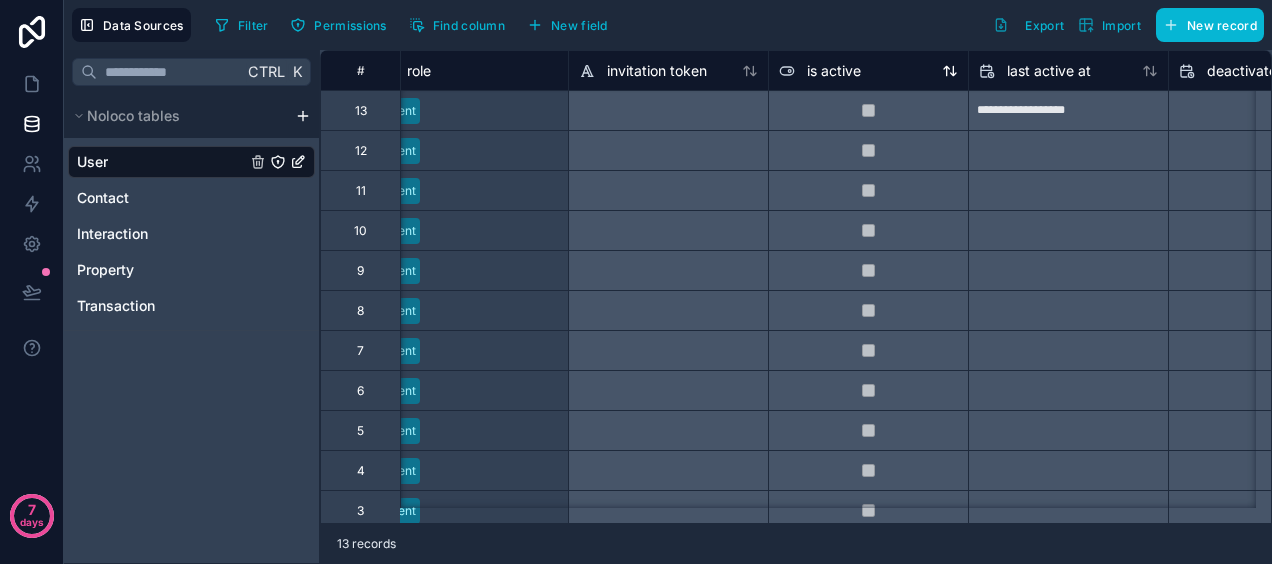 click on "is active" at bounding box center (834, 71) 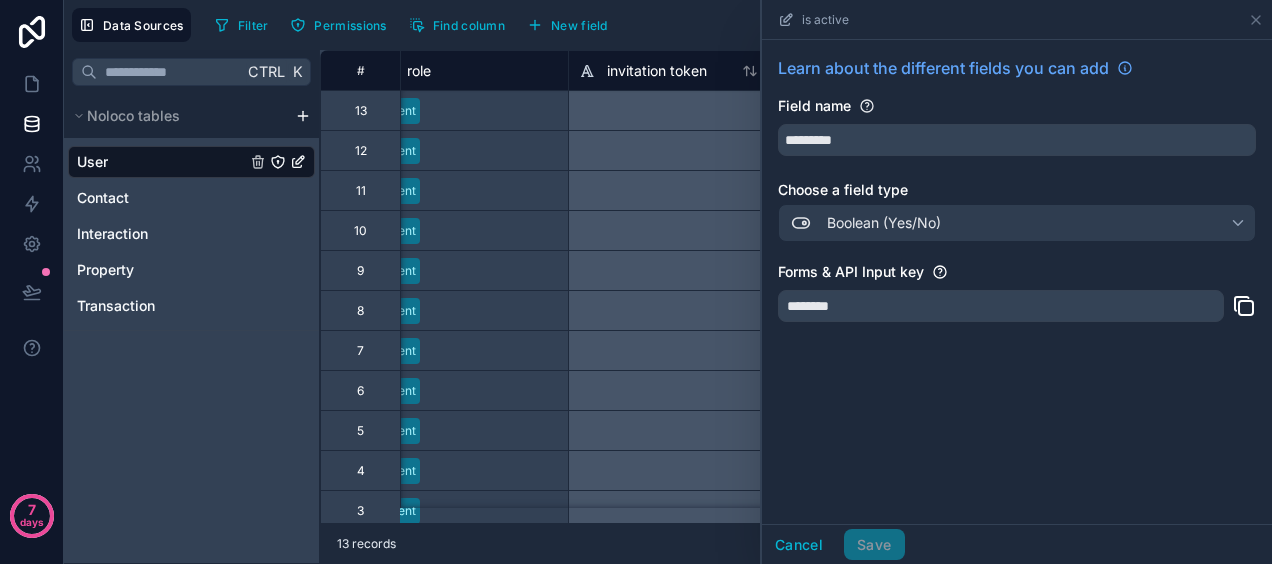 click on "********" at bounding box center (1001, 306) 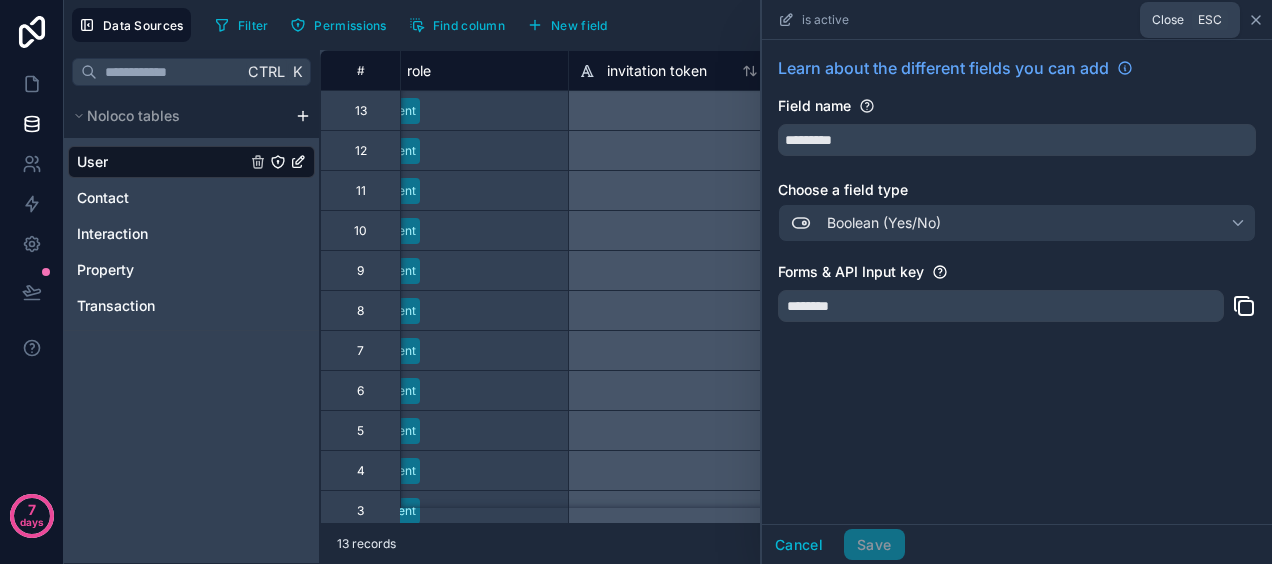 click 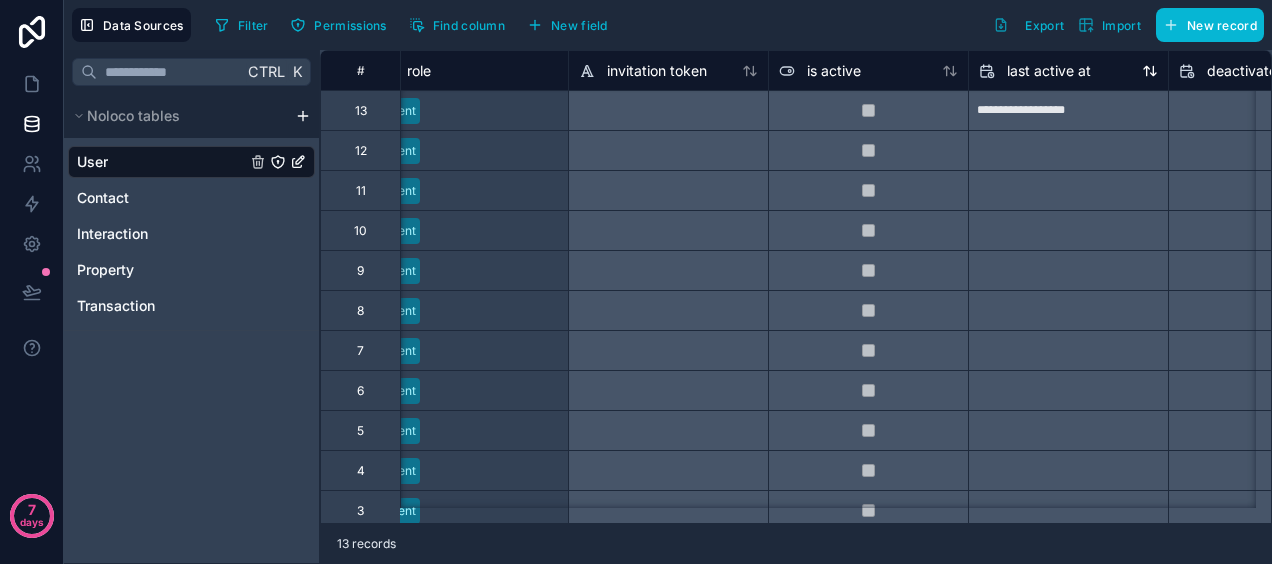 click on "last active at" at bounding box center [1049, 71] 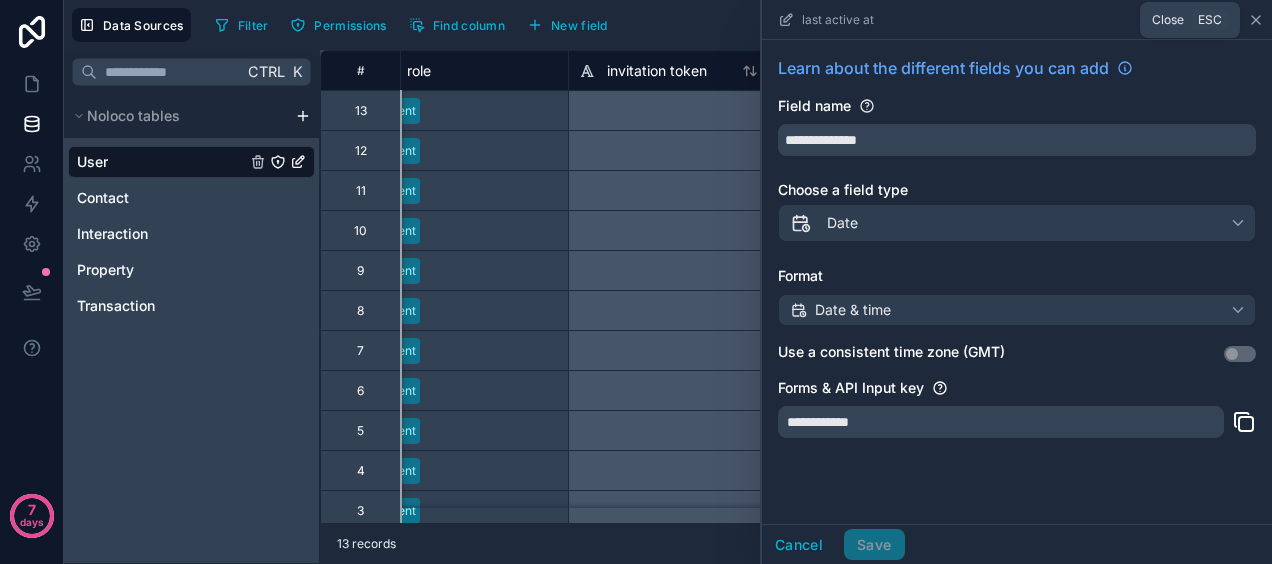 click 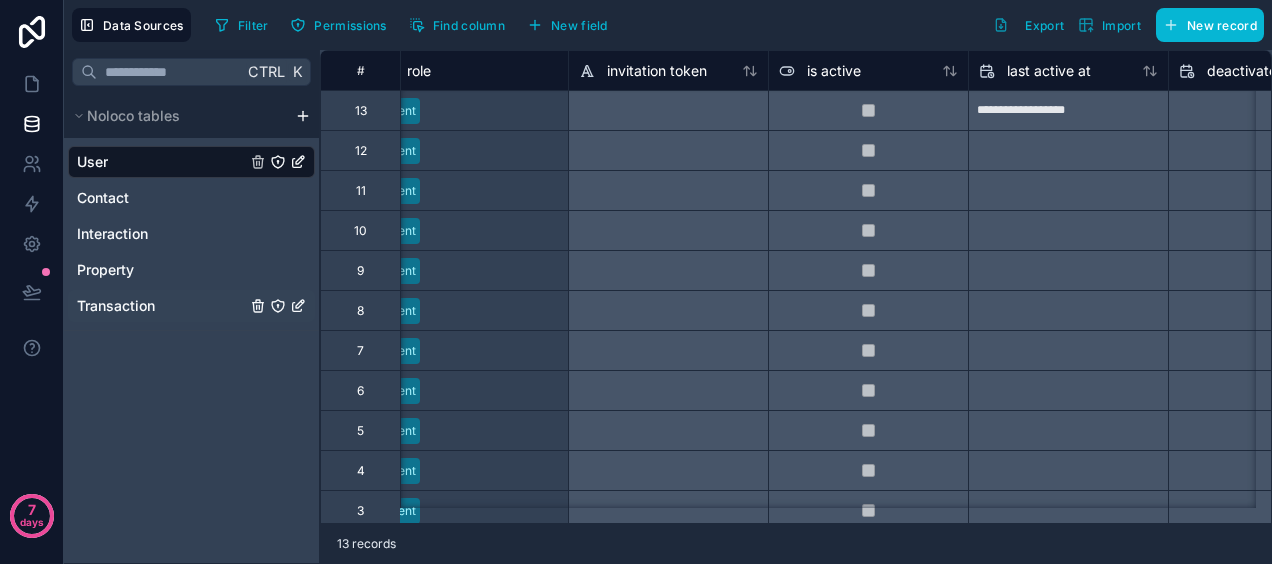 click on "Transaction" at bounding box center [191, 306] 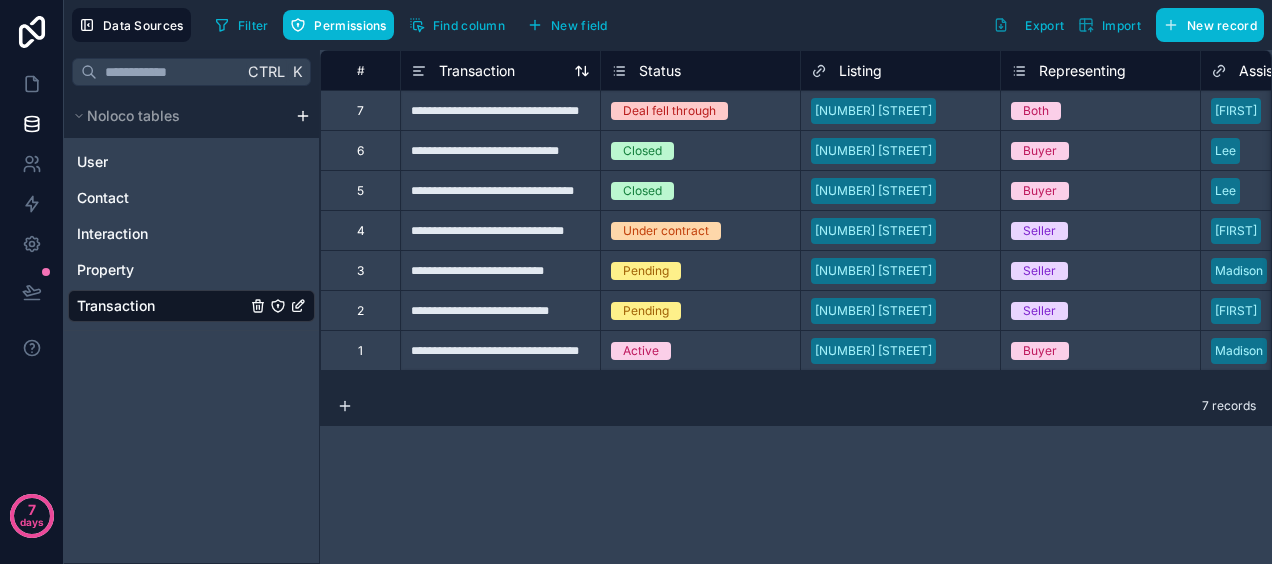 click on "Transaction" at bounding box center [477, 71] 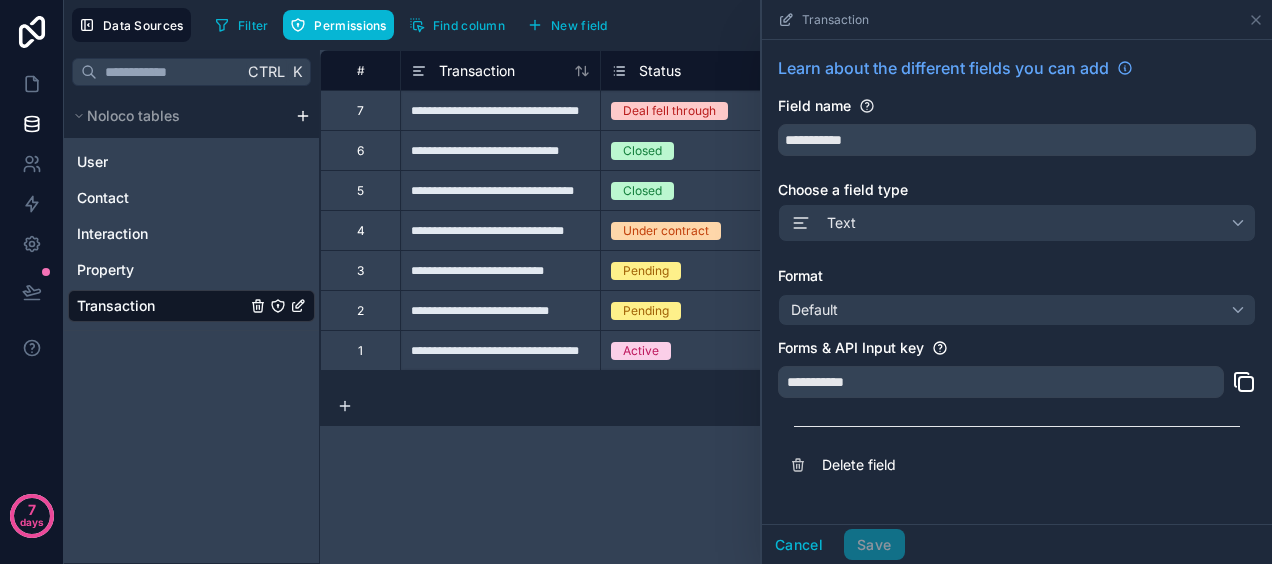 click on "**********" at bounding box center [796, 307] 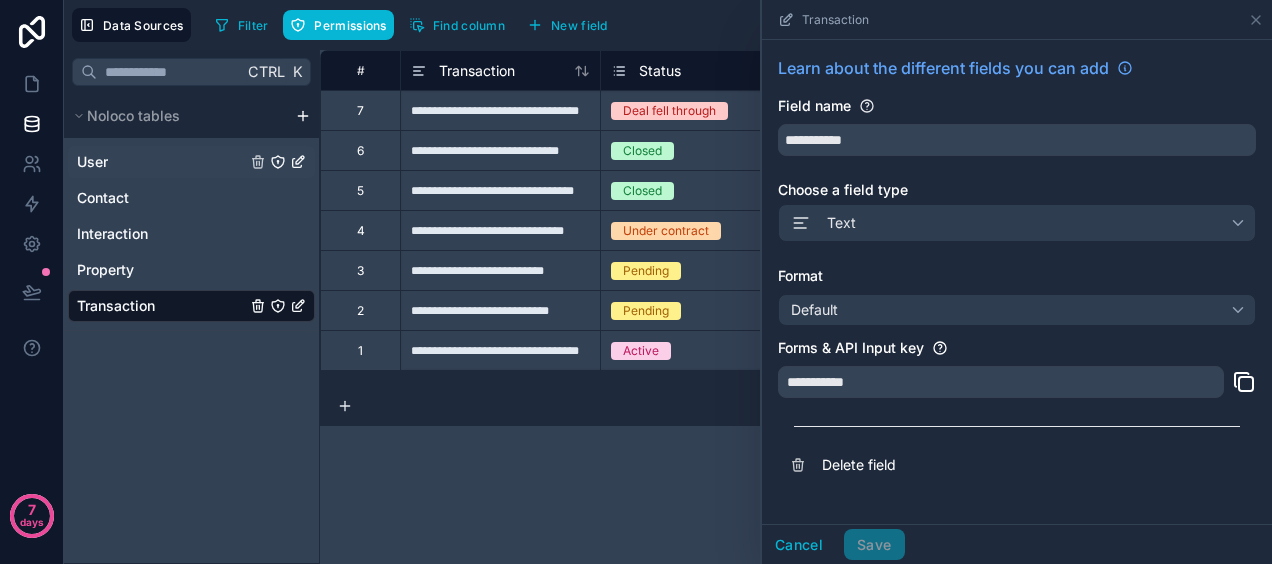 click on "User" at bounding box center (191, 162) 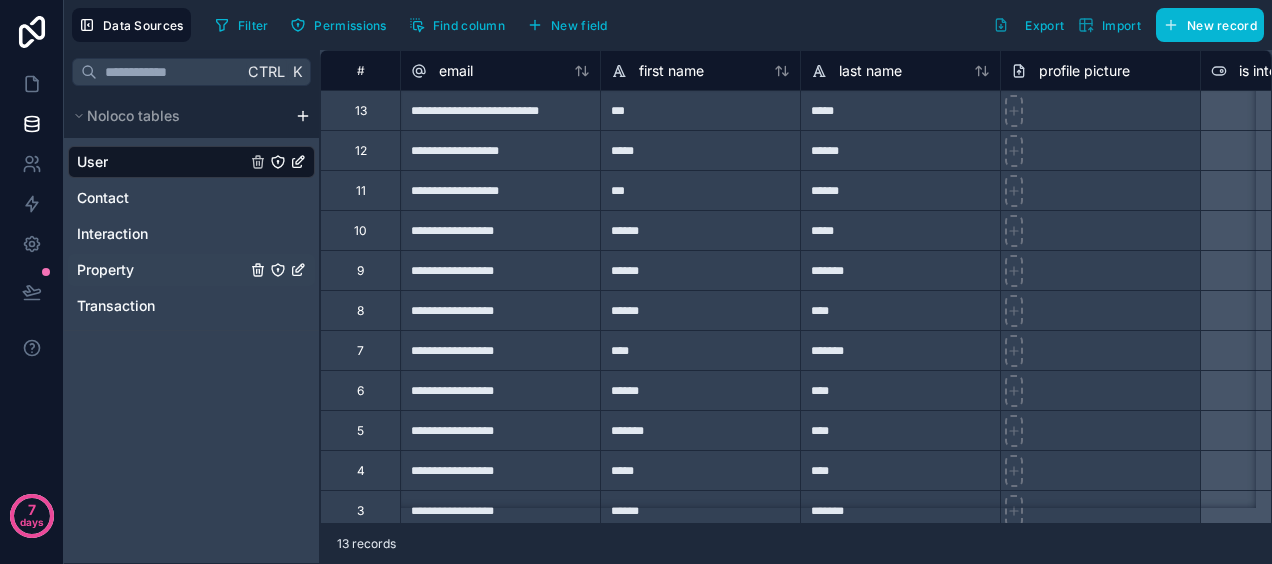 click on "Property" at bounding box center (191, 270) 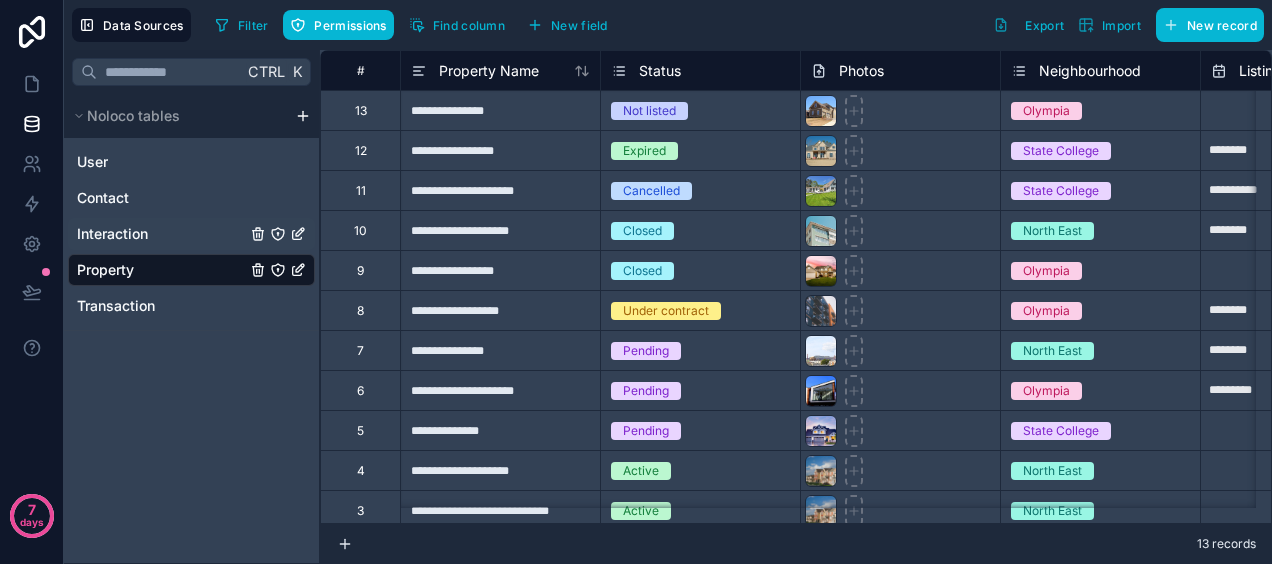 click on "Interaction" at bounding box center (112, 234) 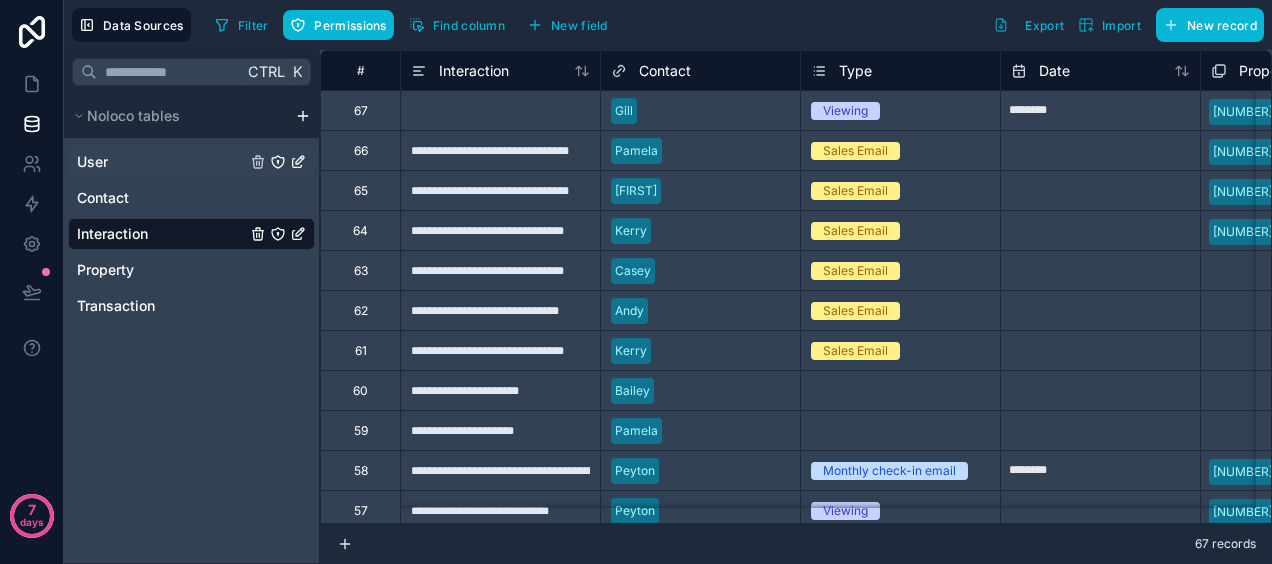 click on "User" at bounding box center (191, 162) 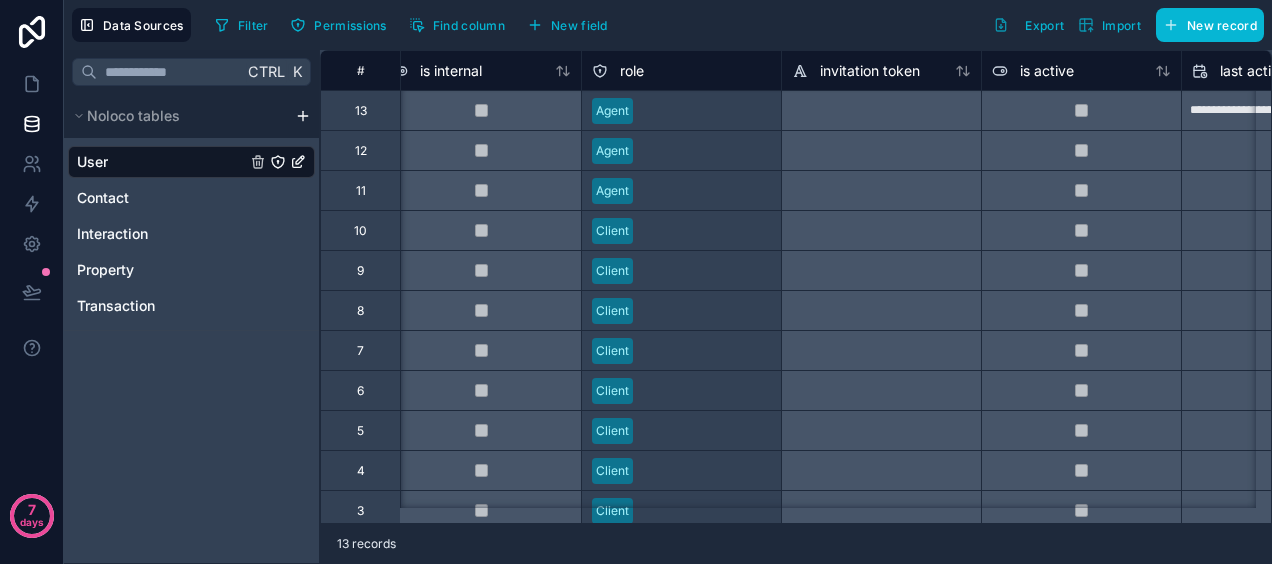 scroll, scrollTop: 0, scrollLeft: 1638, axis: horizontal 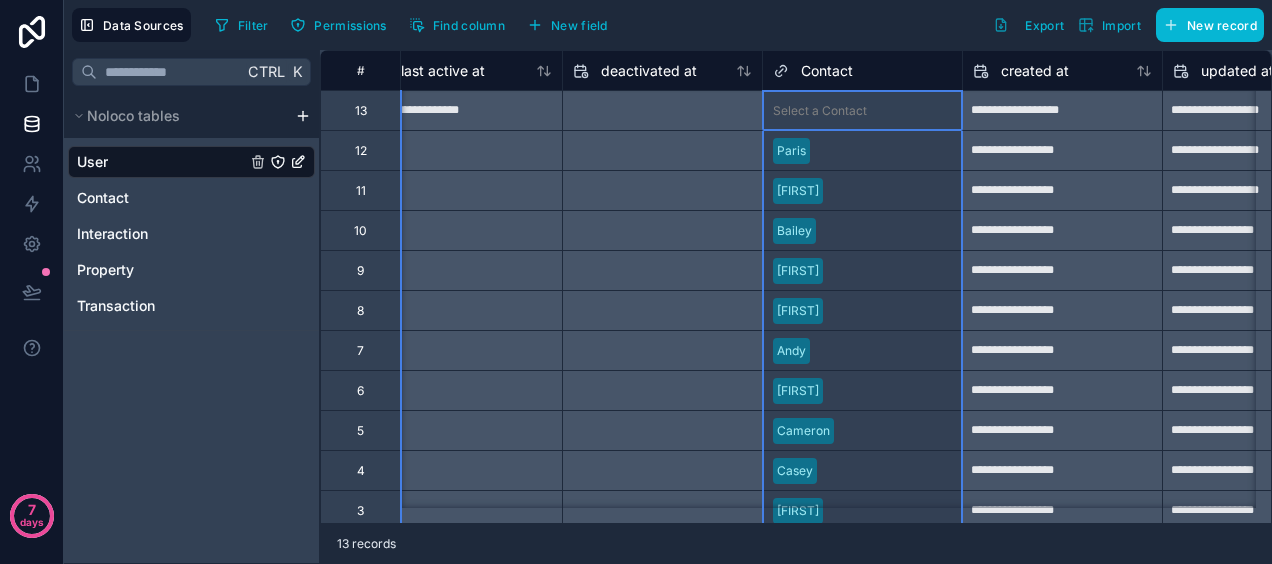 click on "Contact" at bounding box center [827, 71] 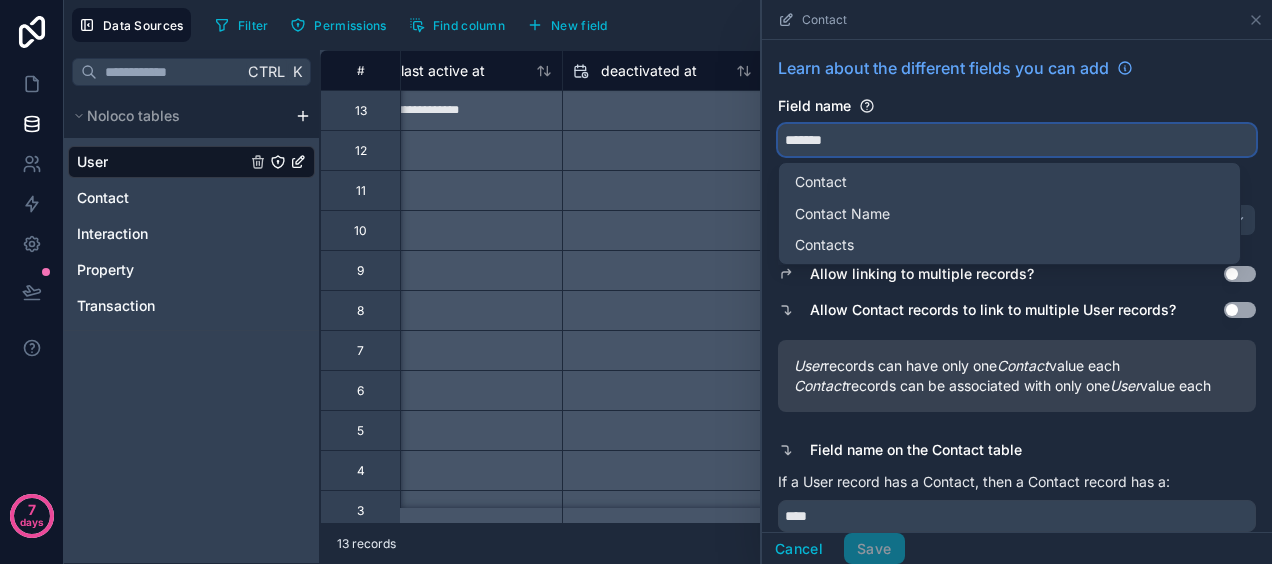 click on "*******" at bounding box center [1017, 140] 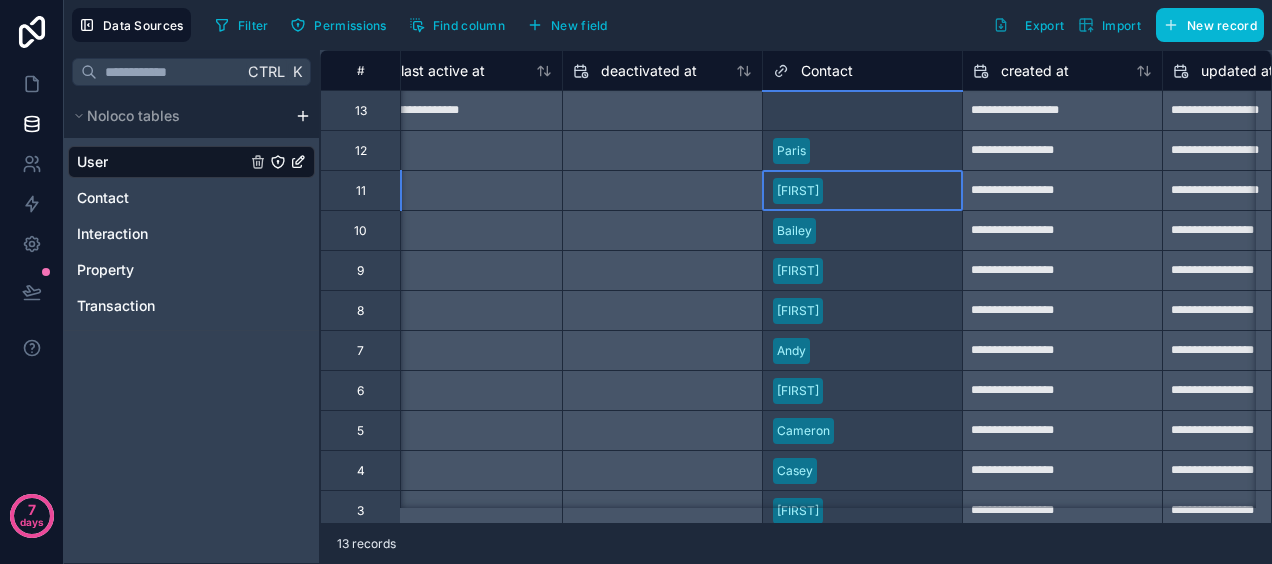 click on "[FIRST]" at bounding box center [862, 190] 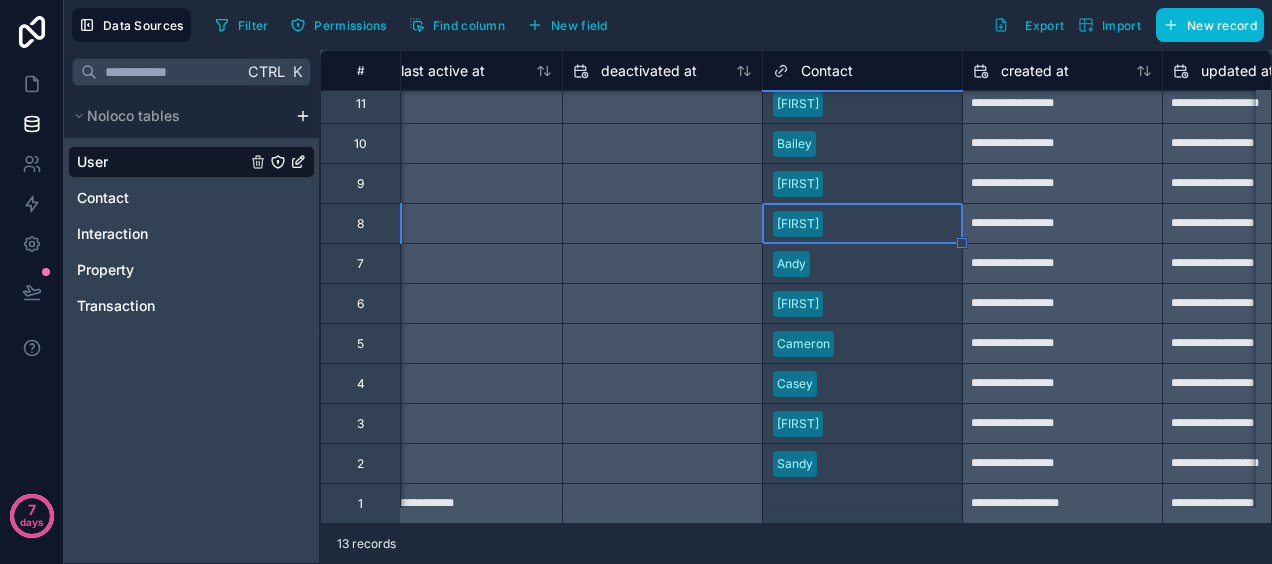 scroll, scrollTop: 0, scrollLeft: 1638, axis: horizontal 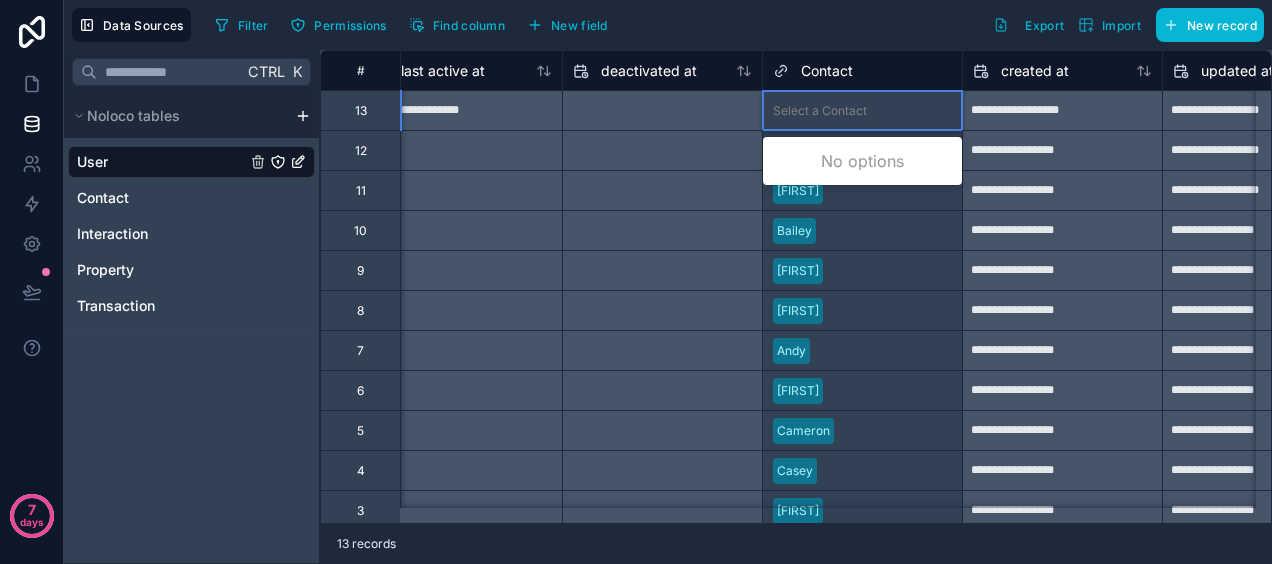 click on "Select a Contact" at bounding box center (862, 111) 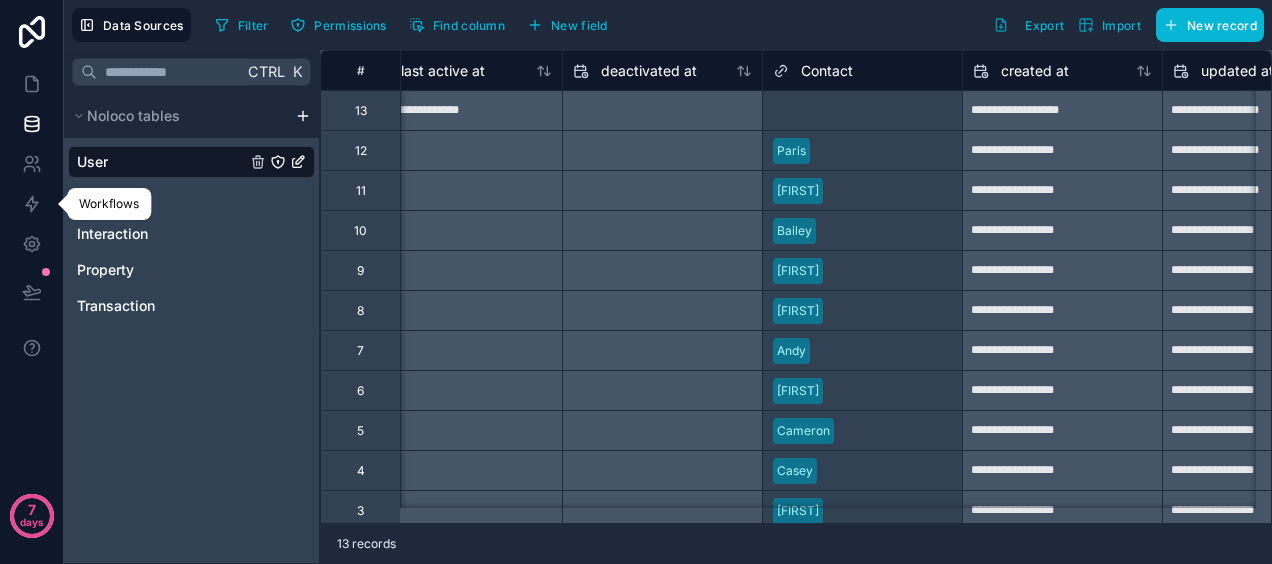 click on "Workflows" at bounding box center [109, 204] 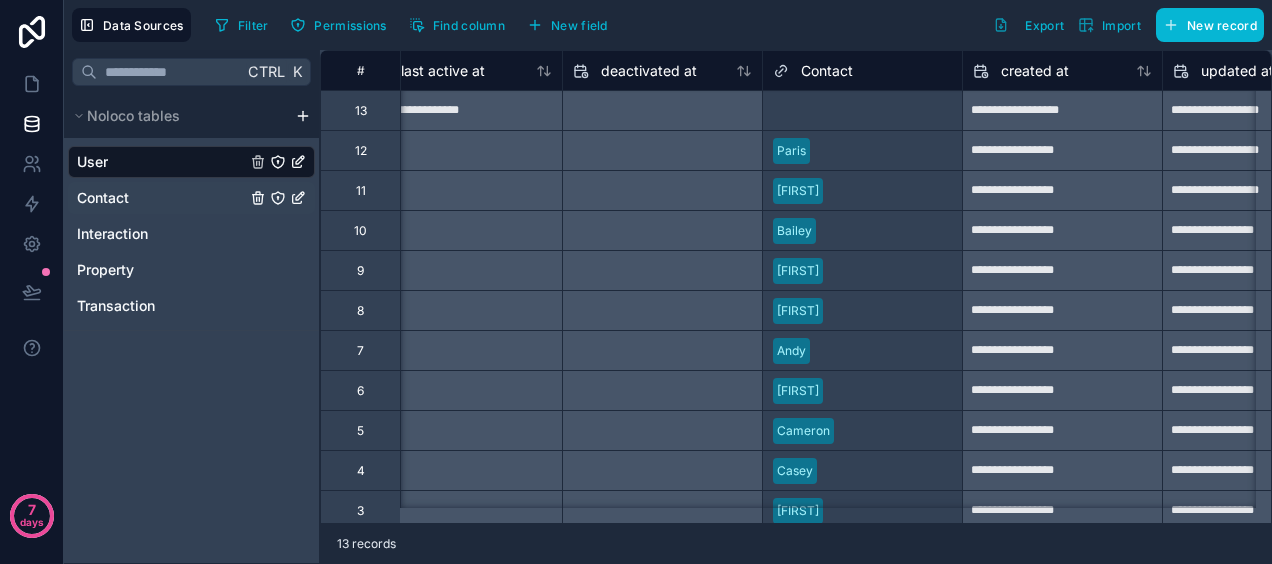 click on "Contact" at bounding box center [191, 198] 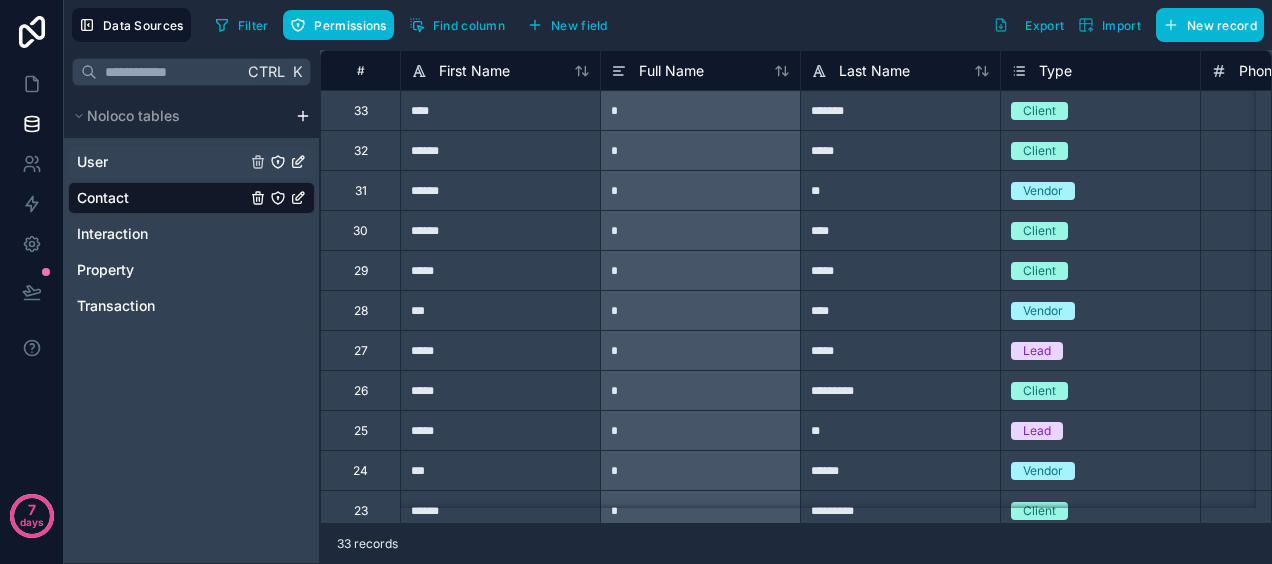 click on "User" at bounding box center (191, 162) 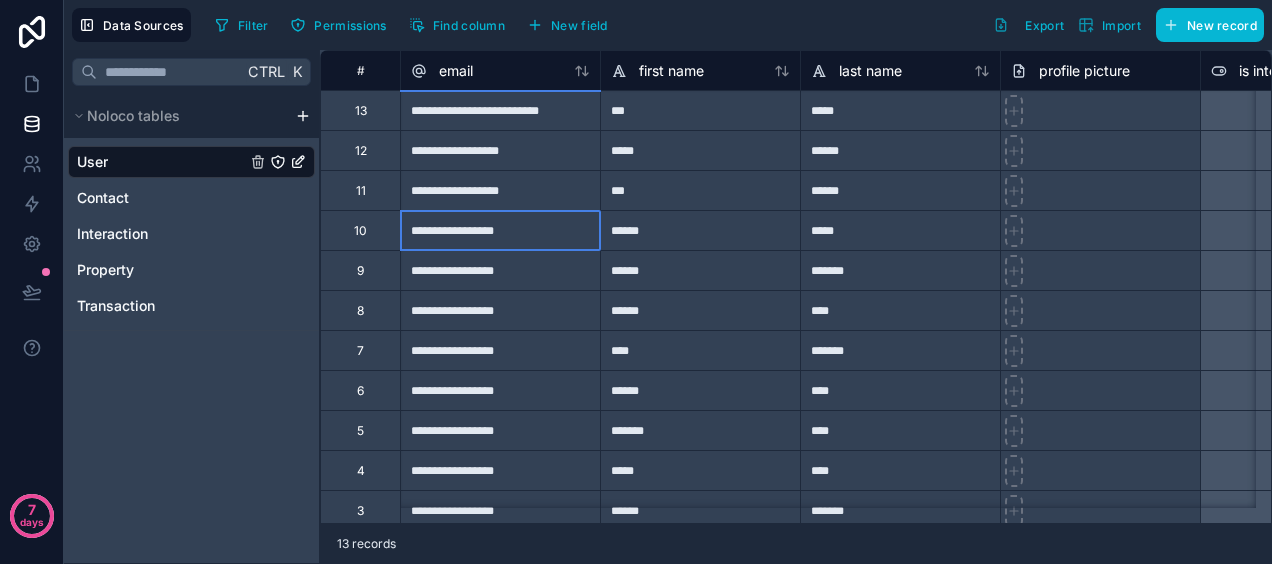 click on "**********" at bounding box center (500, 230) 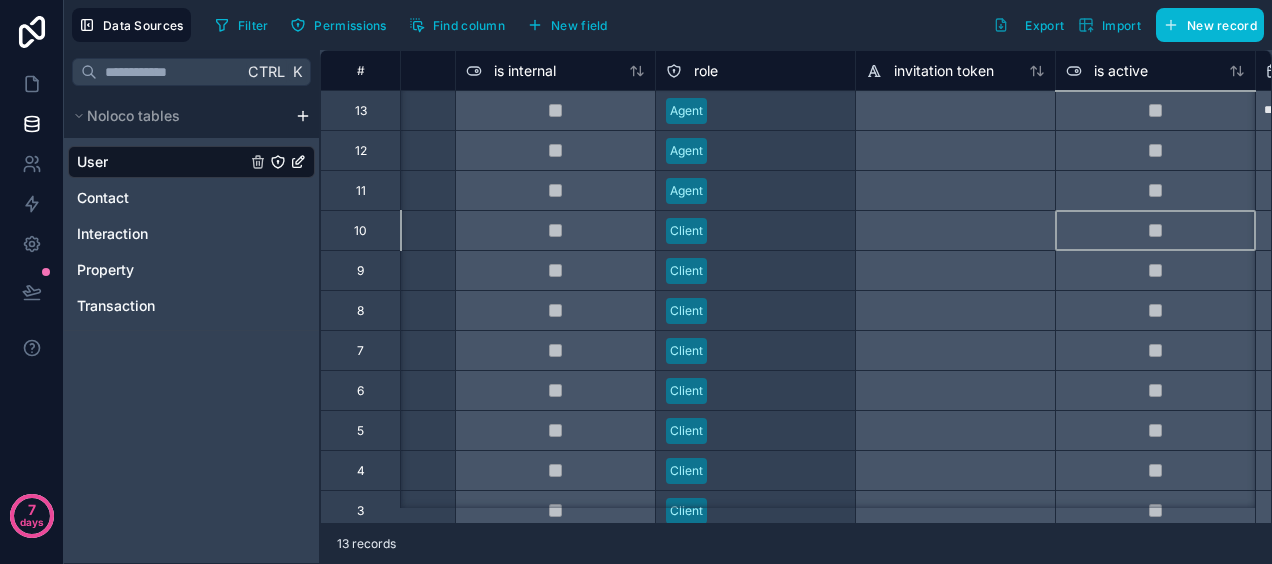 scroll, scrollTop: 0, scrollLeft: 945, axis: horizontal 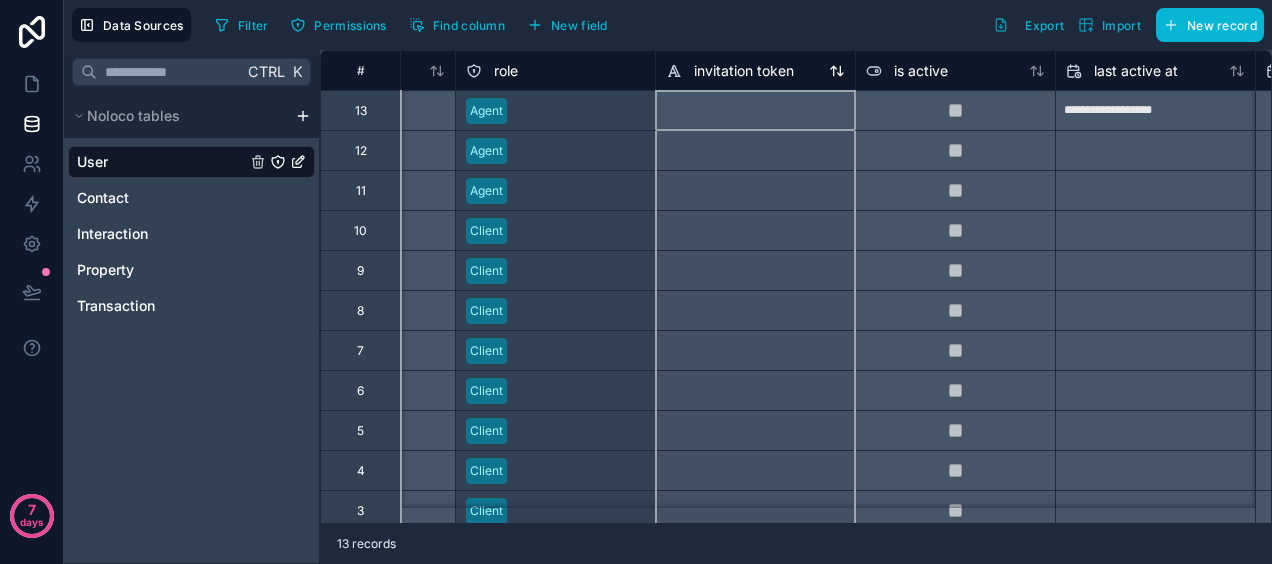 click on "invitation token" at bounding box center [744, 71] 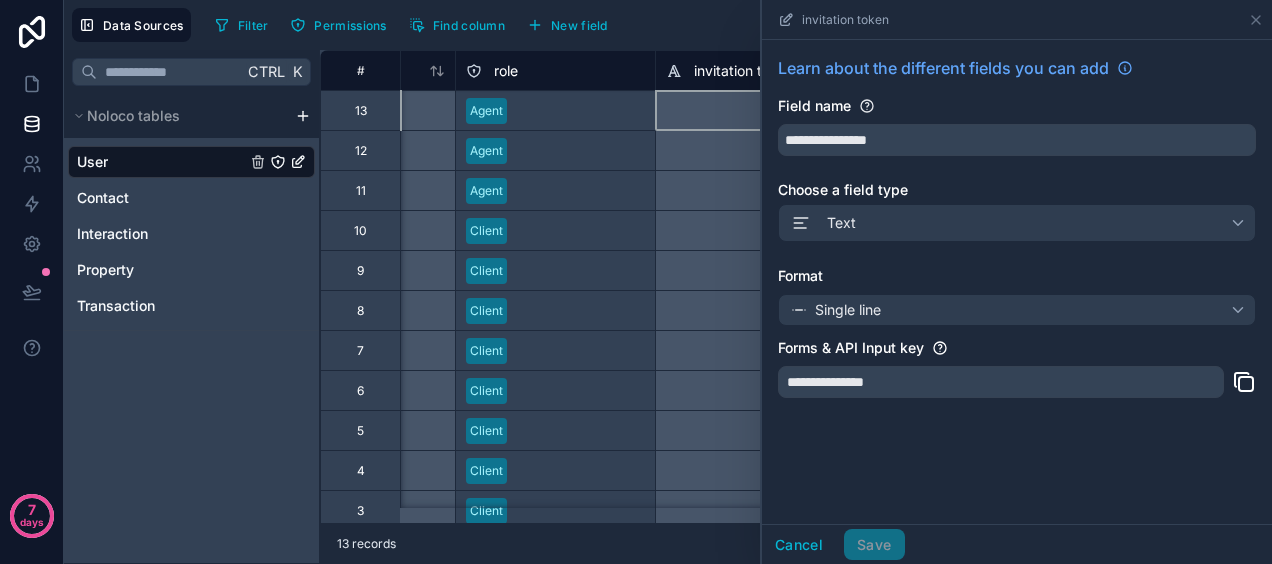 click at bounding box center [755, 110] 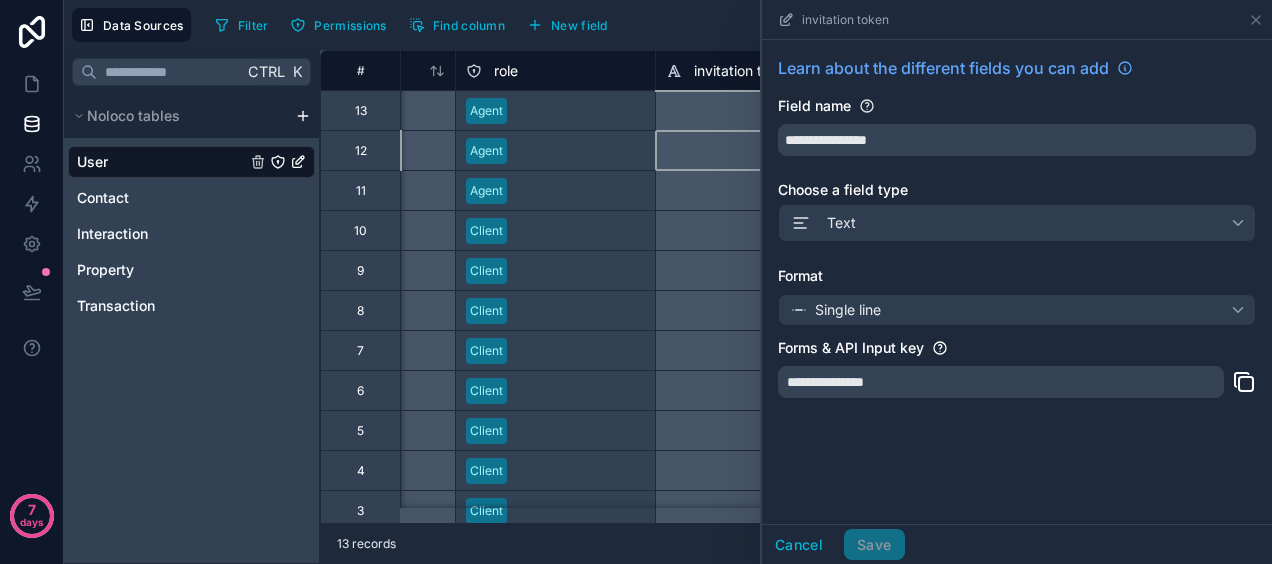 click at bounding box center [755, 150] 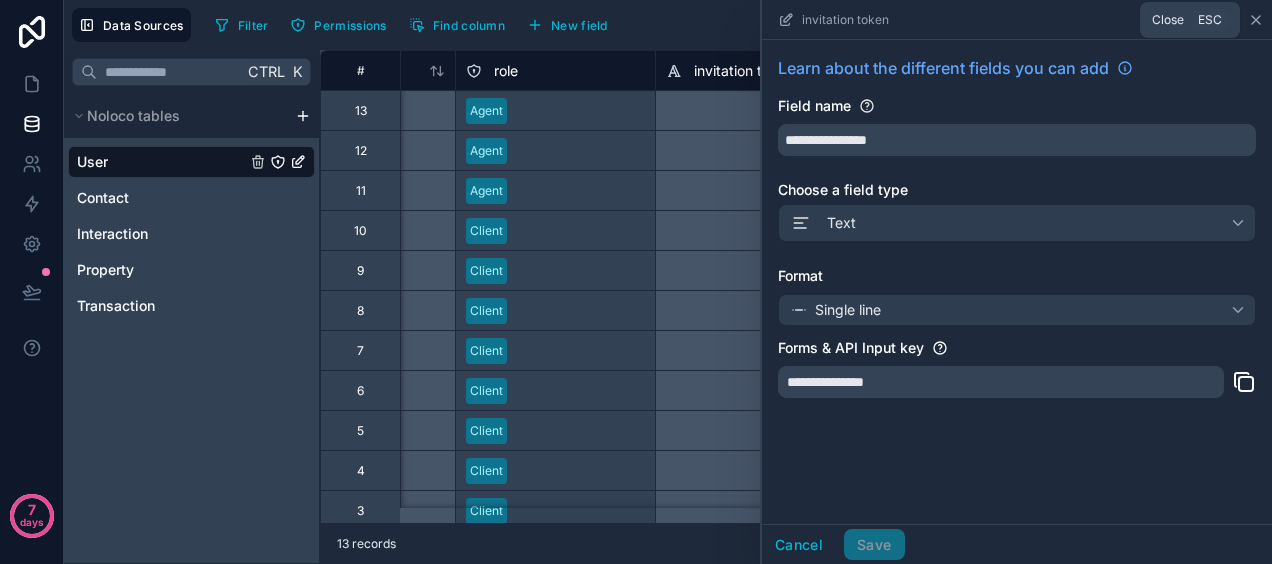 click 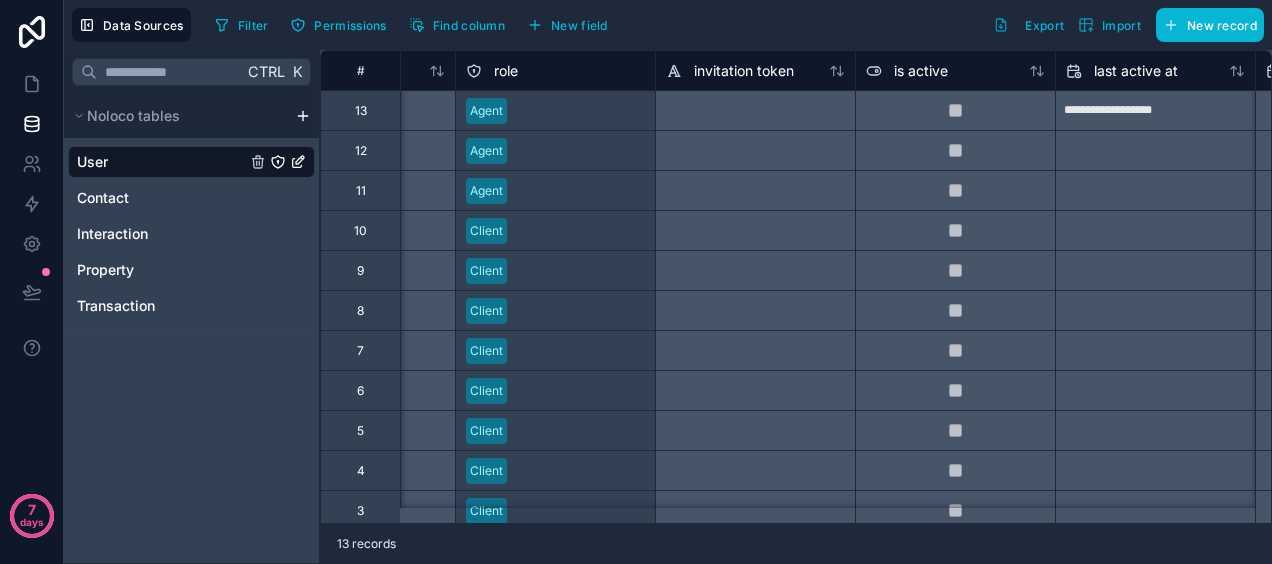 click at bounding box center [755, 150] 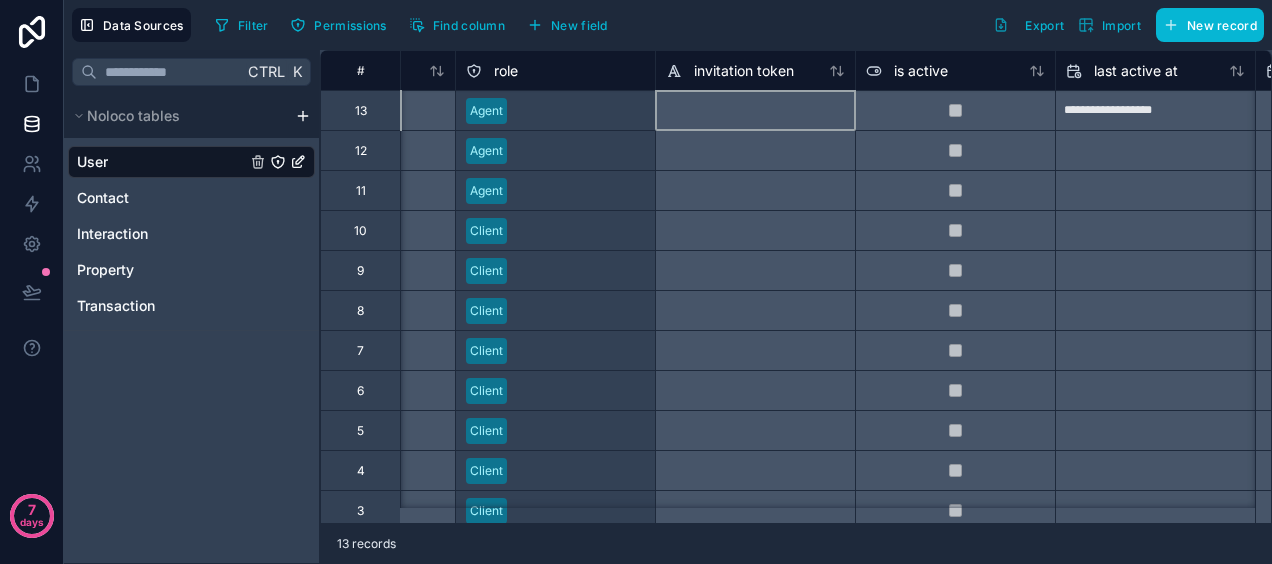 click at bounding box center [755, 110] 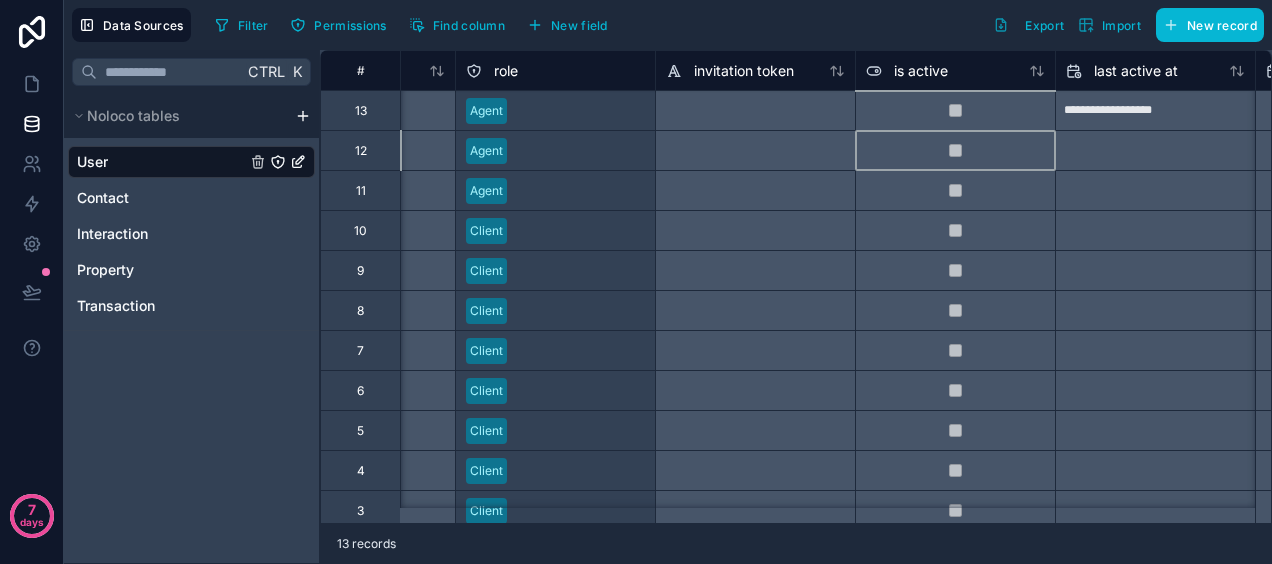 click at bounding box center [955, 150] 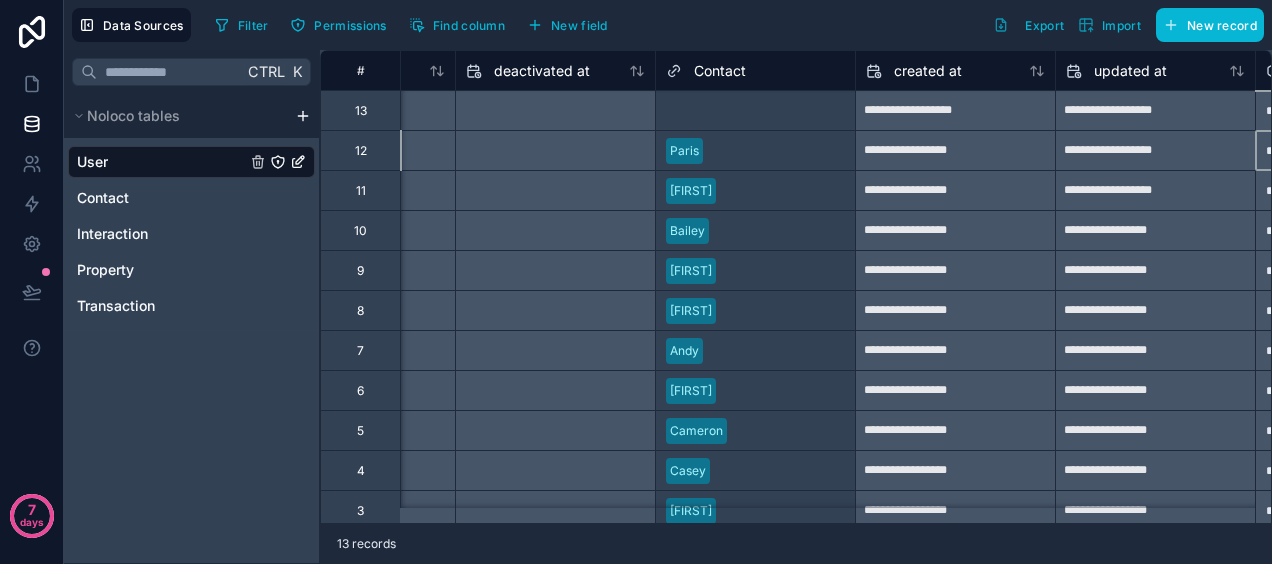 scroll, scrollTop: 0, scrollLeft: 1944, axis: horizontal 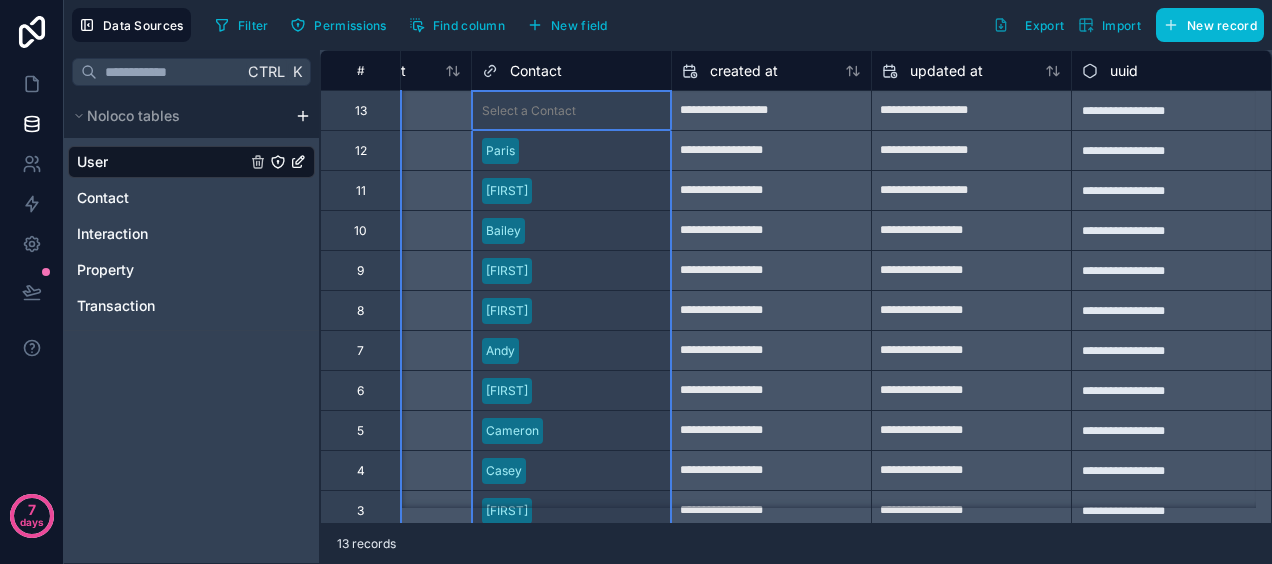 click on "Contact" at bounding box center [536, 71] 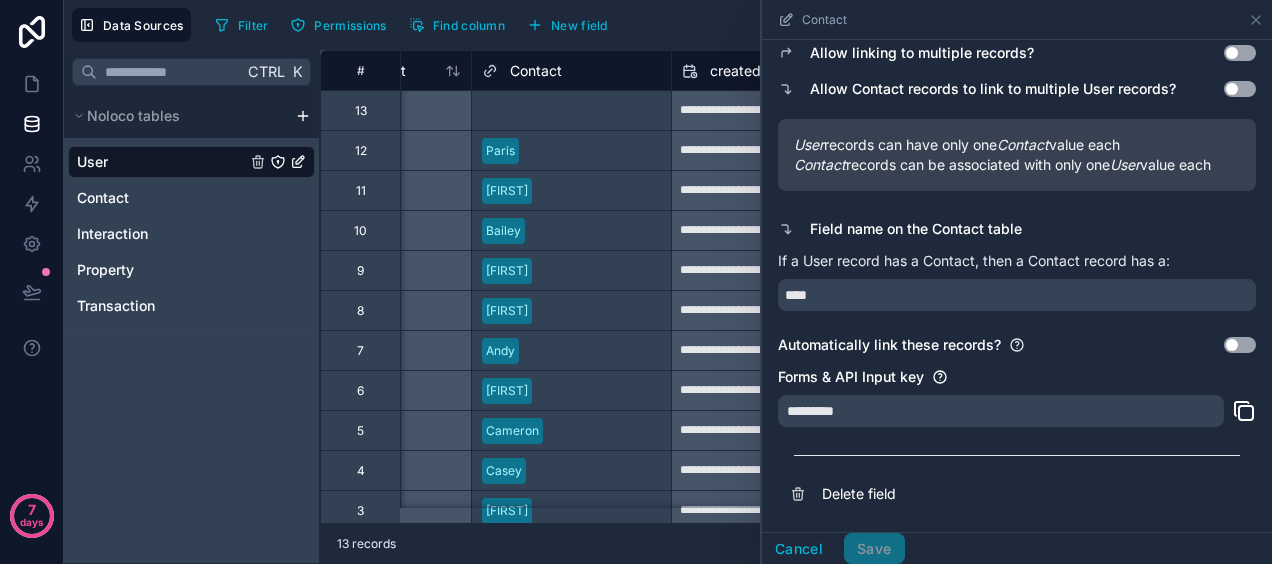 scroll, scrollTop: 240, scrollLeft: 0, axis: vertical 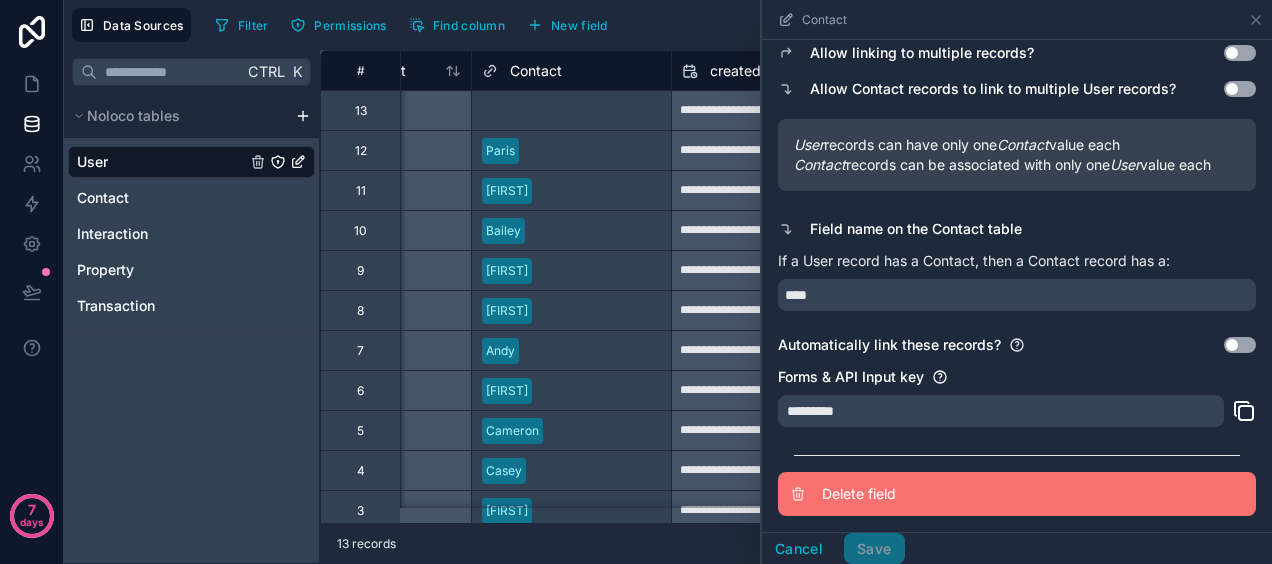 click on "Delete field" at bounding box center [1017, 494] 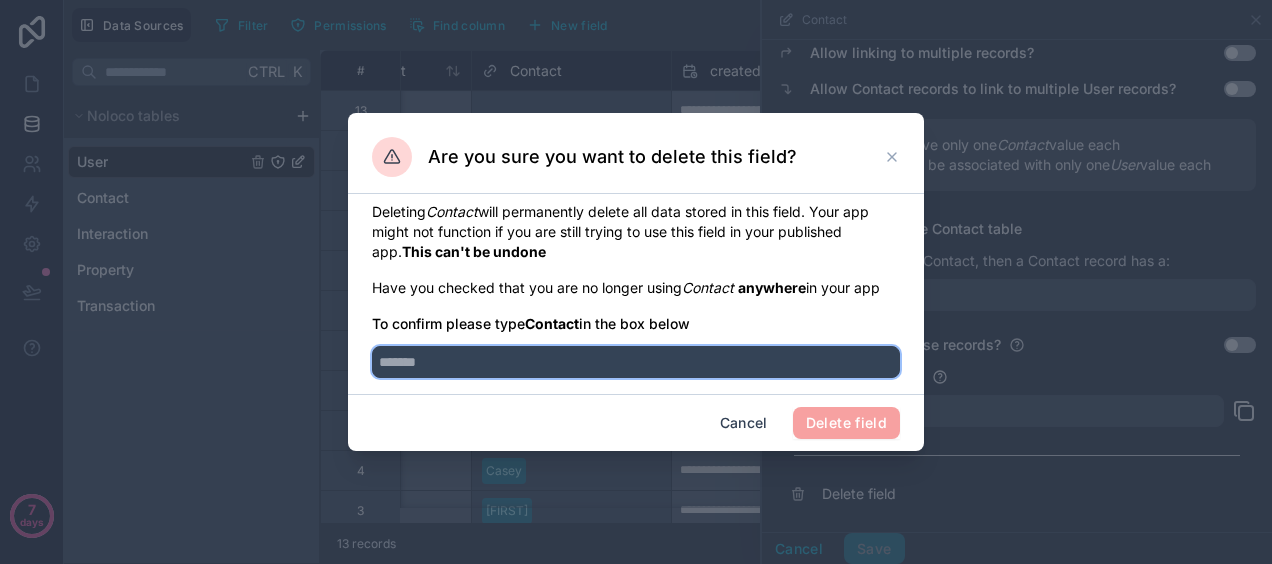 click at bounding box center (636, 362) 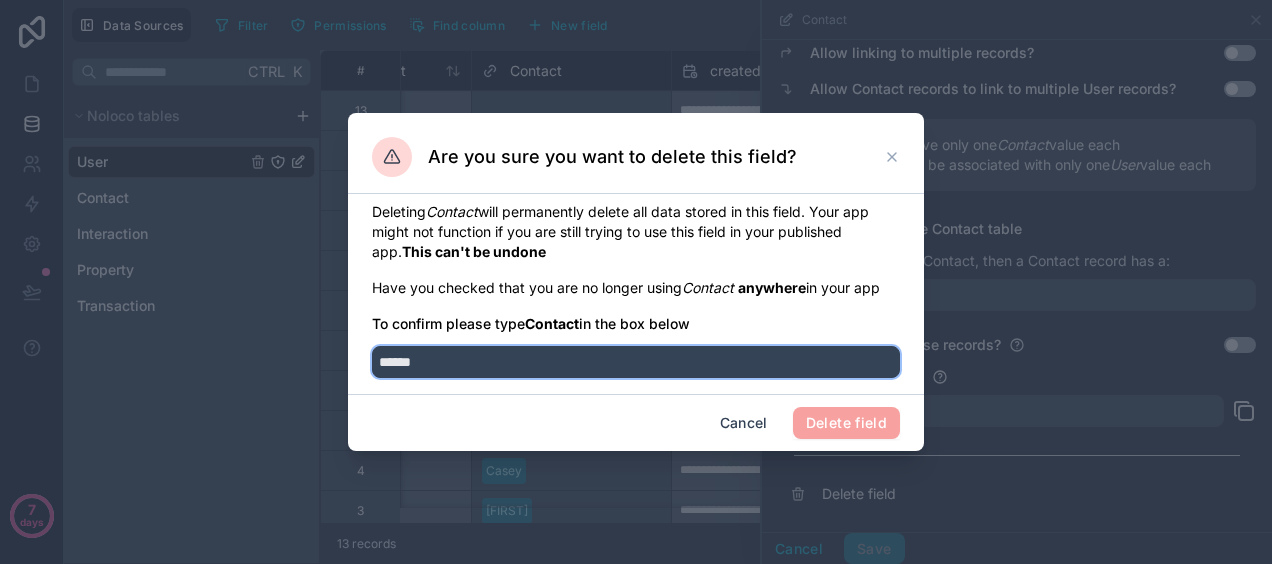 type on "*******" 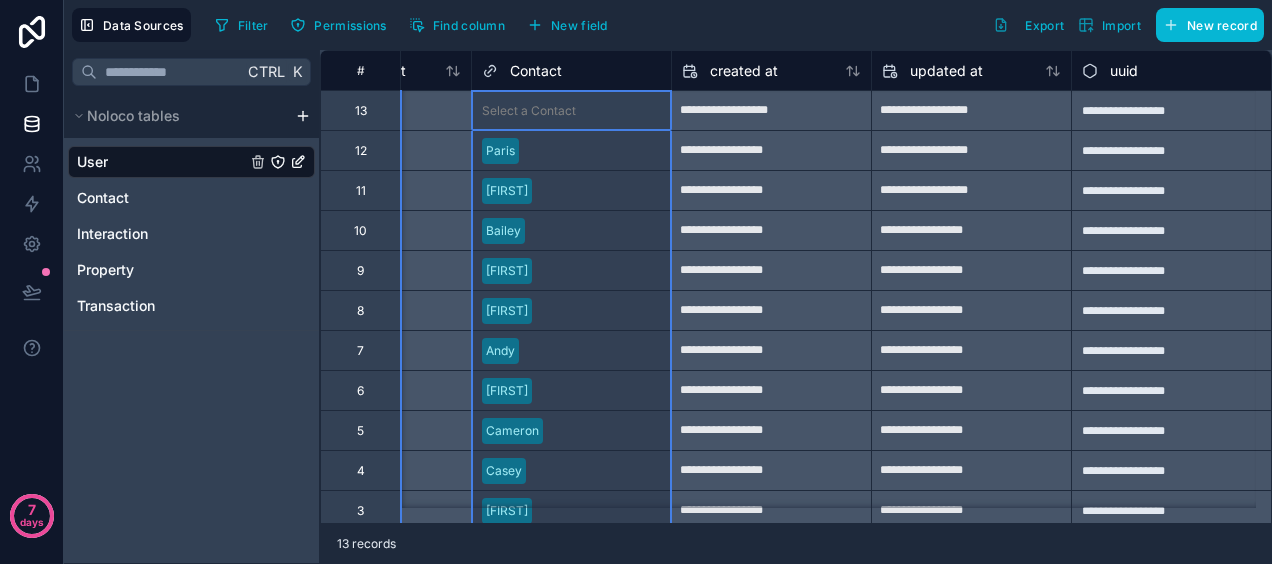 click on "Contact" at bounding box center (536, 71) 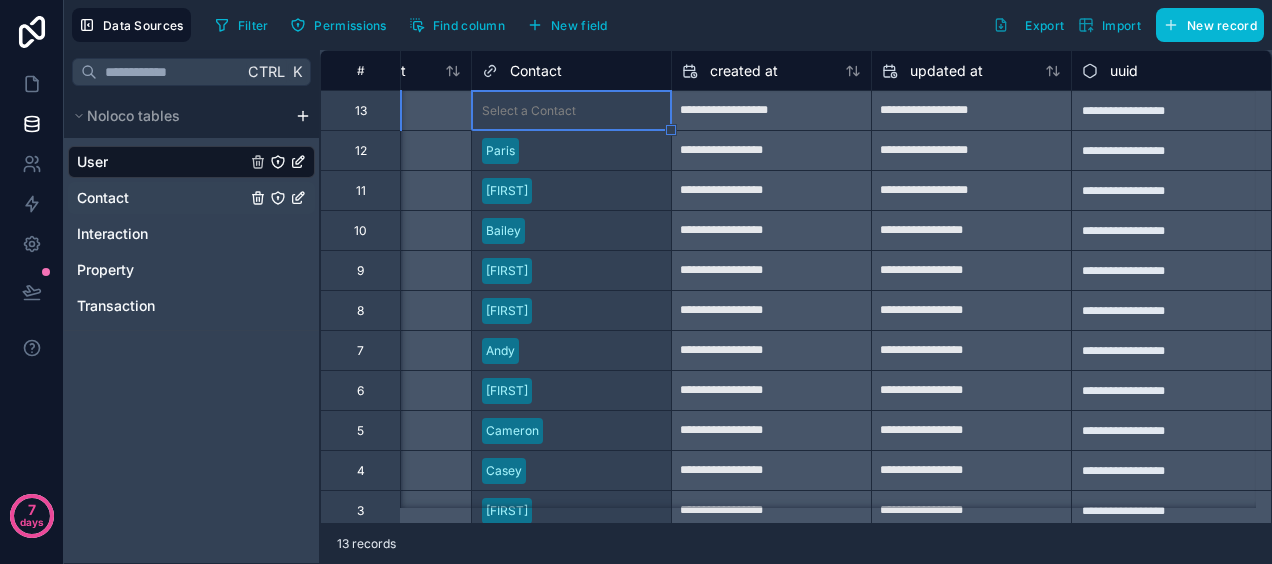 click on "Contact" at bounding box center [103, 198] 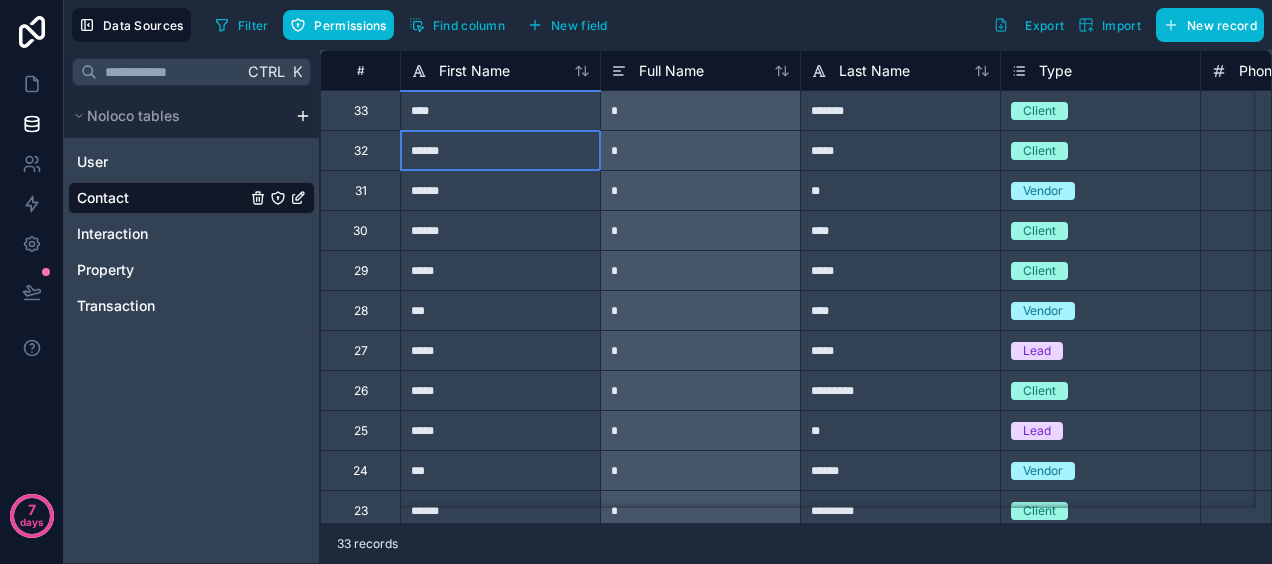 click on "******" at bounding box center (500, 150) 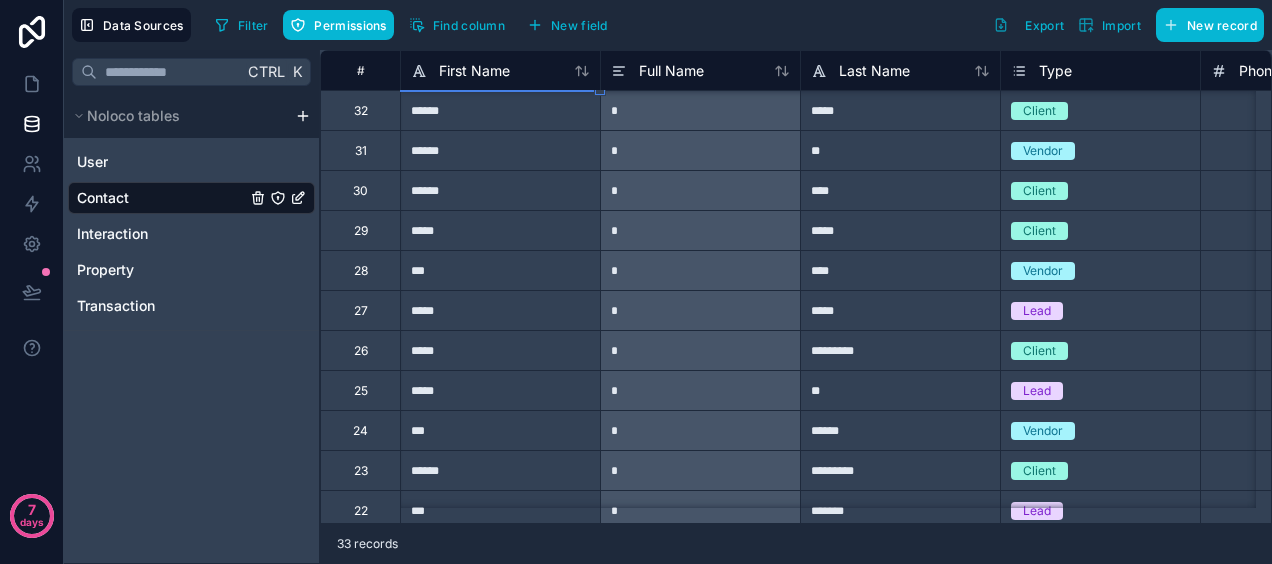 scroll, scrollTop: 0, scrollLeft: 0, axis: both 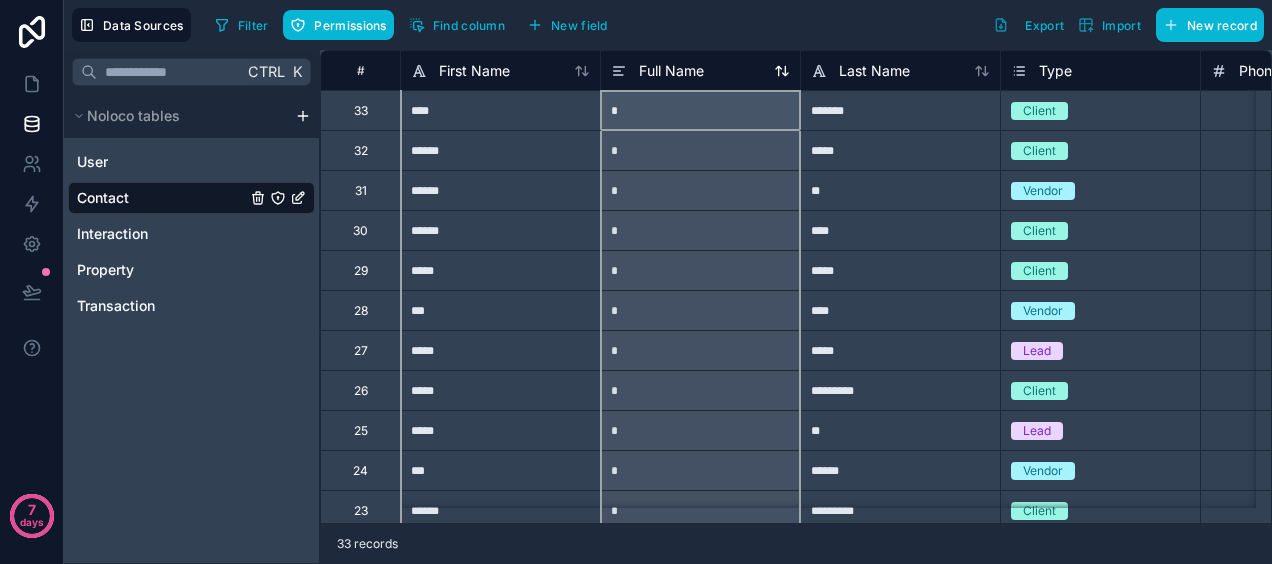 click on "Full Name" at bounding box center (671, 71) 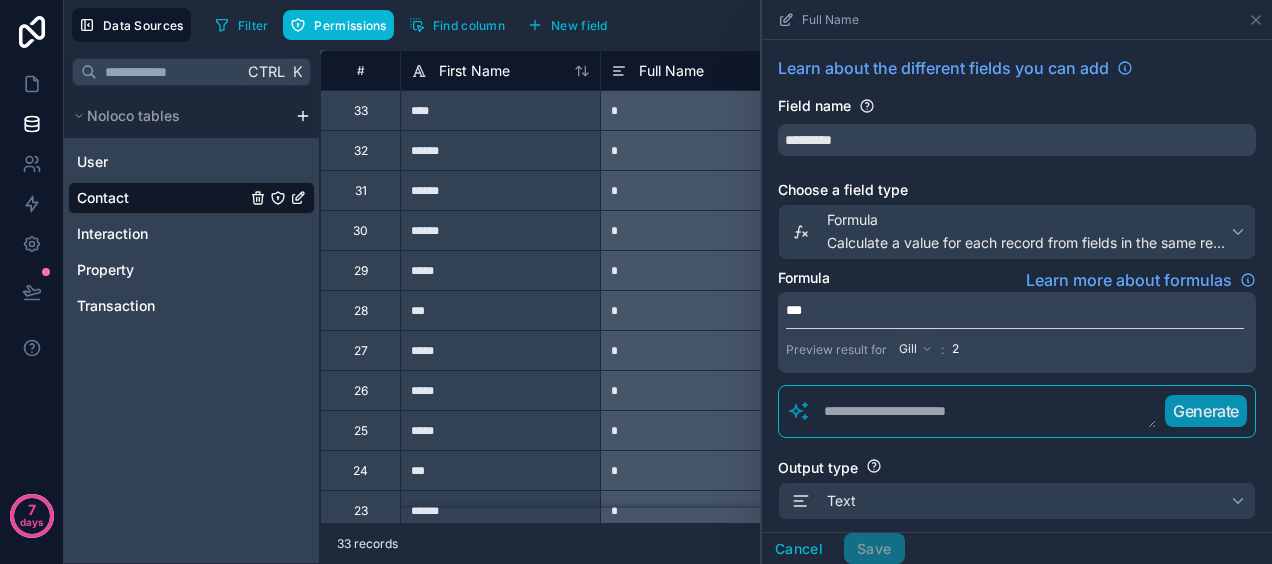 scroll, scrollTop: 289, scrollLeft: 0, axis: vertical 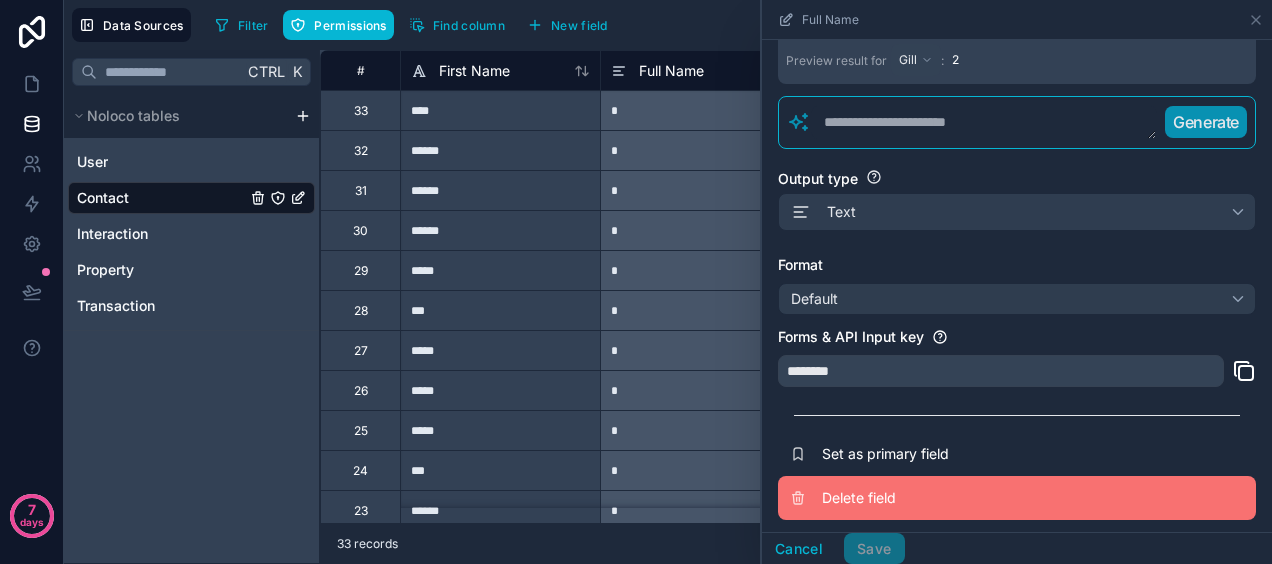 click on "Delete field" at bounding box center [966, 498] 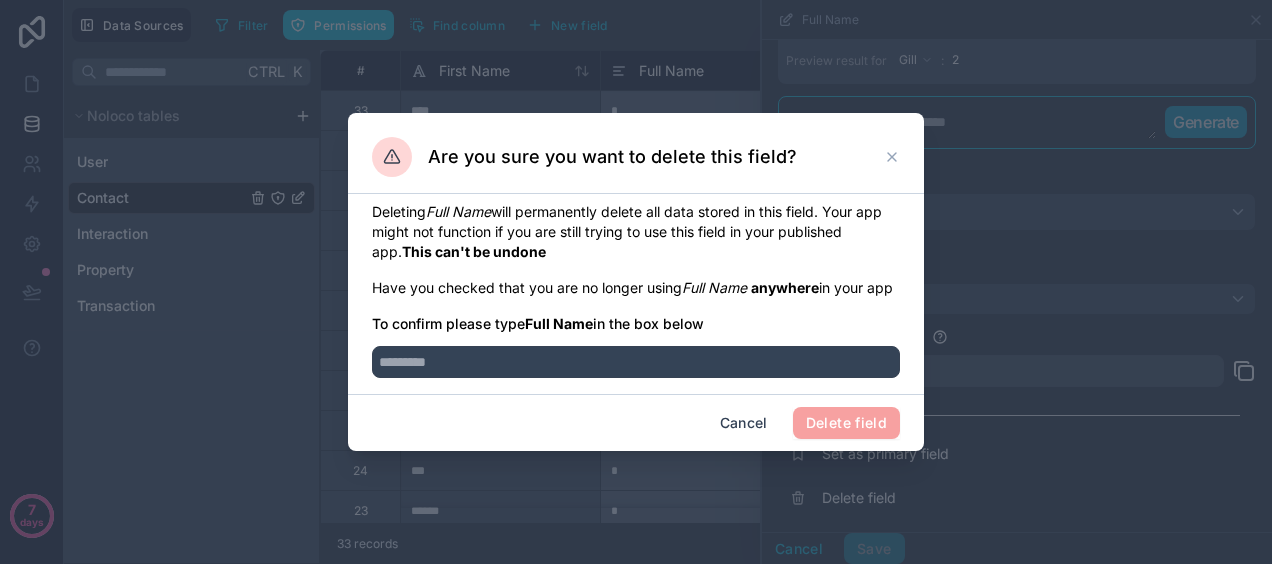 type 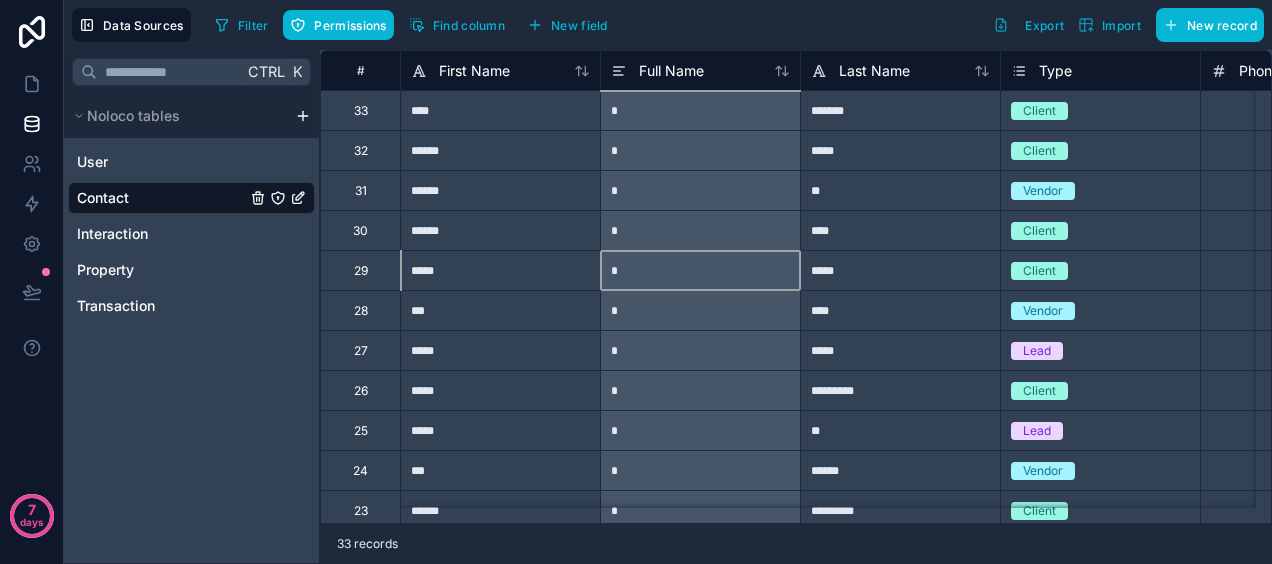 click on "*" at bounding box center (700, 270) 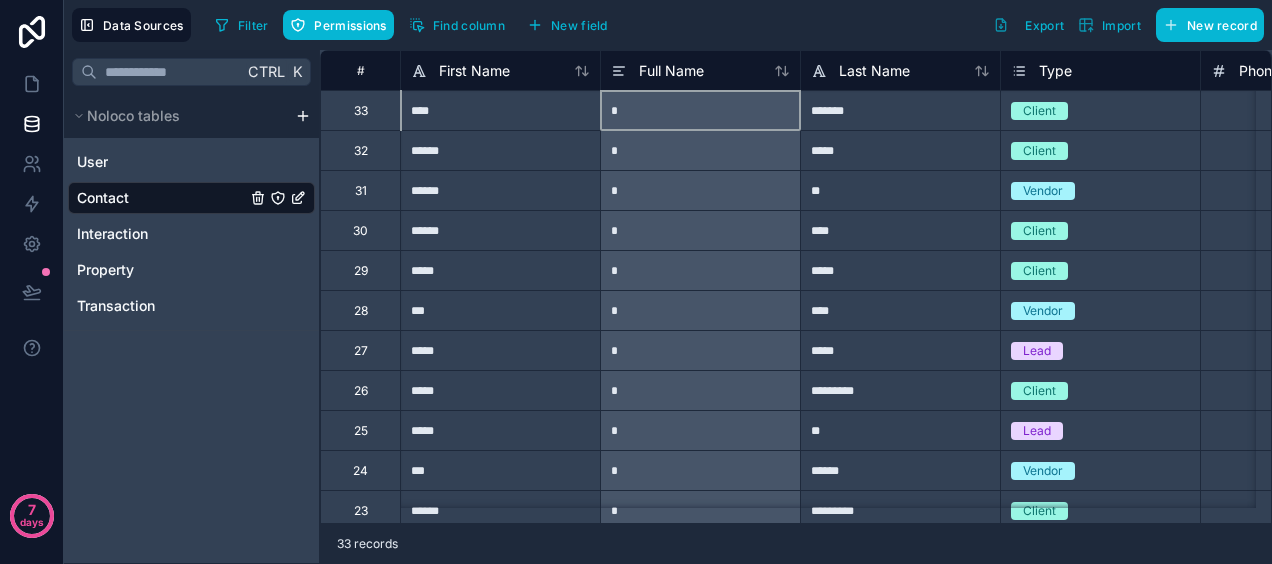 click on "*" at bounding box center [700, 110] 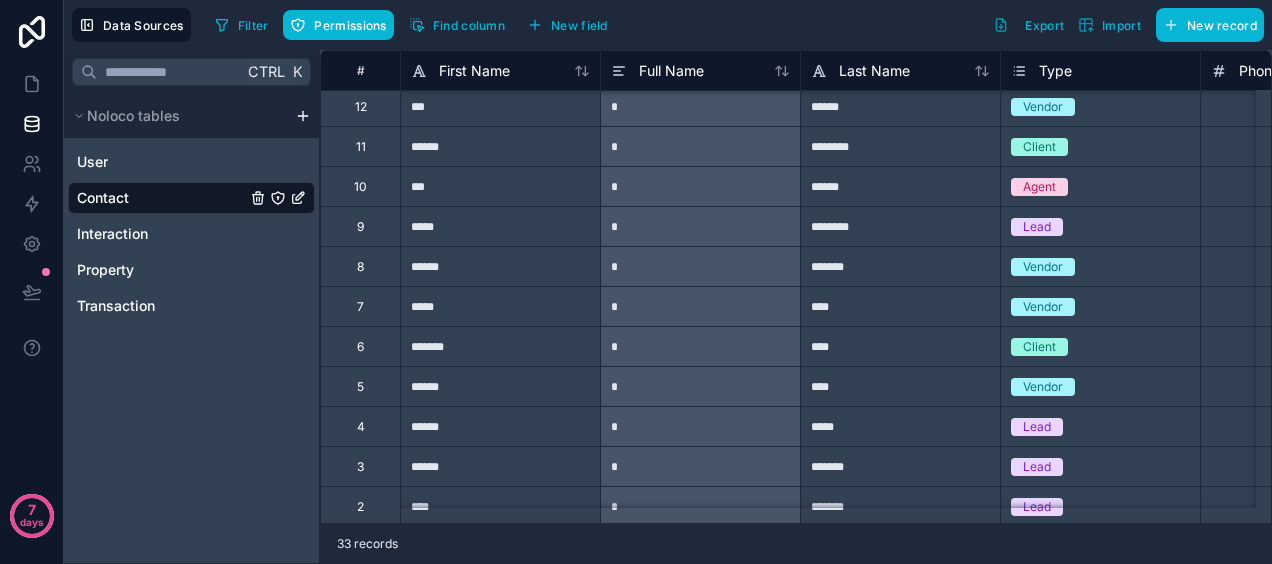 scroll, scrollTop: 906, scrollLeft: 0, axis: vertical 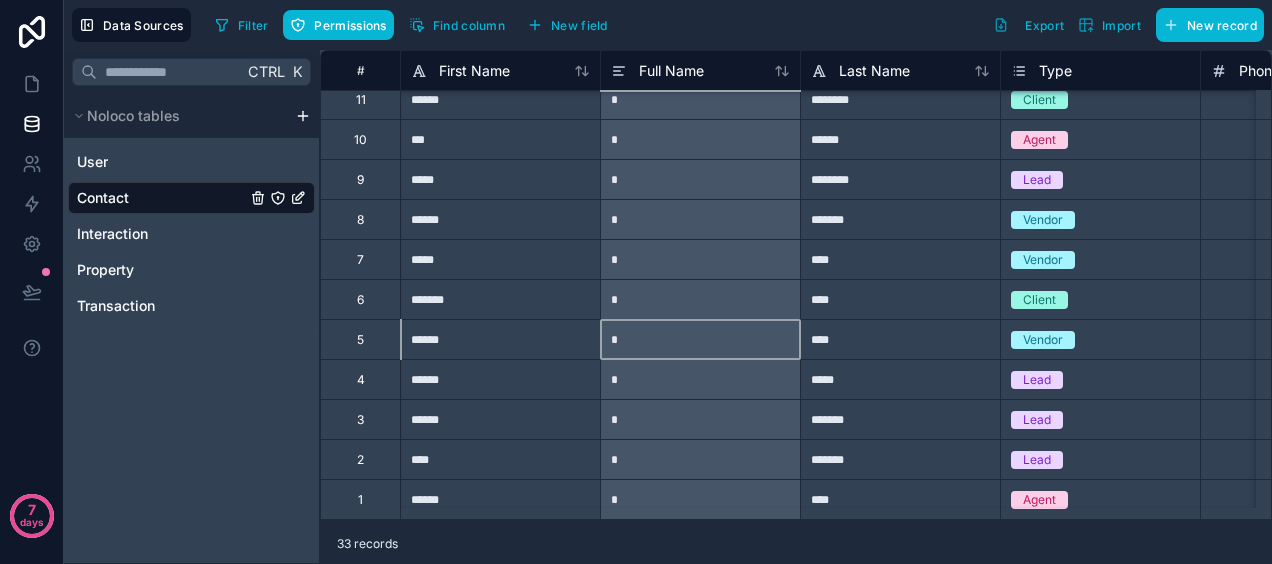 click on "*" at bounding box center (700, 339) 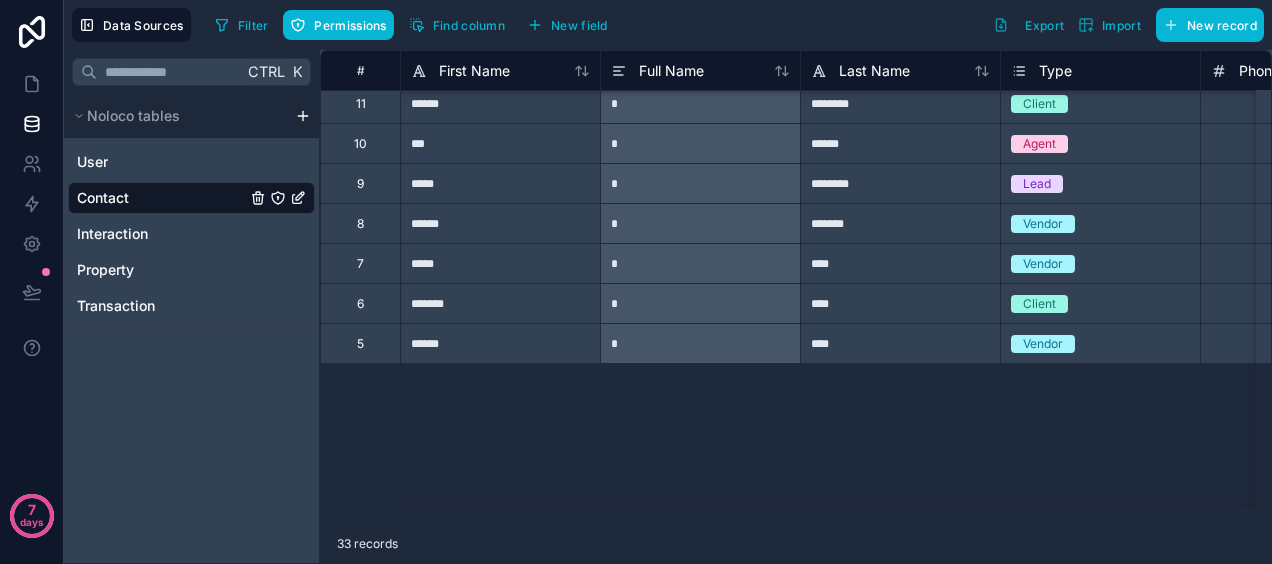 scroll, scrollTop: 0, scrollLeft: 0, axis: both 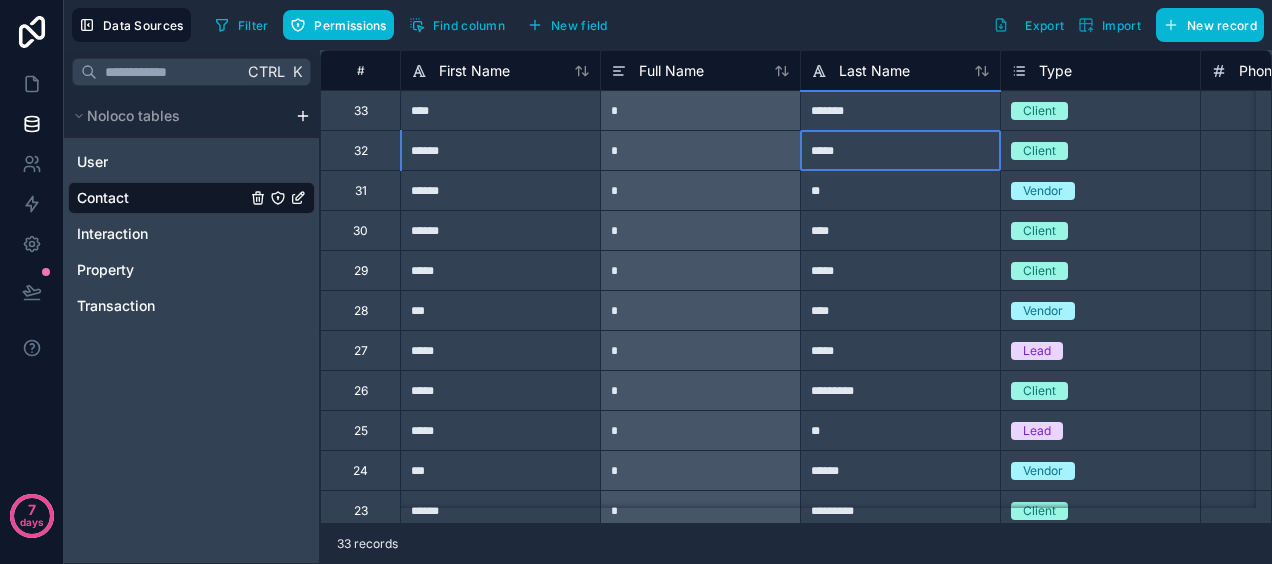 click on "*****" at bounding box center (900, 150) 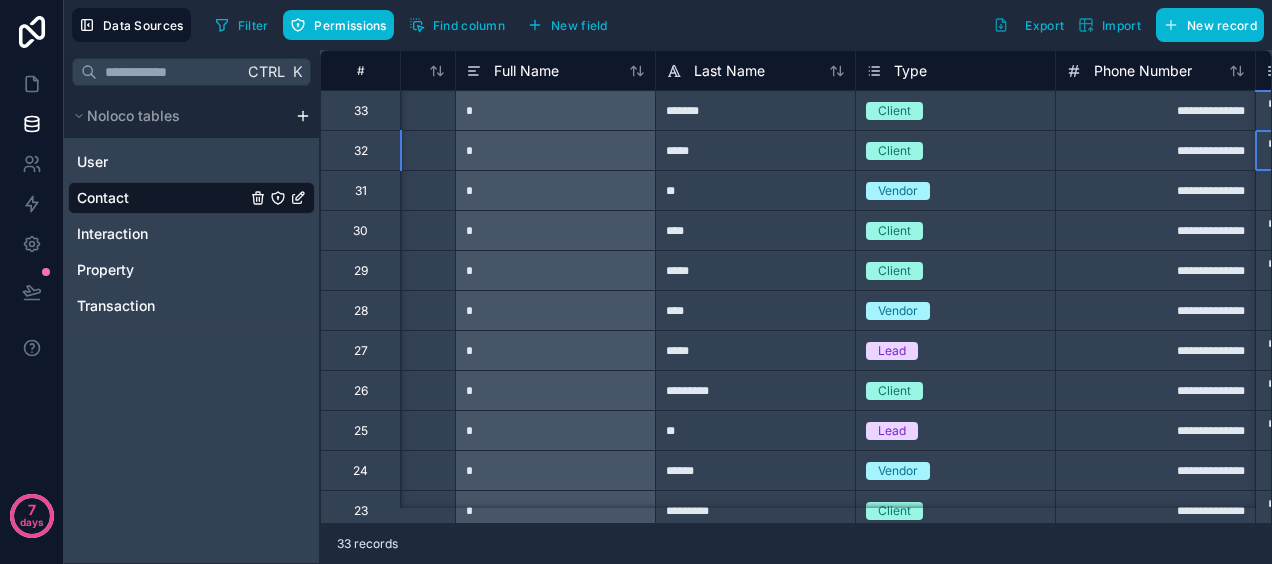 scroll, scrollTop: 0, scrollLeft: 345, axis: horizontal 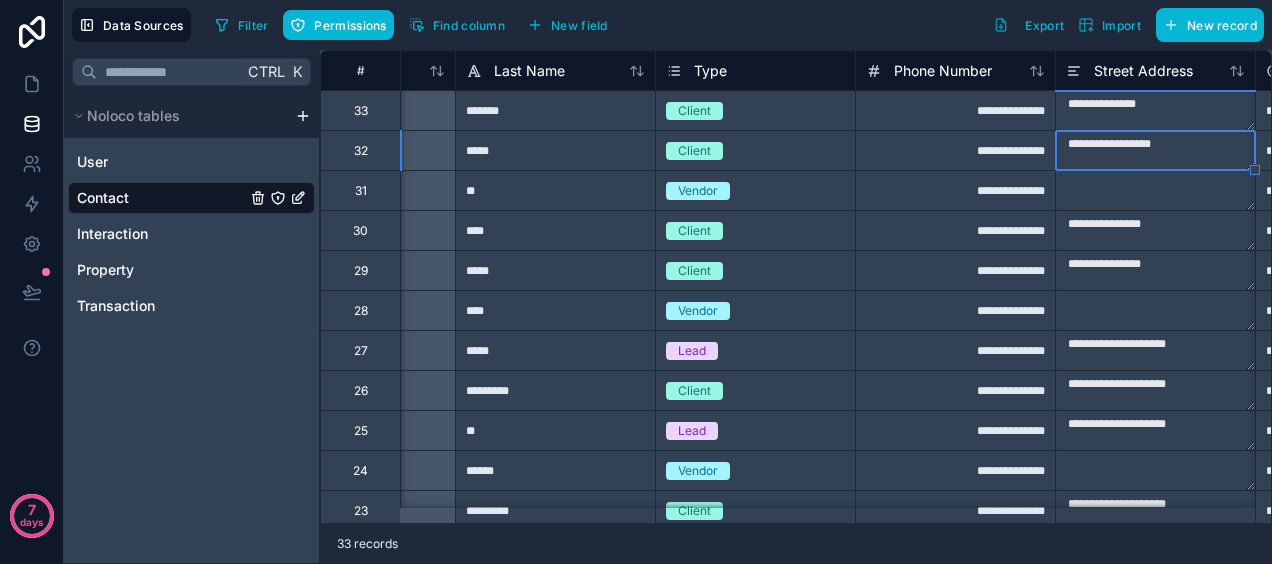 click on "Client" at bounding box center (755, 111) 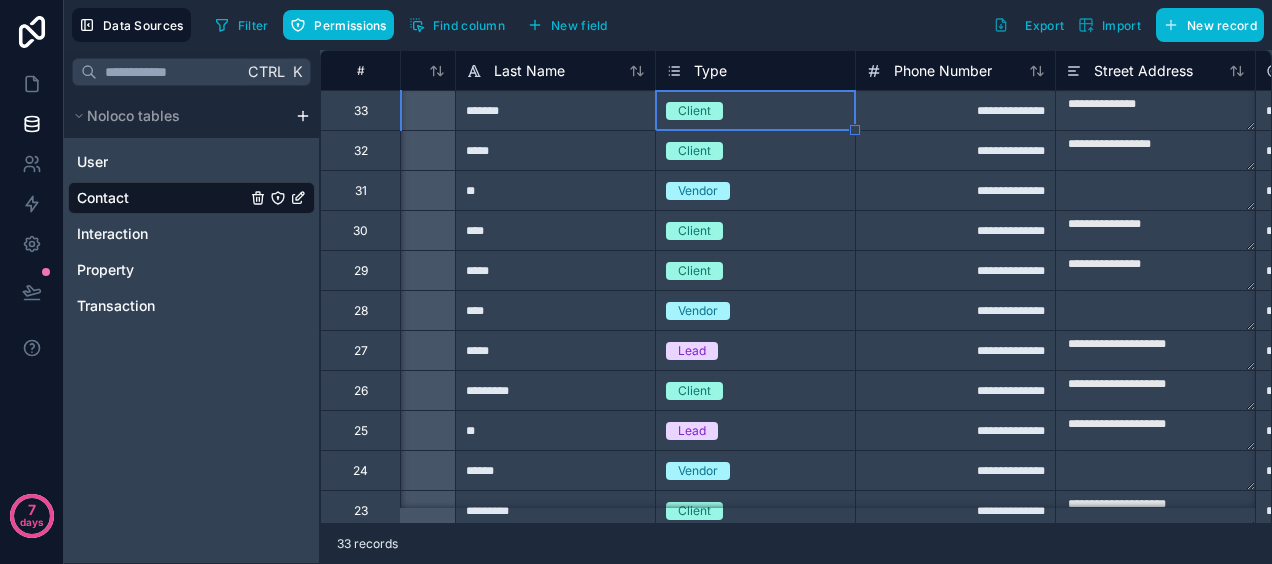 click on "Client" at bounding box center [755, 111] 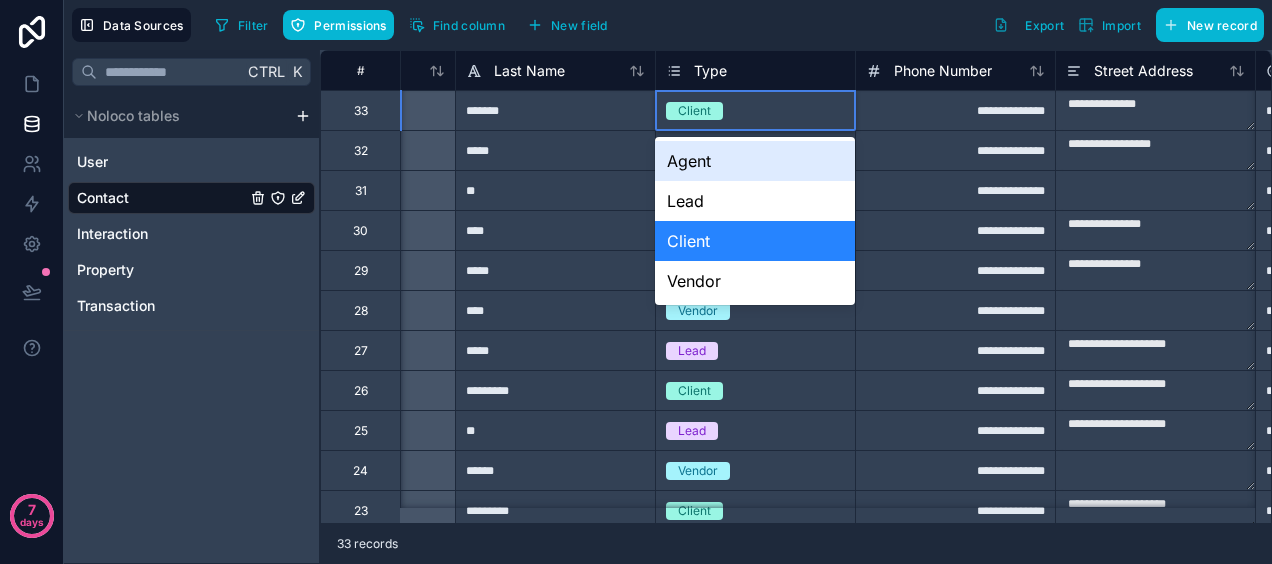 click on "Client" at bounding box center (755, 111) 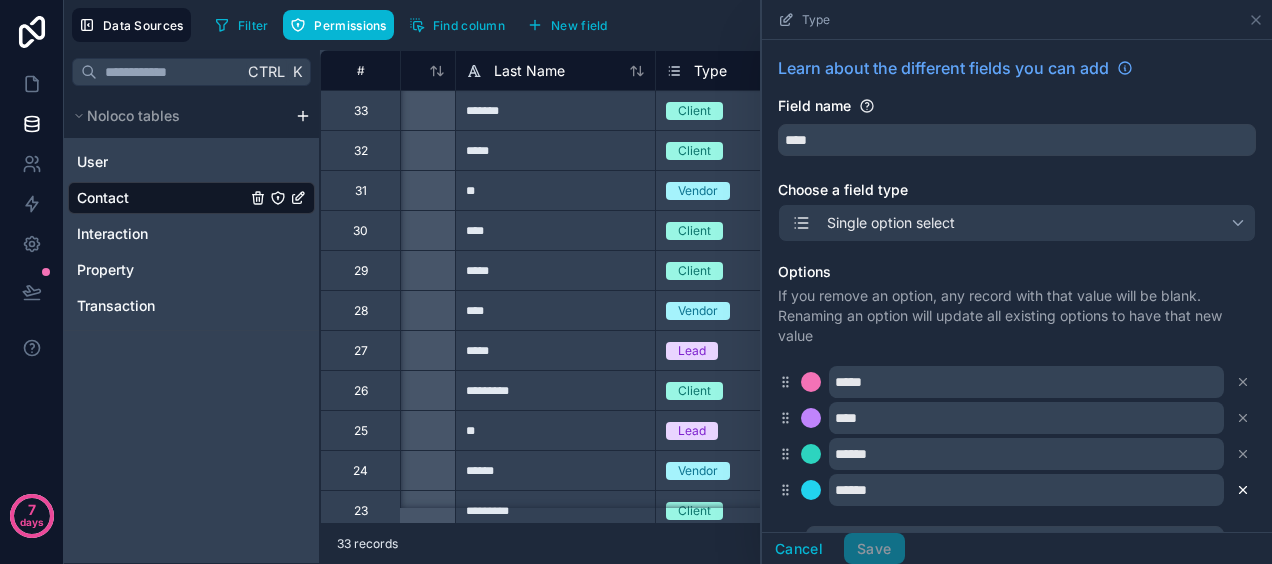 click 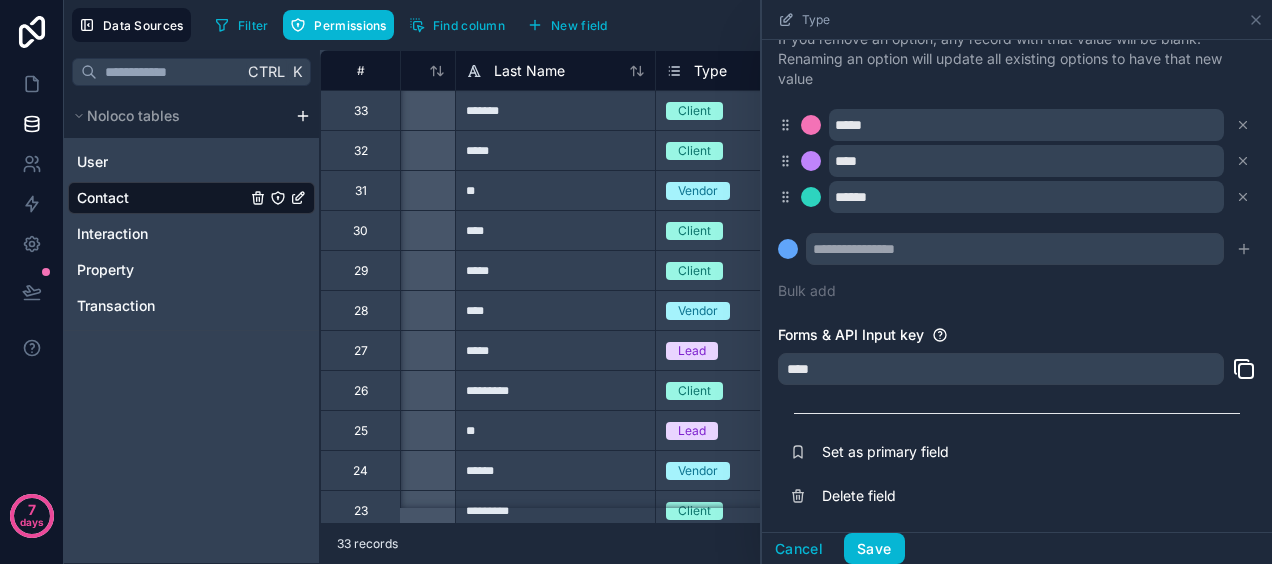 scroll, scrollTop: 0, scrollLeft: 0, axis: both 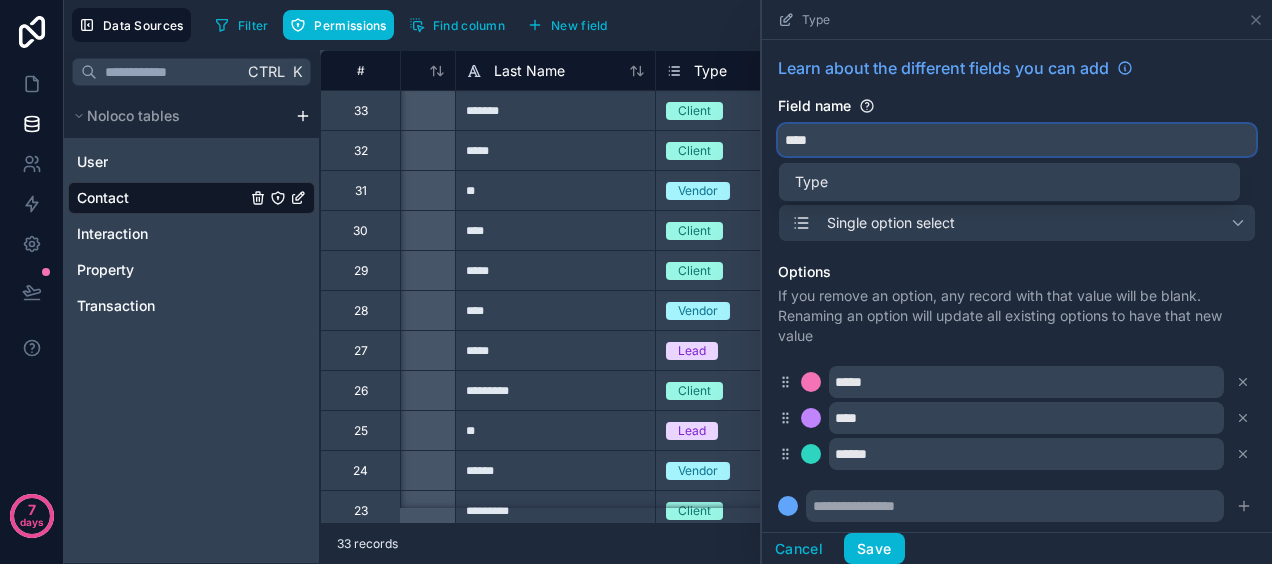 click on "****" at bounding box center (1017, 140) 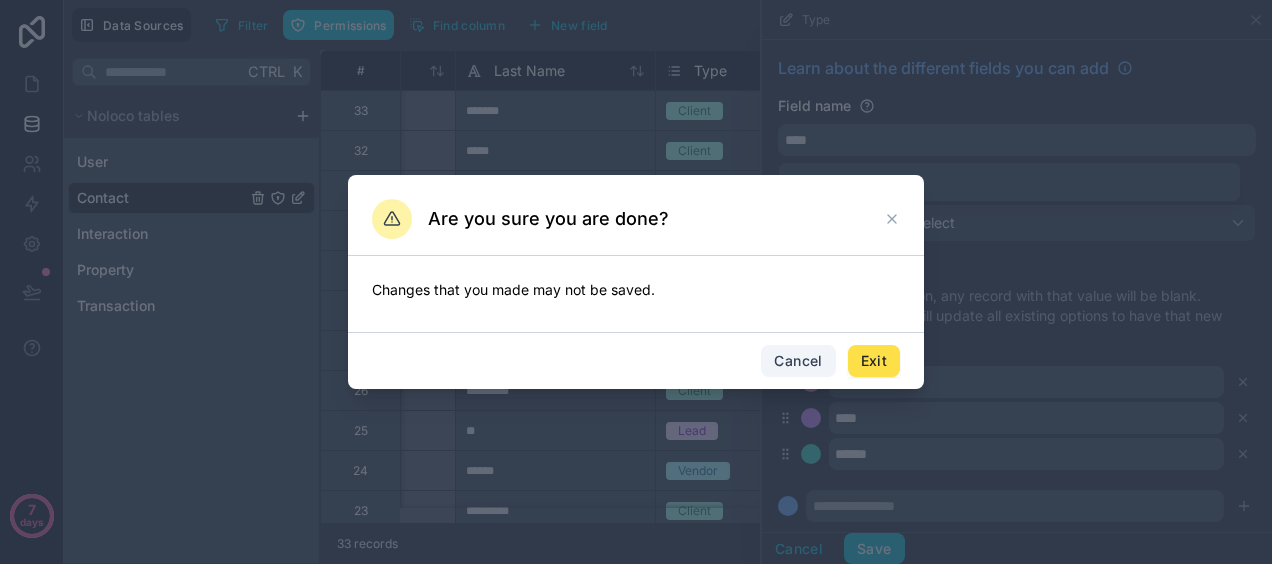 click on "Cancel" at bounding box center (798, 361) 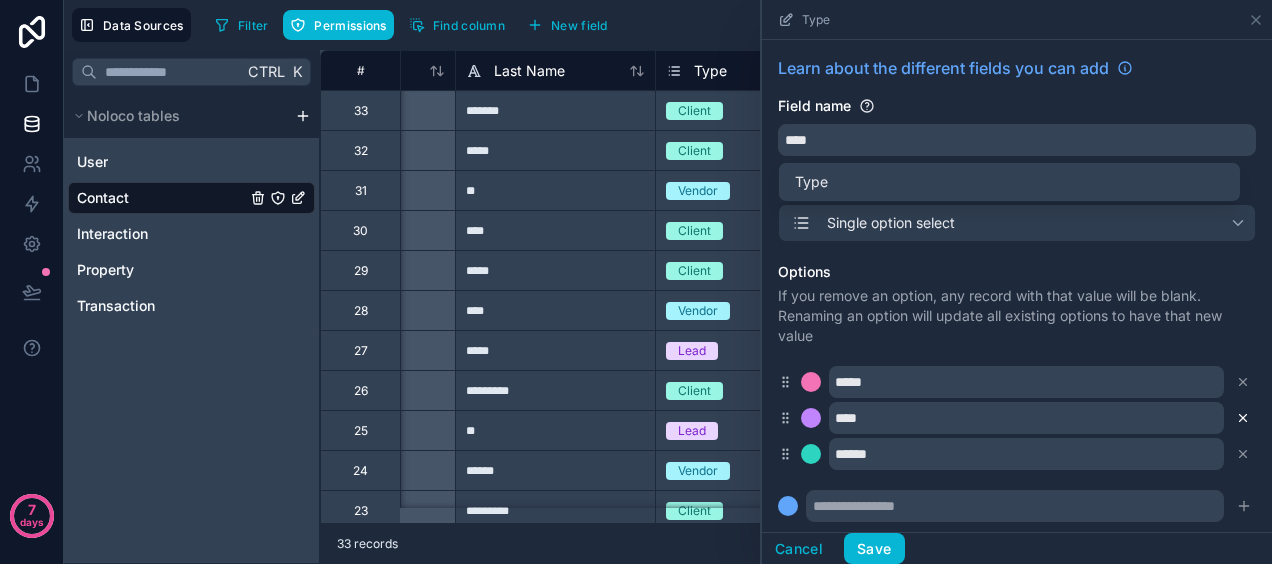 click 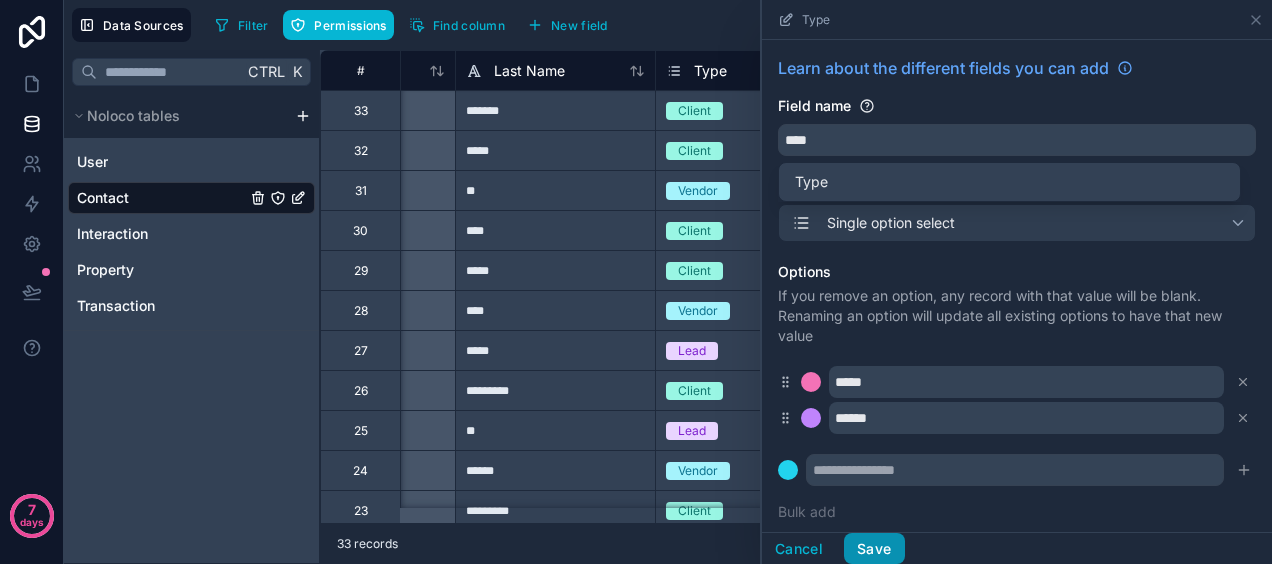 click on "Save" at bounding box center [874, 549] 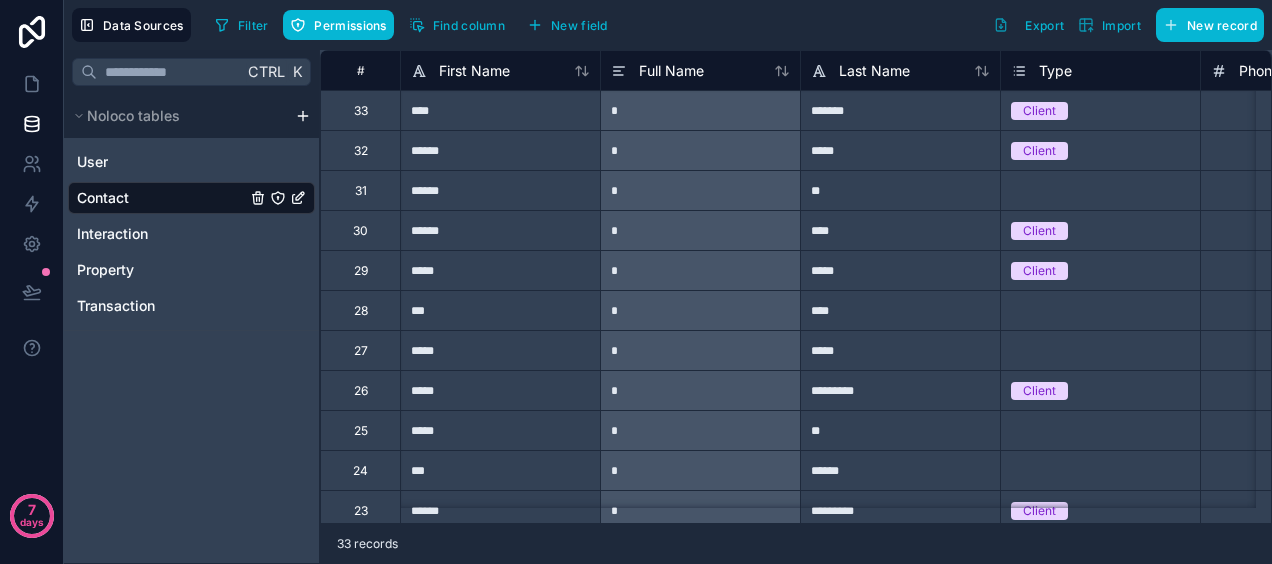 click on "Contact" at bounding box center (191, 198) 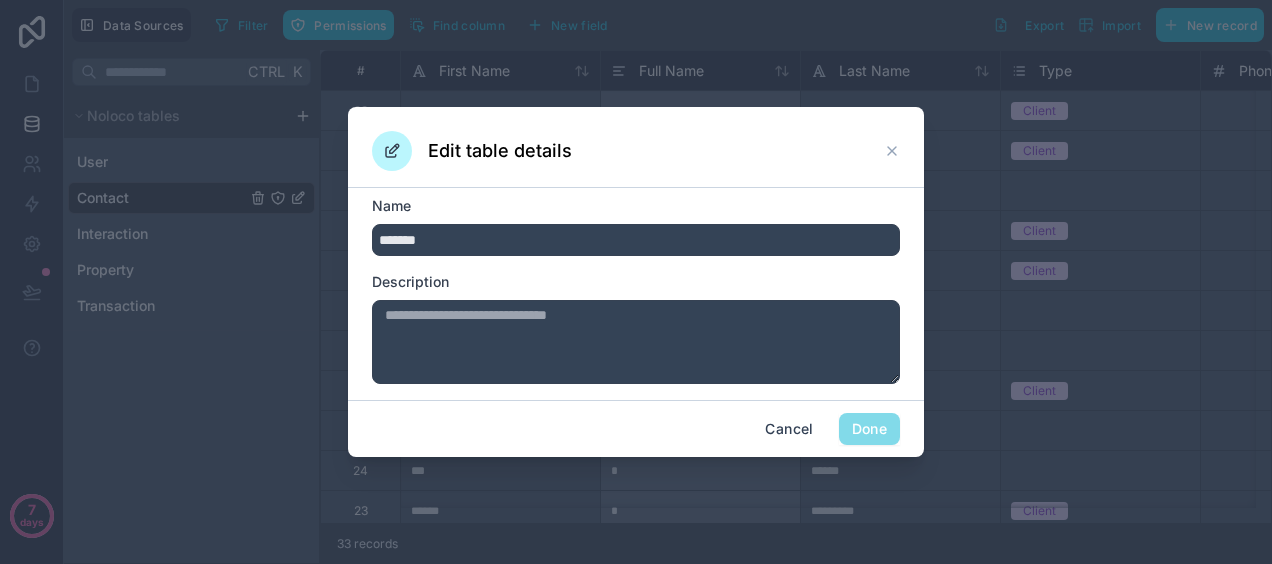 click 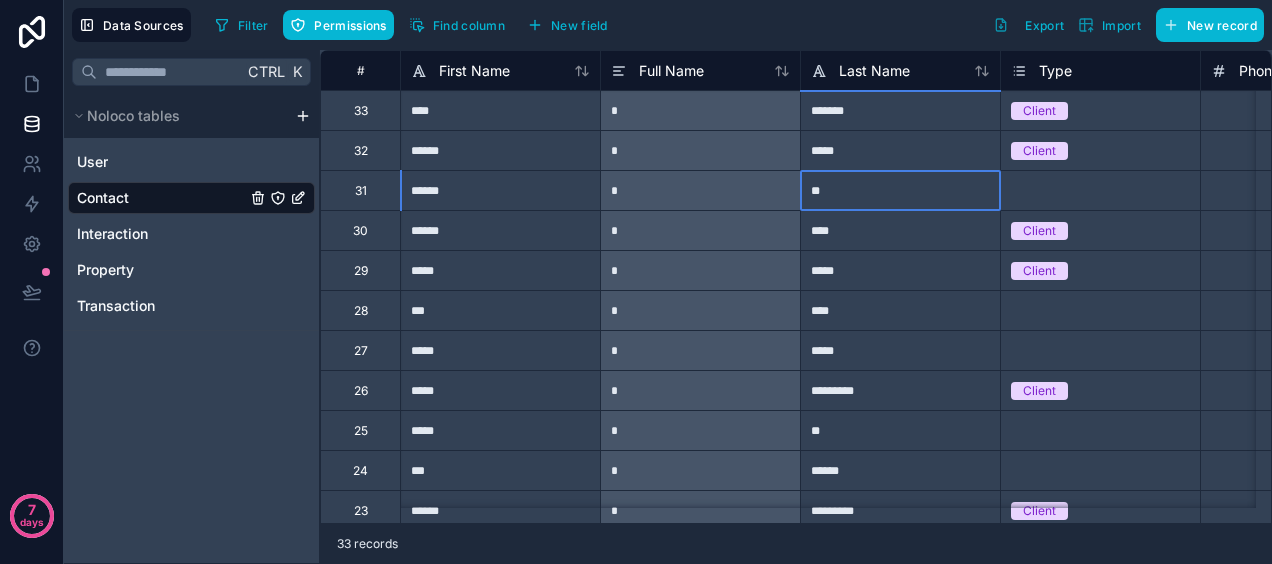 click on "**" at bounding box center (900, 190) 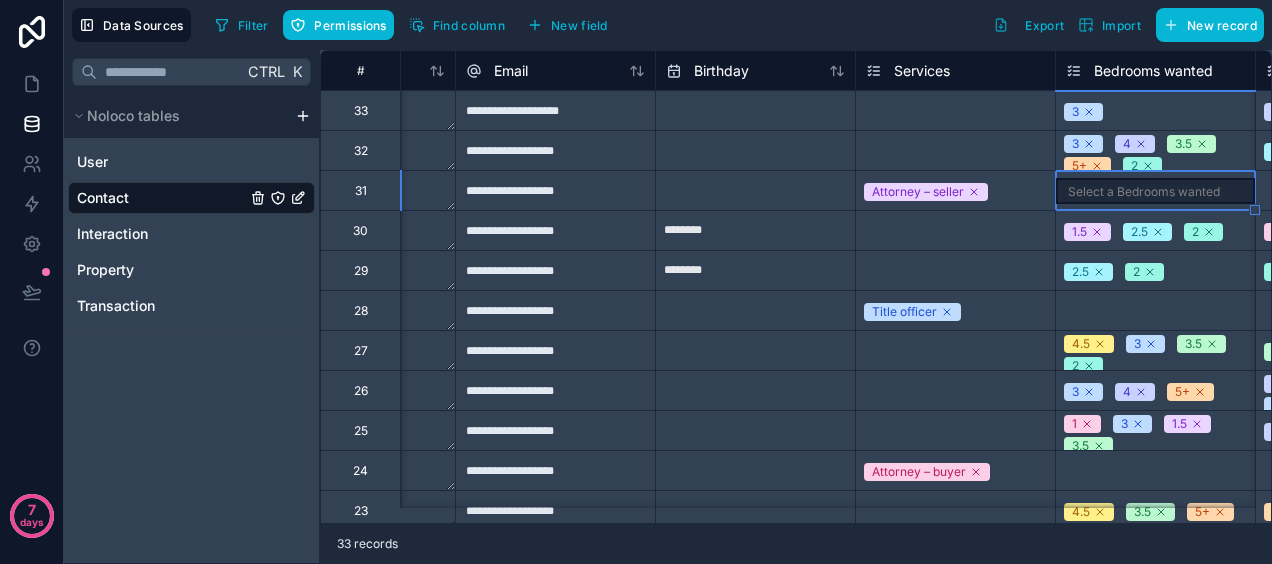 scroll, scrollTop: 0, scrollLeft: 1345, axis: horizontal 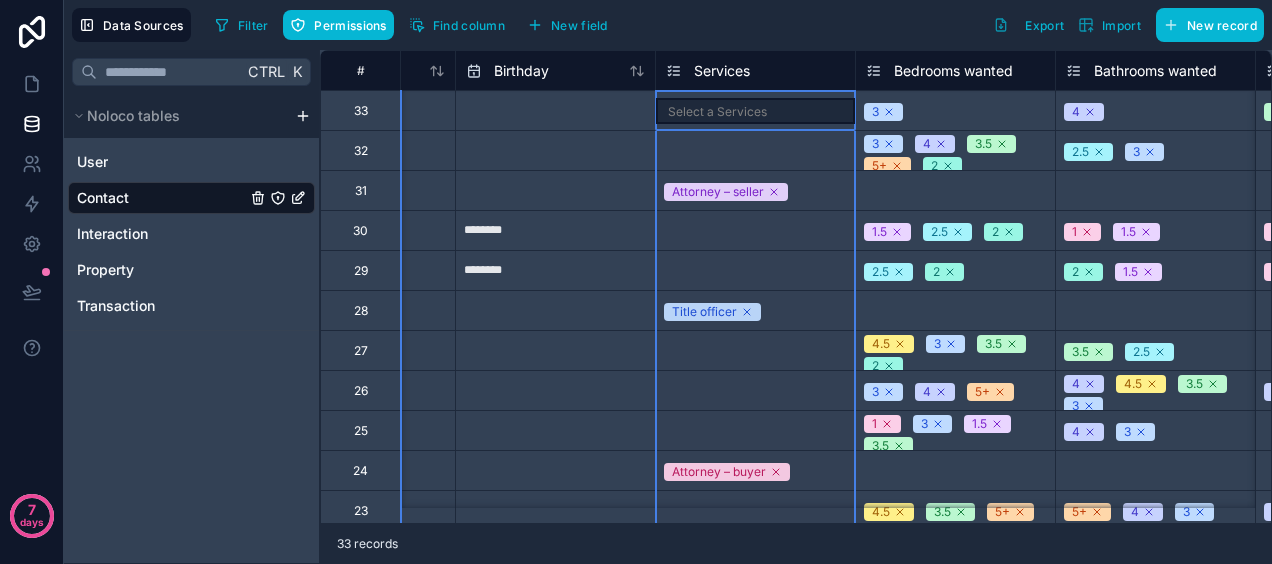 click on "Services" at bounding box center [755, 71] 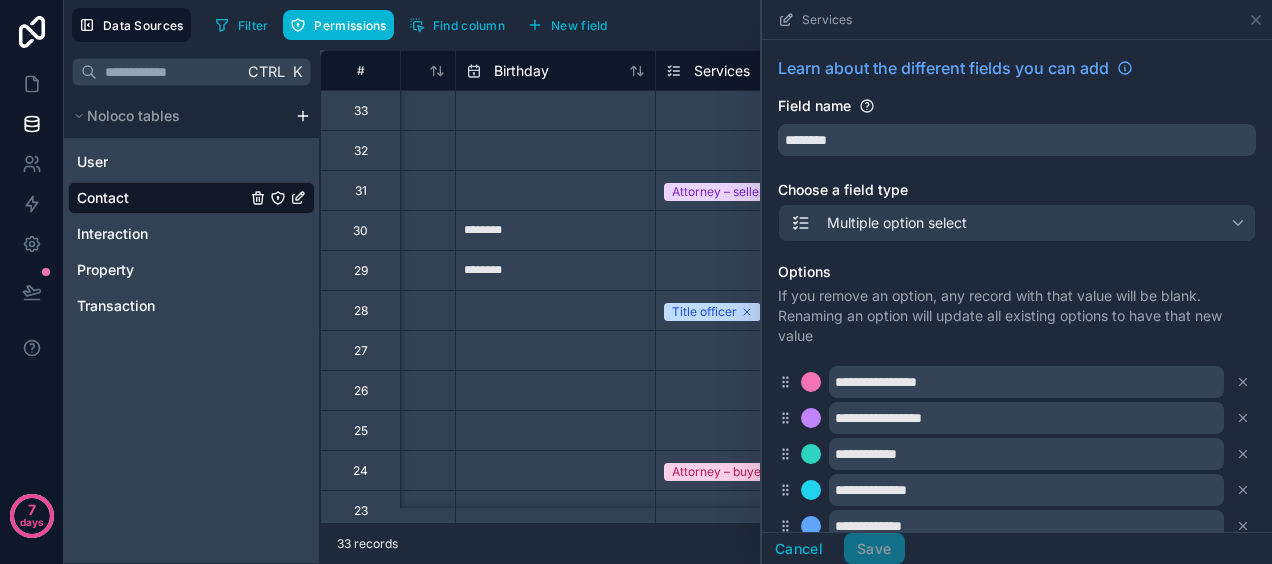 scroll, scrollTop: 321, scrollLeft: 0, axis: vertical 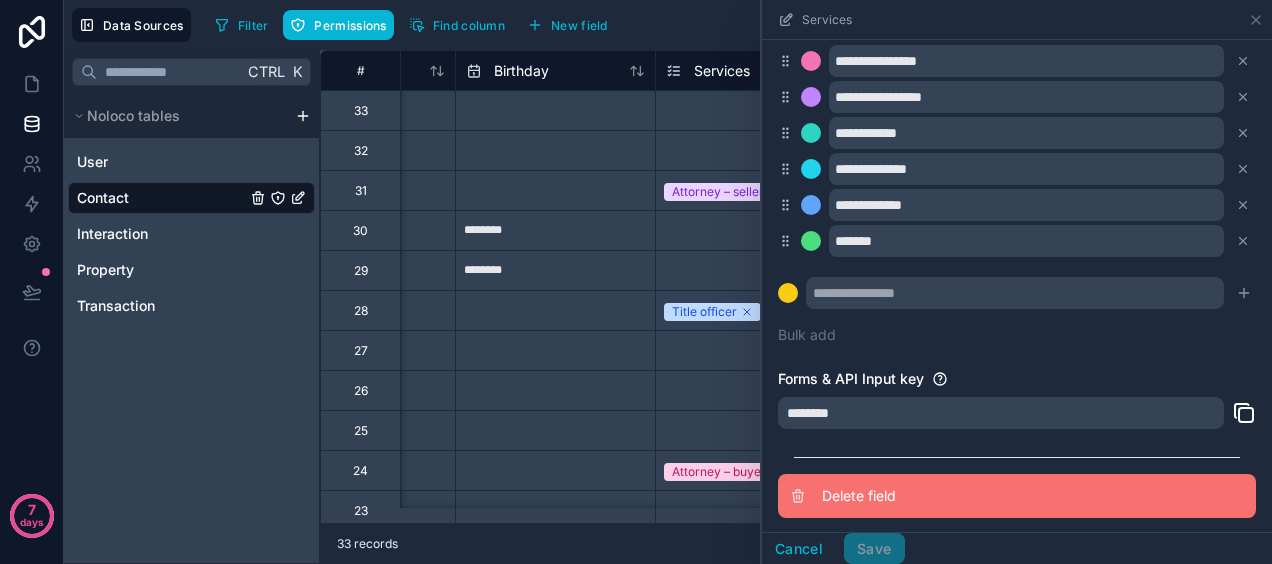 click on "Delete field" at bounding box center (966, 496) 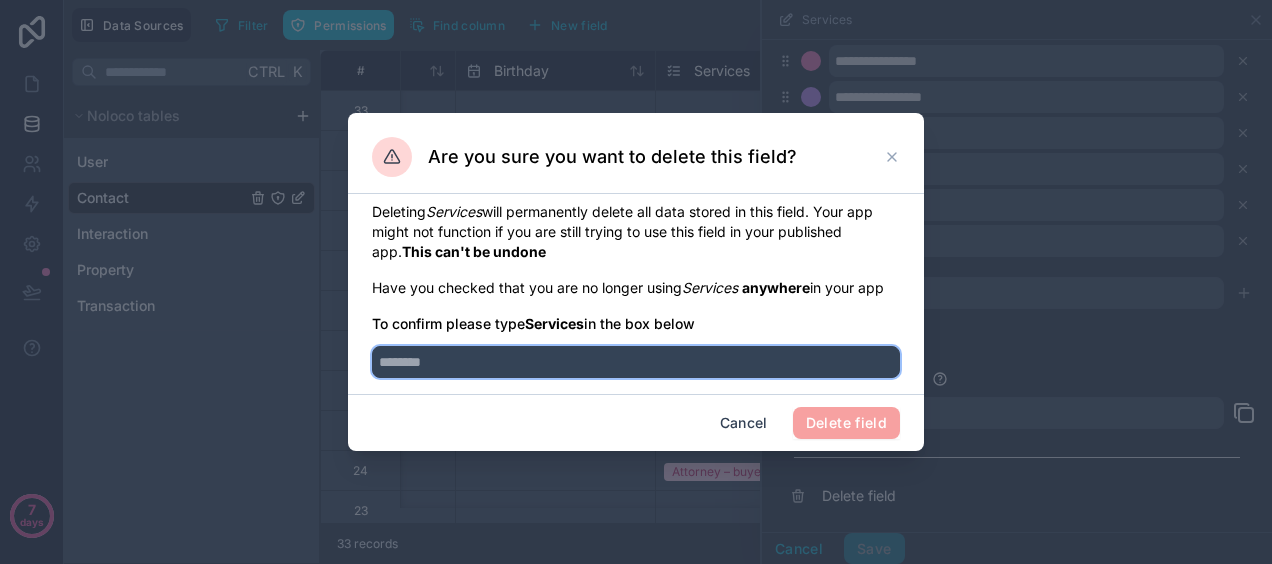 click at bounding box center [636, 362] 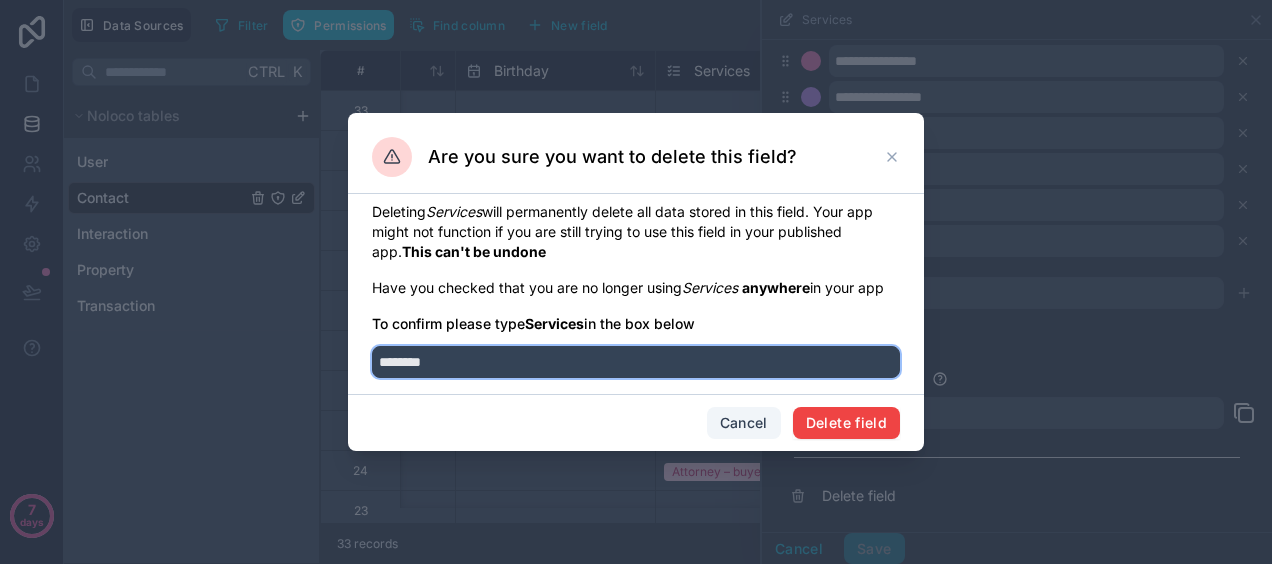 type on "********" 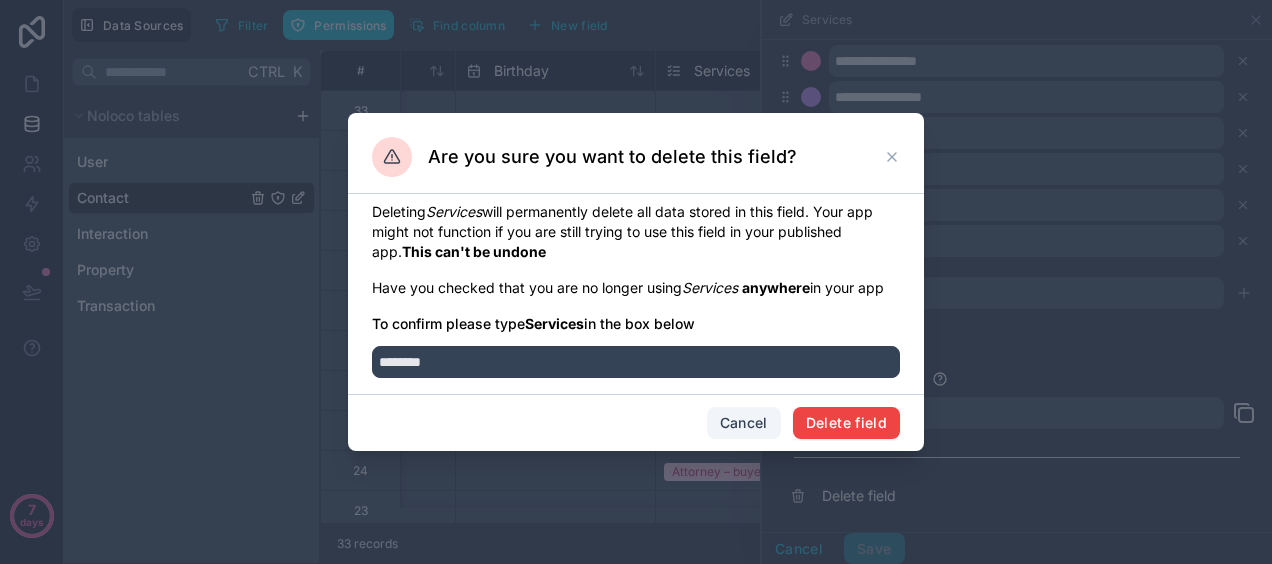 click on "Cancel" at bounding box center (744, 423) 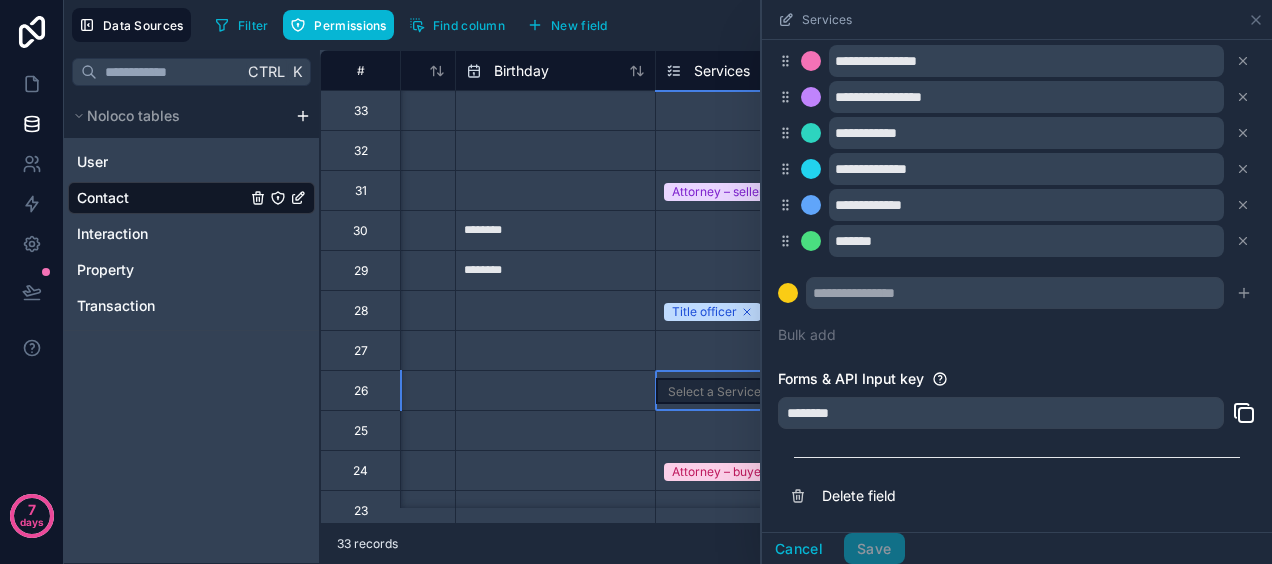 click on "Select a Services" at bounding box center [717, 392] 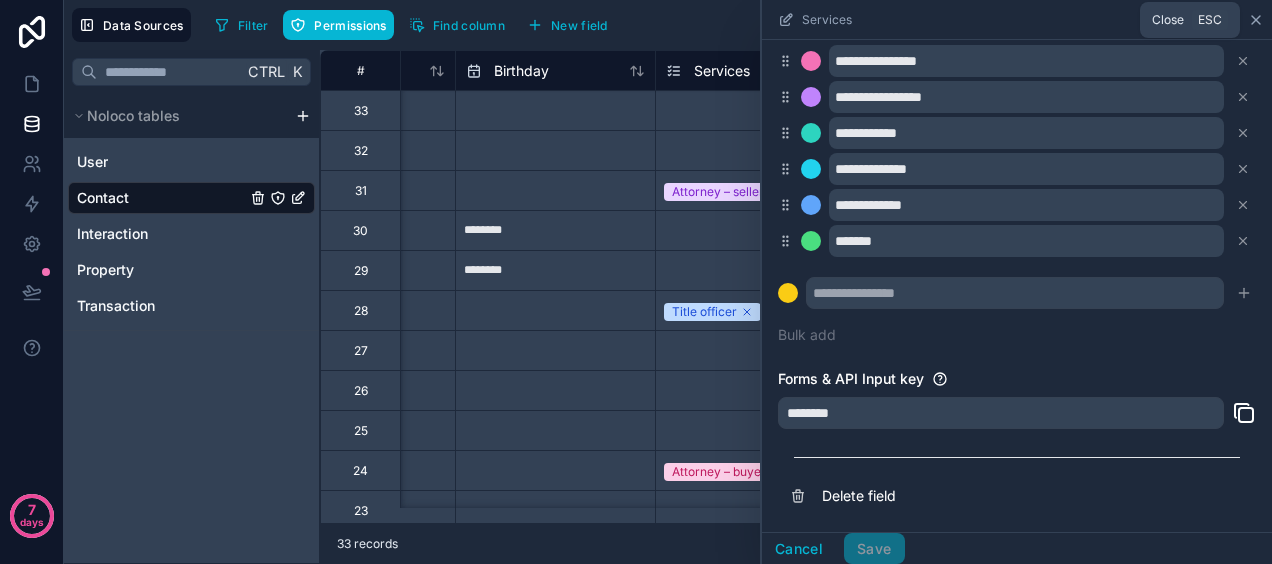 click 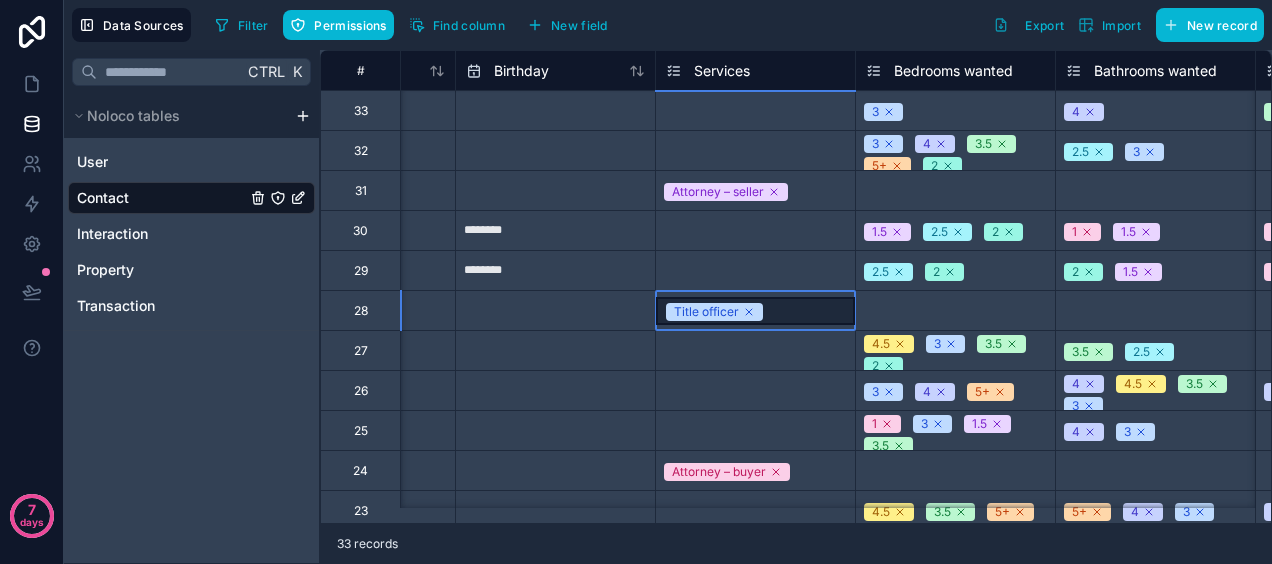 click on "Title officer" at bounding box center [755, 310] 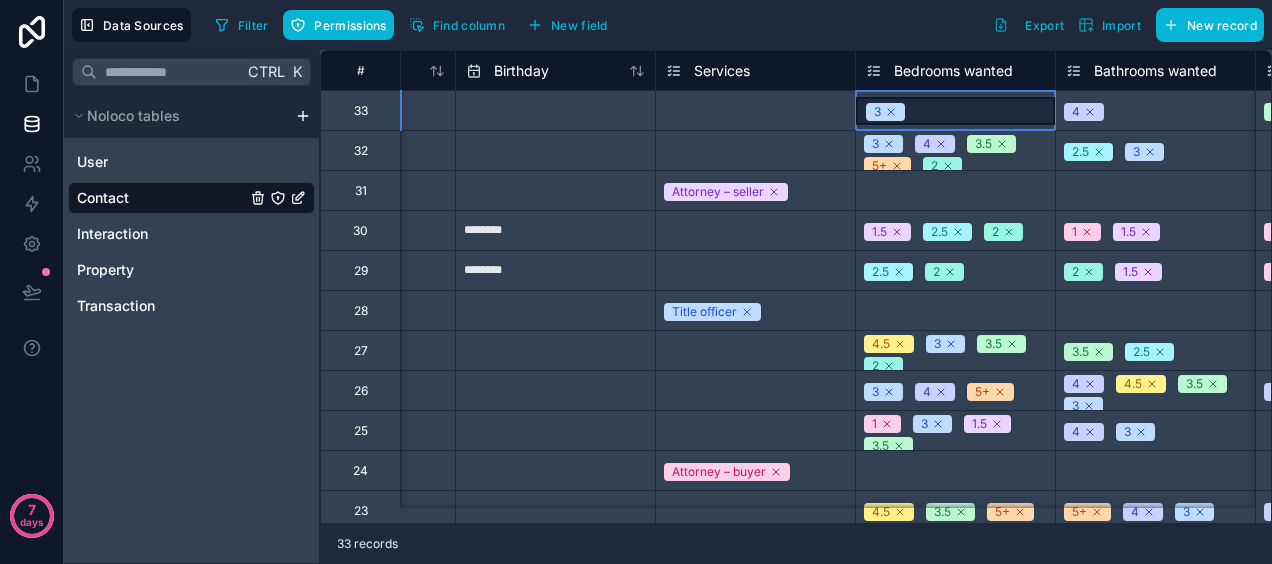 click on "3" at bounding box center (885, 112) 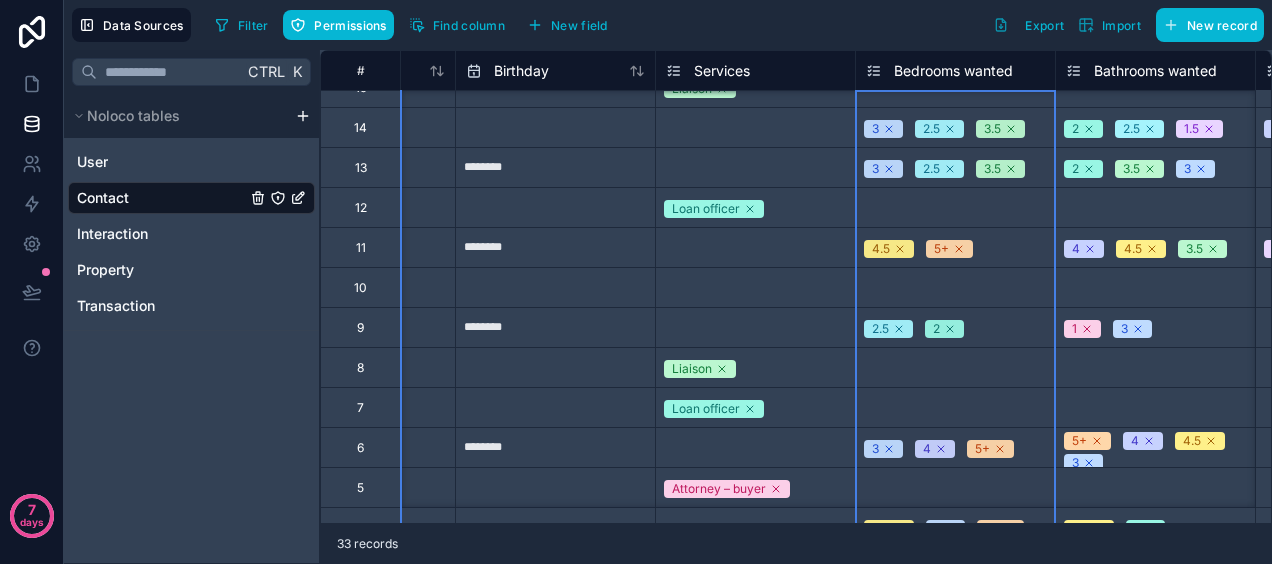 scroll, scrollTop: 903, scrollLeft: 1345, axis: both 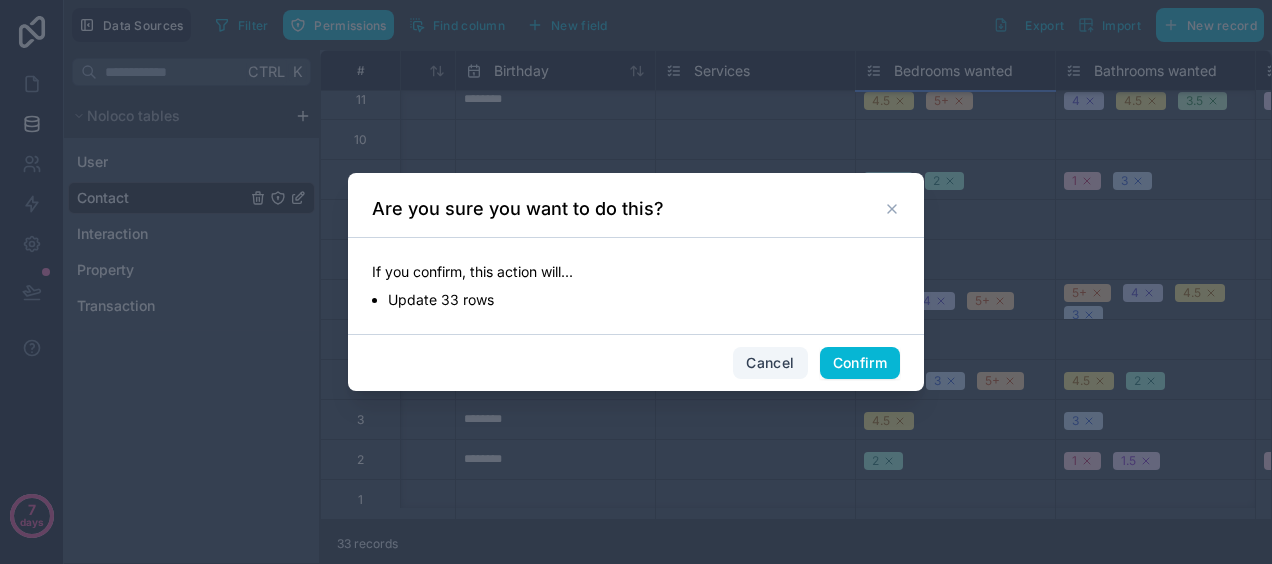 click on "Cancel" at bounding box center (770, 363) 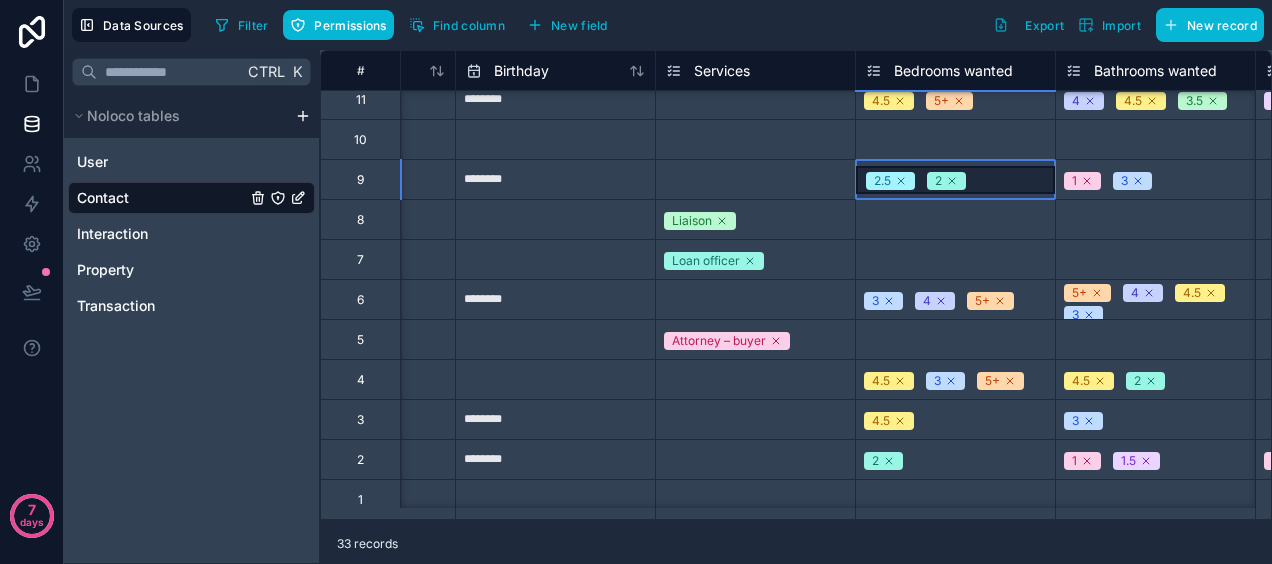 click on "2.5 2" at bounding box center (955, 179) 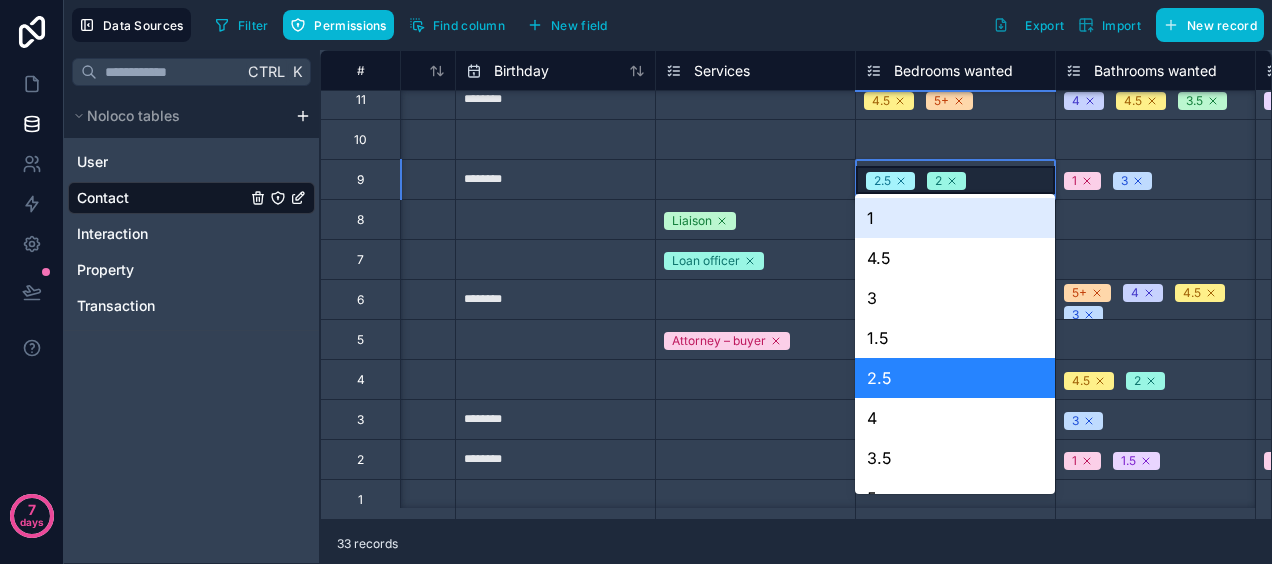 click on "2.5 2" at bounding box center [955, 180] 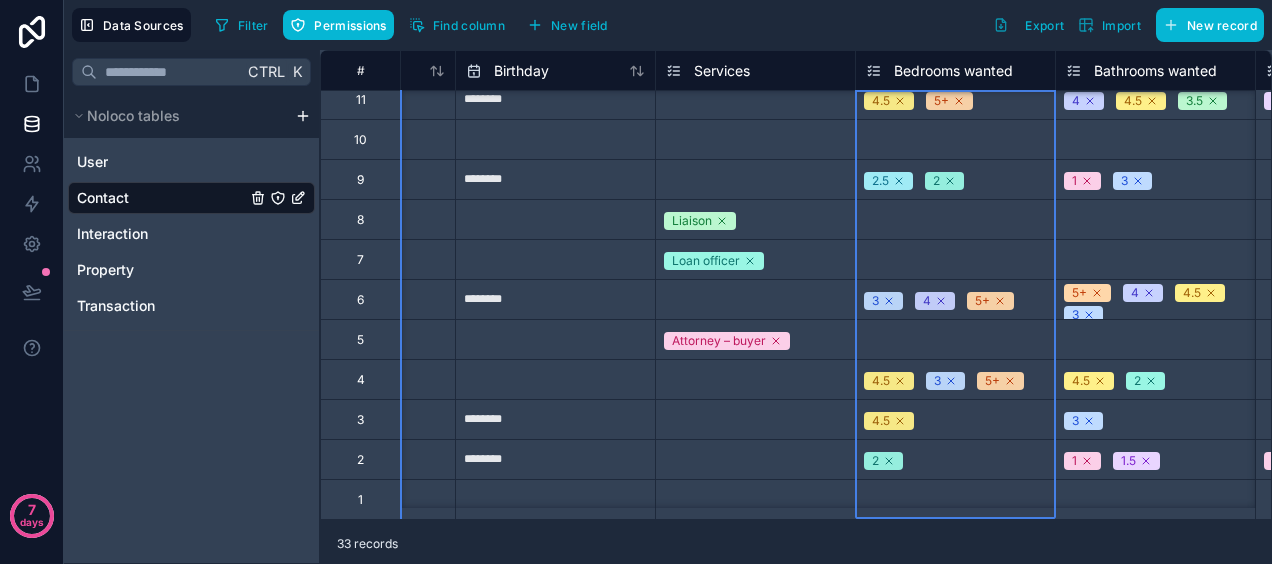 click on "Bedrooms wanted" at bounding box center [953, 71] 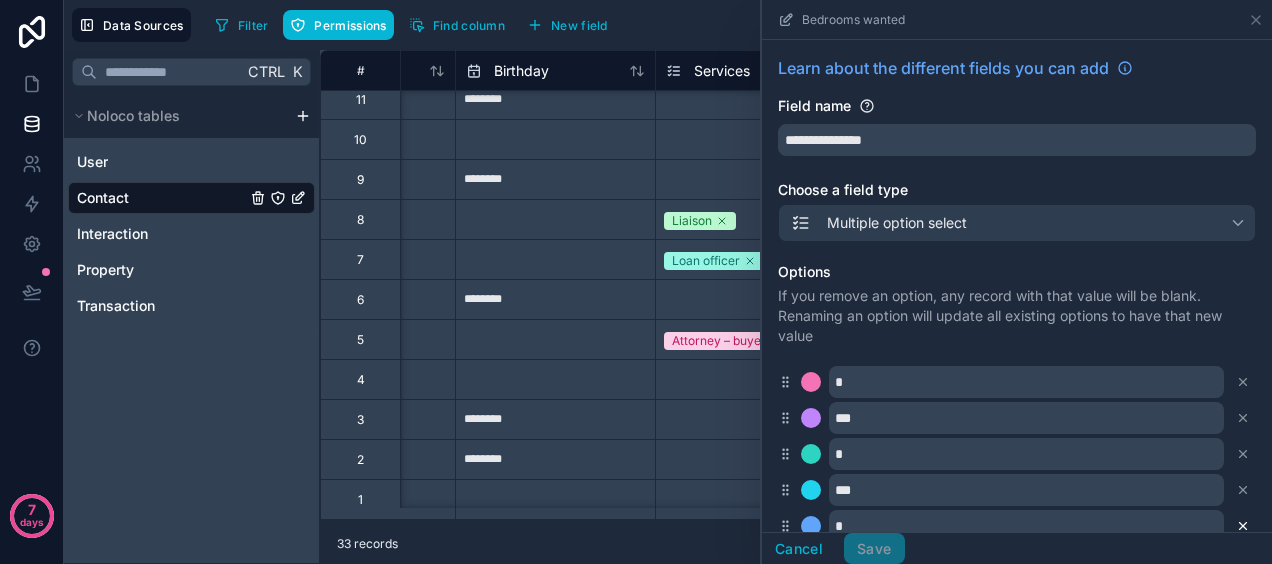 click 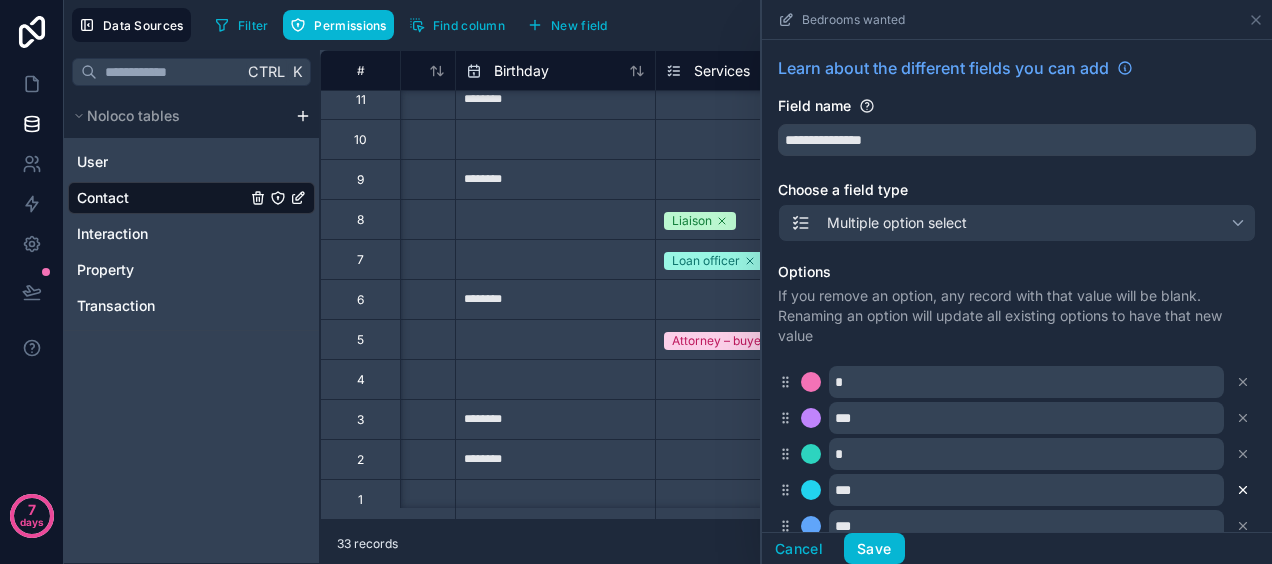 click 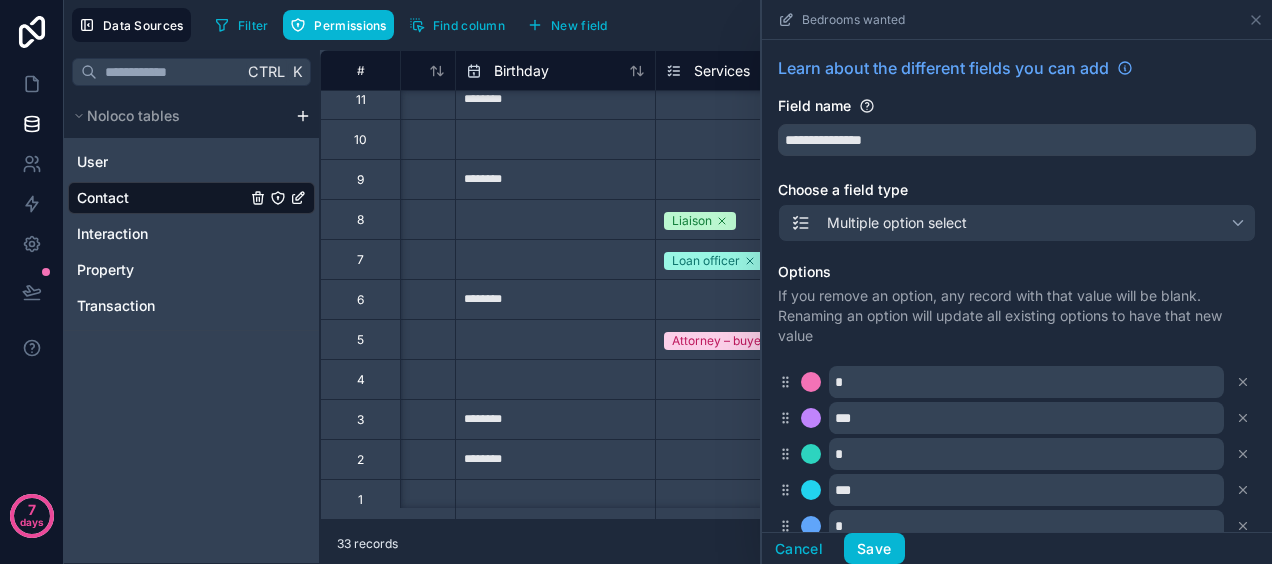 click 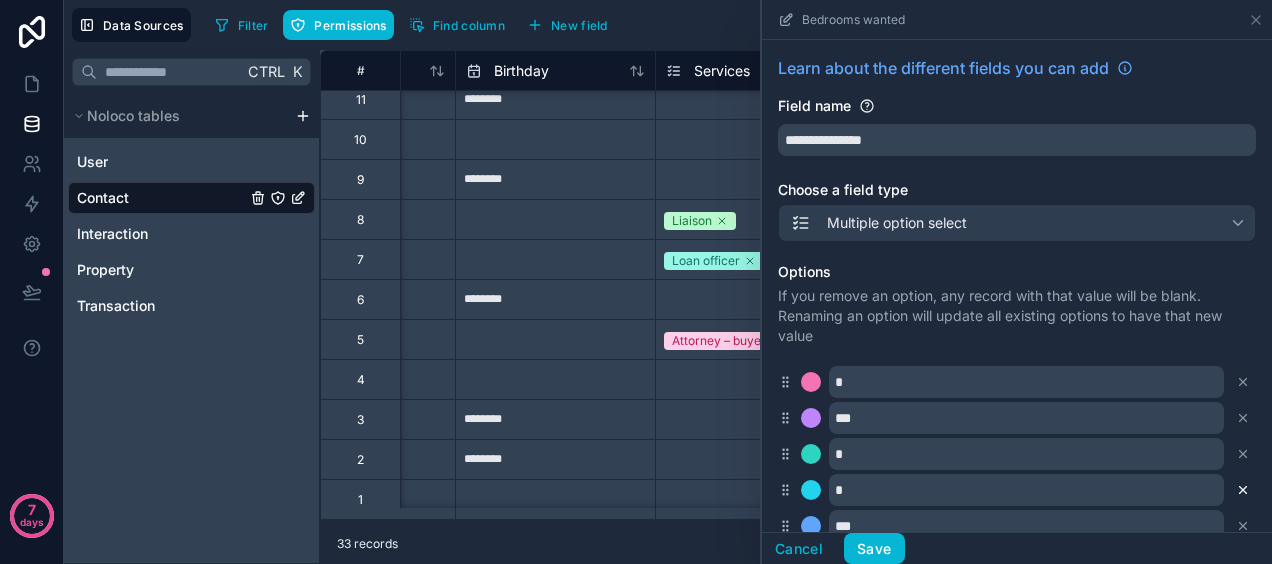 click 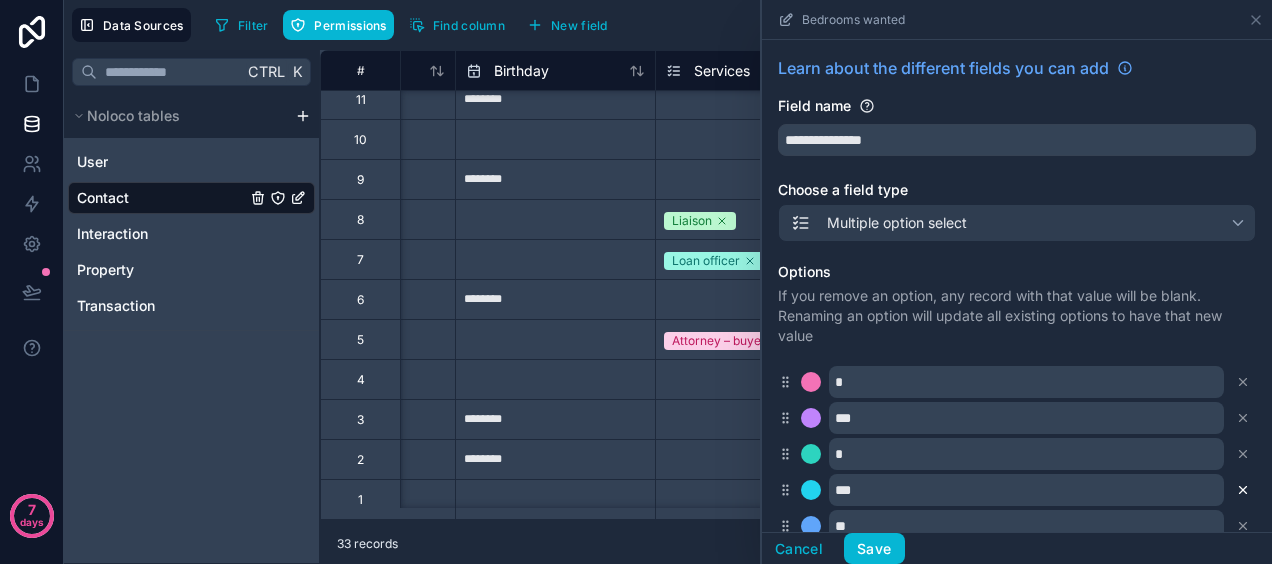 click 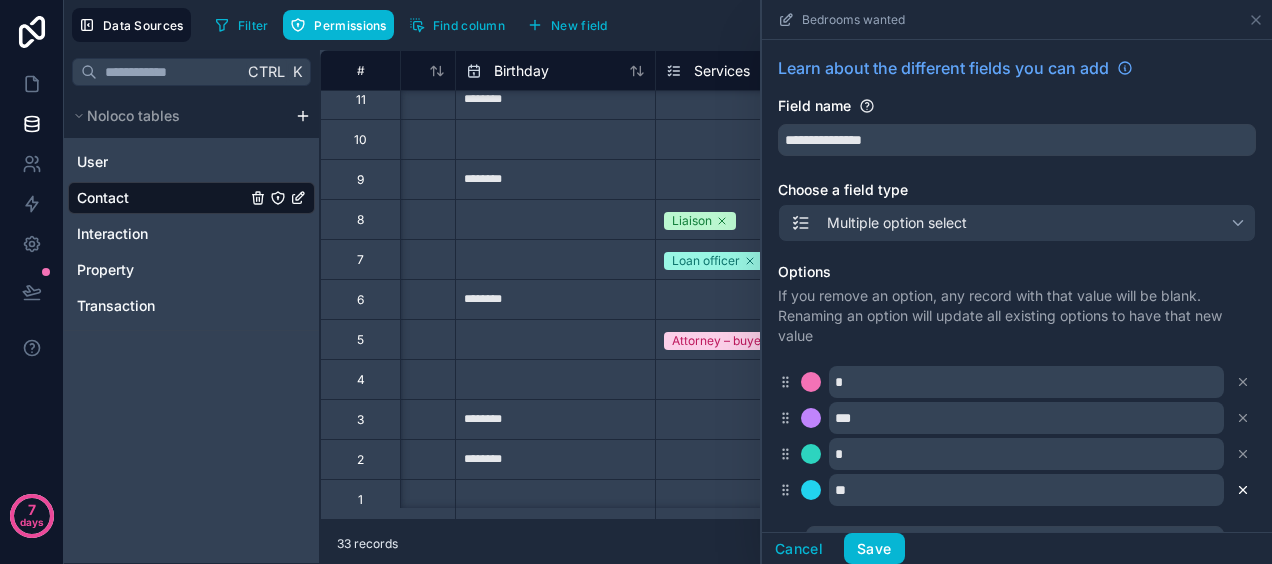 click 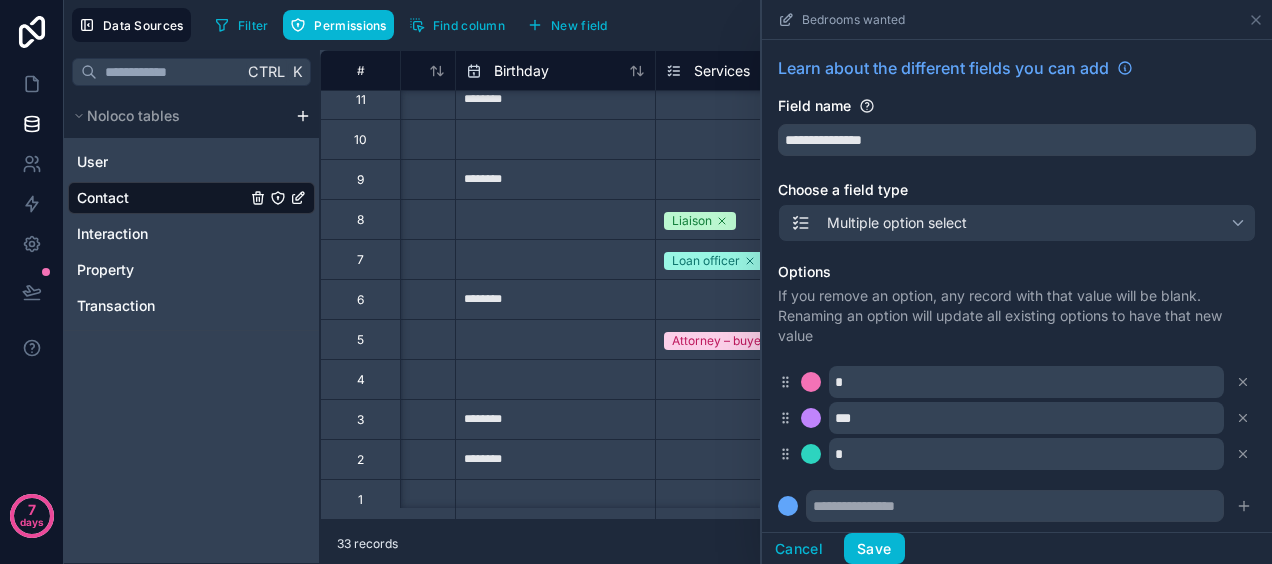 click at bounding box center [1017, 506] 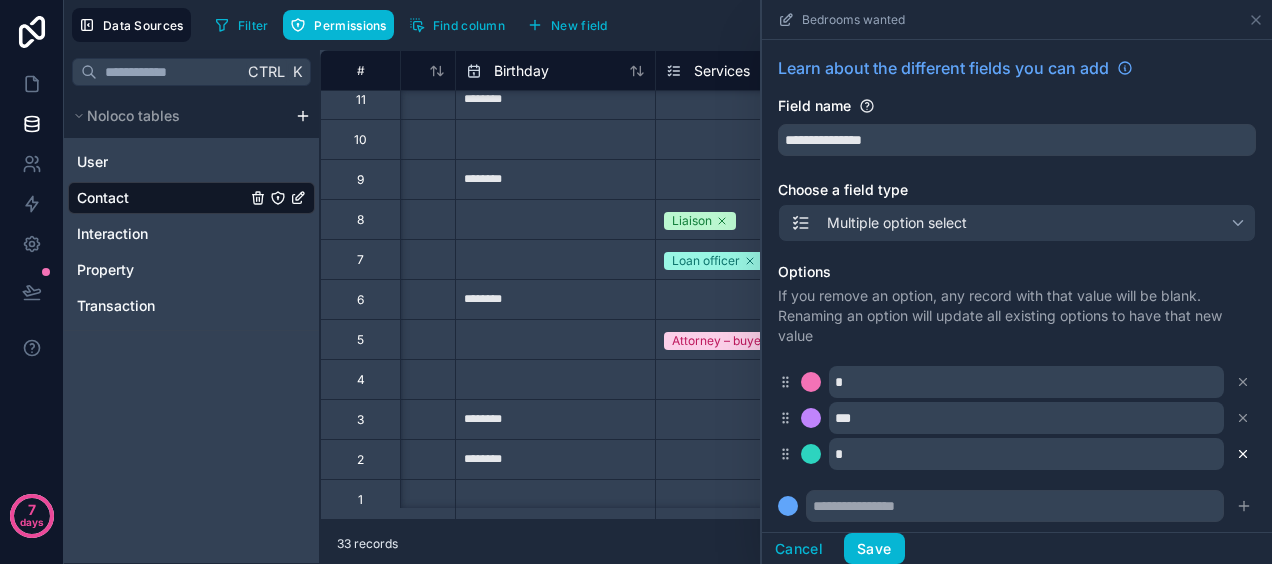 drag, startPoint x: 1228, startPoint y: 490, endPoint x: 1222, endPoint y: 448, distance: 42.426407 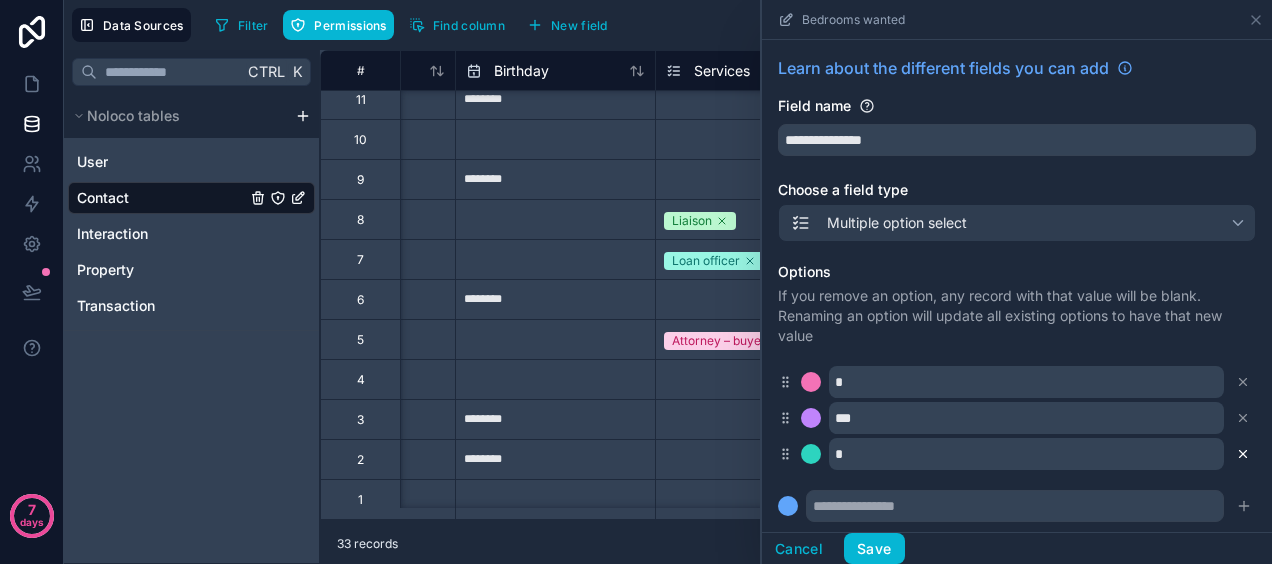 click 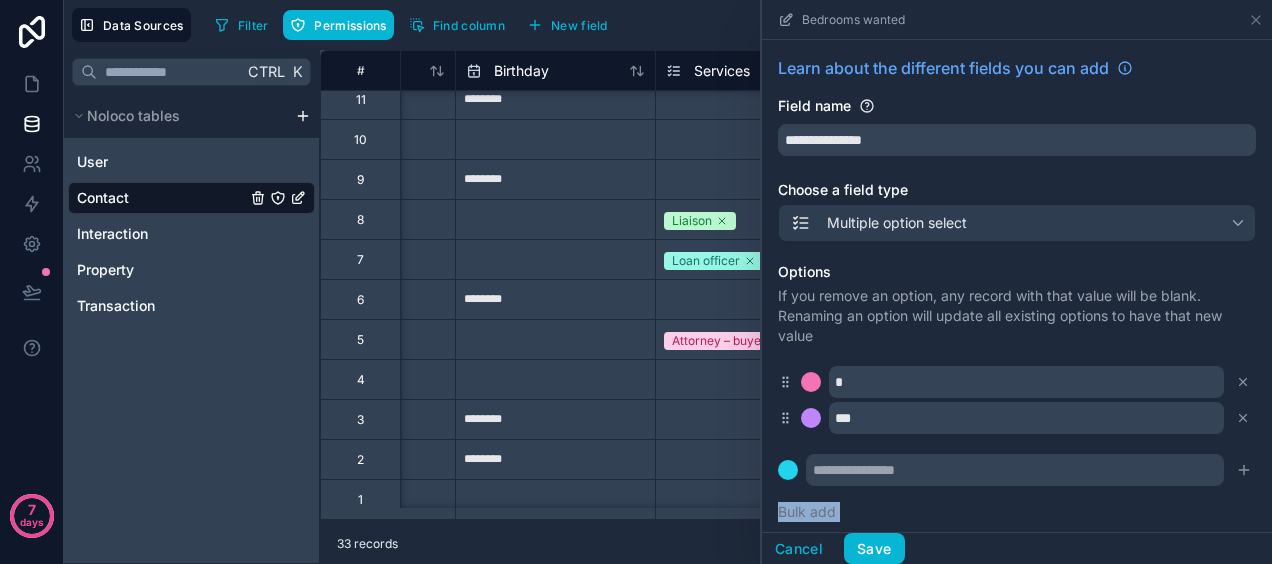 click on "Options If you remove an option, any record with that value will be blank. Renaming an option will update all existing options to have that new value * *** Bulk add" at bounding box center [1017, 392] 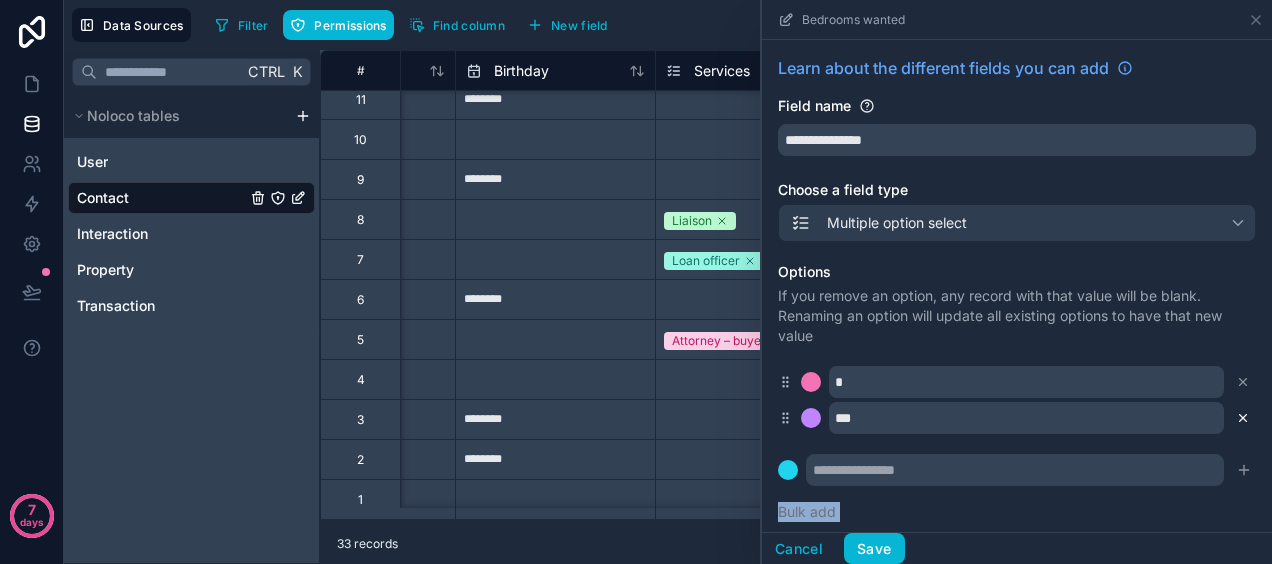 drag, startPoint x: 1222, startPoint y: 448, endPoint x: 1220, endPoint y: 418, distance: 30.066593 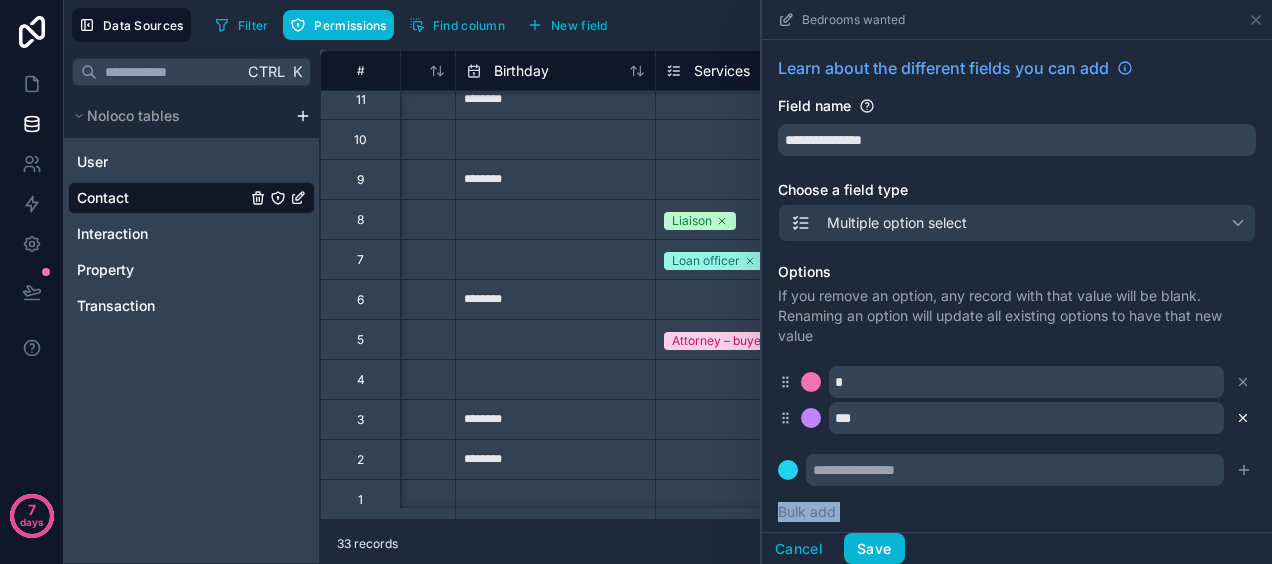 click at bounding box center [1243, 418] 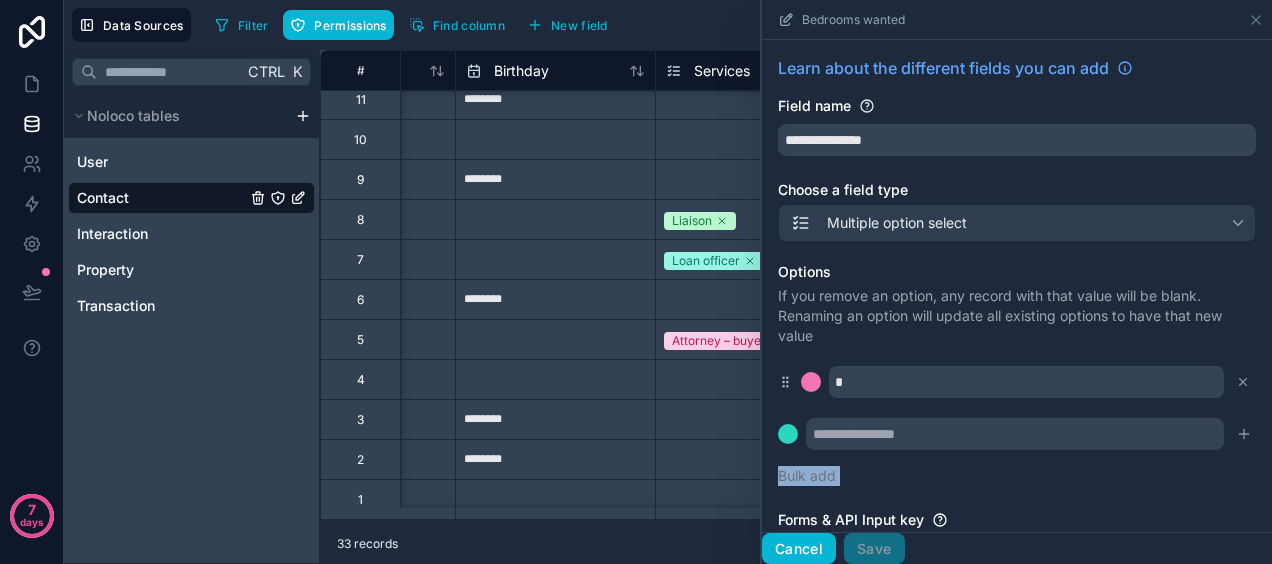 click on "Cancel" at bounding box center (799, 549) 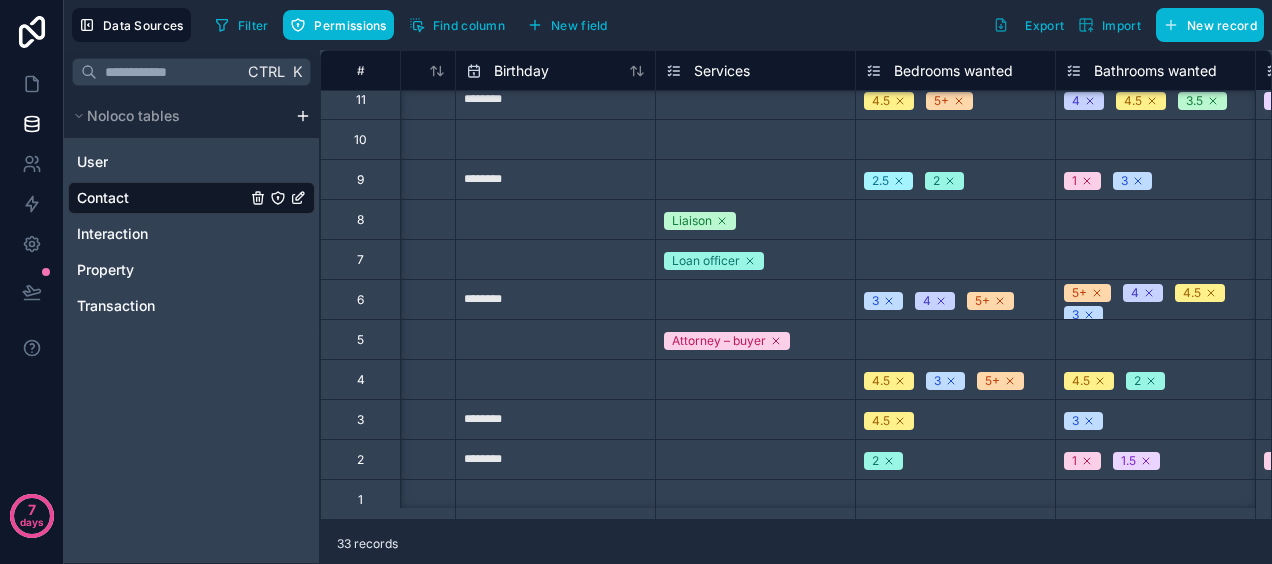 click on "Bedrooms wanted" at bounding box center (953, 71) 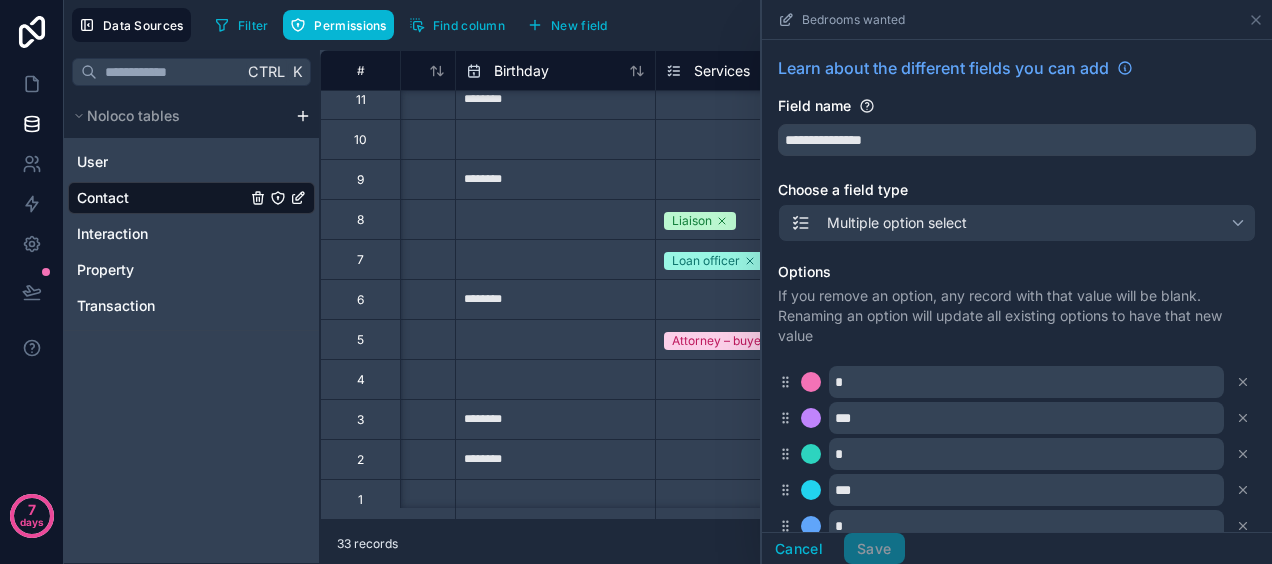 scroll, scrollTop: 429, scrollLeft: 0, axis: vertical 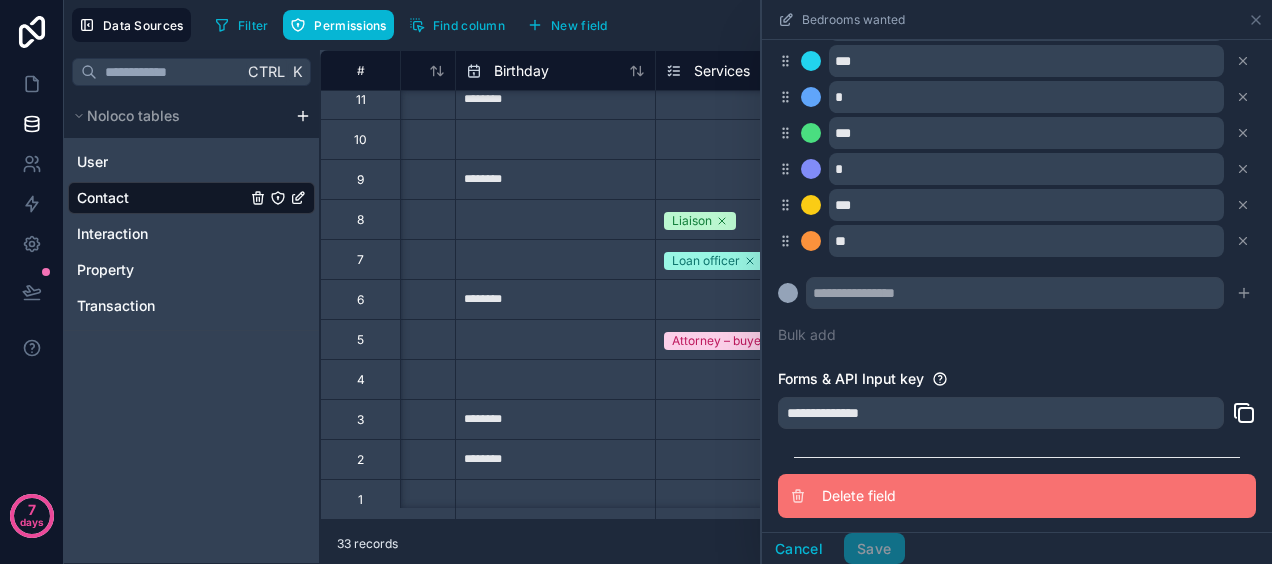 click on "Delete field" at bounding box center (966, 496) 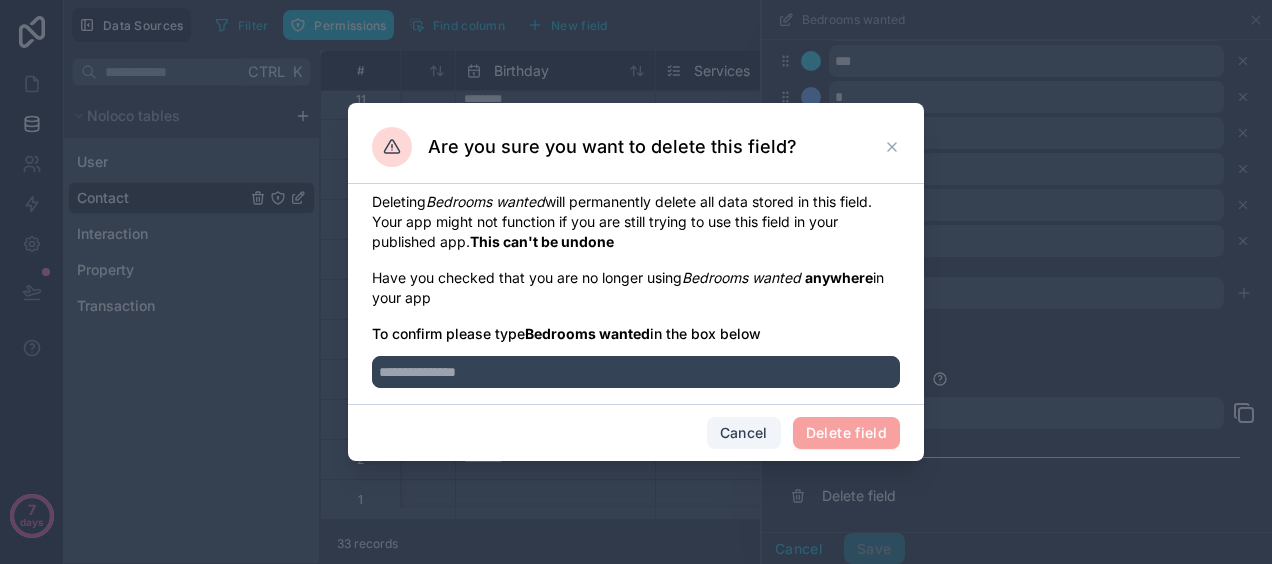 click on "Cancel" at bounding box center (744, 433) 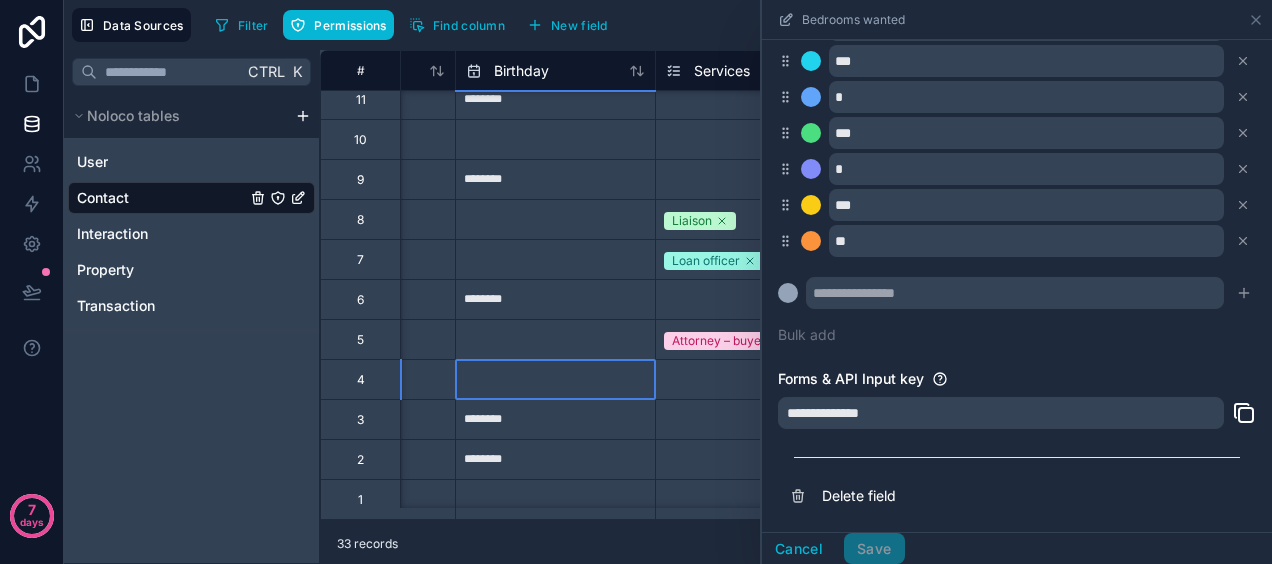 click at bounding box center [555, -140] 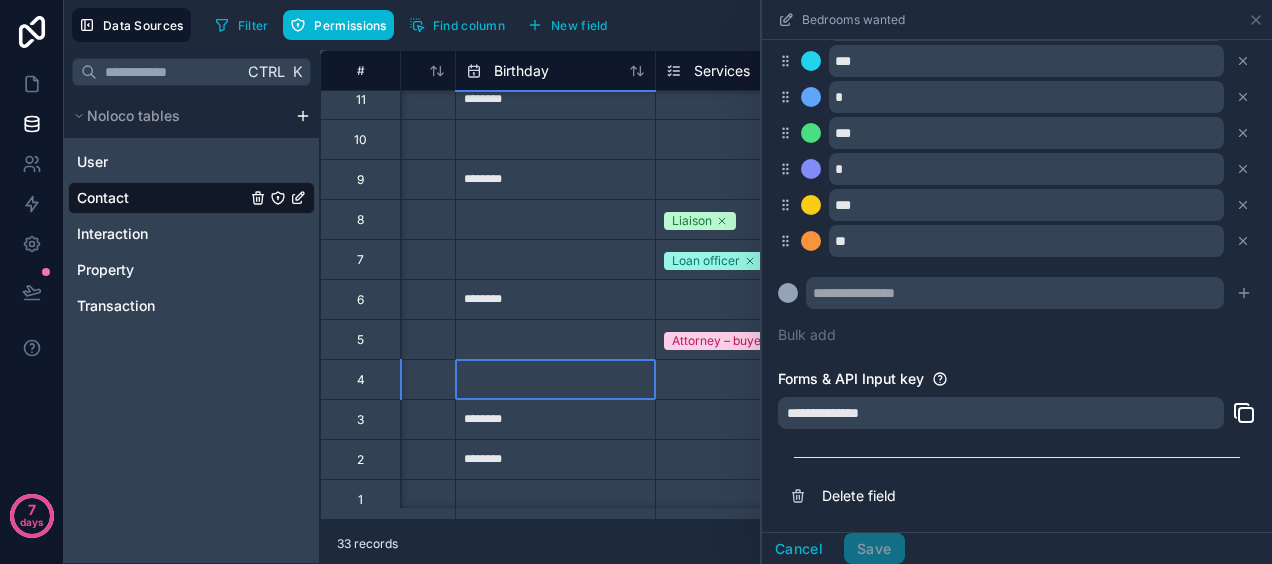 select on "****" 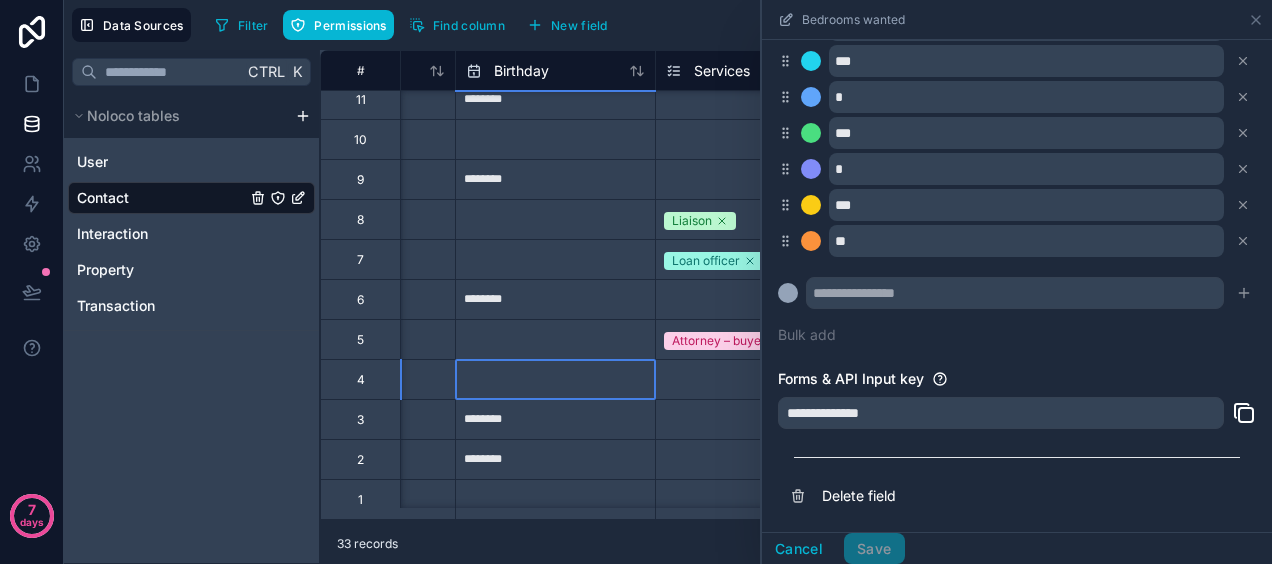 select on "*" 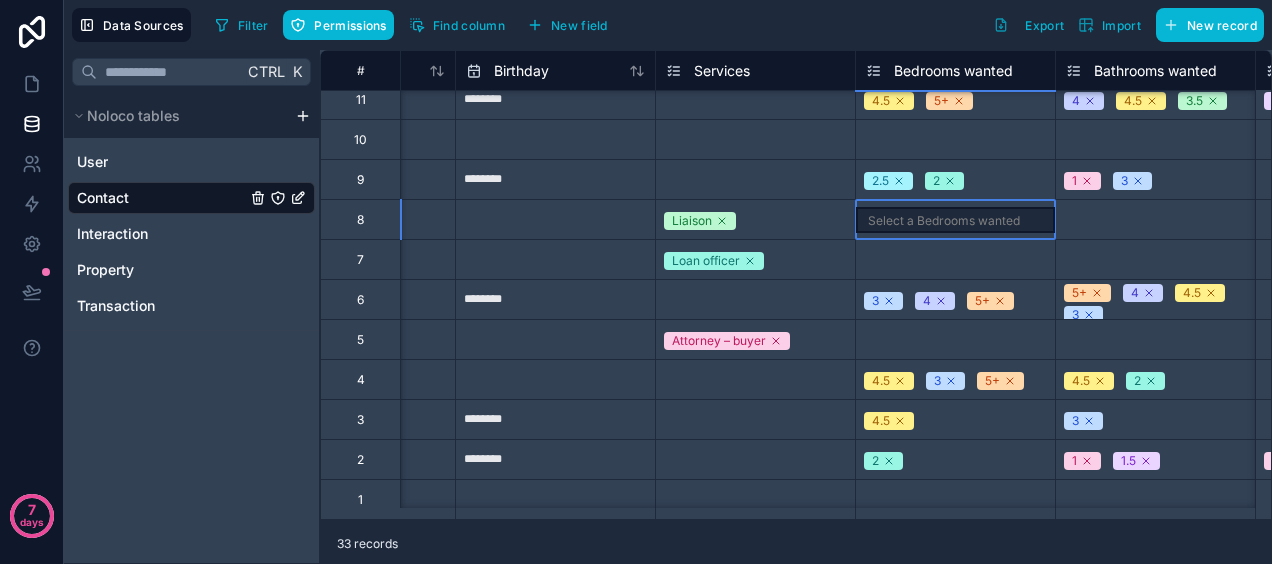 click on "Select a Bedrooms wanted" at bounding box center (944, 221) 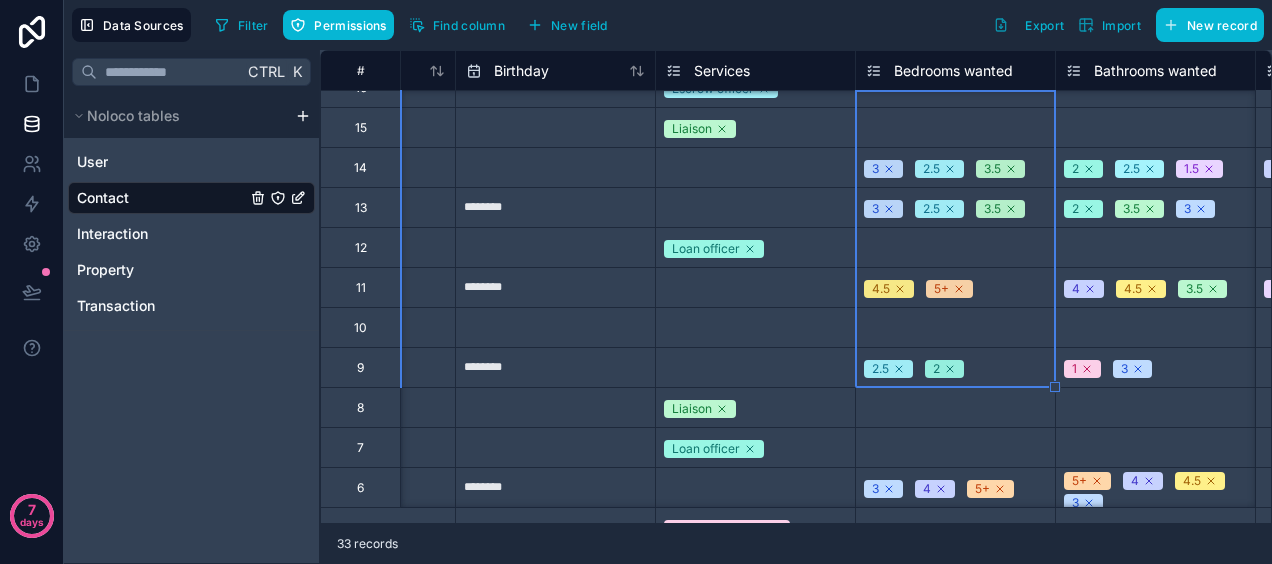 scroll, scrollTop: 903, scrollLeft: 1345, axis: both 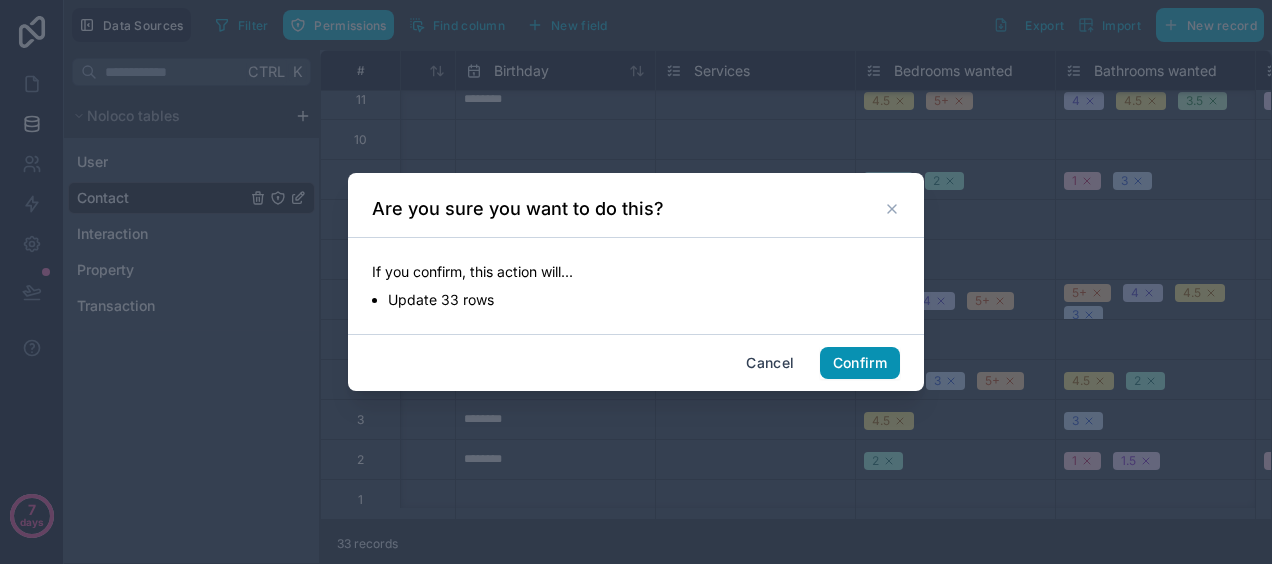 click on "Confirm" at bounding box center [860, 363] 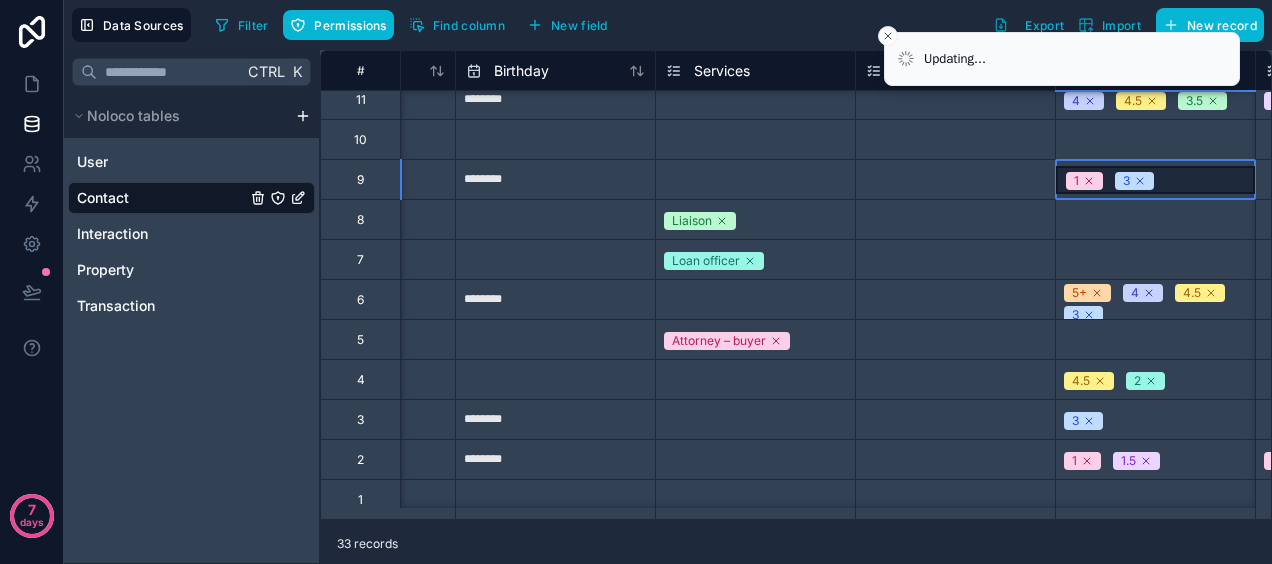 click on "1 3" at bounding box center (1155, 180) 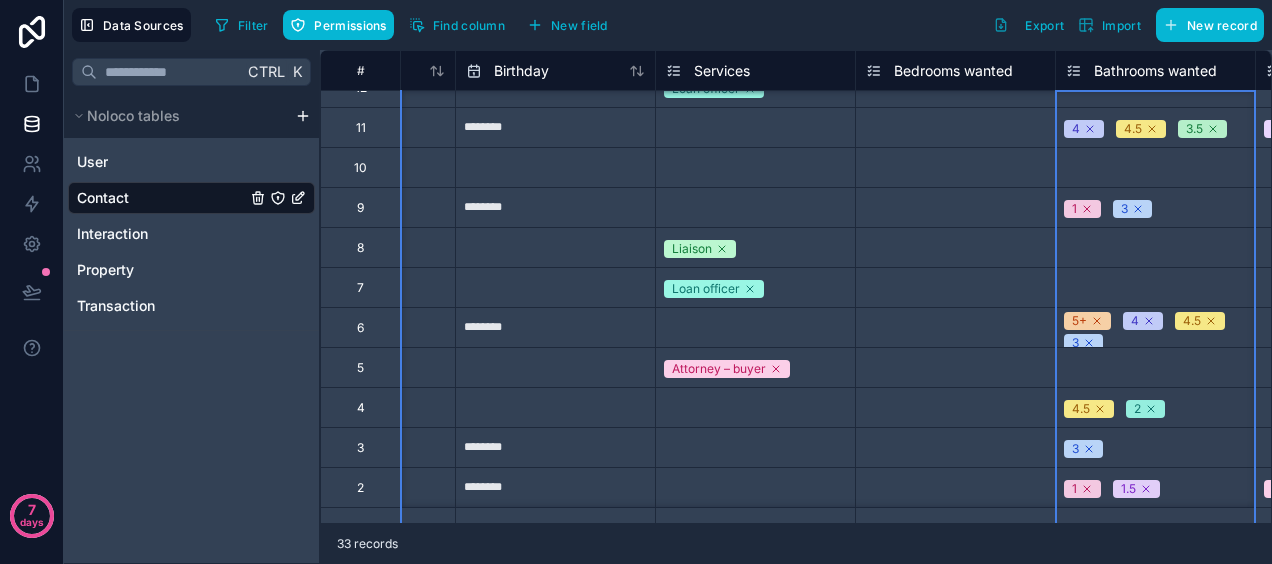 scroll, scrollTop: 903, scrollLeft: 1345, axis: both 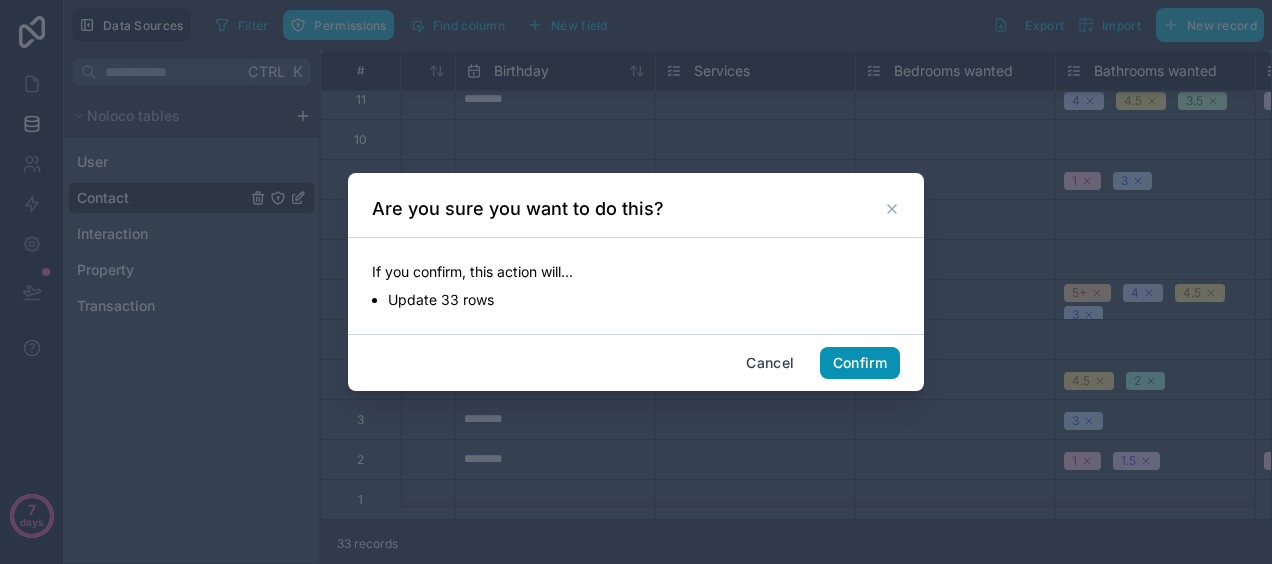 click on "Confirm" at bounding box center [860, 363] 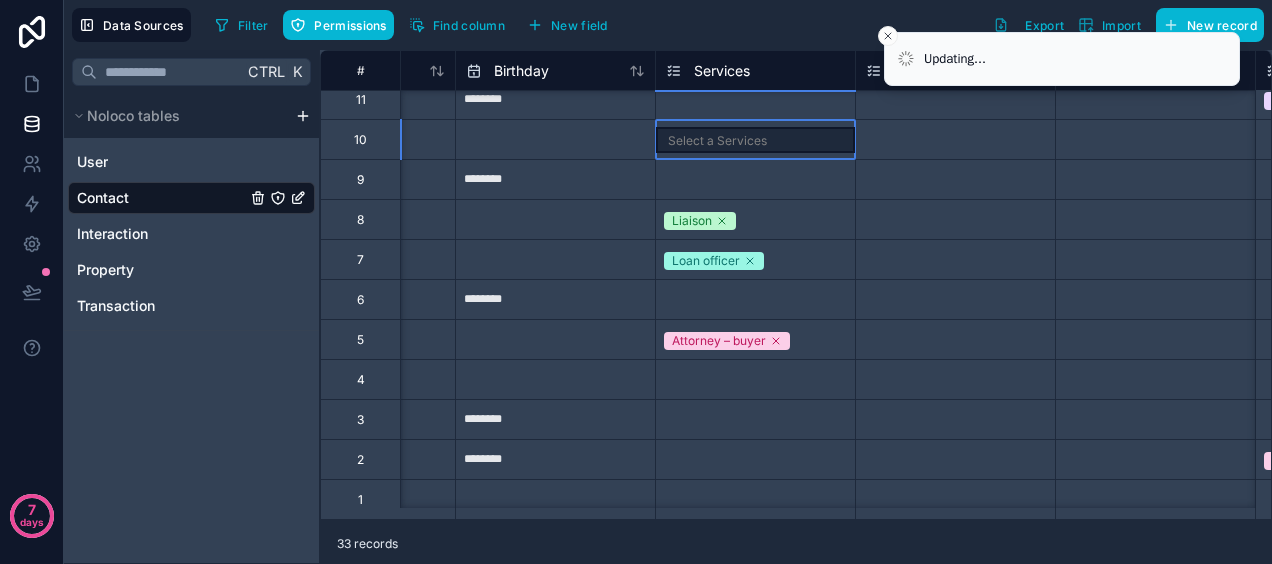 click on "Select a Services" at bounding box center [755, 140] 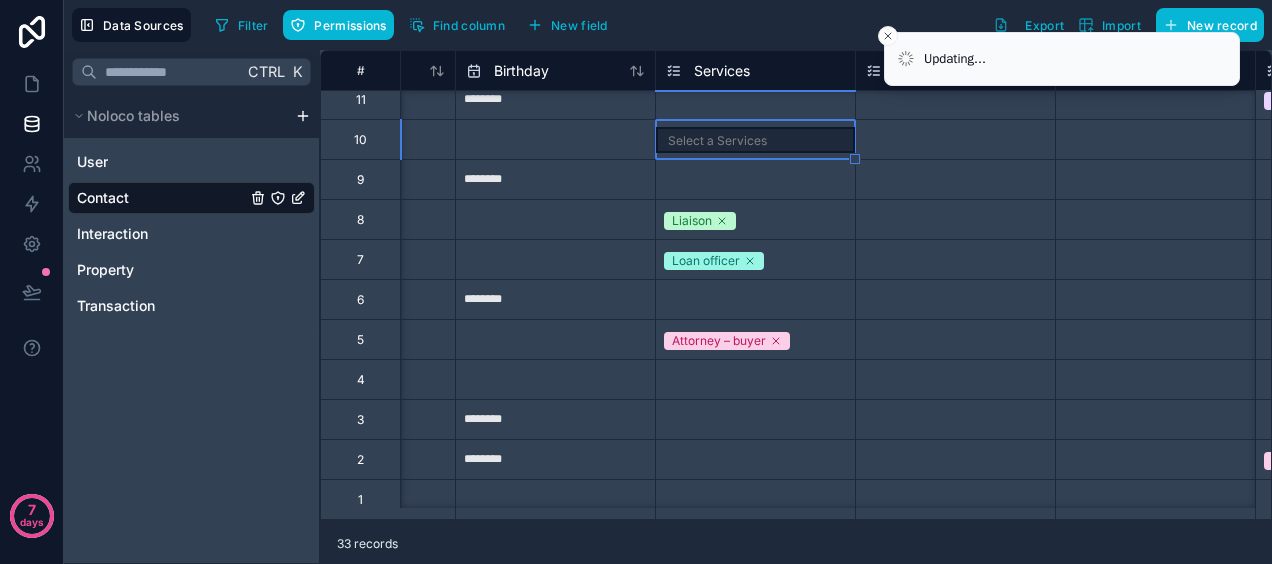 scroll, scrollTop: 880, scrollLeft: 1345, axis: both 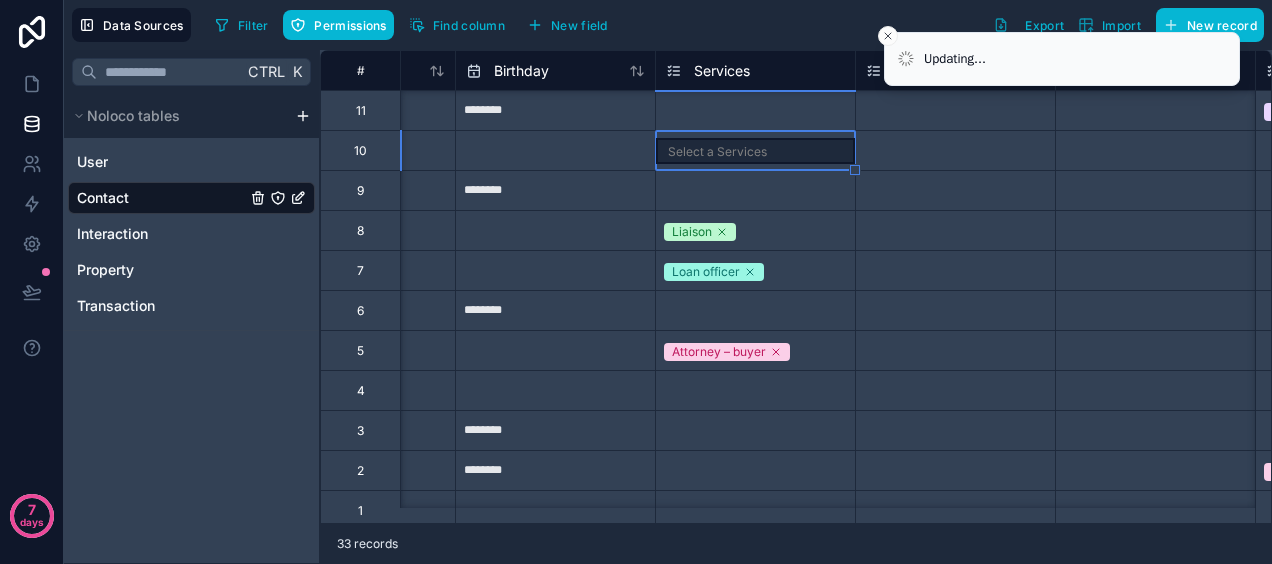 click on "Select a Services" at bounding box center (755, 110) 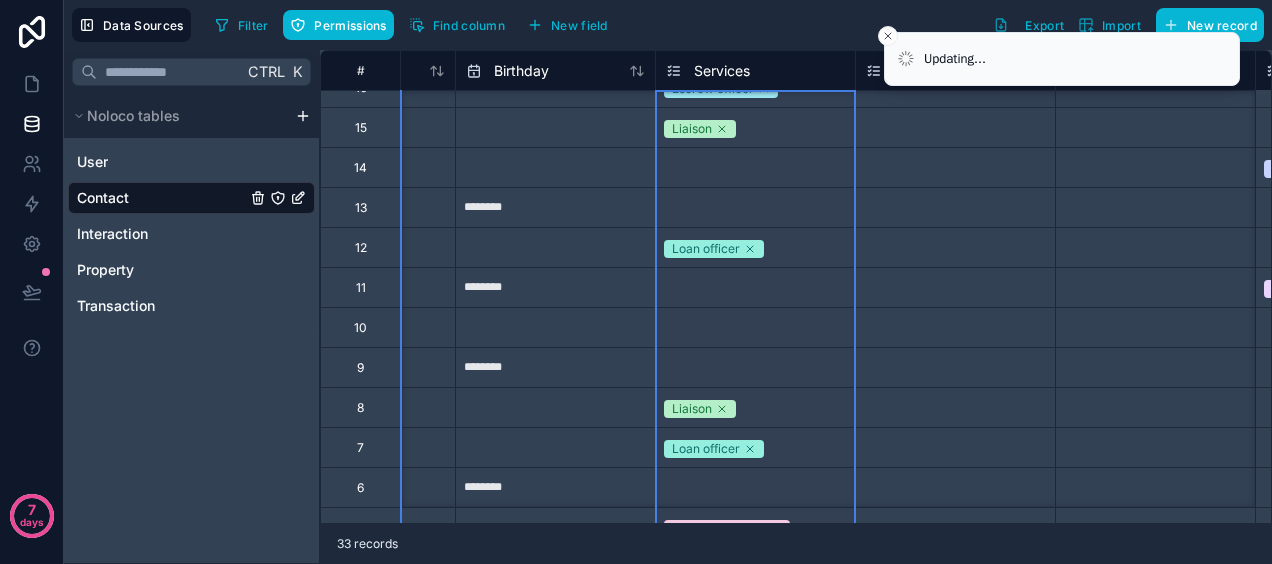 scroll, scrollTop: 903, scrollLeft: 1345, axis: both 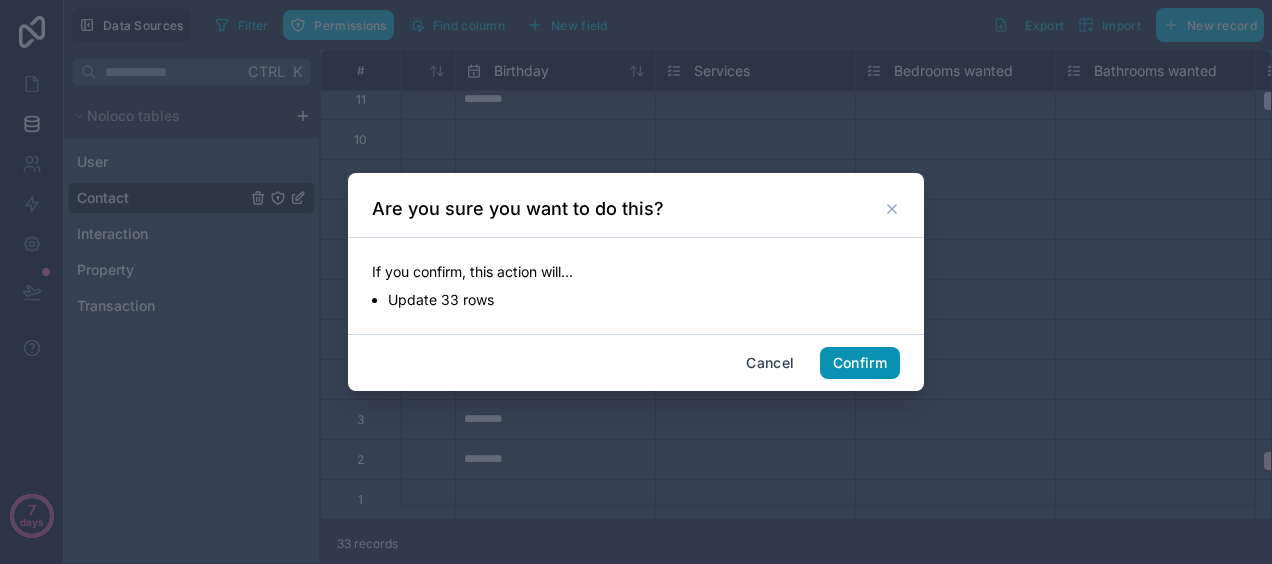 click on "Confirm" at bounding box center [860, 363] 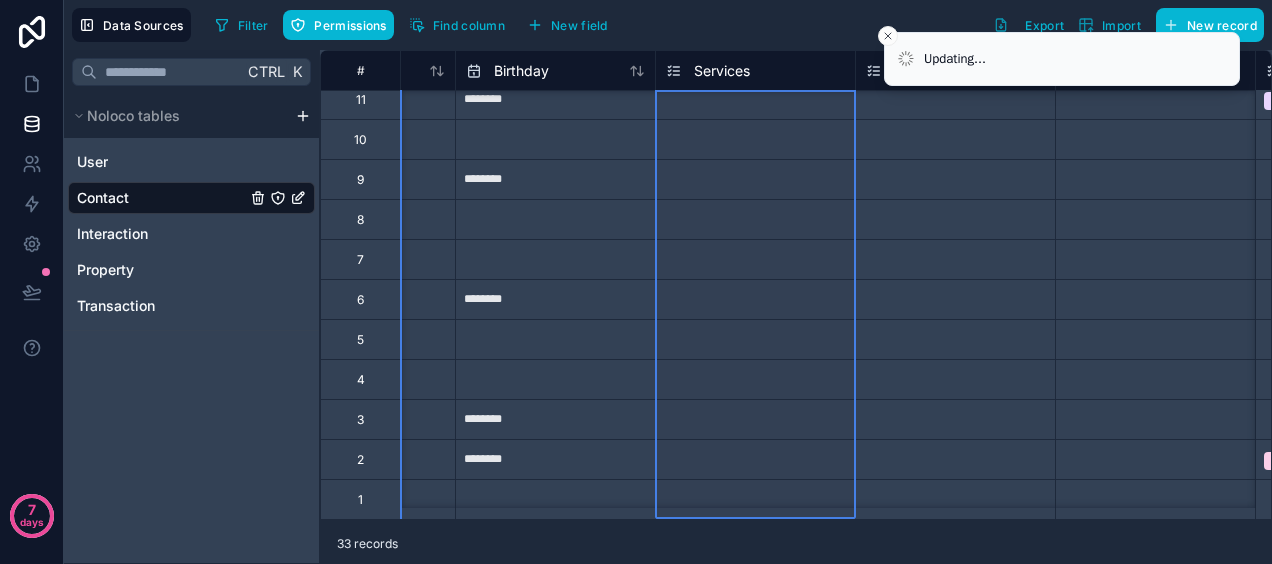 click on "Services" at bounding box center [755, 70] 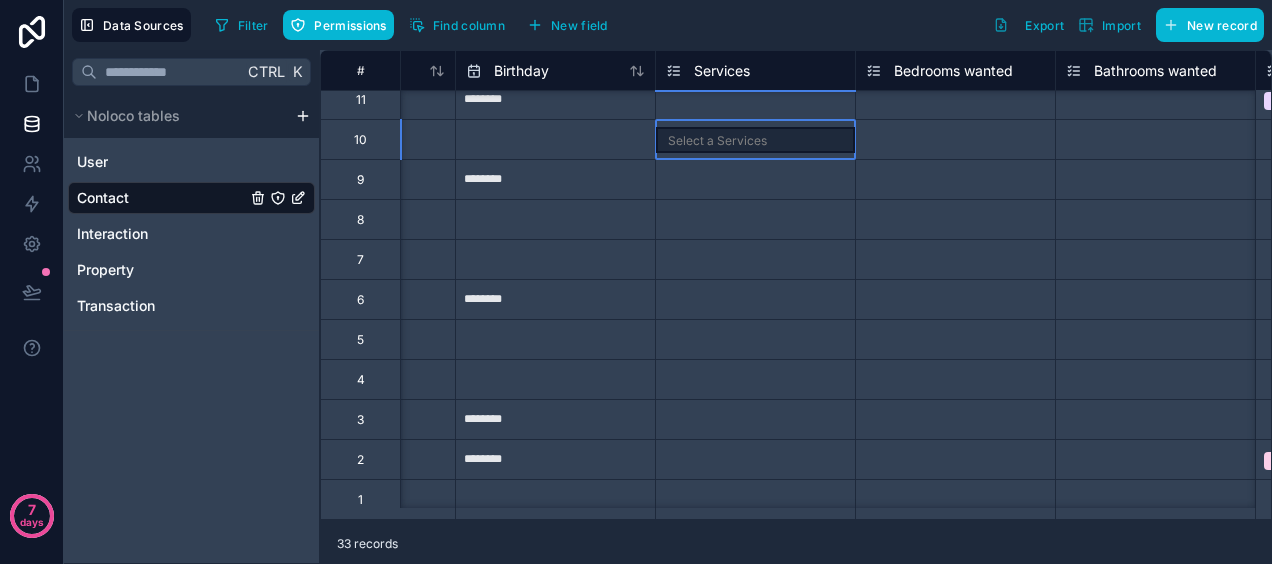 click on "Select a Services" at bounding box center [755, 140] 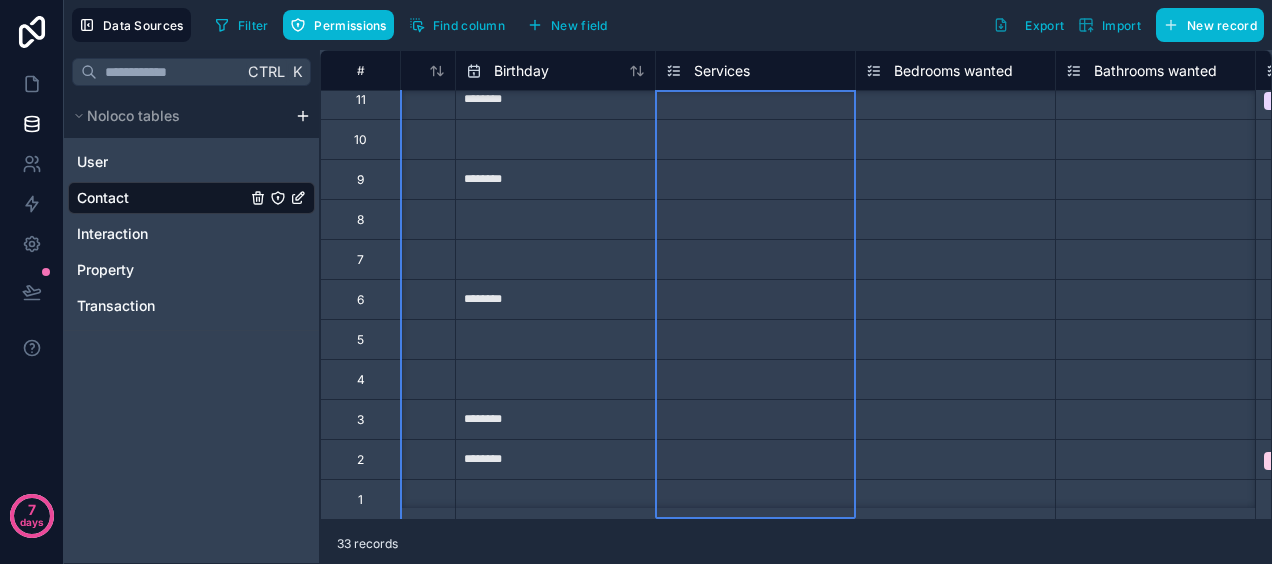 click on "Services" at bounding box center [722, 71] 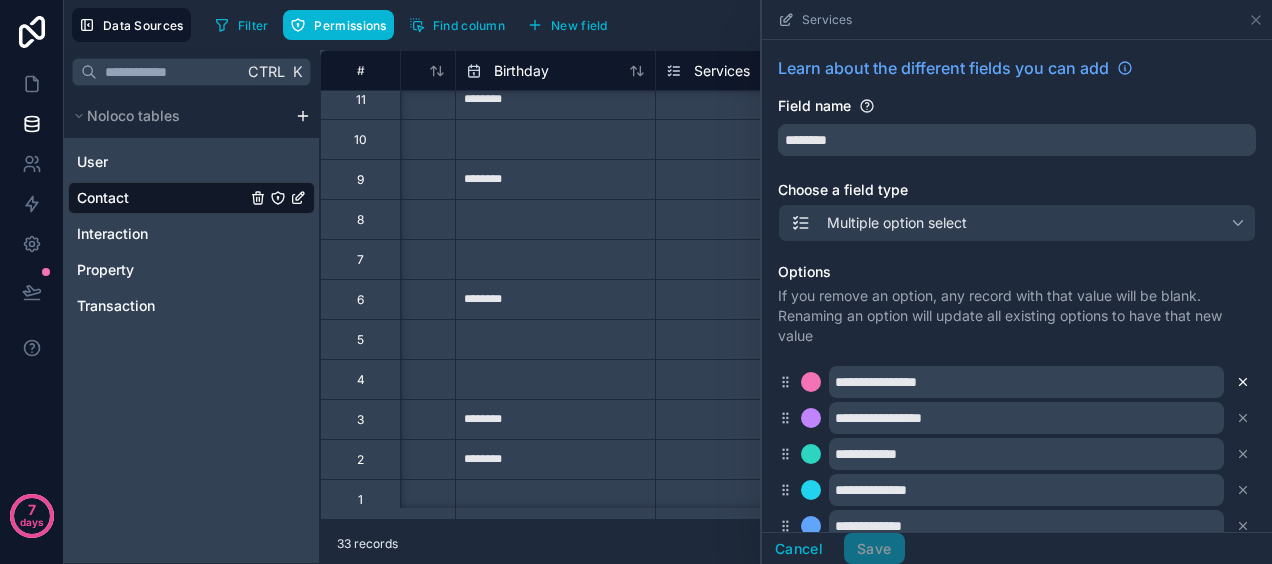 click 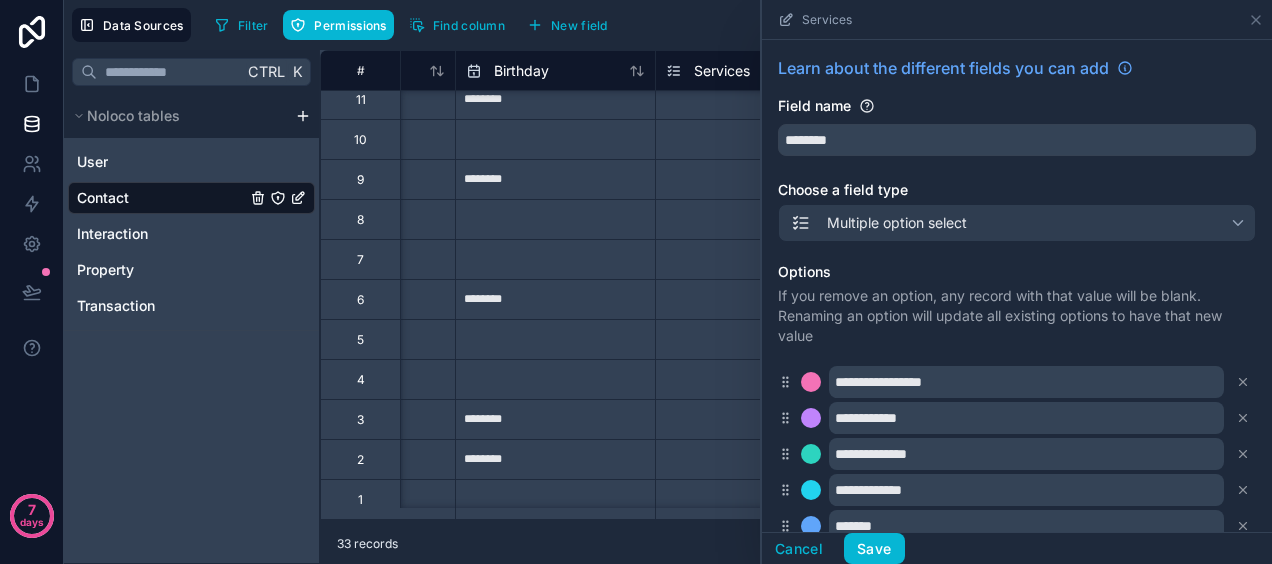 click 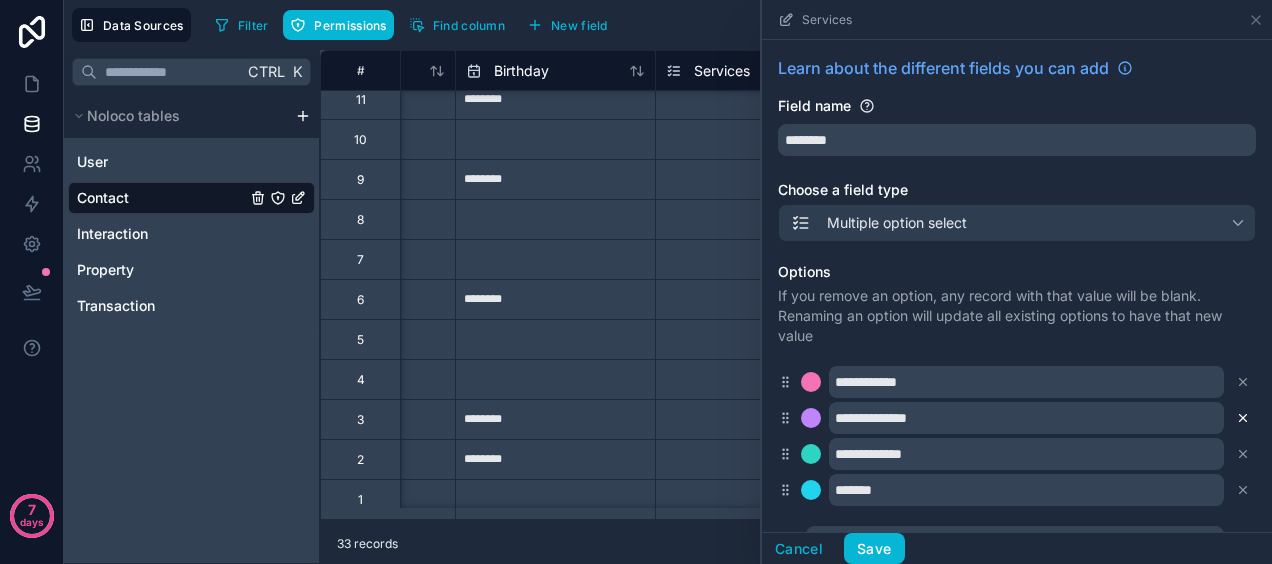 click at bounding box center (1243, 418) 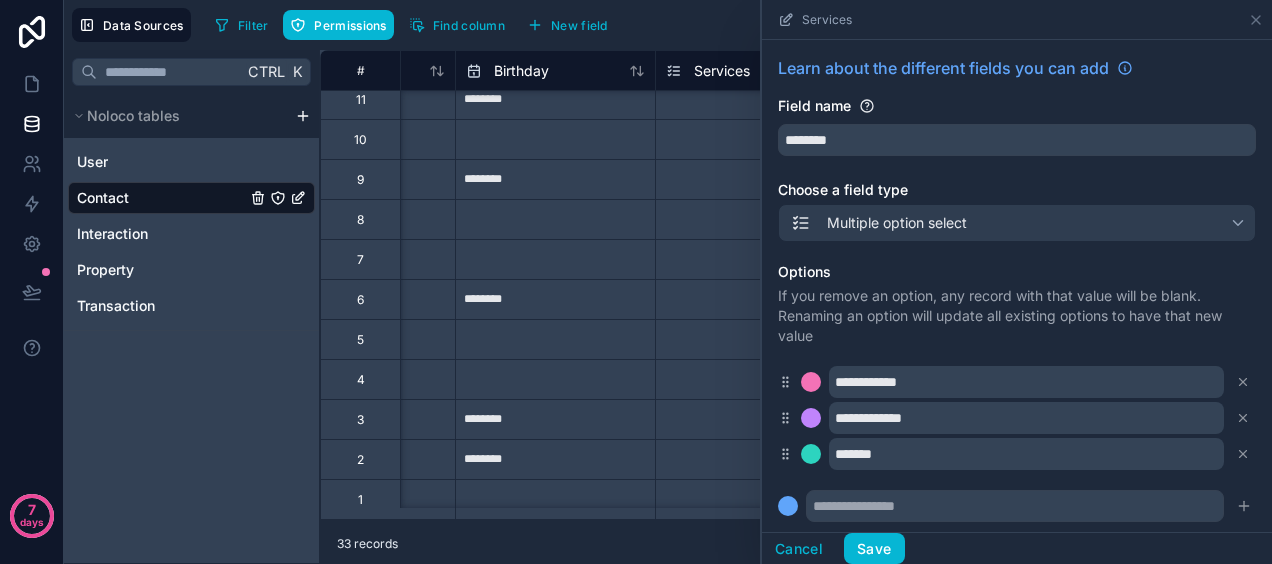 click at bounding box center [1243, 418] 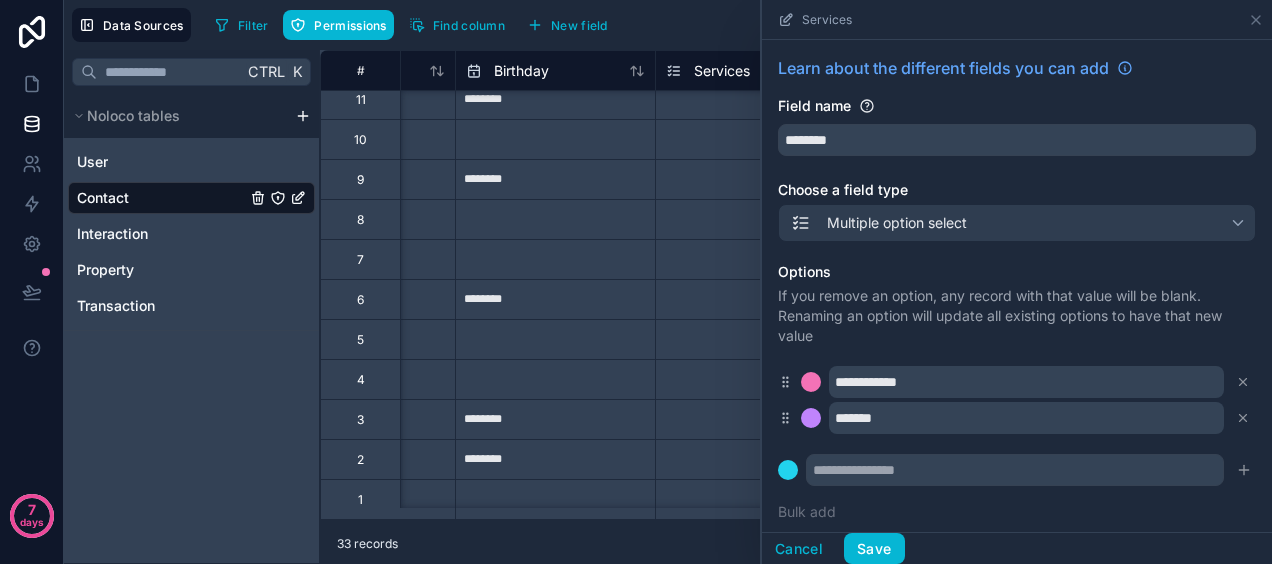 click at bounding box center (1243, 418) 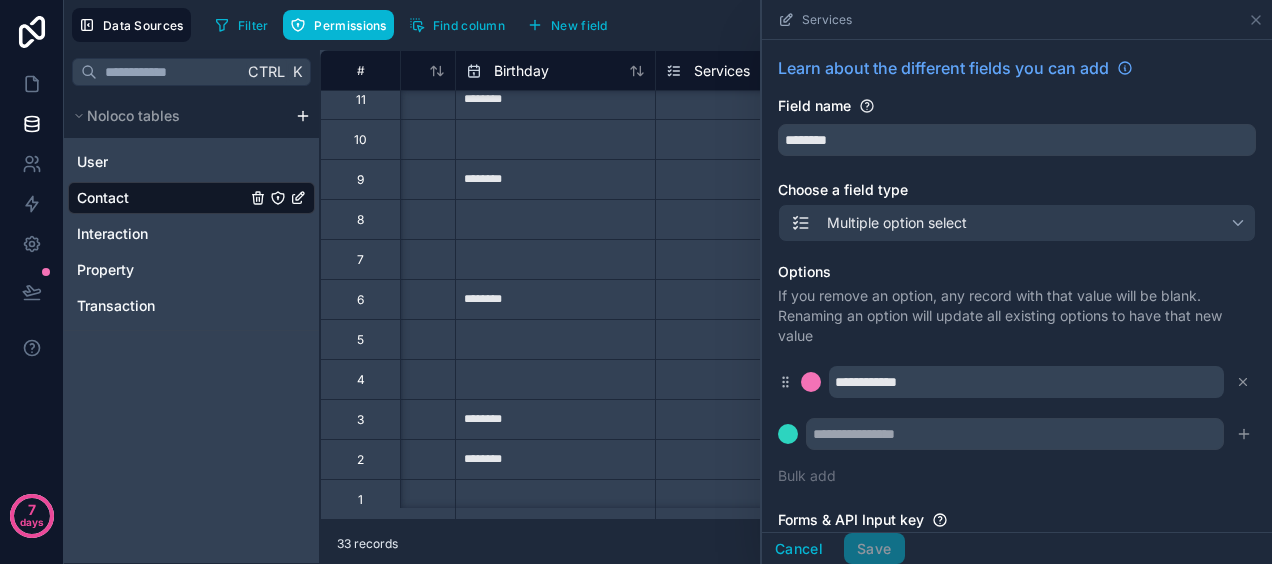 scroll, scrollTop: 141, scrollLeft: 0, axis: vertical 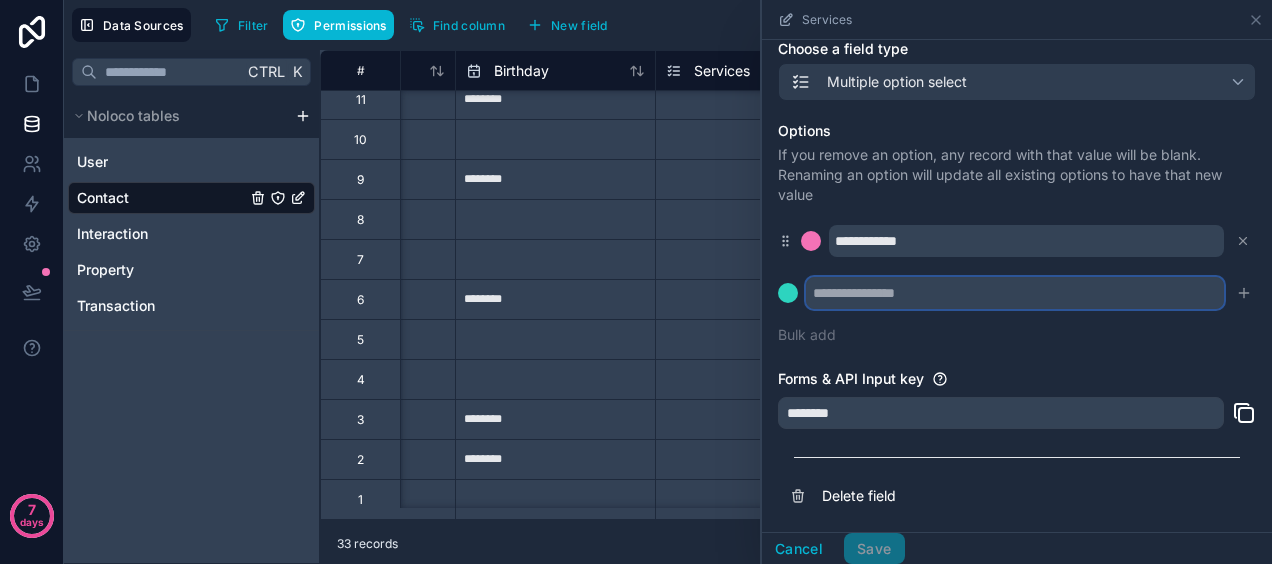 click at bounding box center (1015, 293) 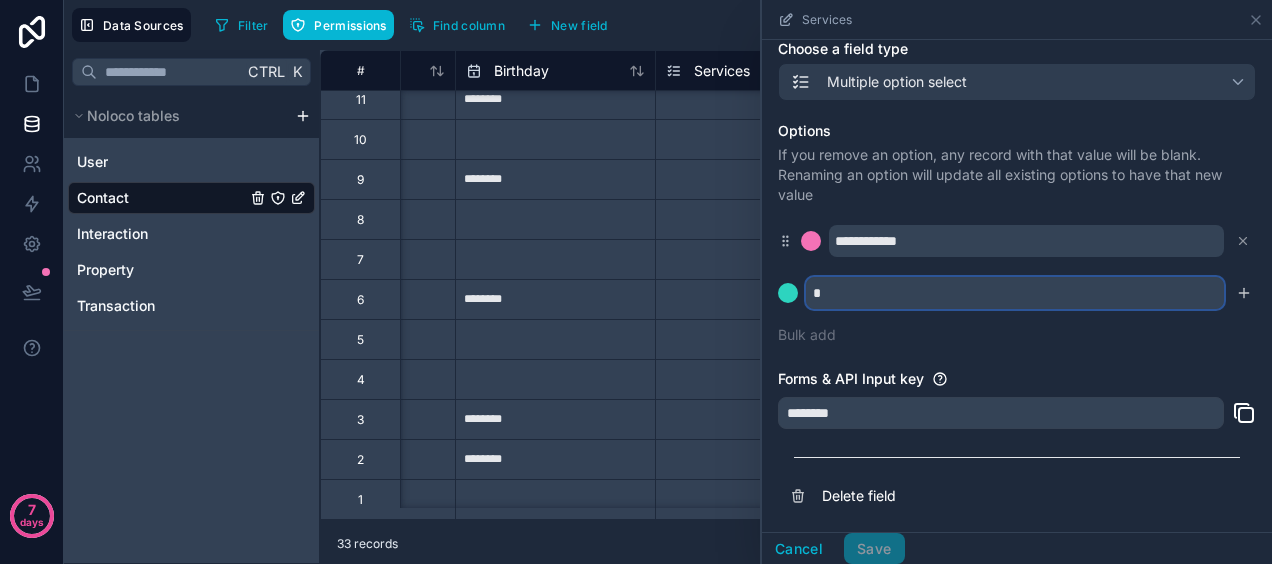 type 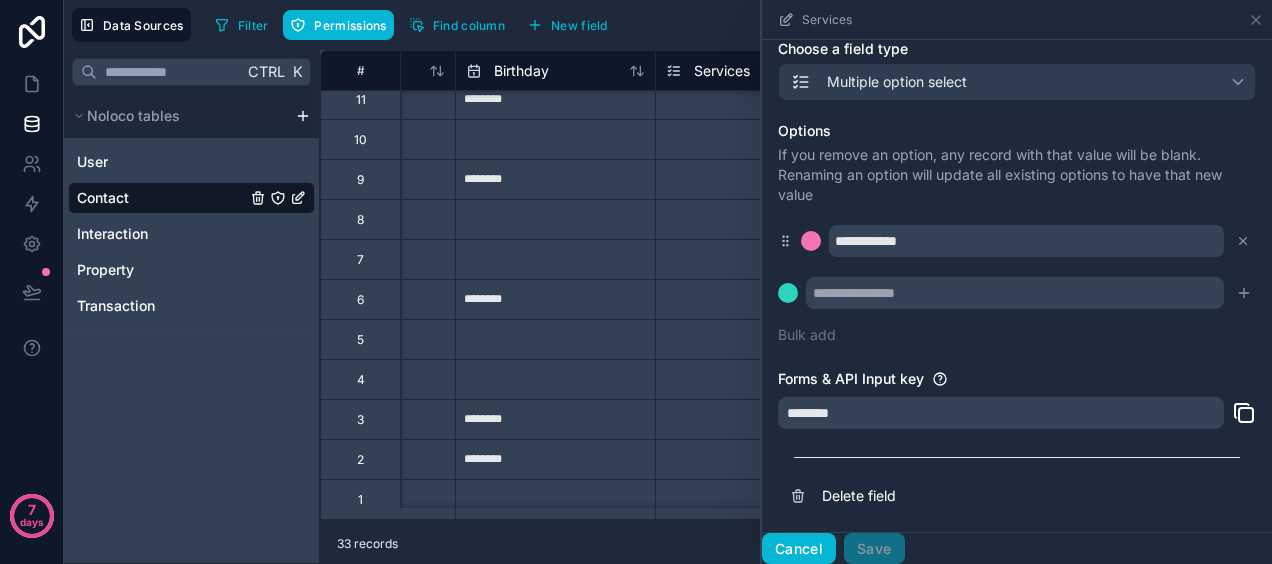 click on "Cancel" at bounding box center (799, 549) 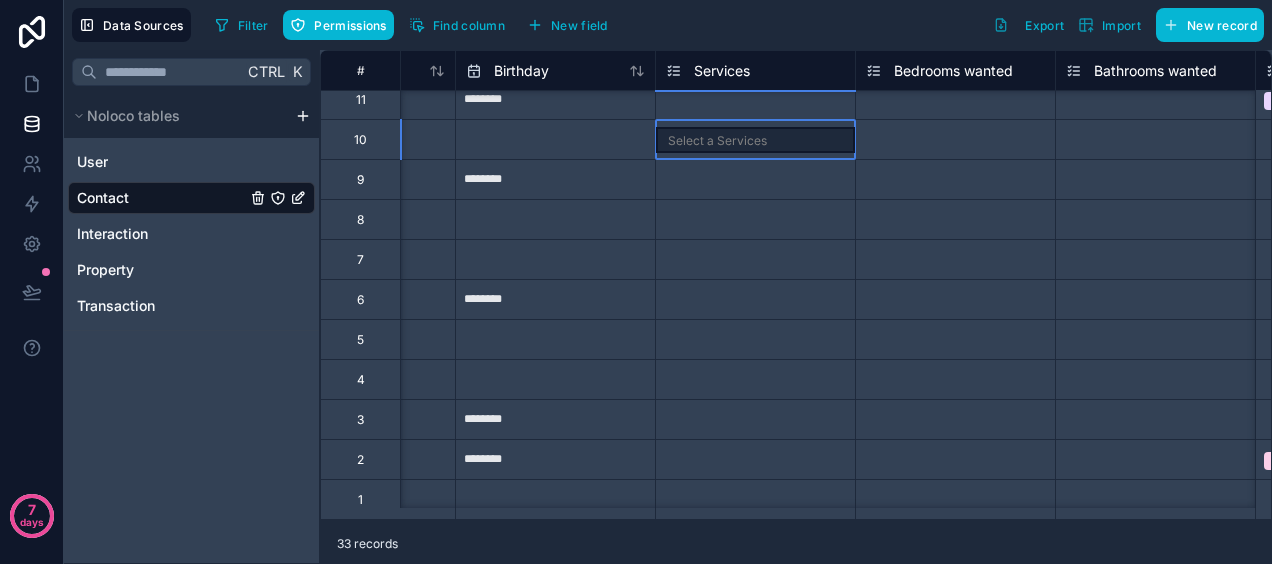 click on "Select a Services" at bounding box center (755, 139) 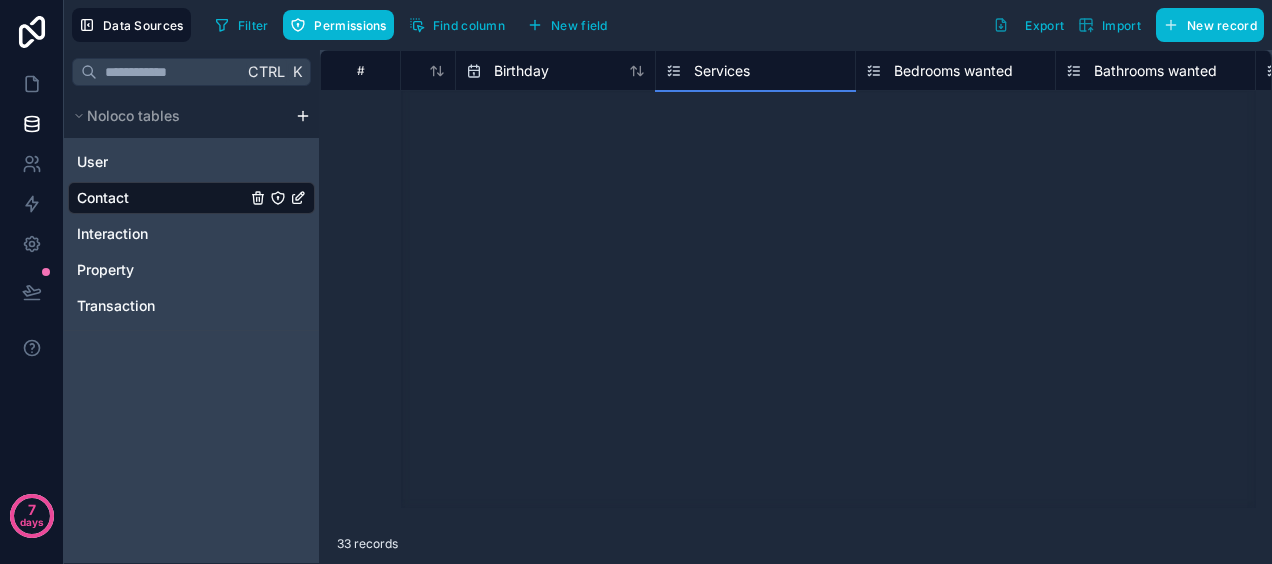 scroll, scrollTop: 0, scrollLeft: 1345, axis: horizontal 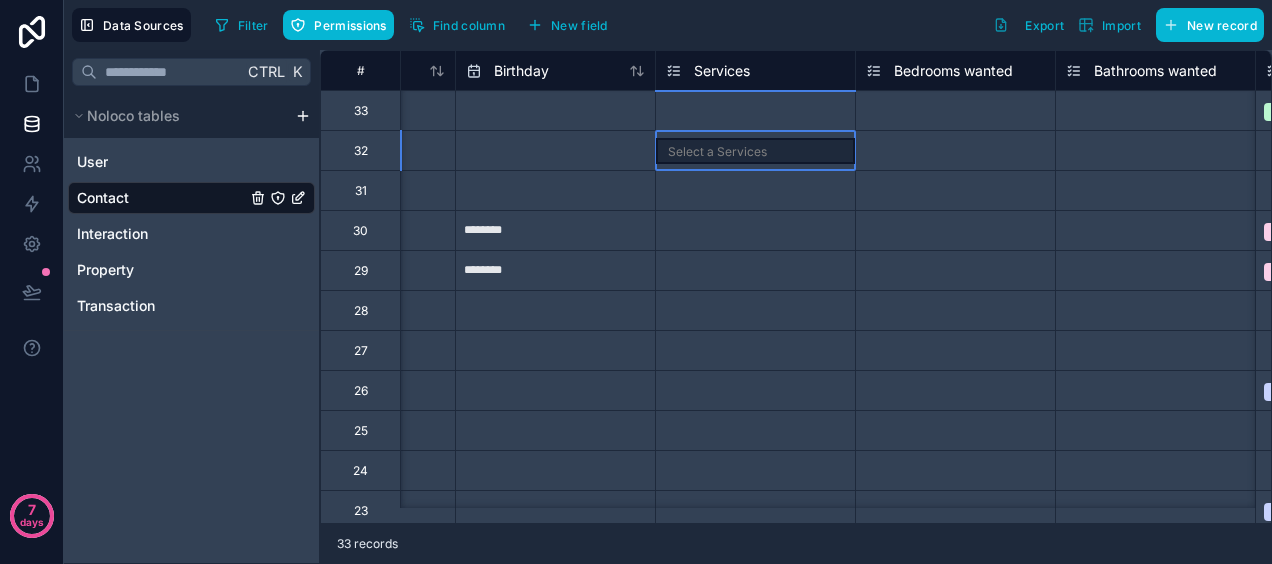 click on "Select a Services" at bounding box center [755, 151] 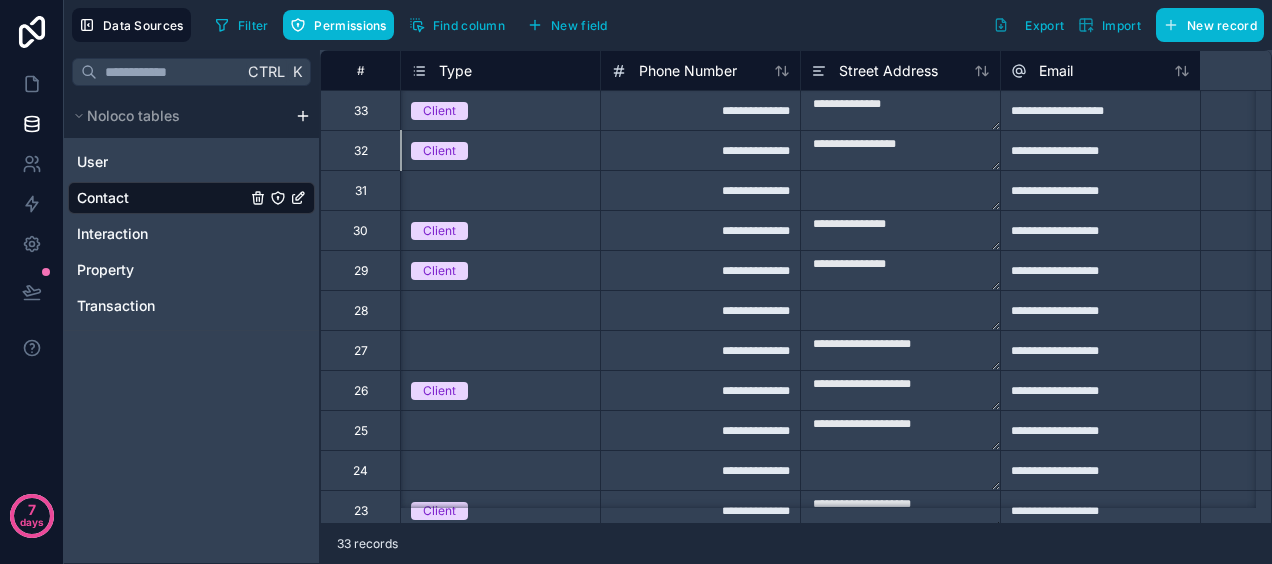 scroll, scrollTop: 0, scrollLeft: 200, axis: horizontal 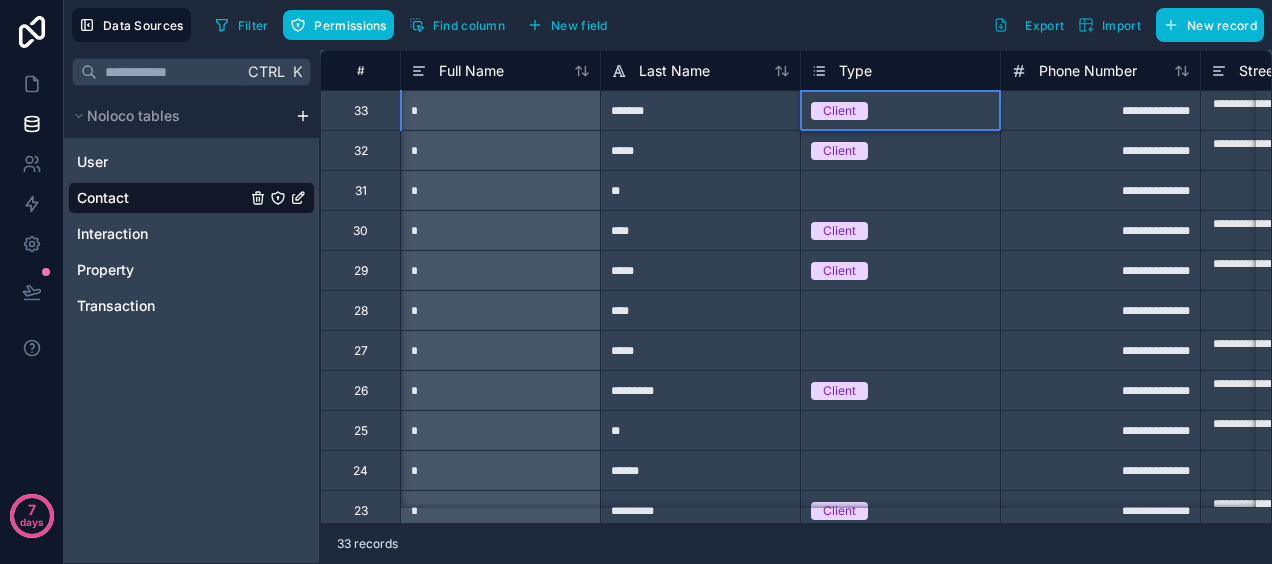 click on "Client" at bounding box center (900, 110) 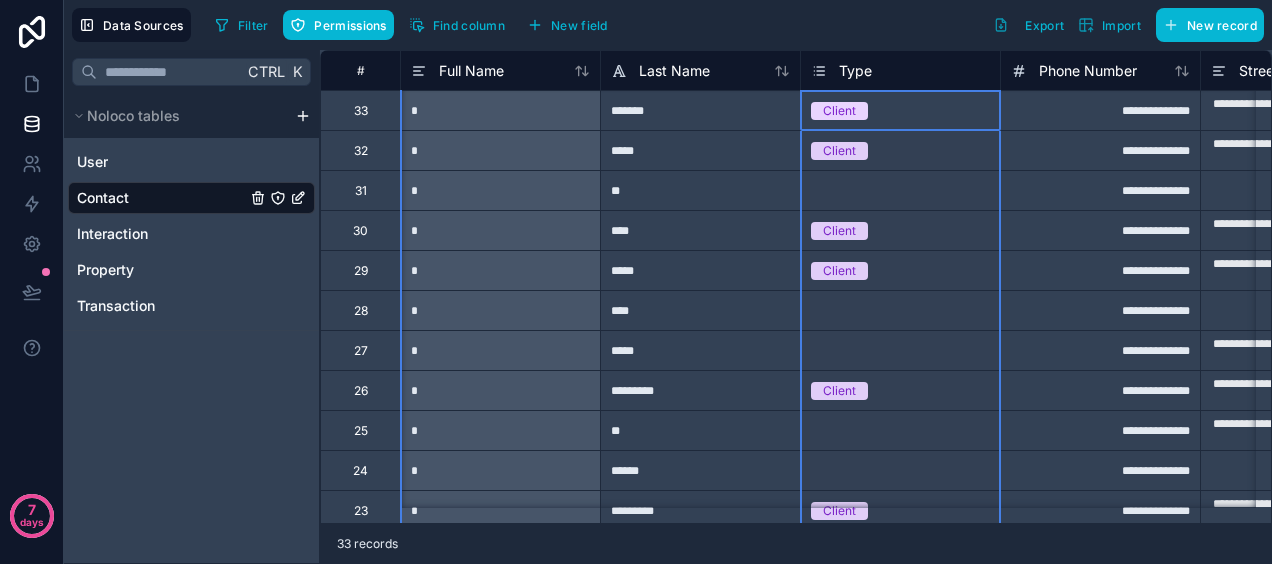 click on "Type" at bounding box center [855, 71] 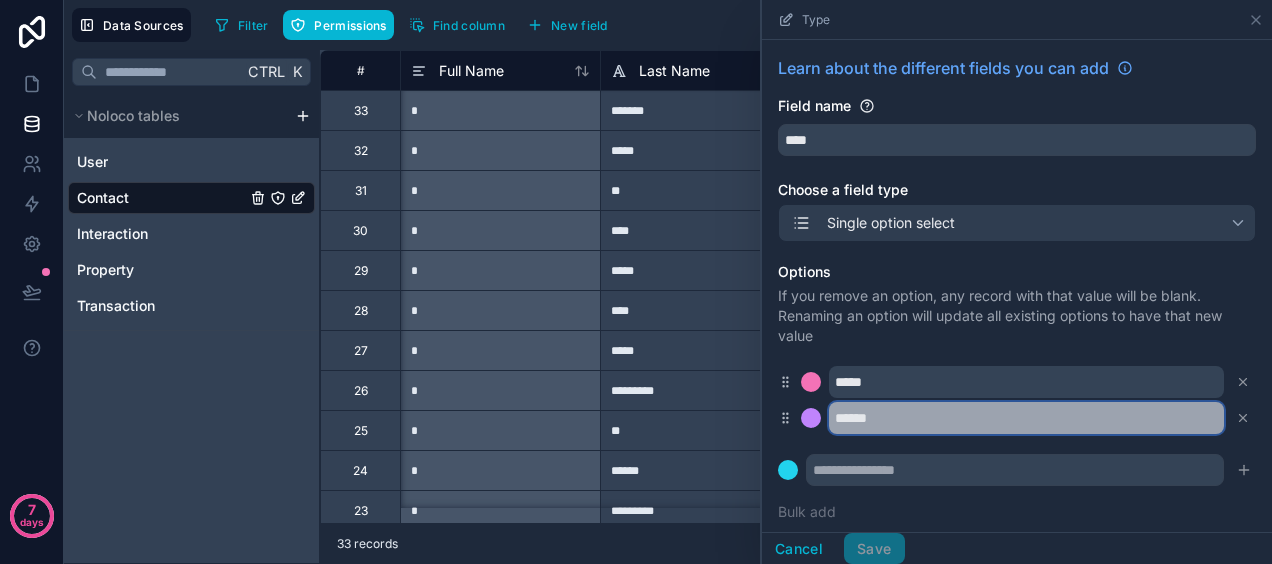 click on "******" at bounding box center (1026, 418) 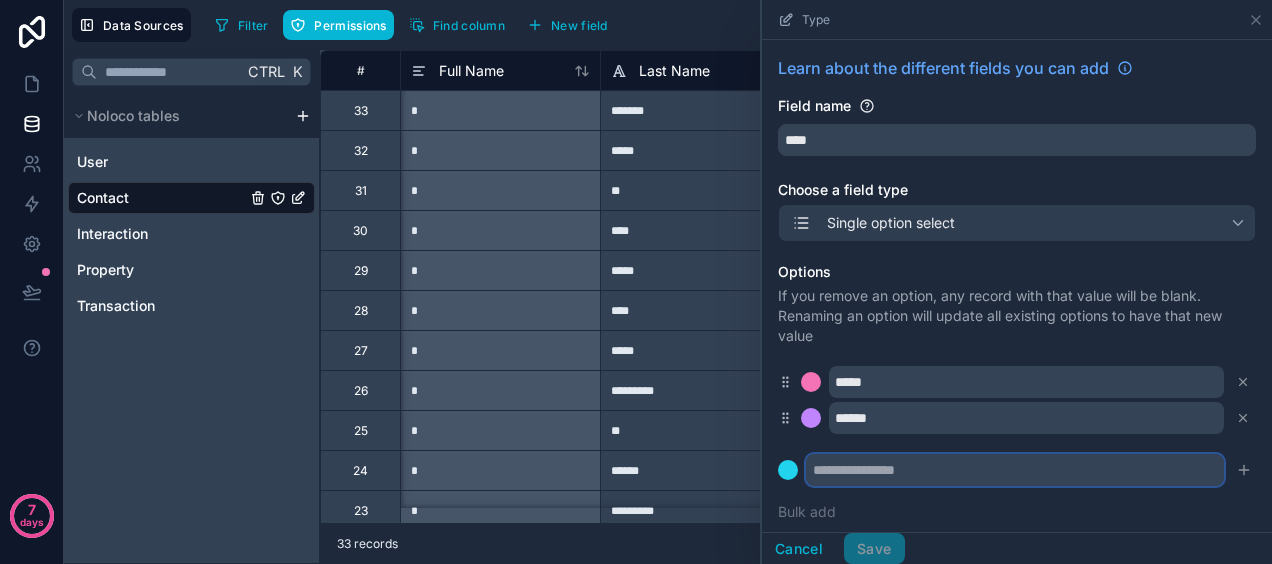 click at bounding box center [1015, 470] 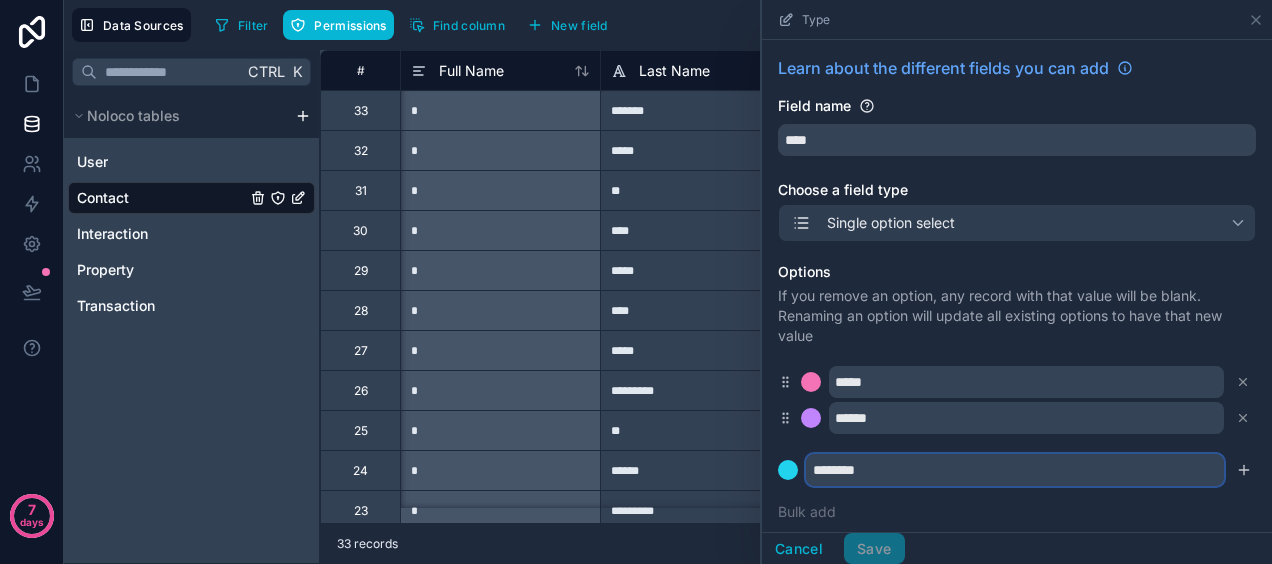 type on "********" 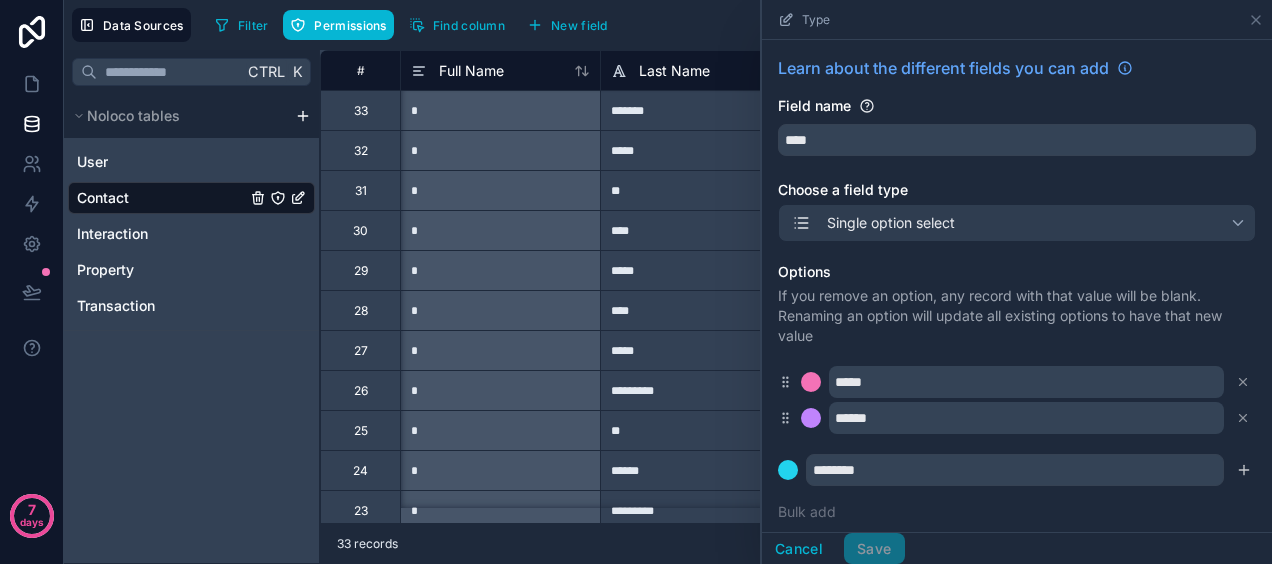 type 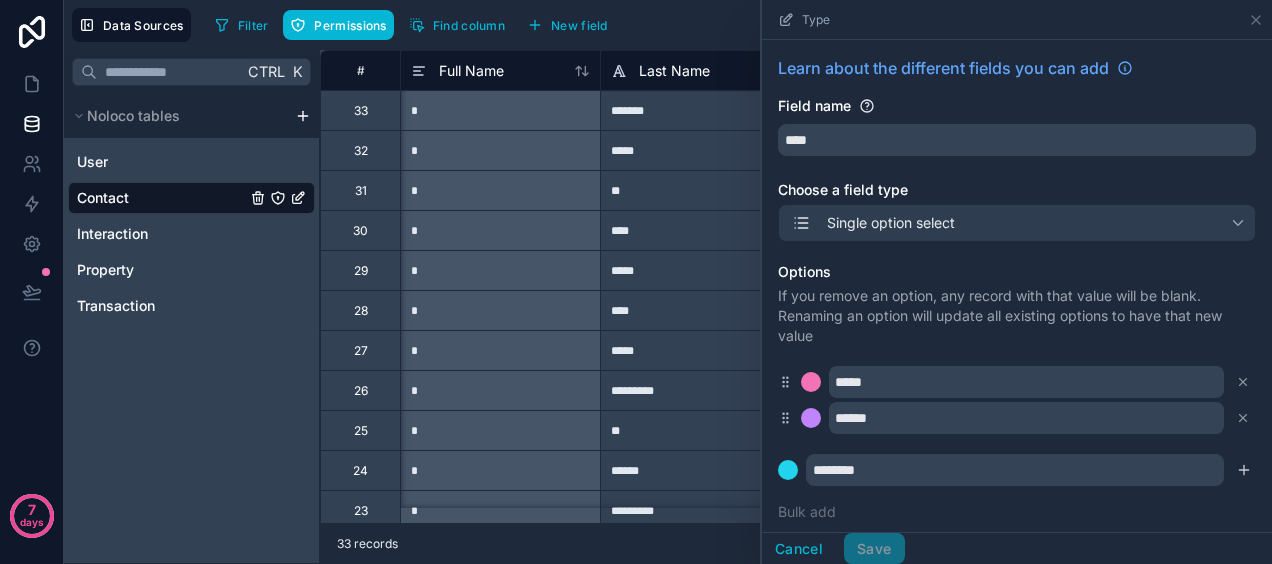 scroll, scrollTop: 221, scrollLeft: 0, axis: vertical 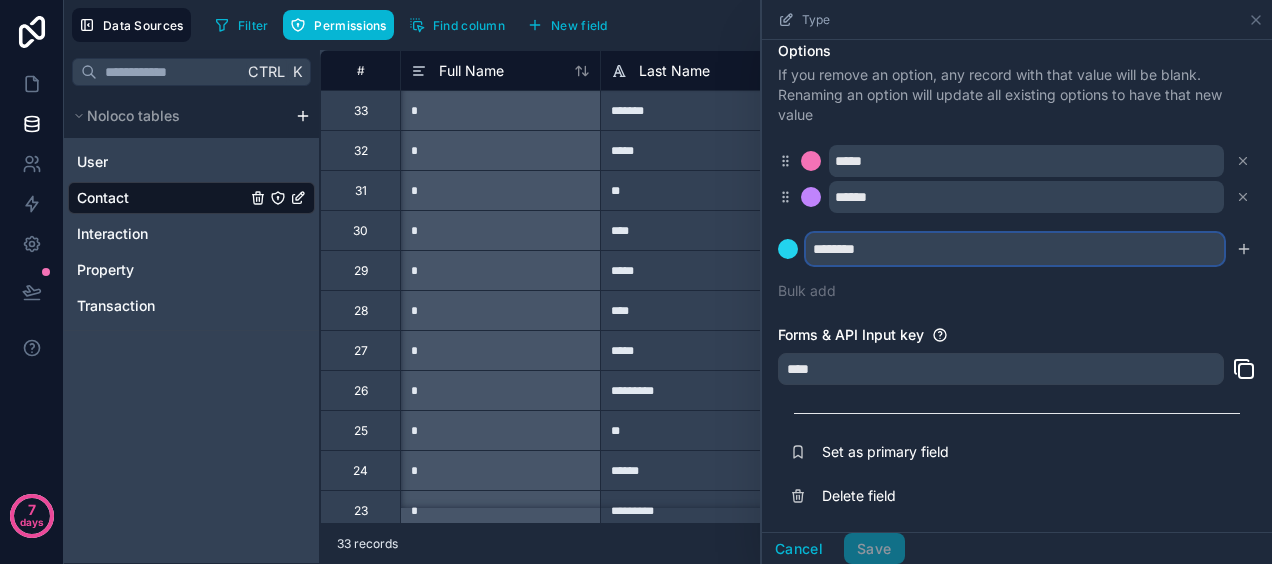 click on "********" at bounding box center [1015, 249] 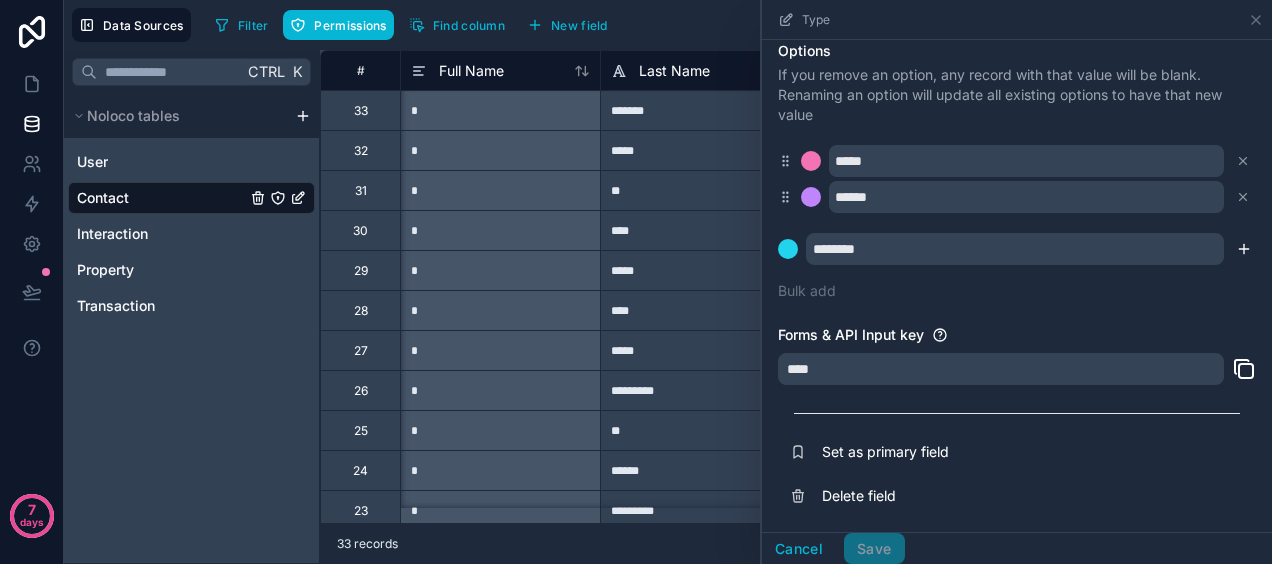 click 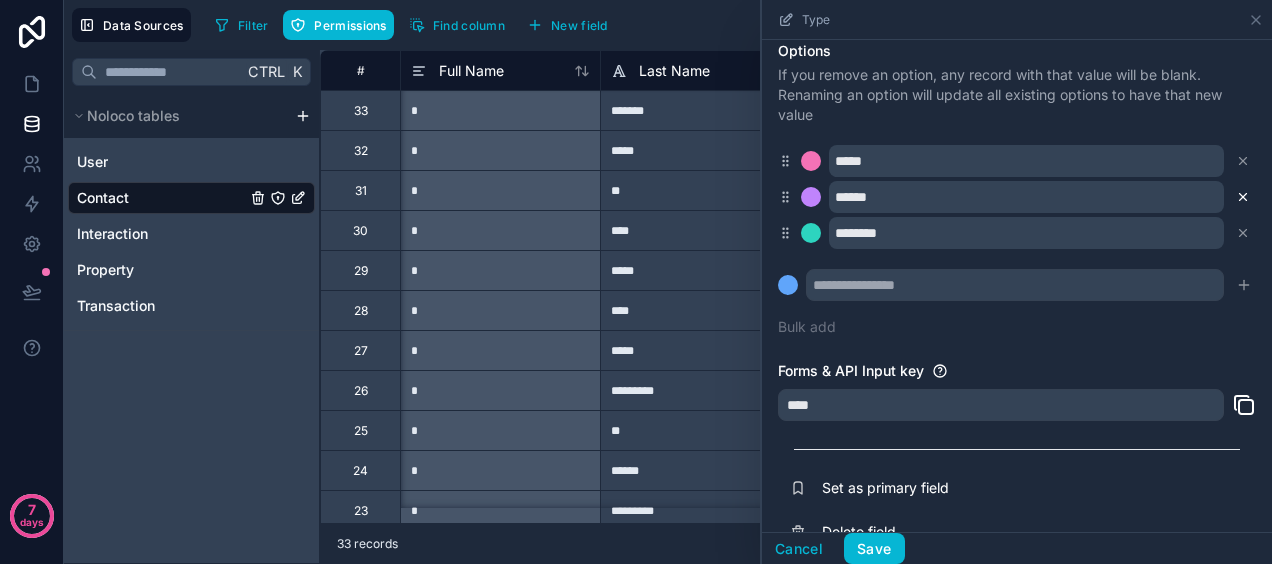 click 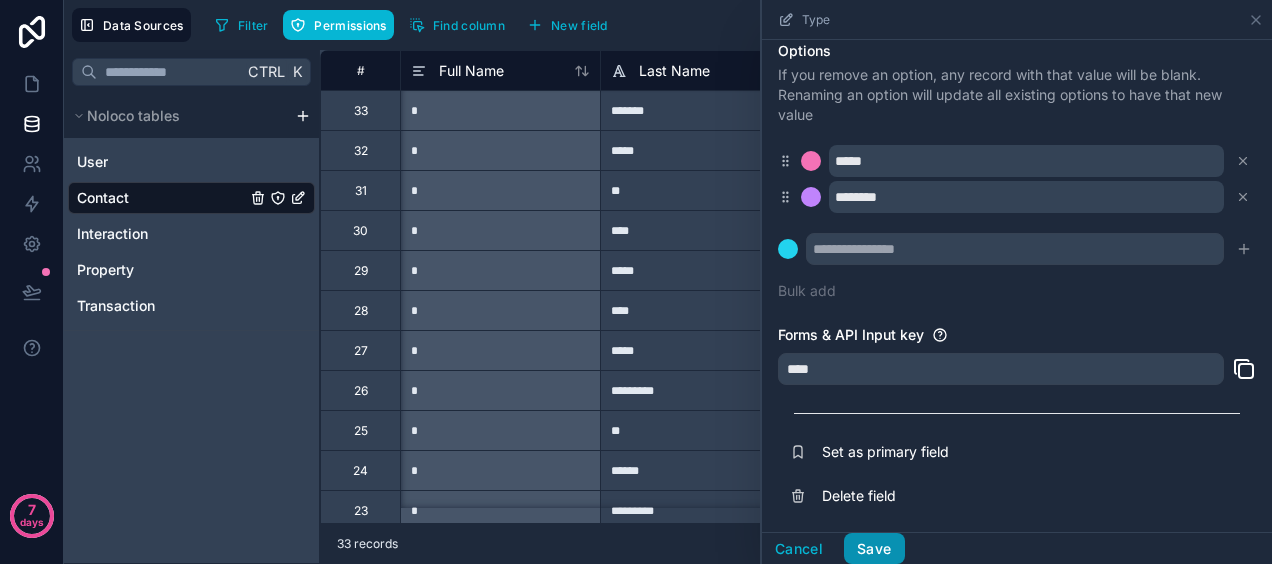 click on "Save" at bounding box center (874, 549) 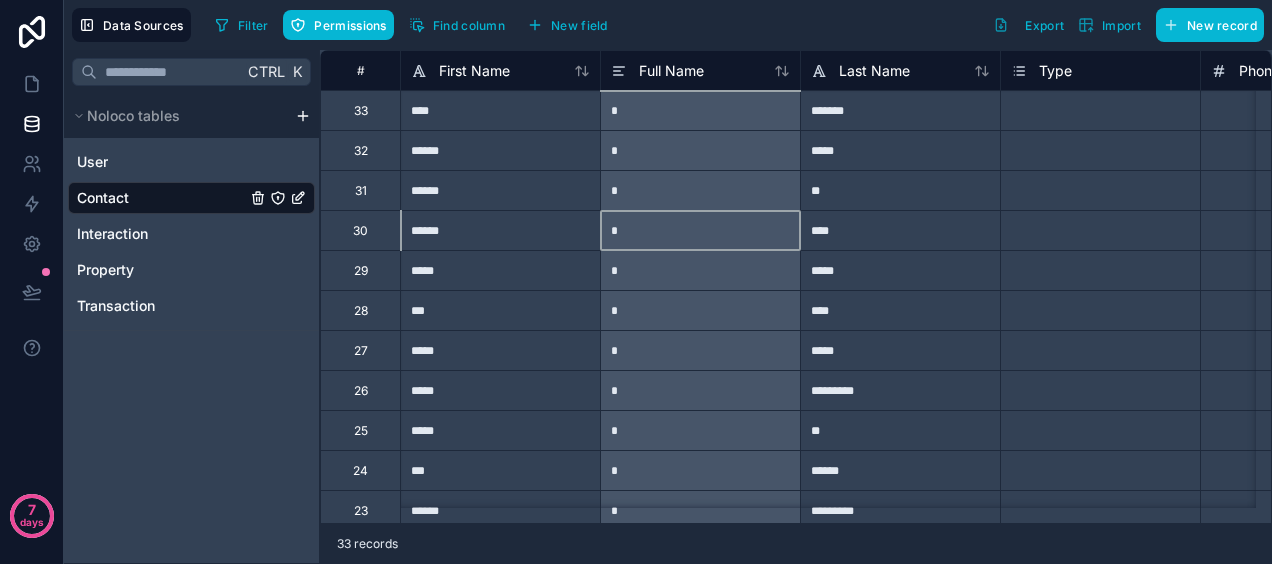 click on "*" at bounding box center [700, 230] 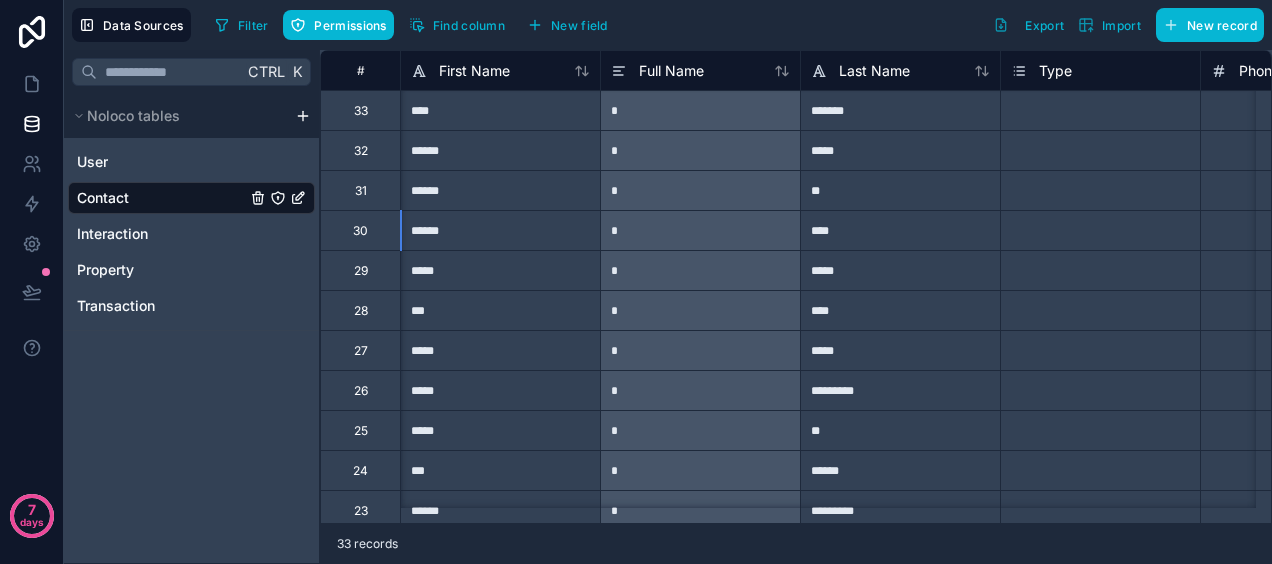 scroll, scrollTop: 0, scrollLeft: 345, axis: horizontal 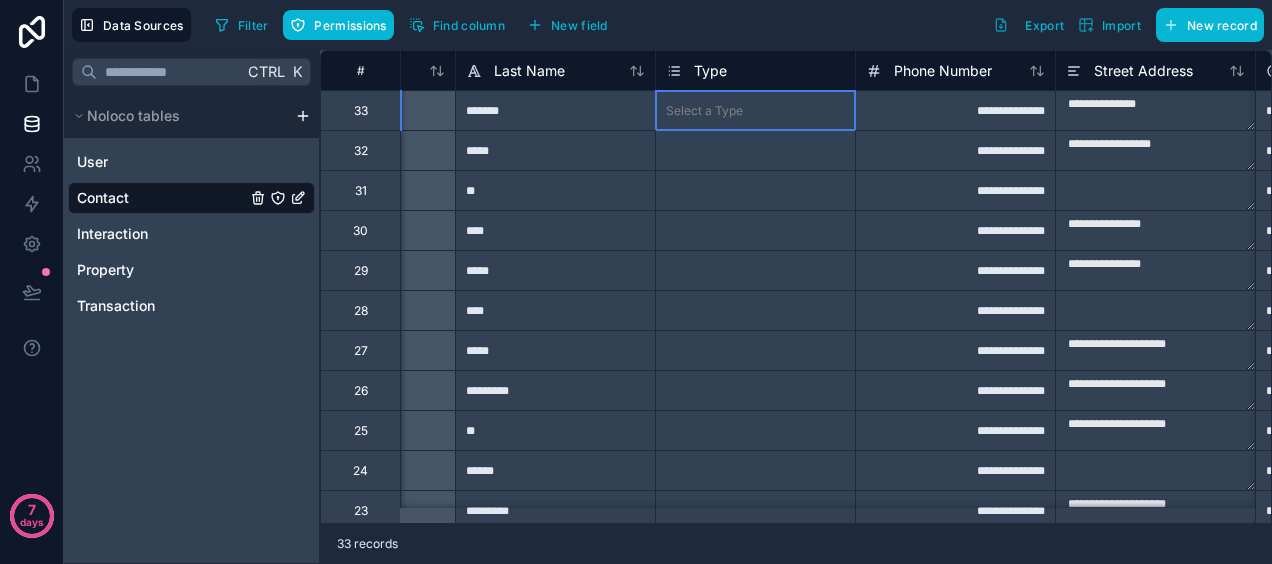 click on "Select a Type" at bounding box center (704, 111) 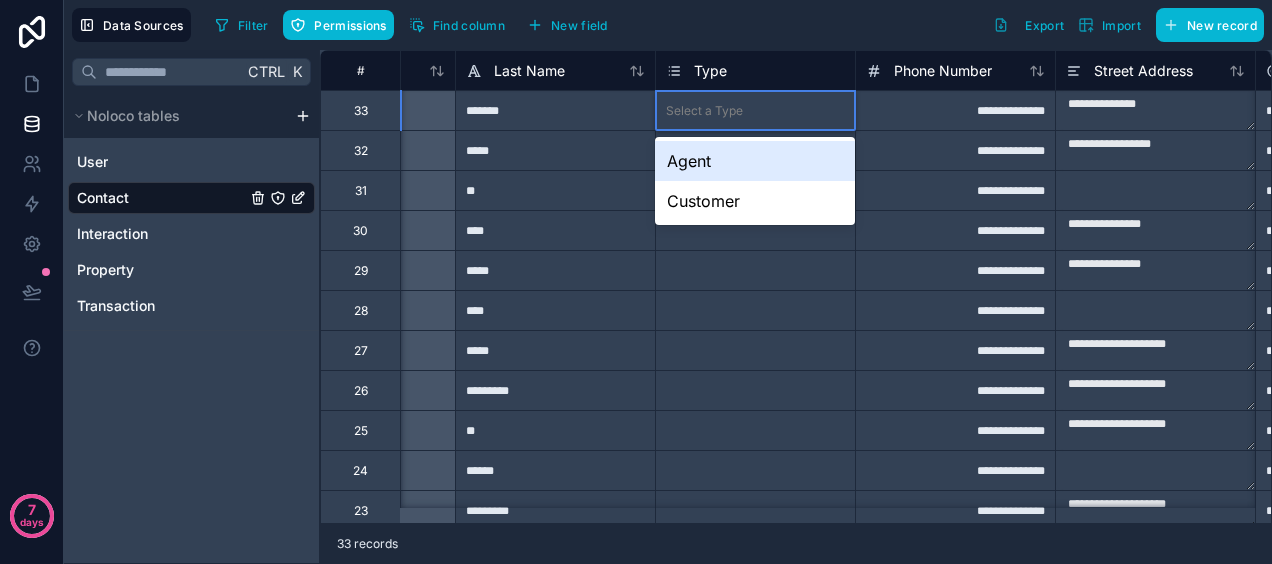 click on "Select a Type" at bounding box center (755, 111) 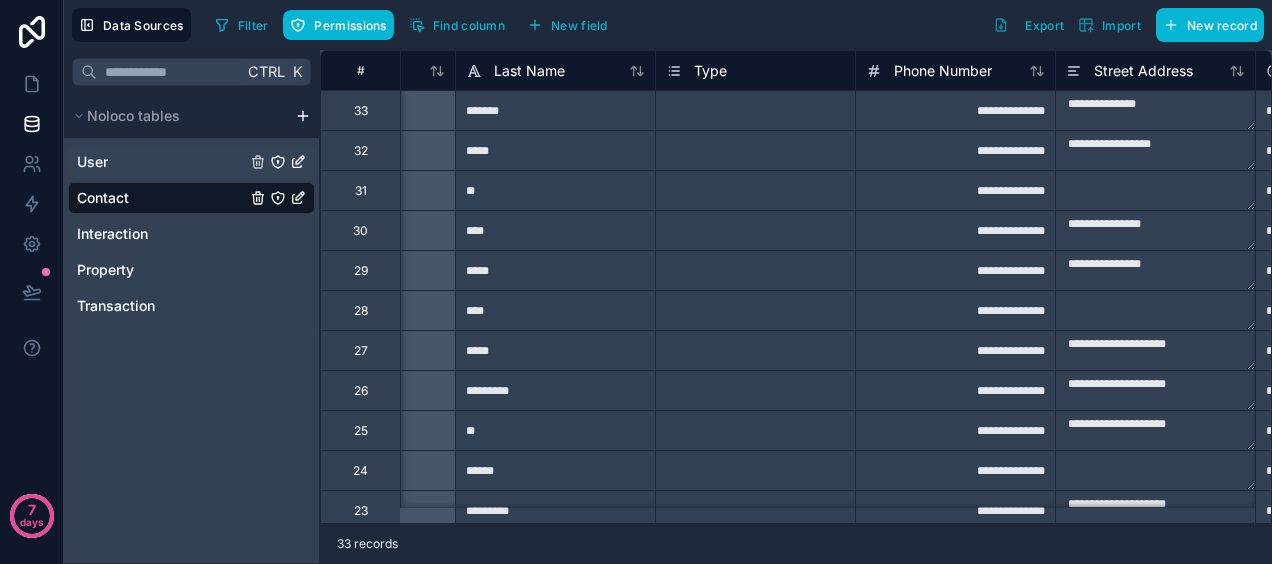 click on "User" at bounding box center (191, 162) 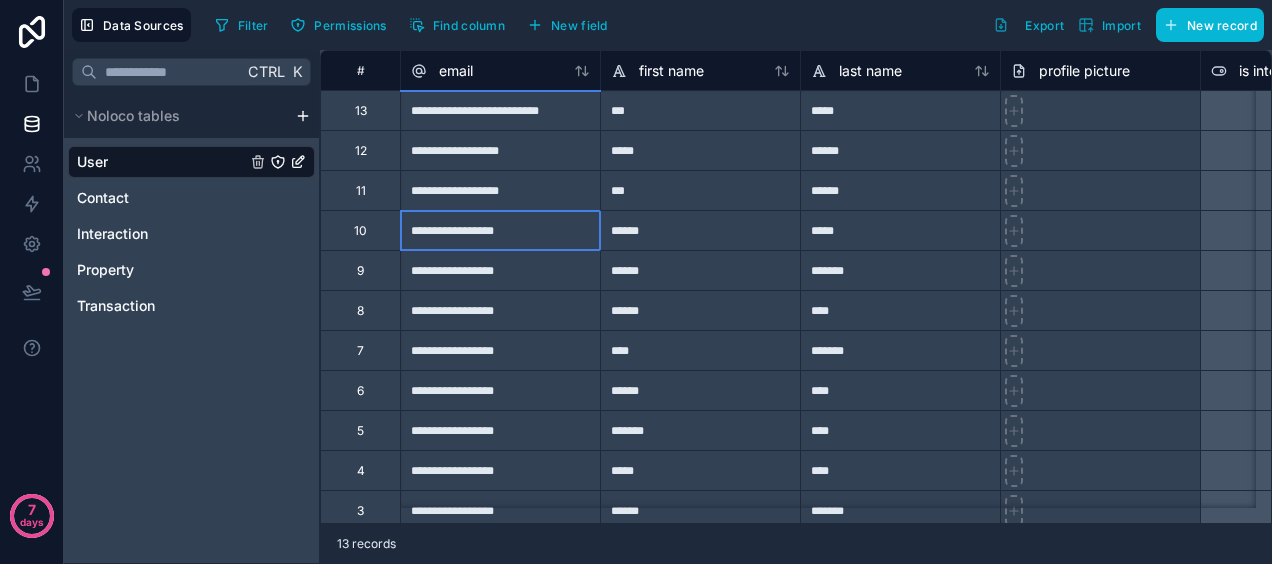 click on "**********" at bounding box center (500, 230) 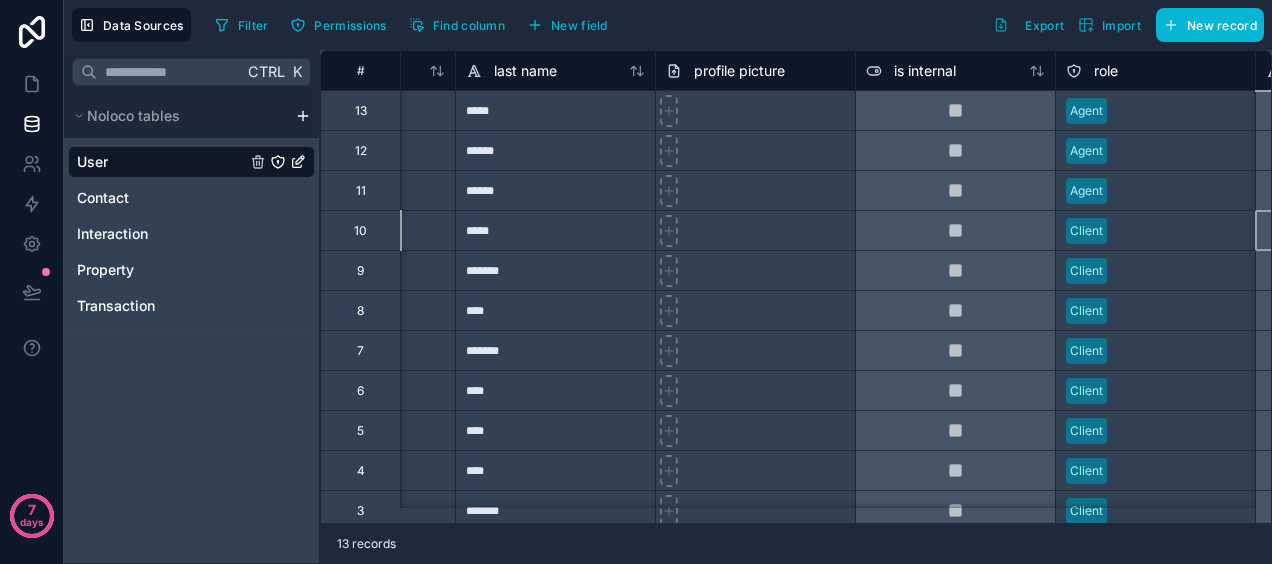 scroll, scrollTop: 0, scrollLeft: 545, axis: horizontal 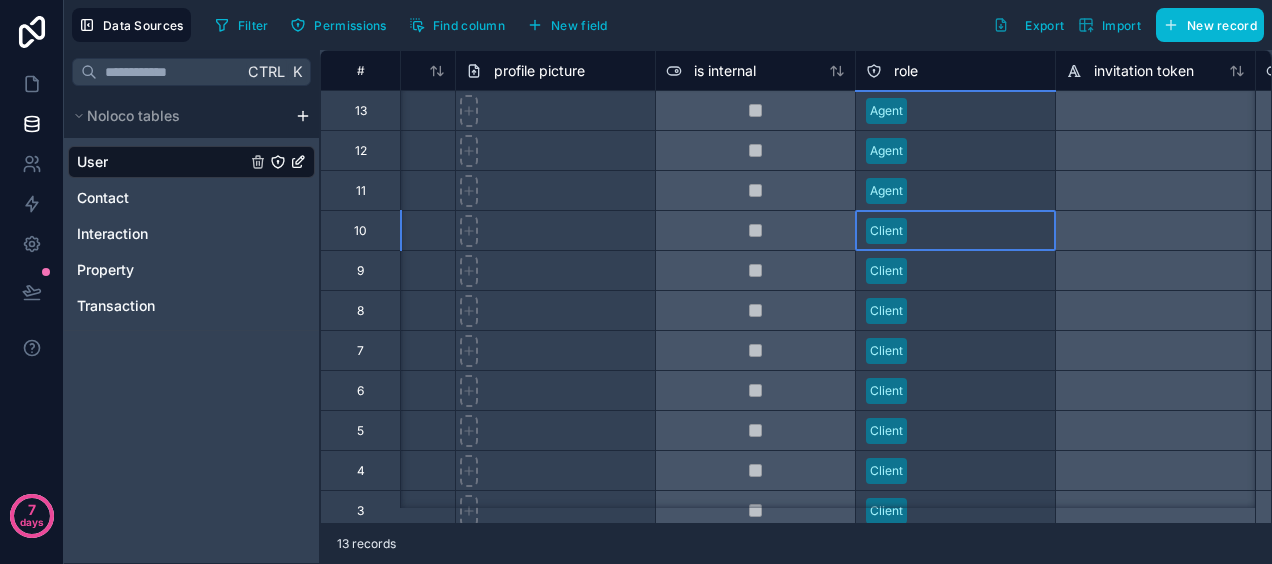 click on "Client" at bounding box center [955, 231] 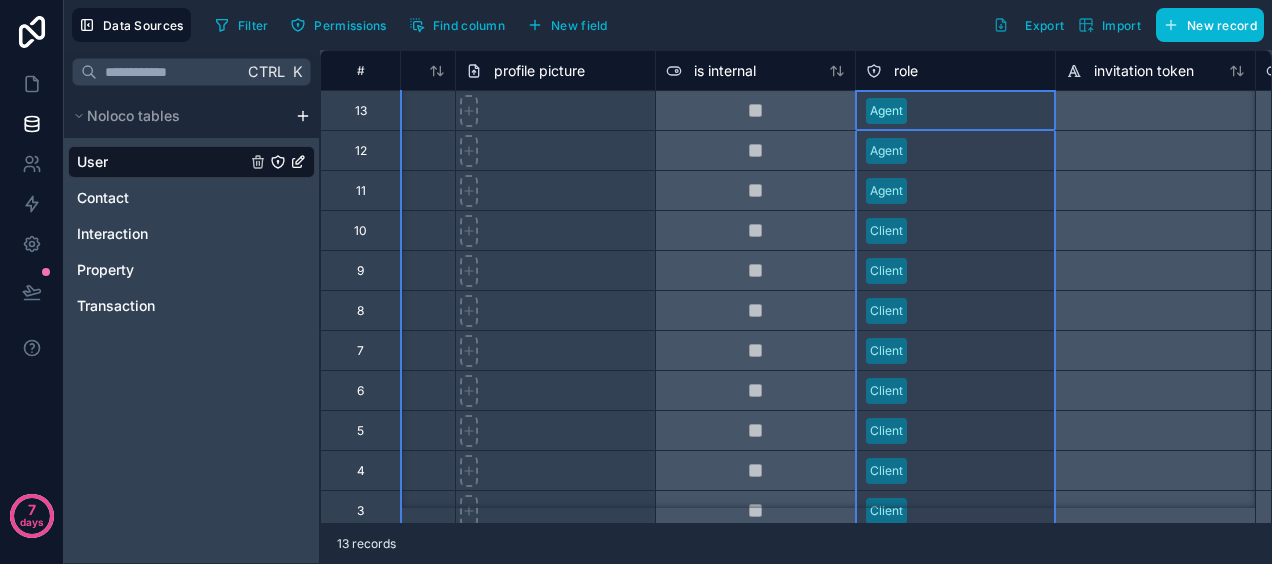 click on "role" at bounding box center [906, 71] 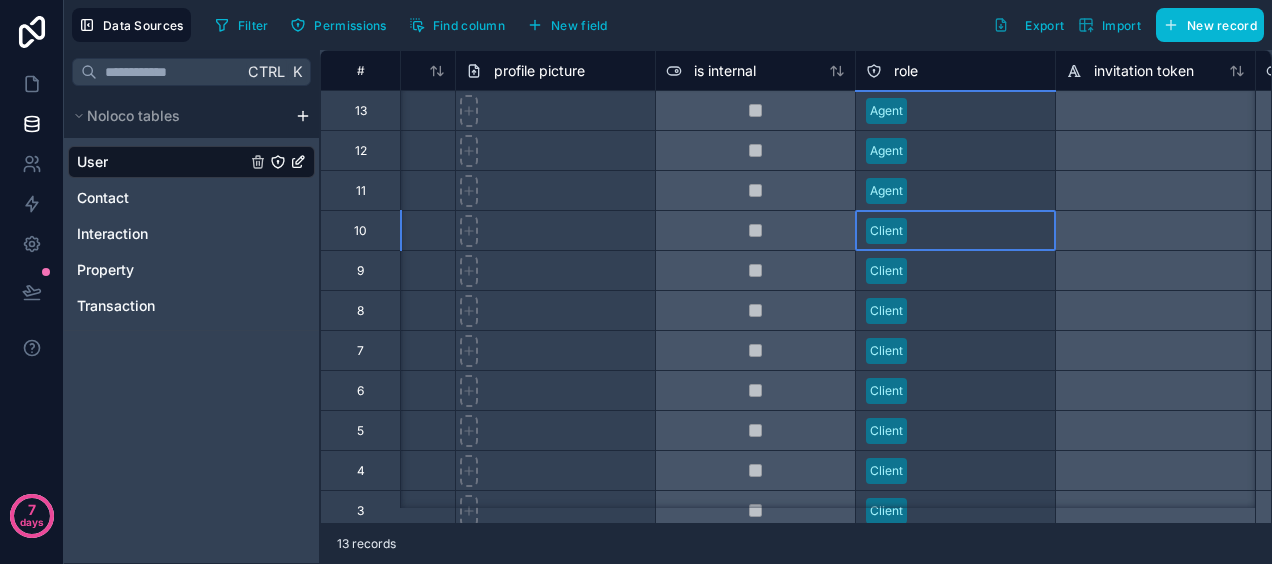 click on "Client" at bounding box center (955, 231) 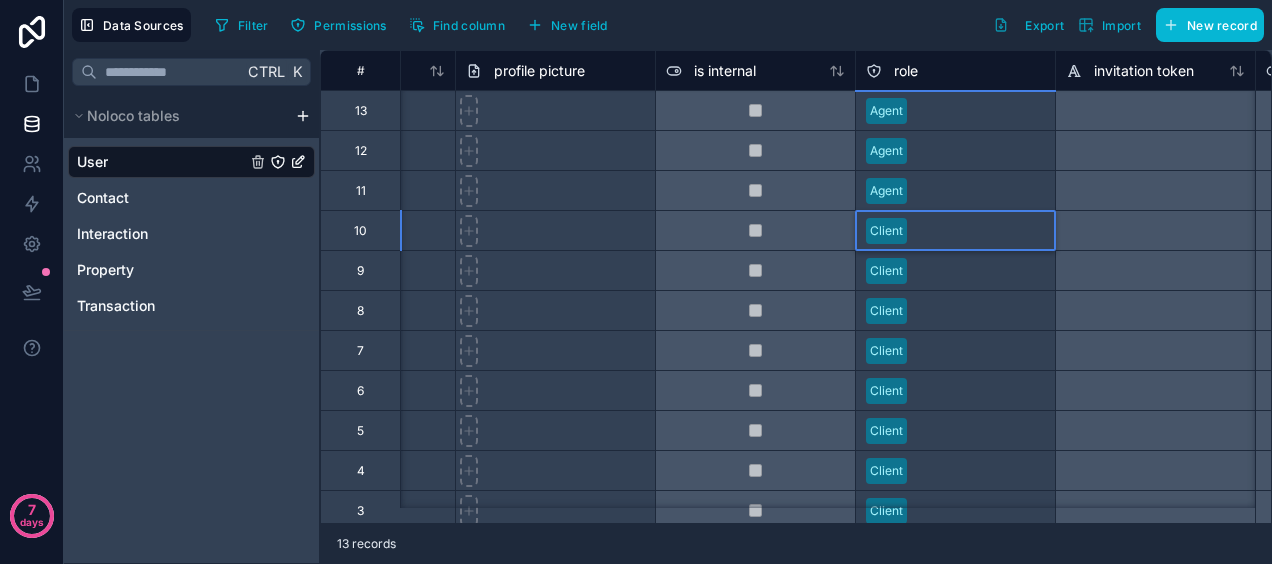 click on "Client" at bounding box center (886, 231) 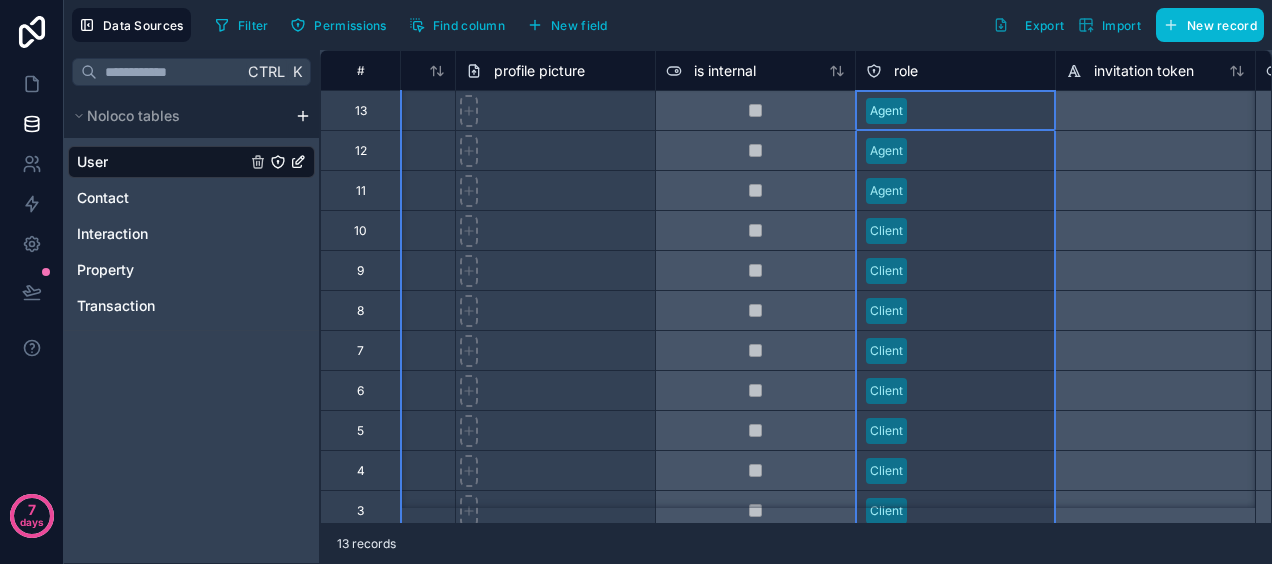click on "role" at bounding box center [955, 71] 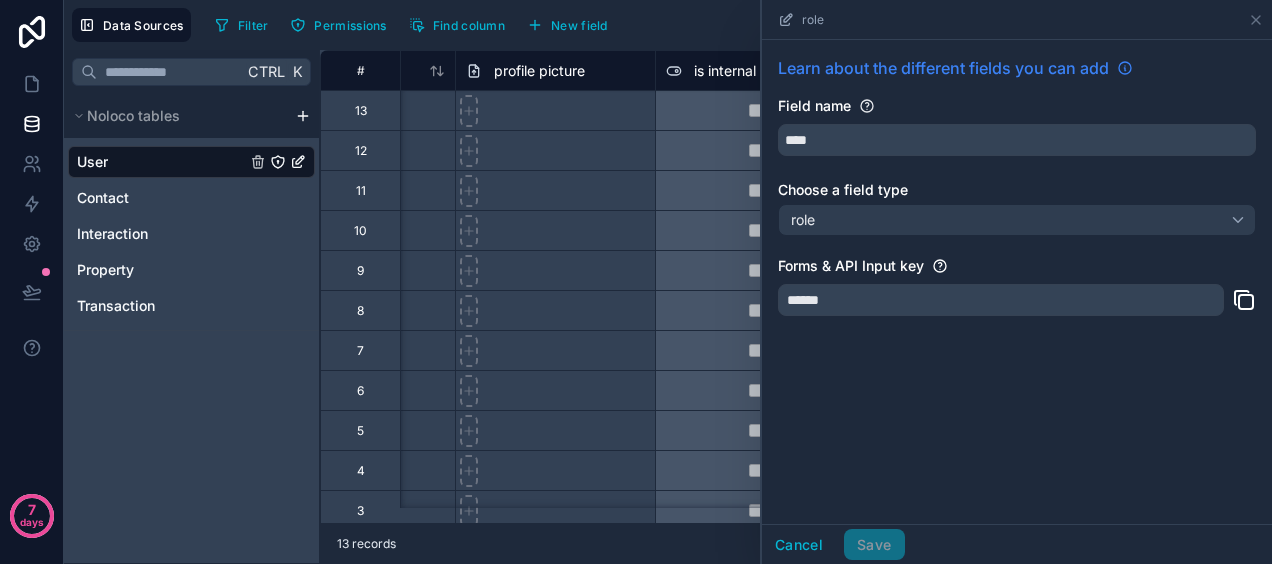click on "Learn about the different fields you can add" at bounding box center [943, 68] 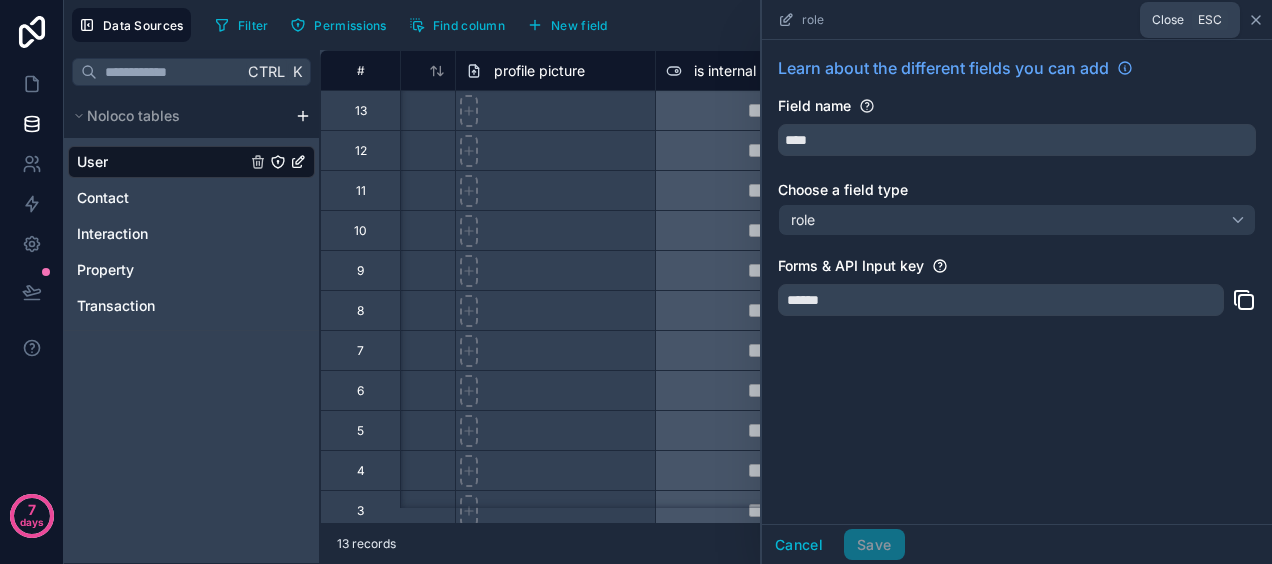 click 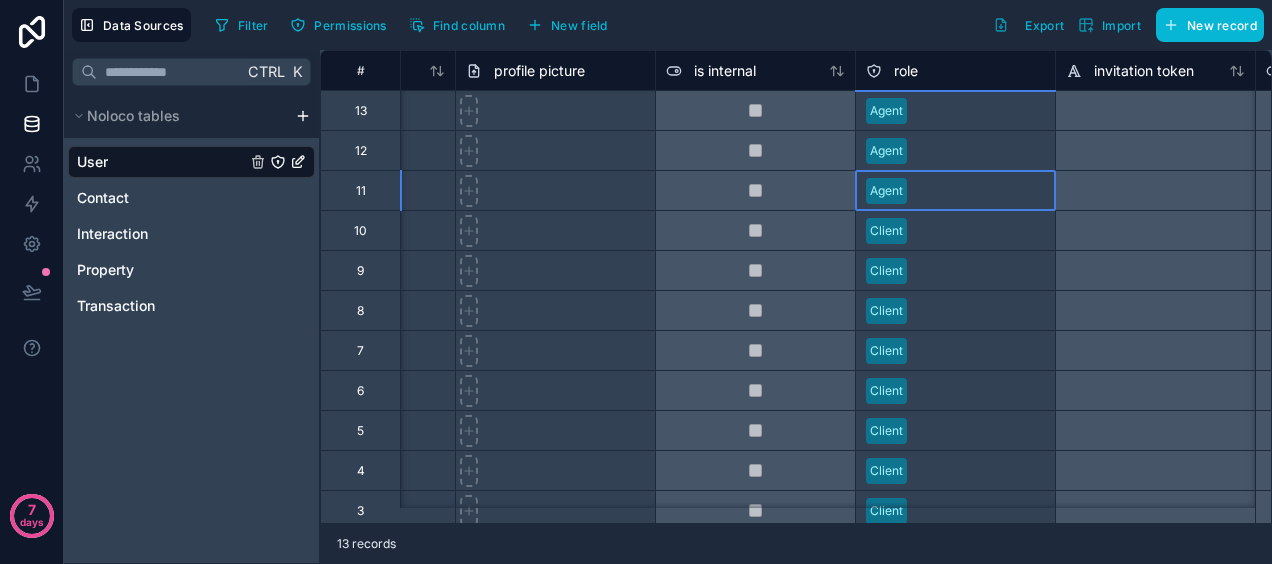 click on "Agent" at bounding box center (955, 190) 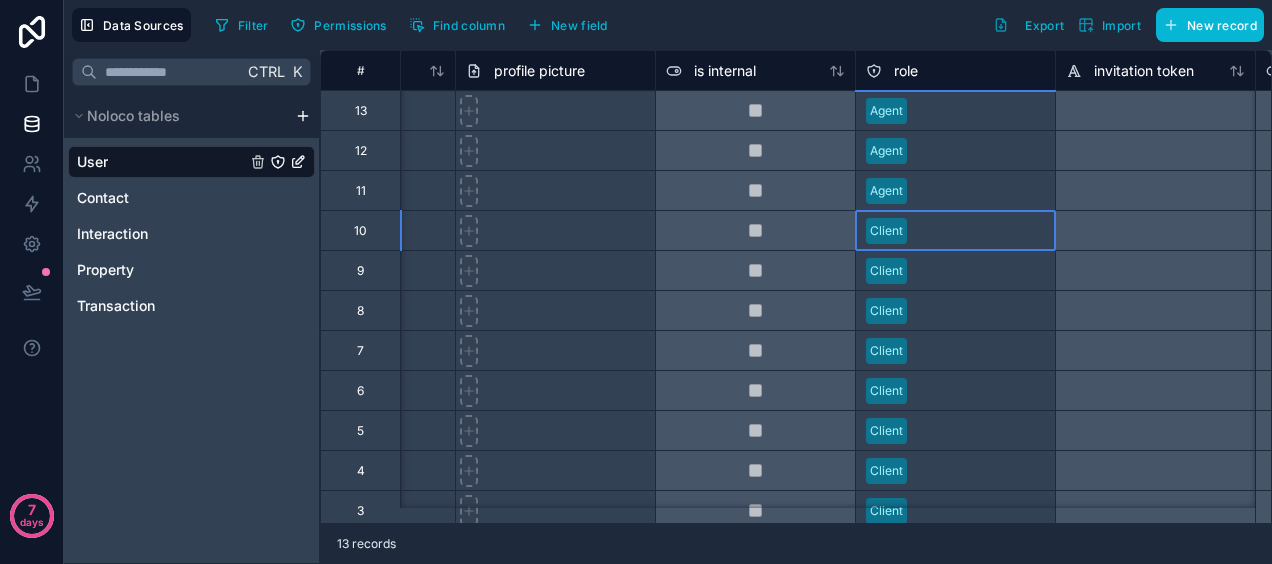 click on "Client" at bounding box center [955, 231] 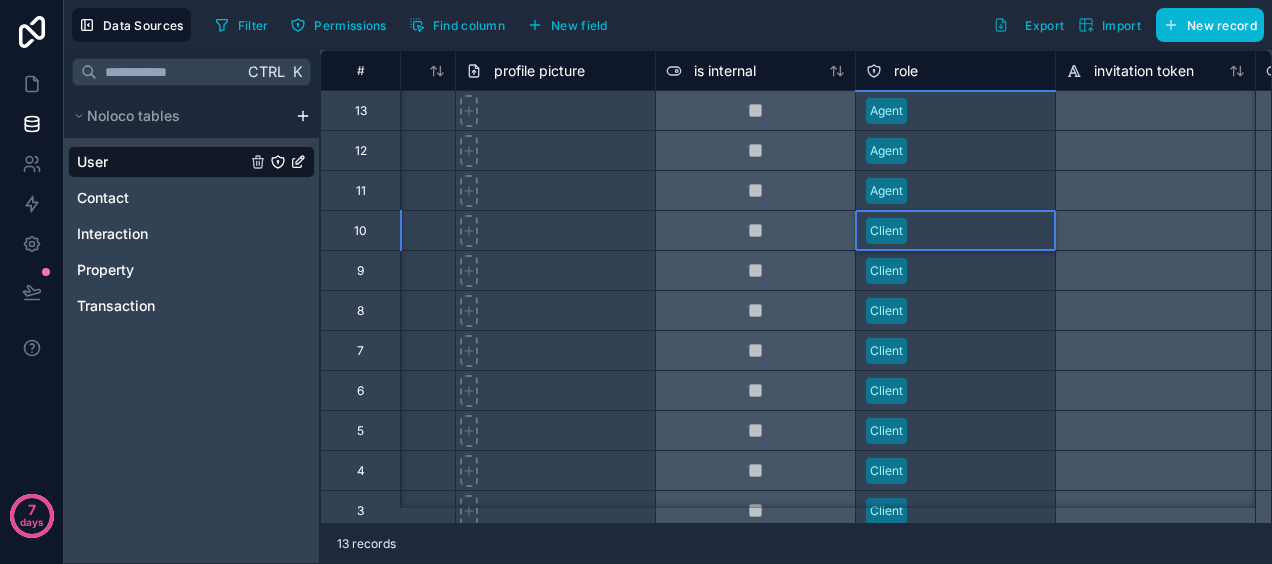 click on "Client" at bounding box center [955, 231] 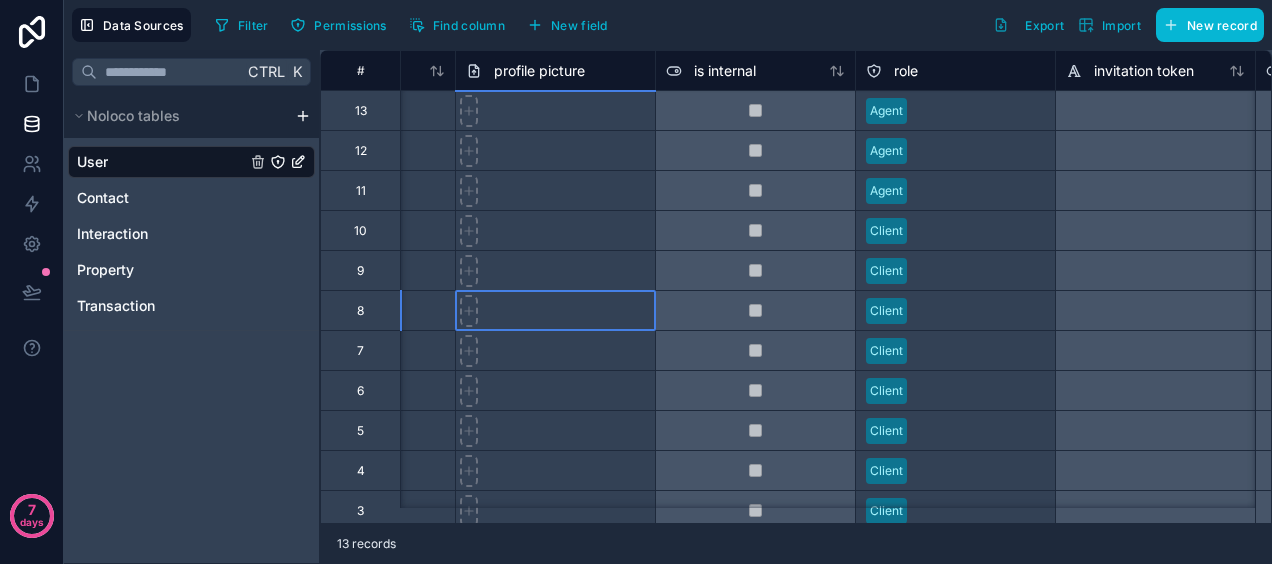 click at bounding box center (555, 310) 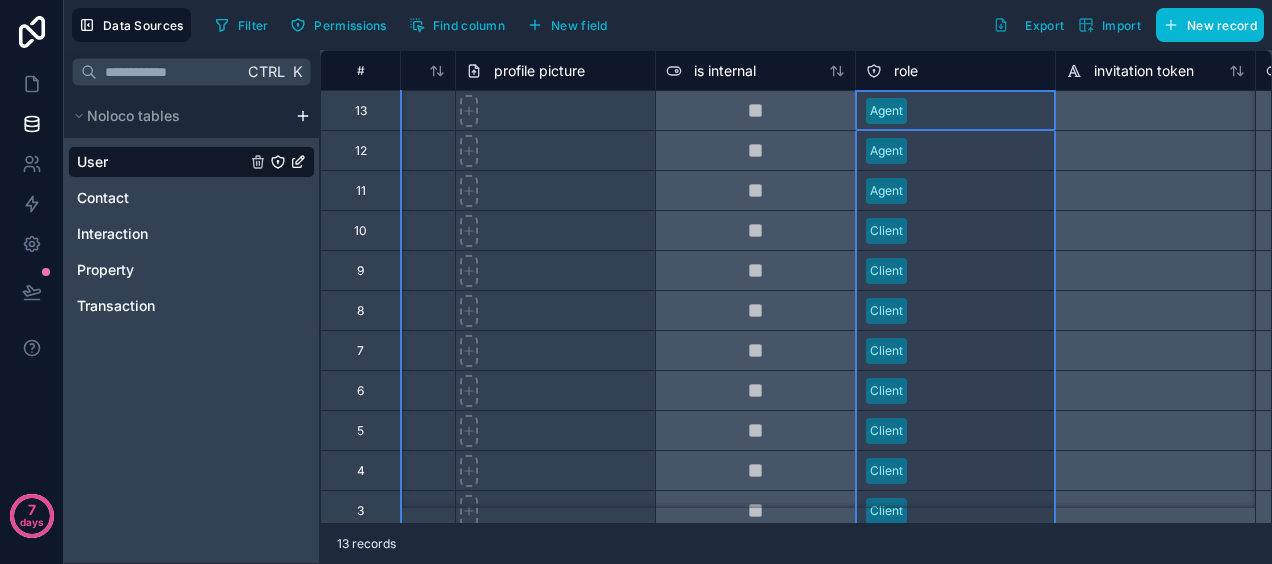 click on "role" at bounding box center [906, 71] 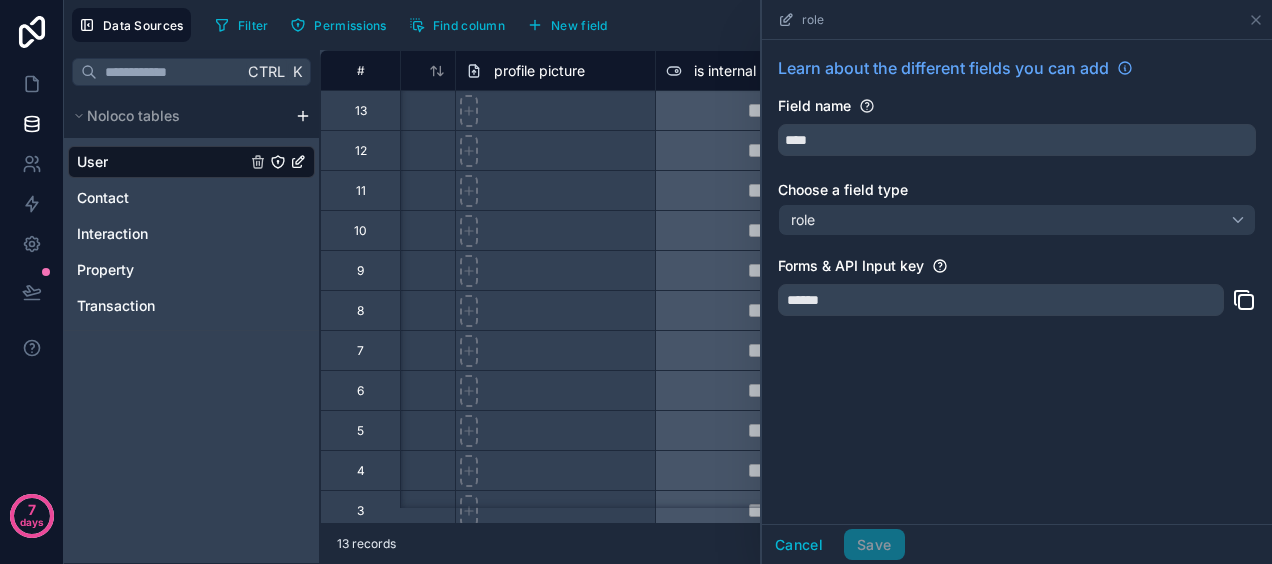 click on "******" at bounding box center [1001, 300] 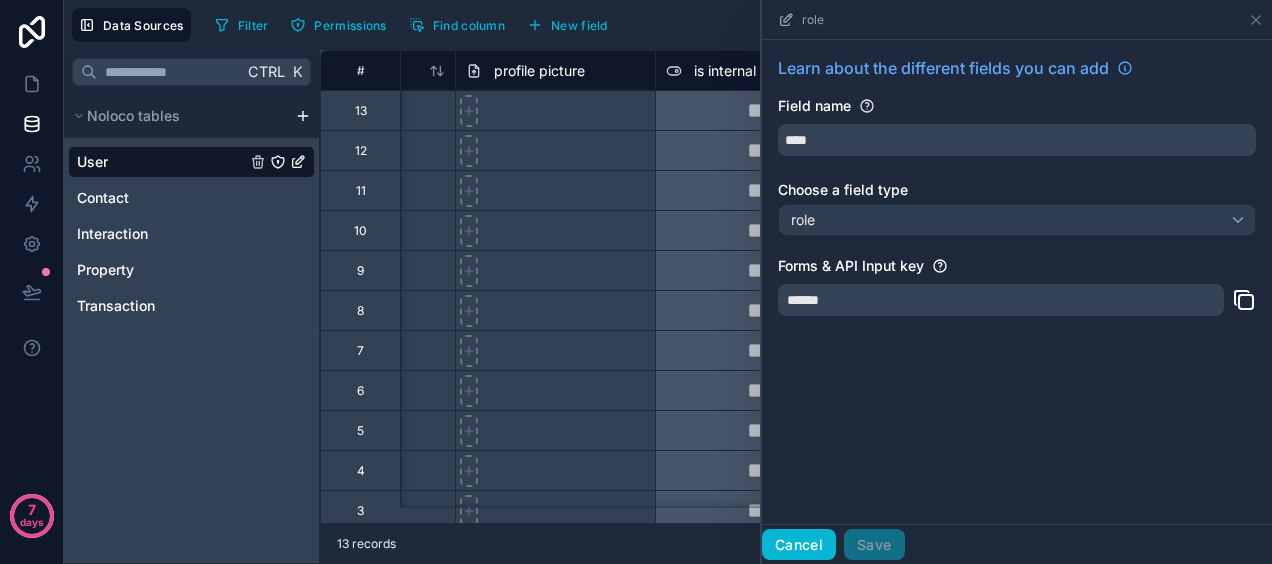 click on "Cancel" at bounding box center [799, 545] 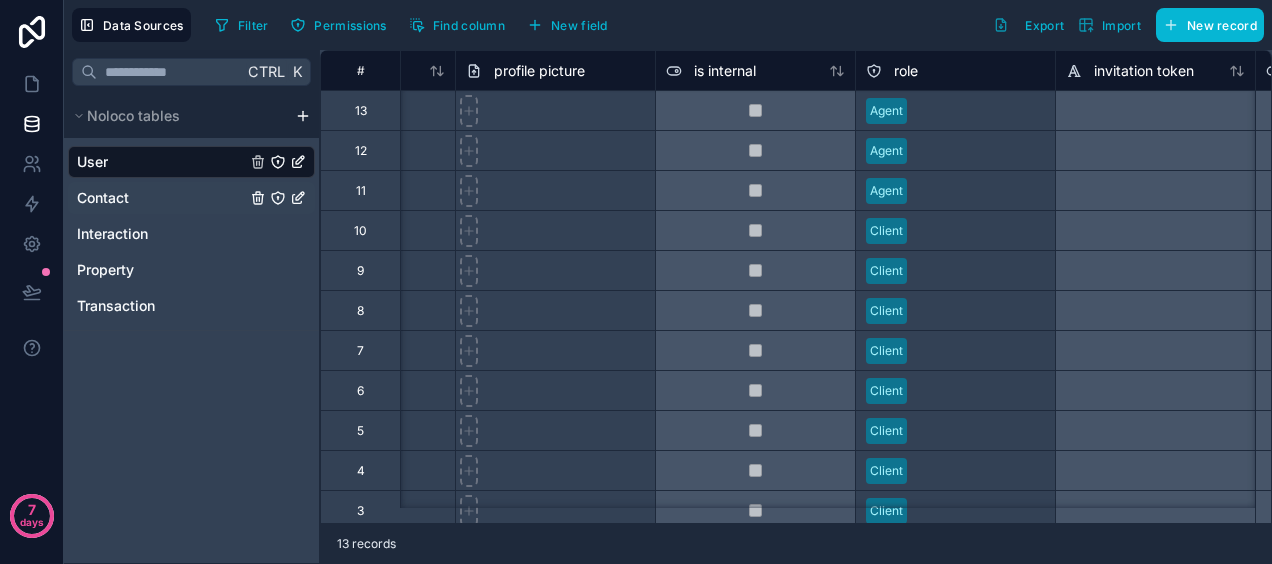 click on "Contact" at bounding box center (191, 198) 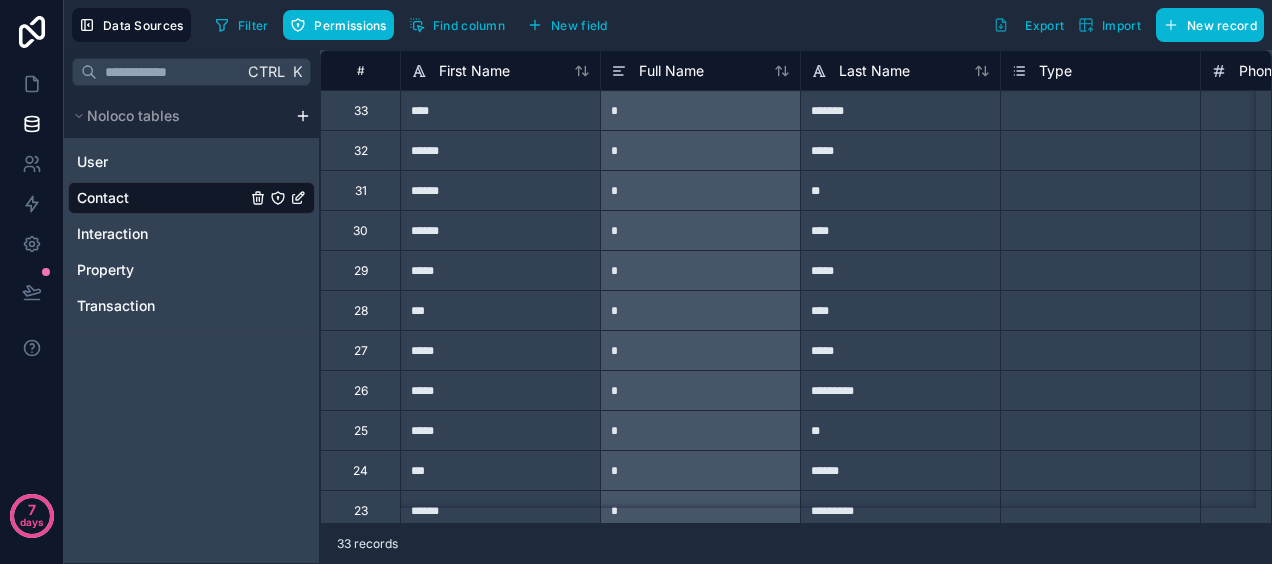 click on "33 records" at bounding box center [796, 544] 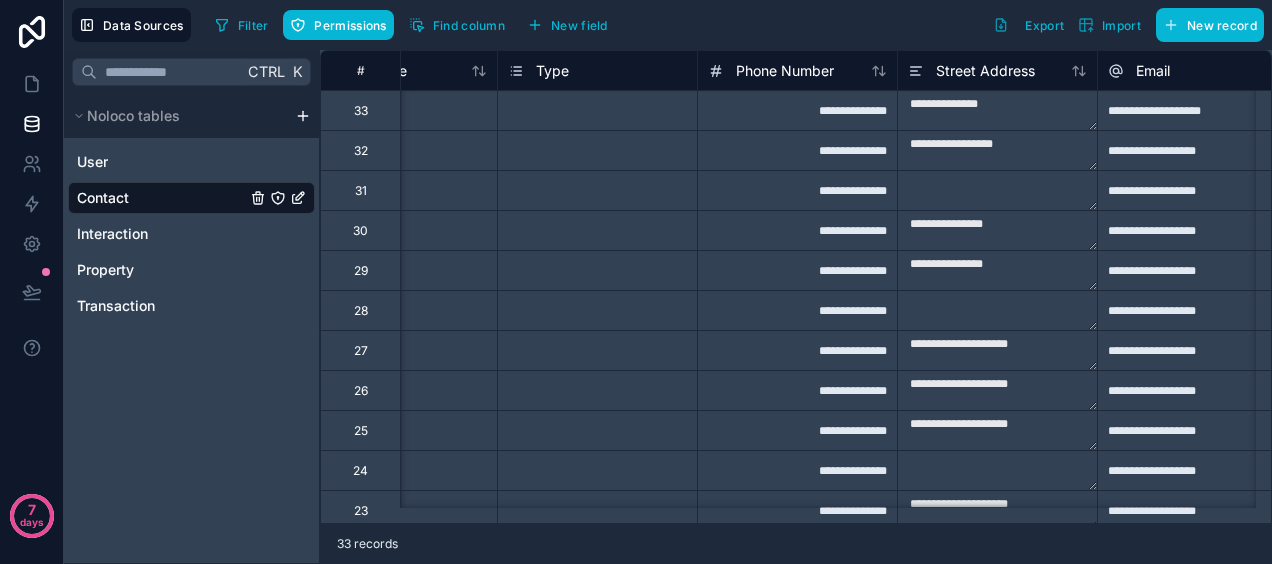 scroll, scrollTop: 0, scrollLeft: 499, axis: horizontal 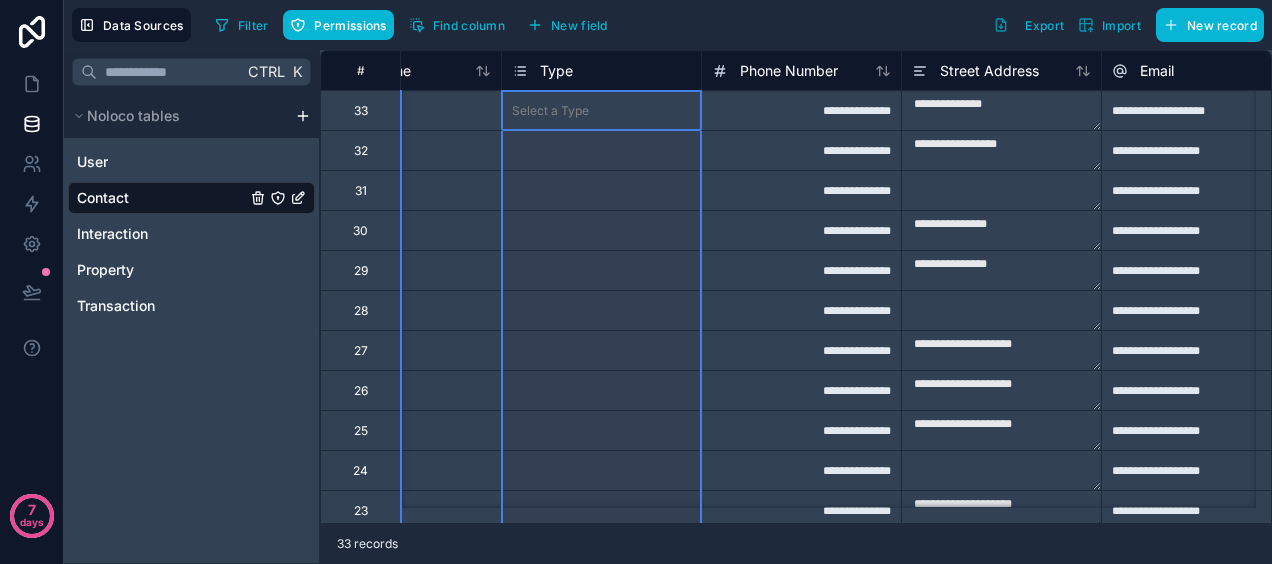 click on "Type" at bounding box center [601, 71] 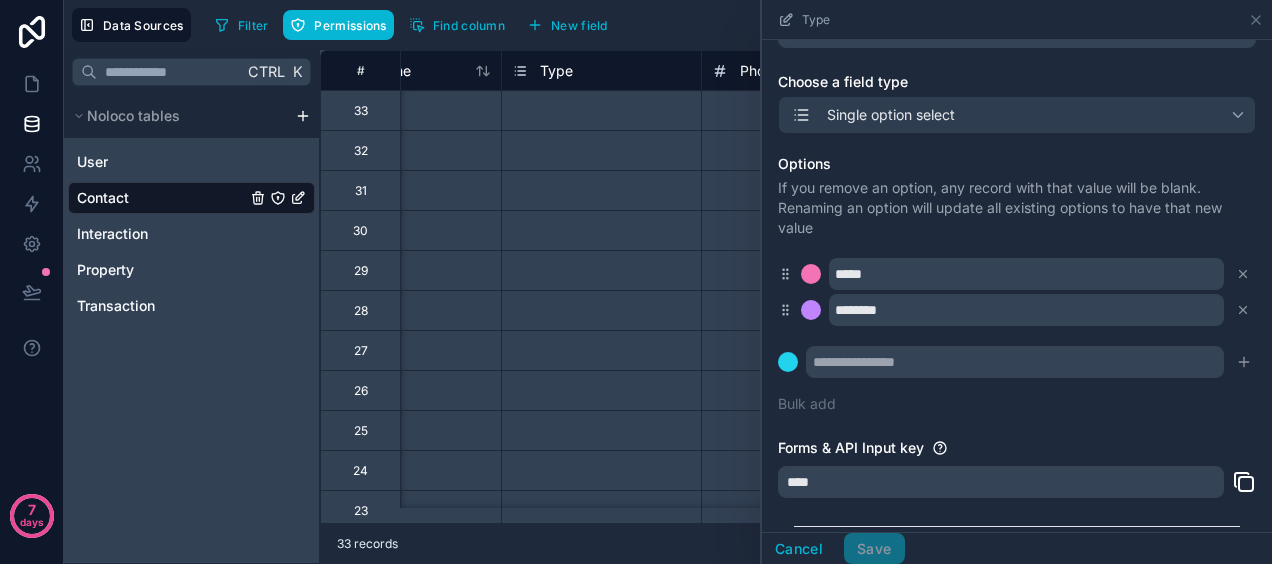 scroll, scrollTop: 221, scrollLeft: 0, axis: vertical 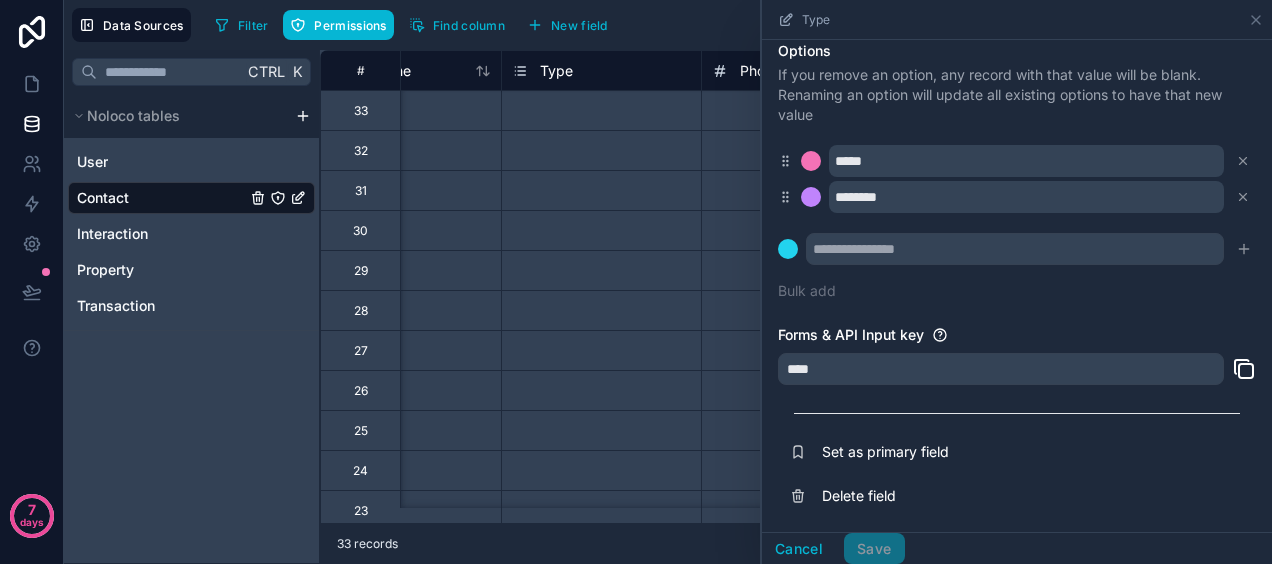 click on "****" at bounding box center [1001, 369] 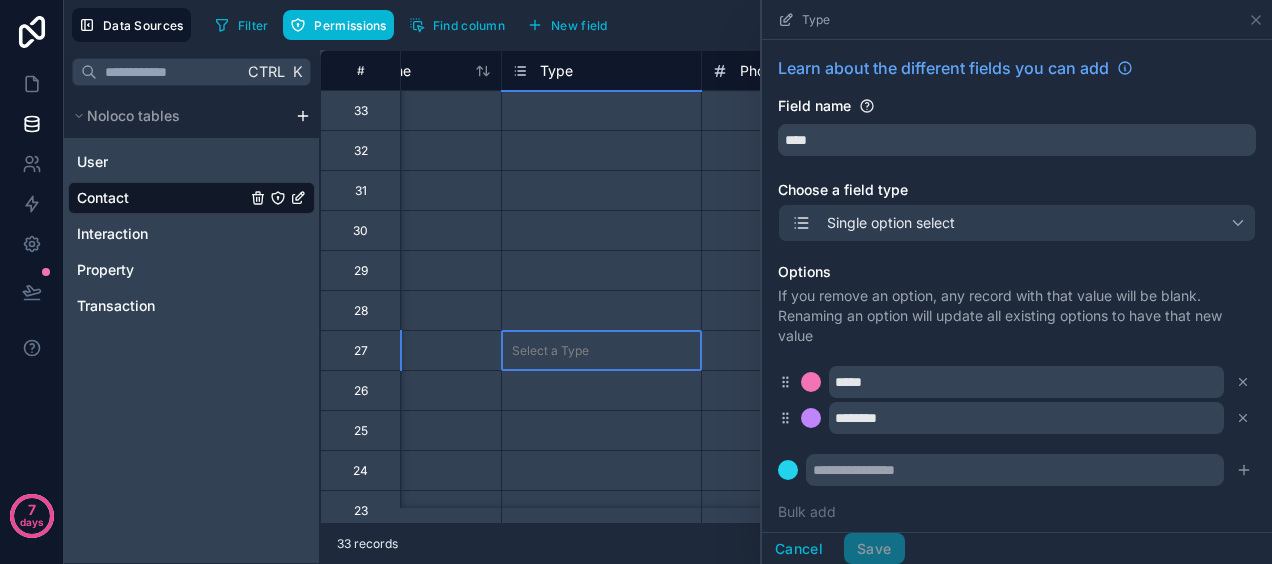 click on "Select a Type" at bounding box center [601, 351] 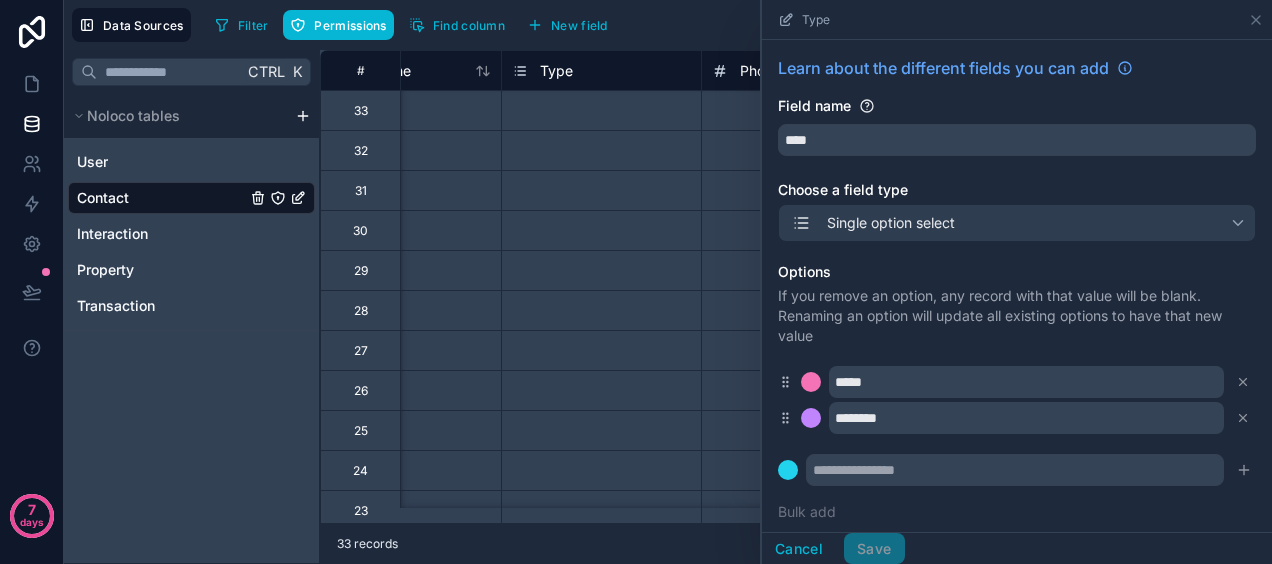 scroll, scrollTop: 221, scrollLeft: 0, axis: vertical 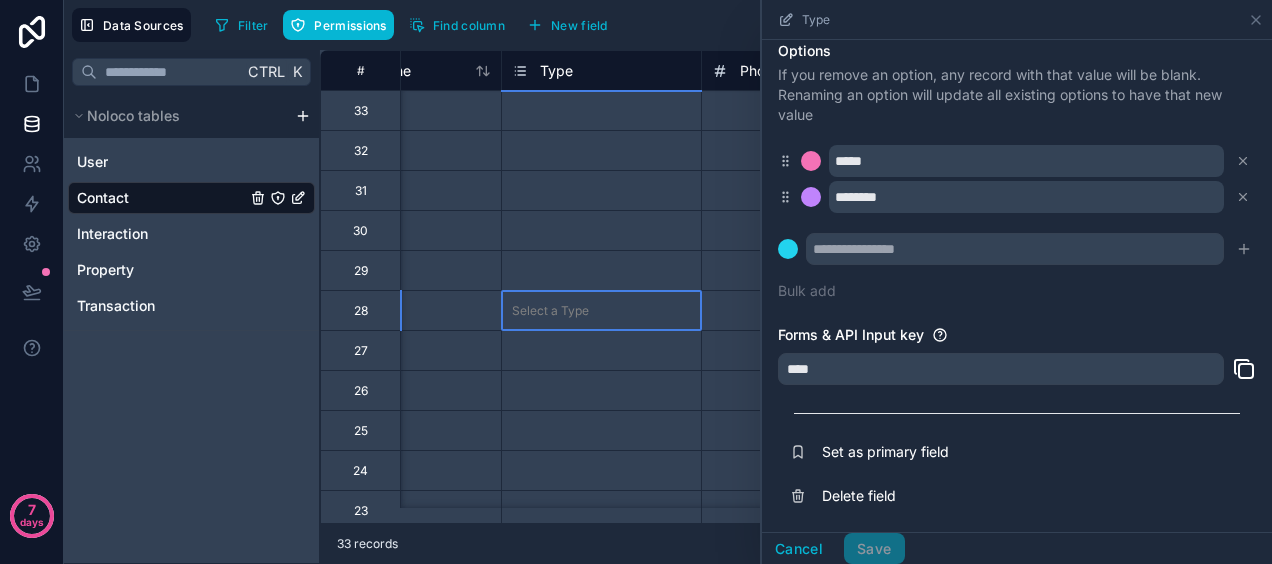 click on "Select a Type" at bounding box center (601, 310) 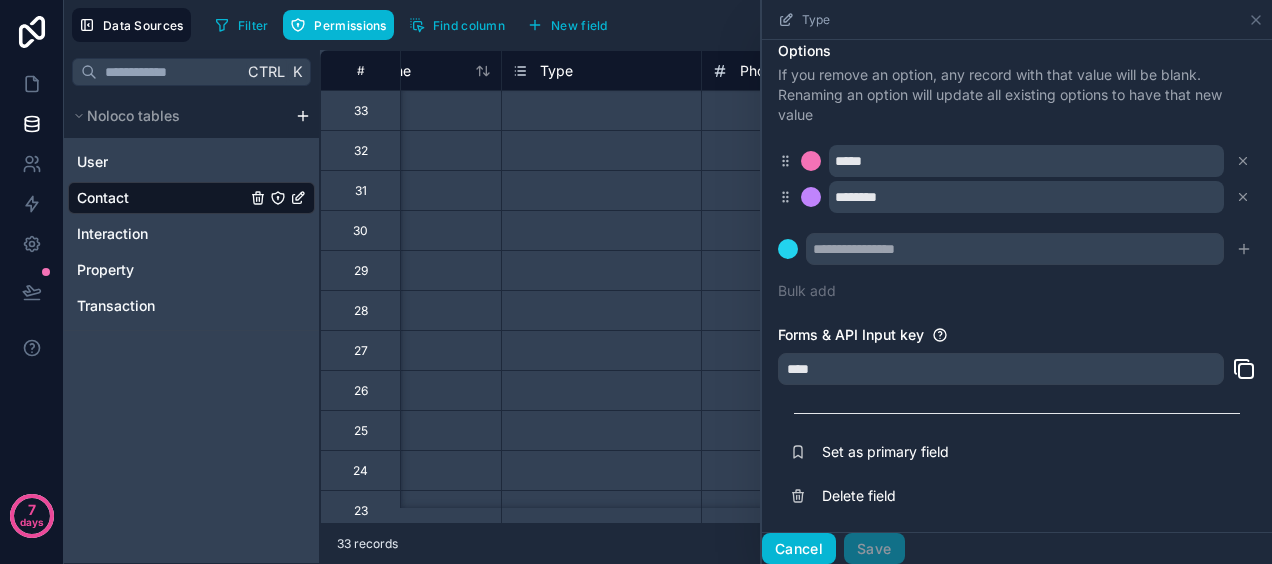 click on "Cancel" at bounding box center [799, 549] 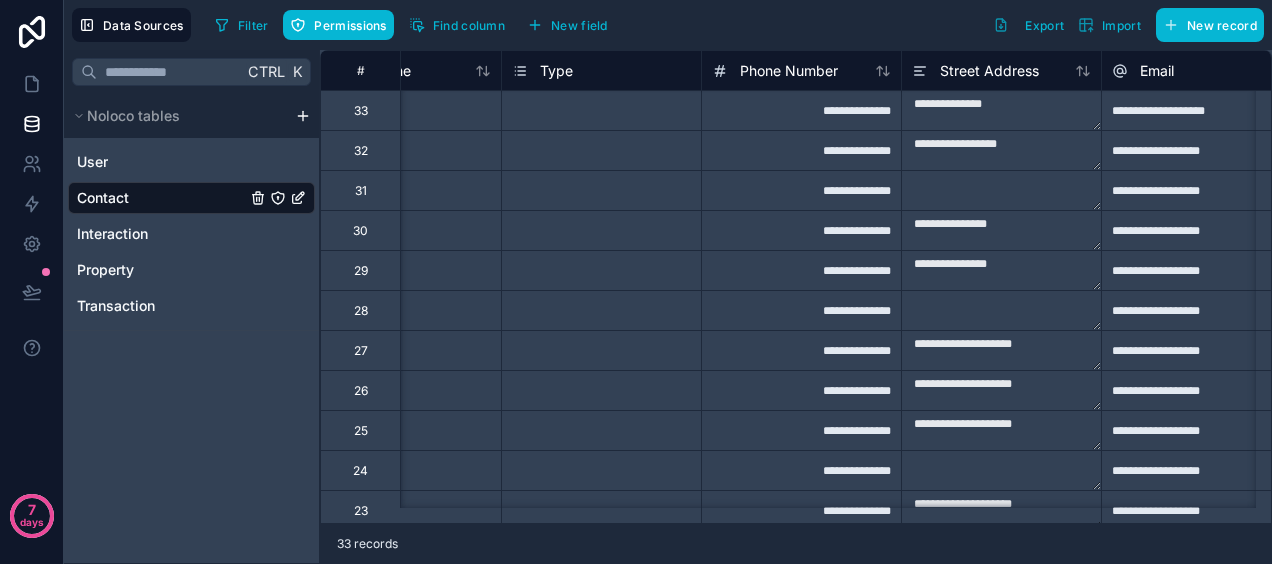 click on "Select a Type" at bounding box center [601, 231] 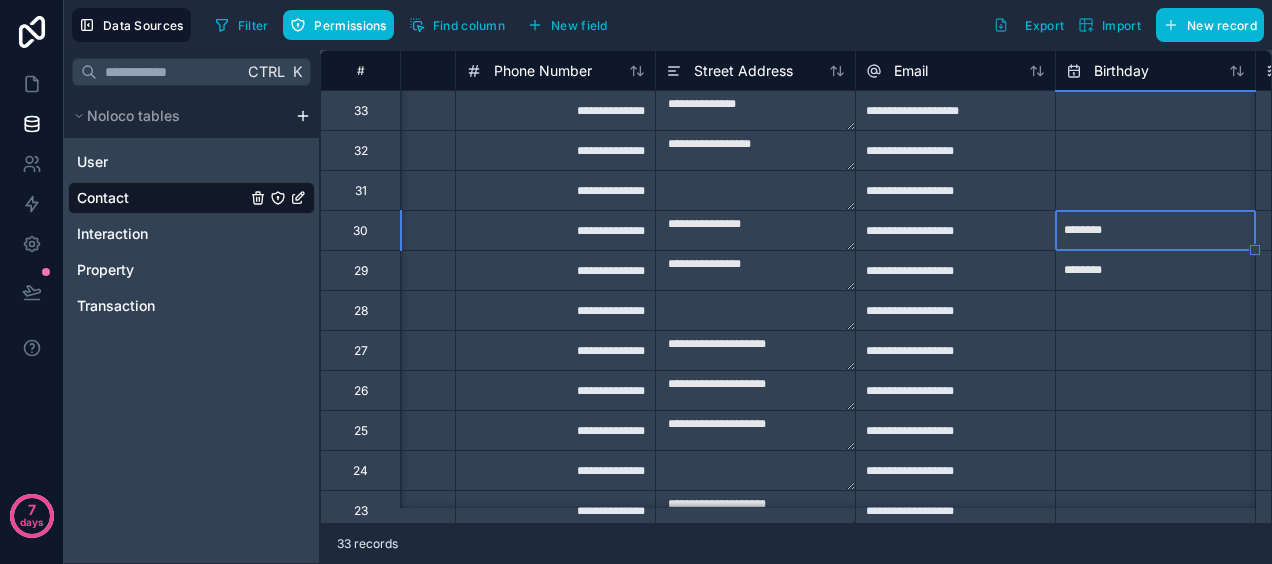 scroll, scrollTop: 0, scrollLeft: 945, axis: horizontal 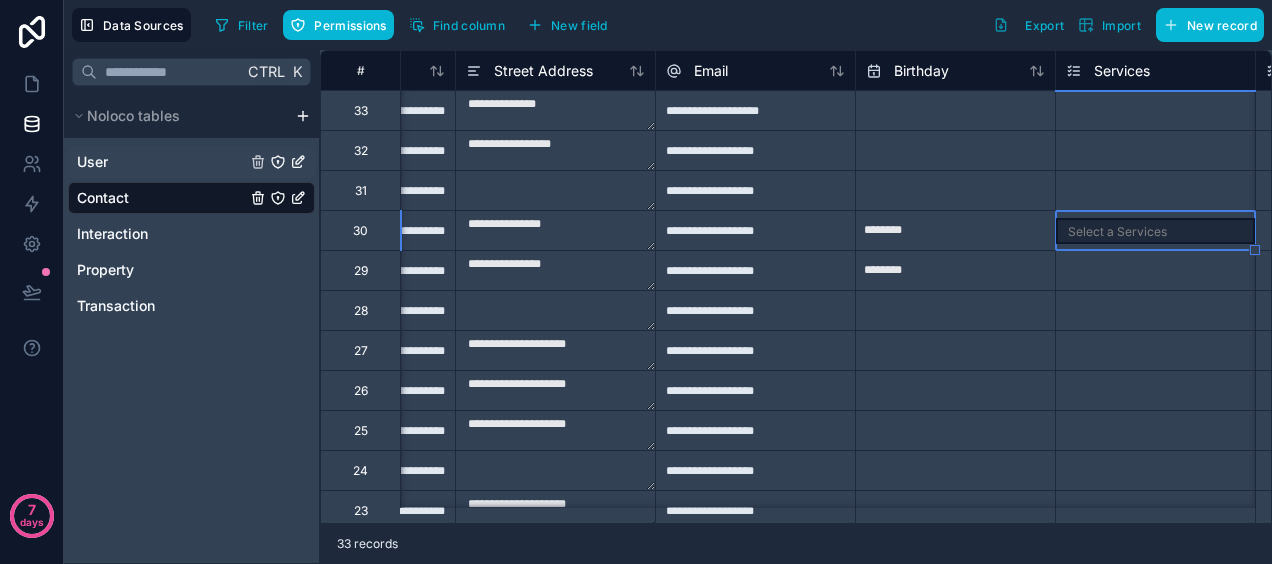 click on "User" at bounding box center (191, 162) 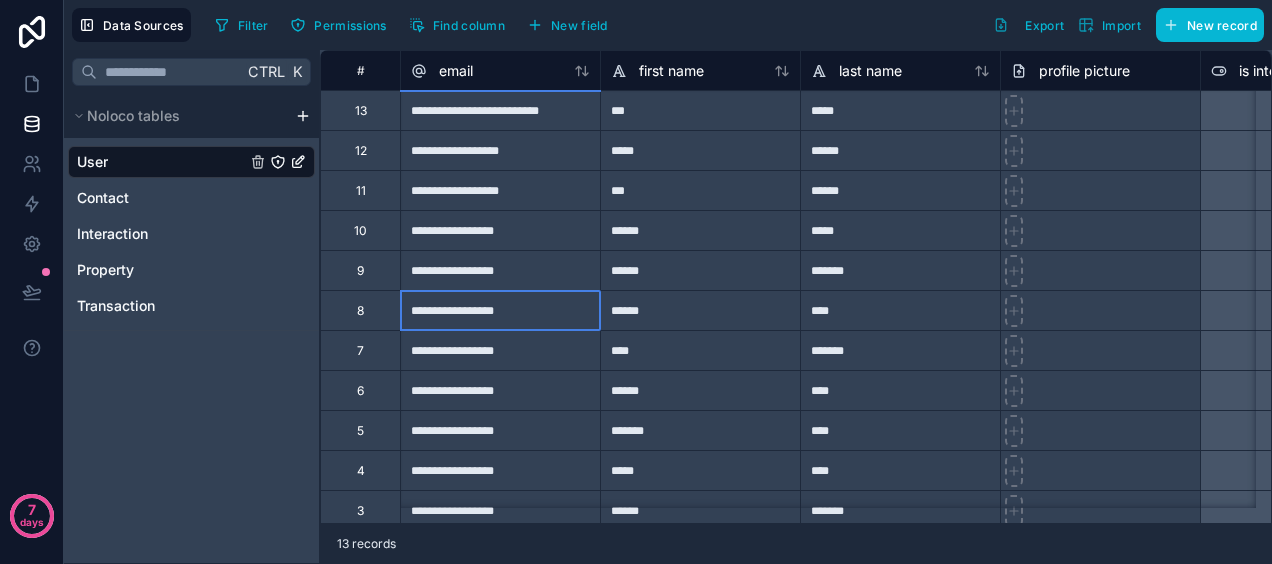 click on "**********" at bounding box center [500, 310] 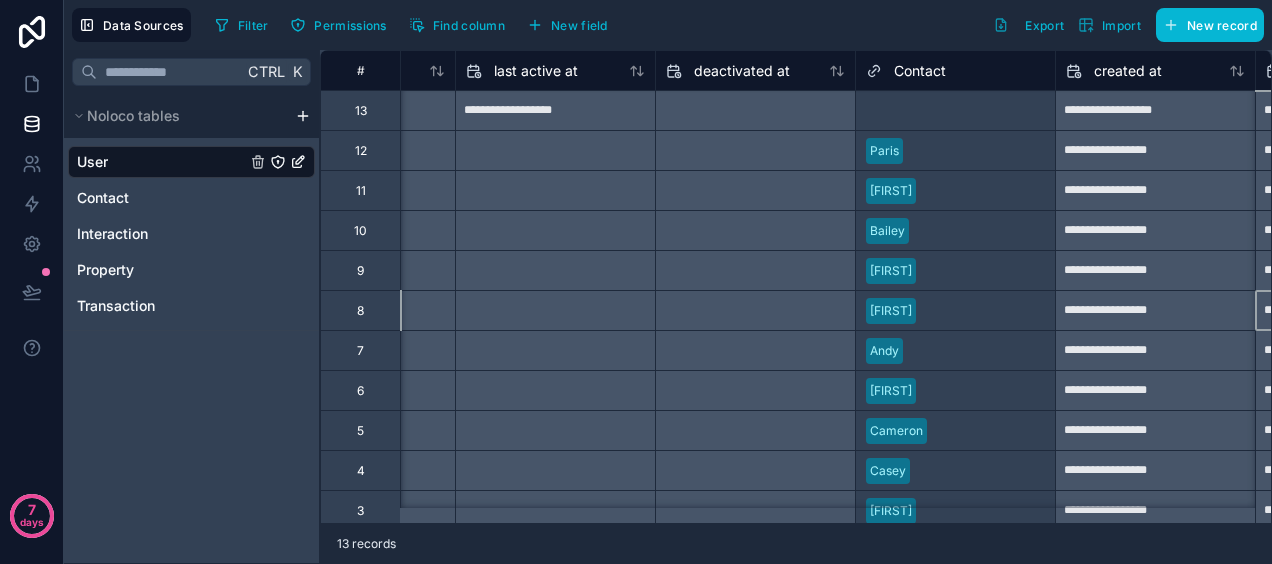 scroll, scrollTop: 0, scrollLeft: 1745, axis: horizontal 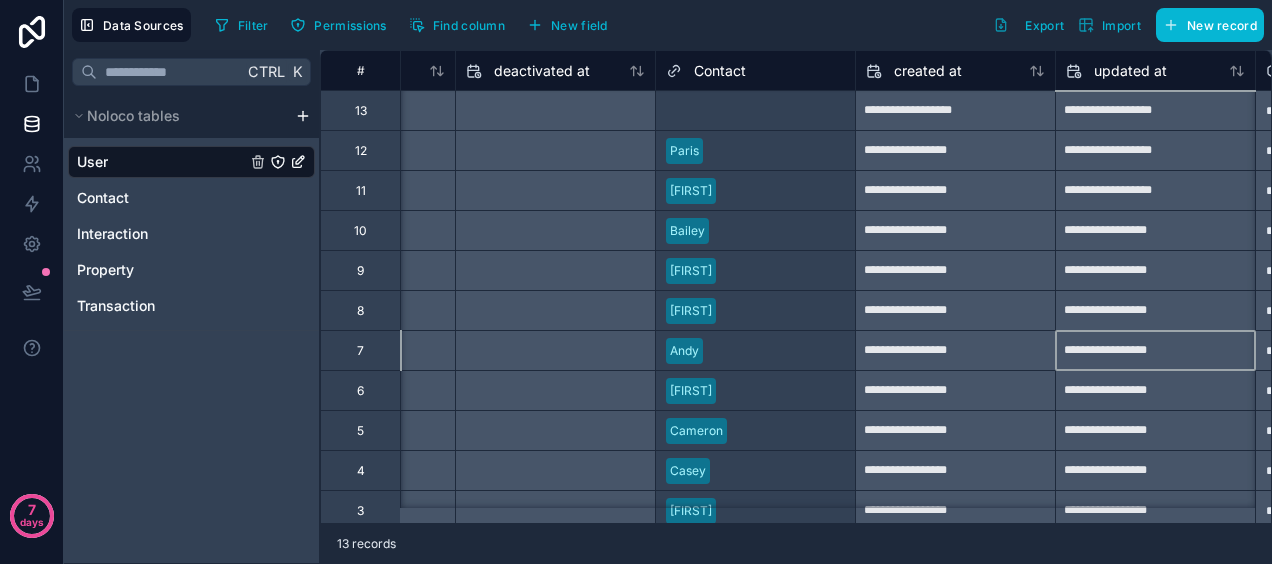 click on "Contact" at bounding box center [720, 71] 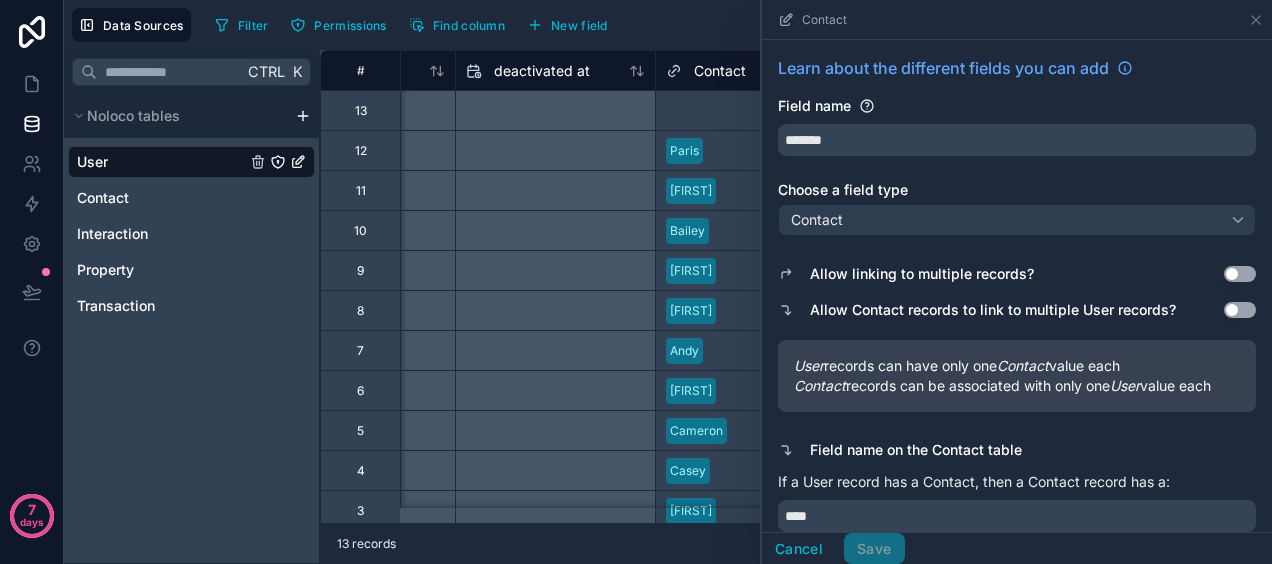 click on "Allow linking to multiple records? Use setting Allow Contact records to link to multiple User records? Use setting User  records can have only one  Contact  value each Contact  records can be associated with only one  User  value each Field name on the Contact table If a User record has a Contact, then a Contact record has a: **** Automatically link these records? Use setting" at bounding box center (1017, 410) 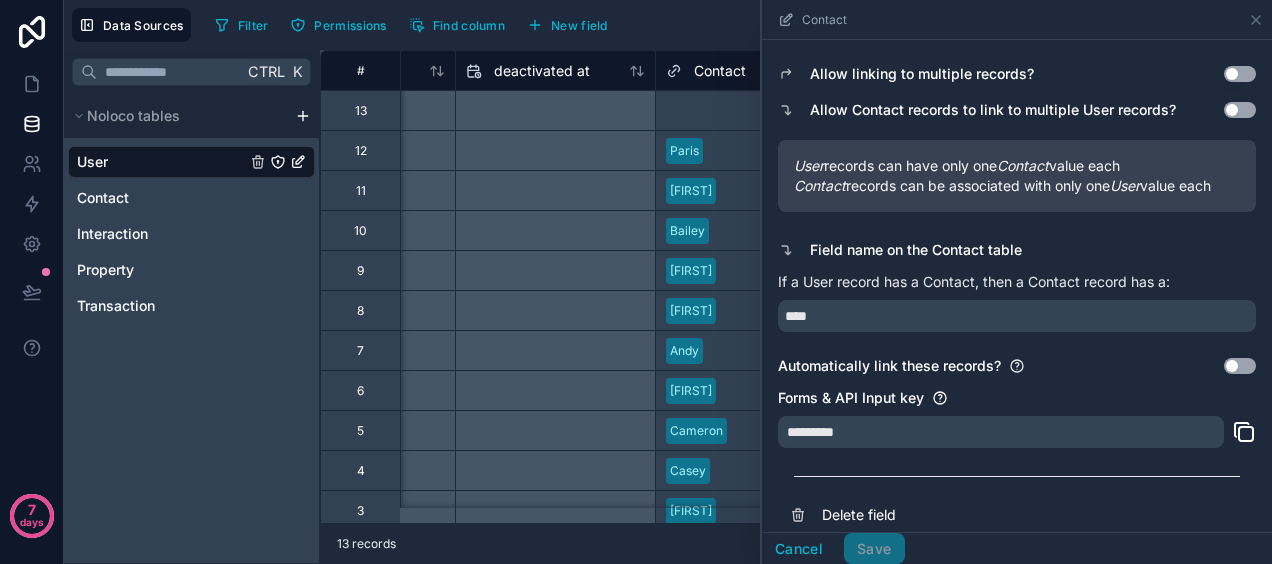 scroll, scrollTop: 240, scrollLeft: 0, axis: vertical 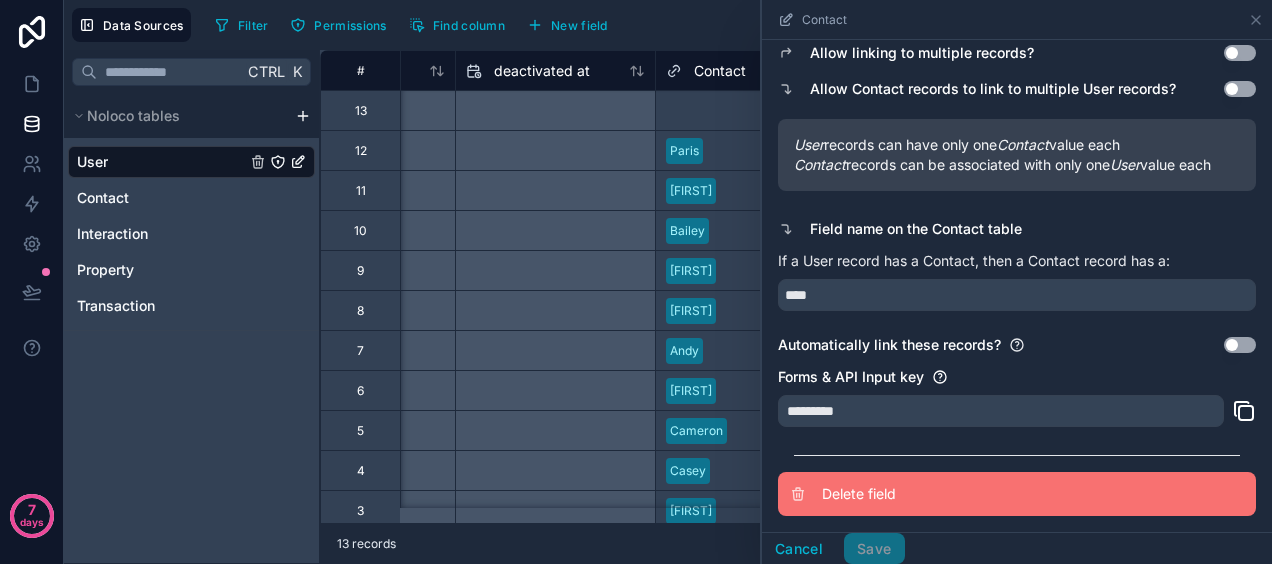 click on "Delete field" at bounding box center (966, 494) 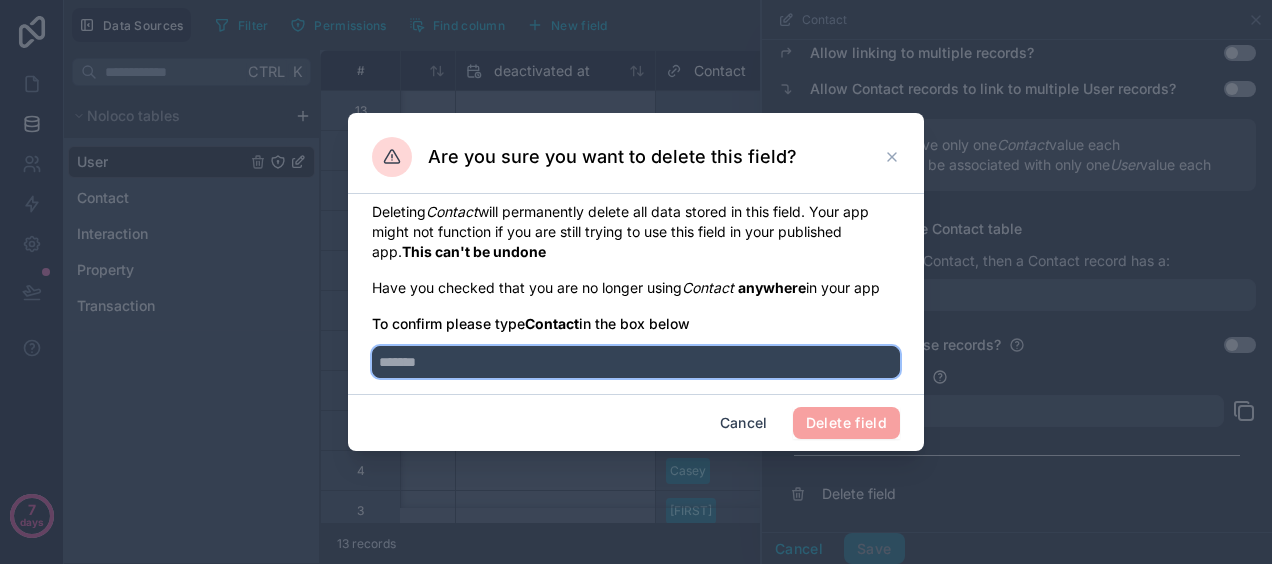 click at bounding box center (636, 362) 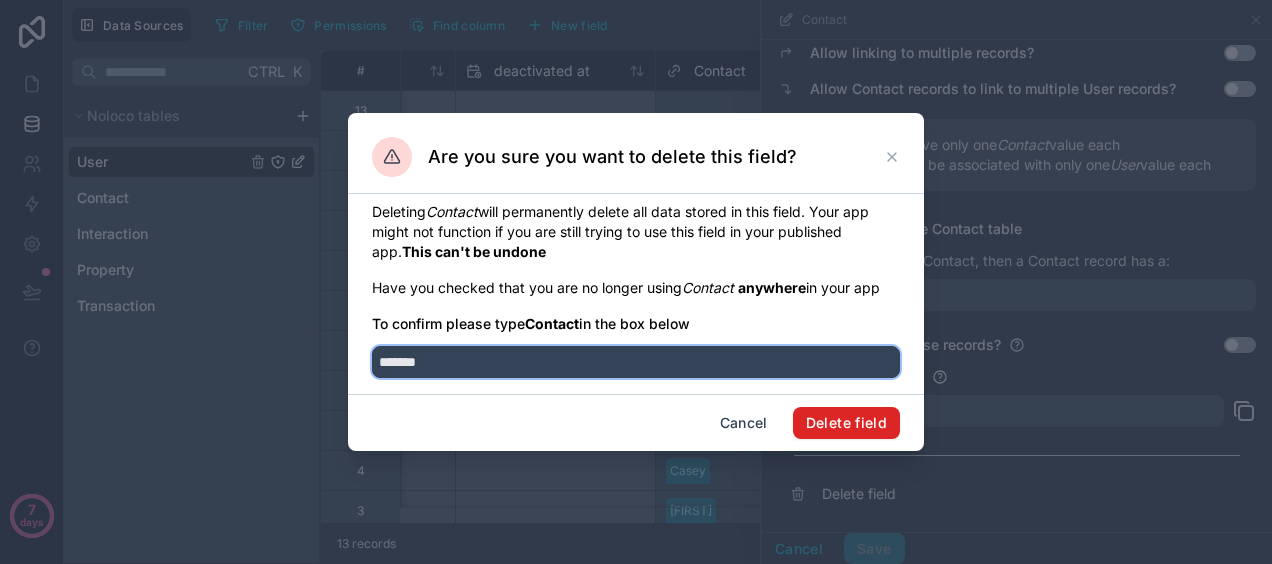 type on "*******" 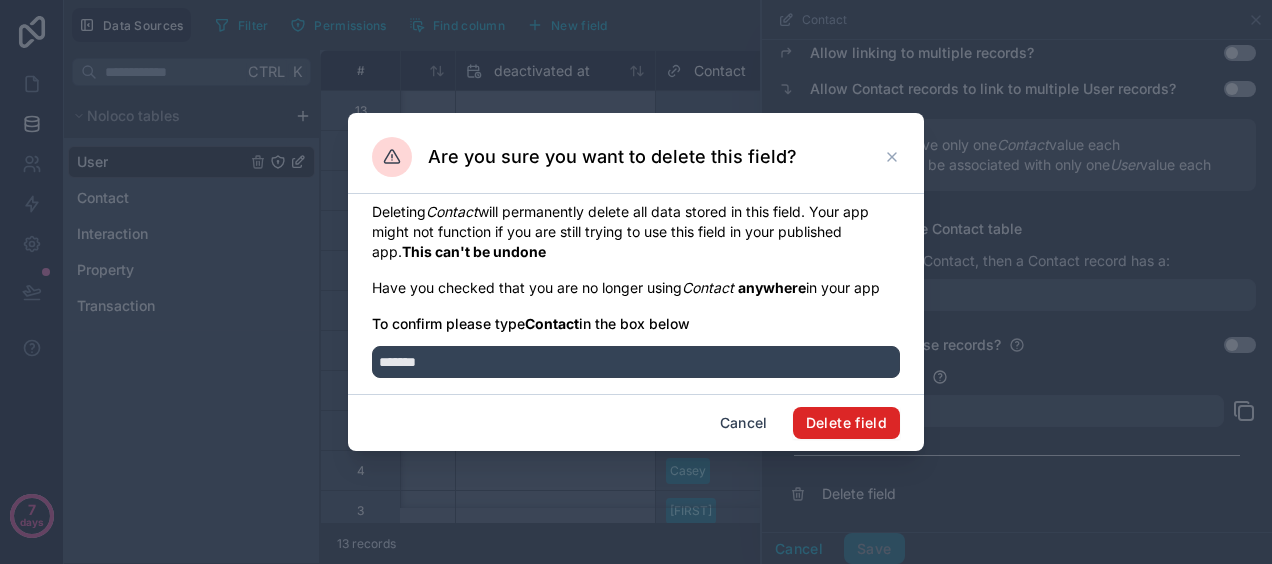 click on "Delete field" at bounding box center [846, 423] 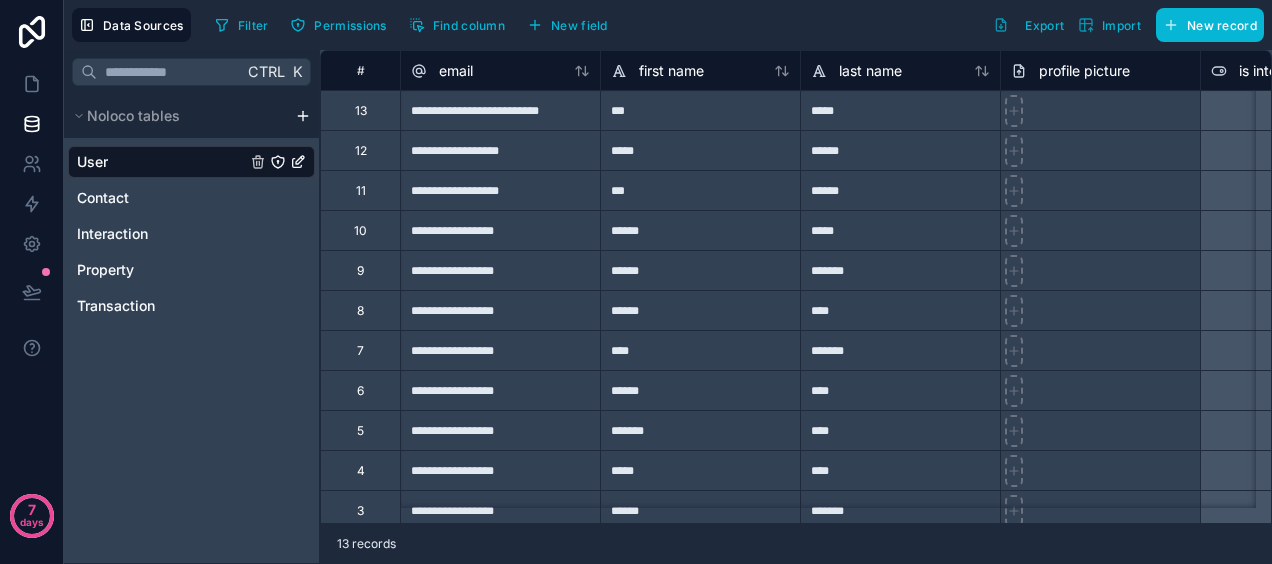 click on "******" at bounding box center (700, 230) 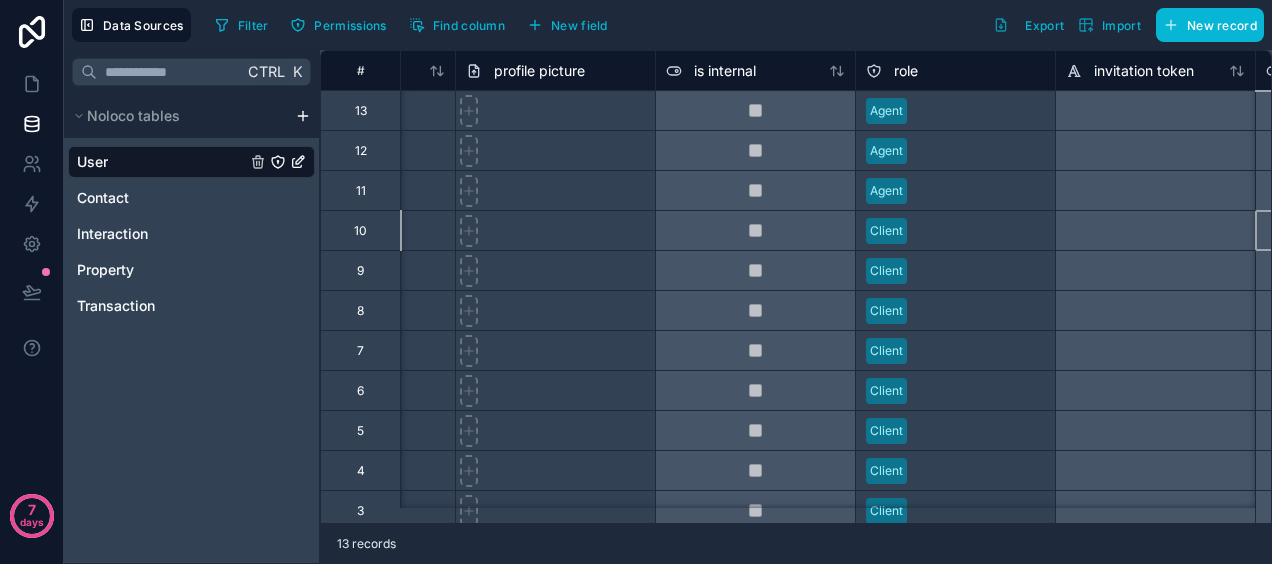 scroll, scrollTop: 0, scrollLeft: 745, axis: horizontal 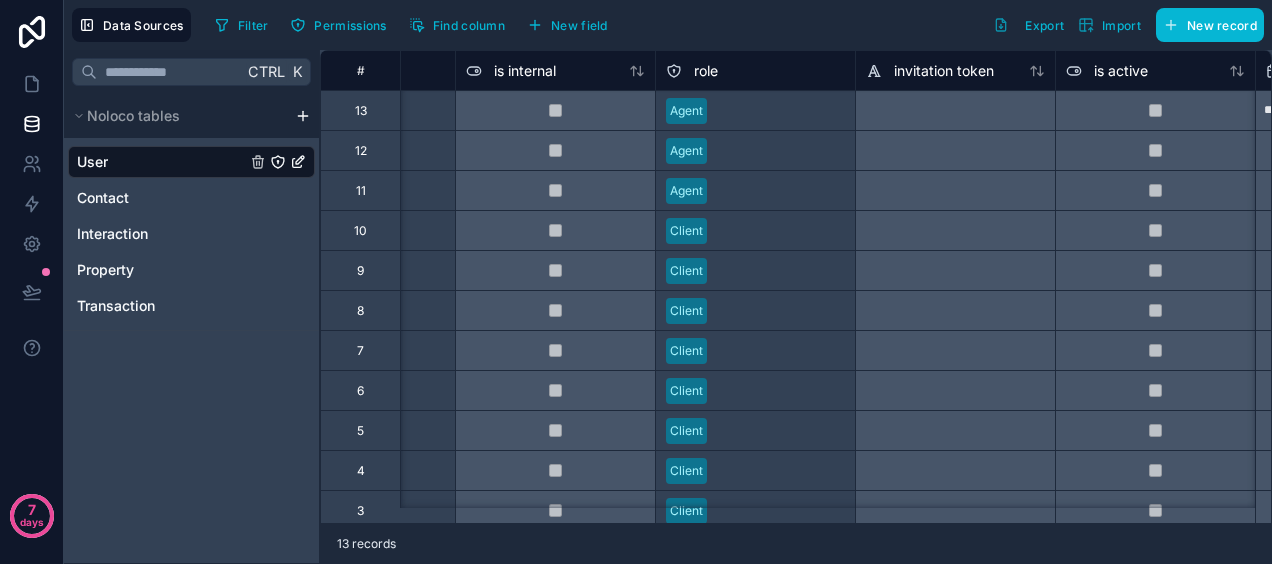click 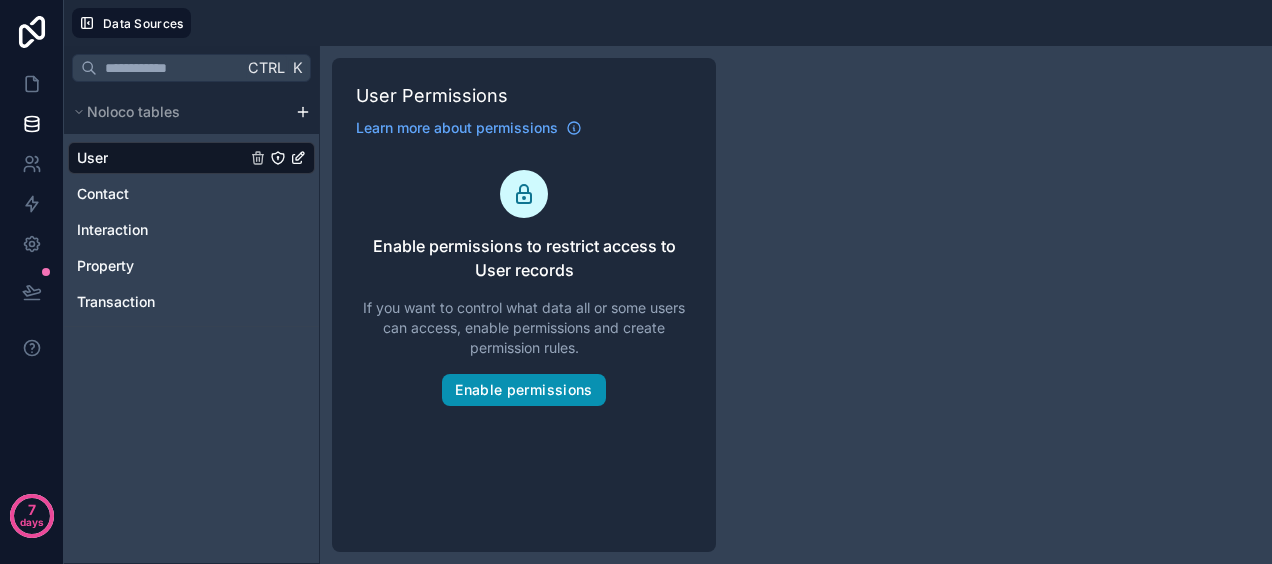 click on "Enable permissions" at bounding box center [523, 390] 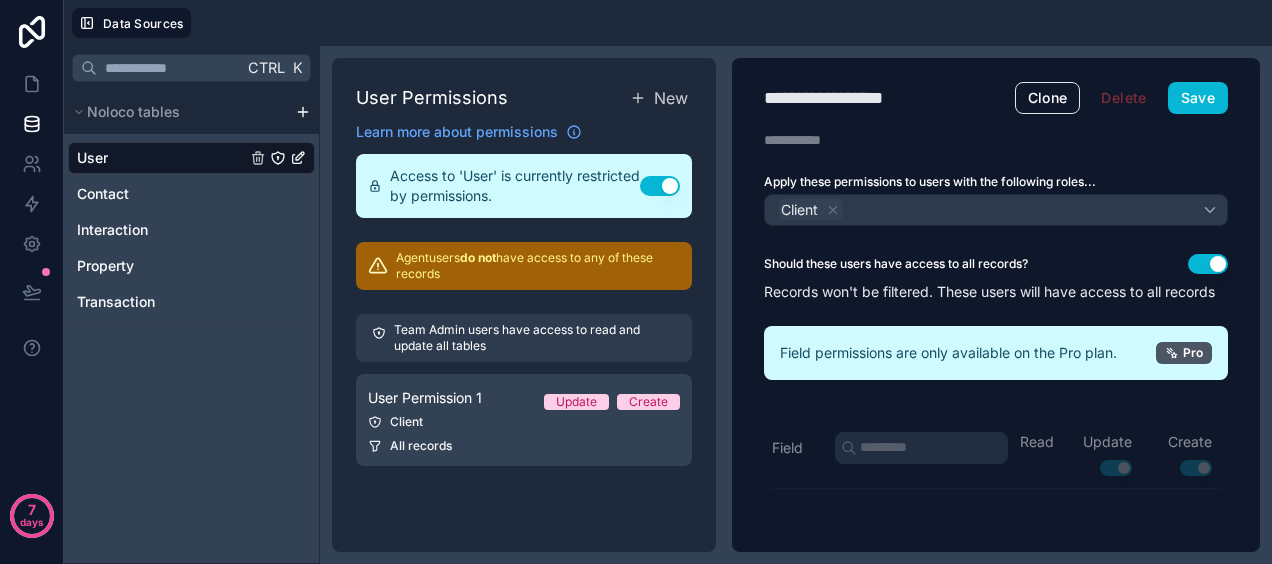 click on "User" at bounding box center [191, 158] 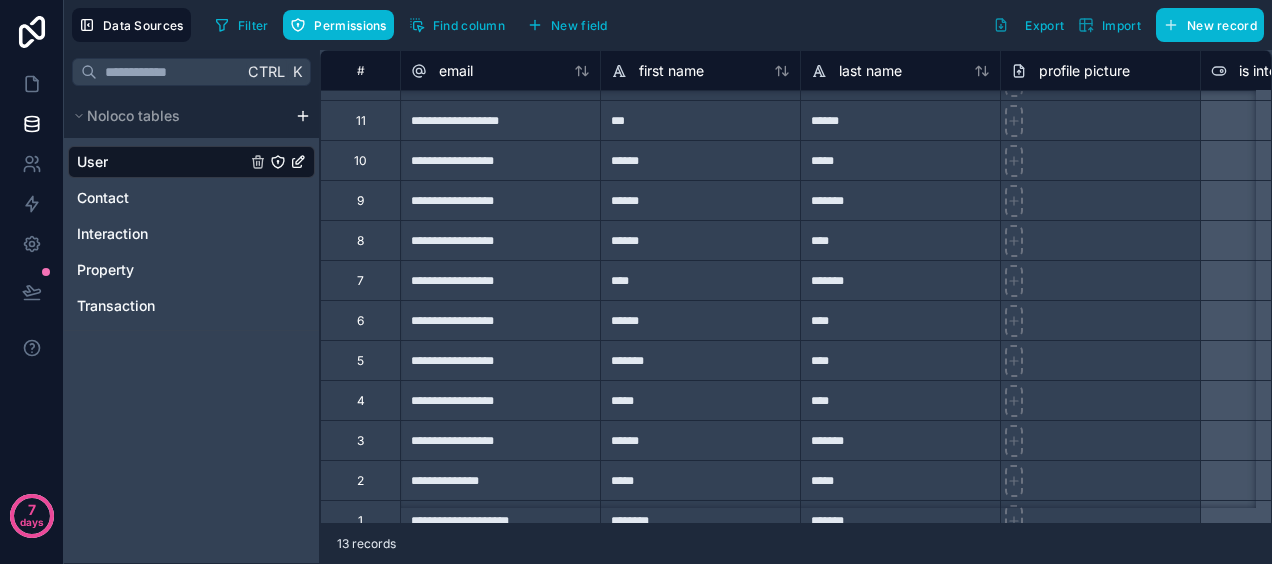 scroll, scrollTop: 102, scrollLeft: 0, axis: vertical 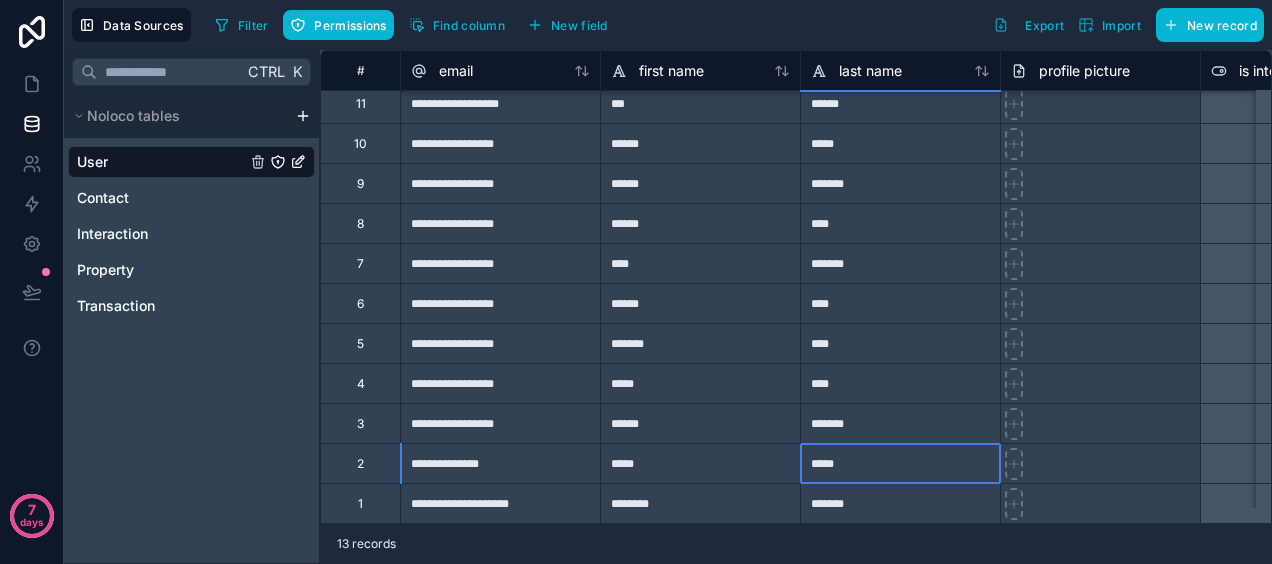 click on "*****" at bounding box center (900, 463) 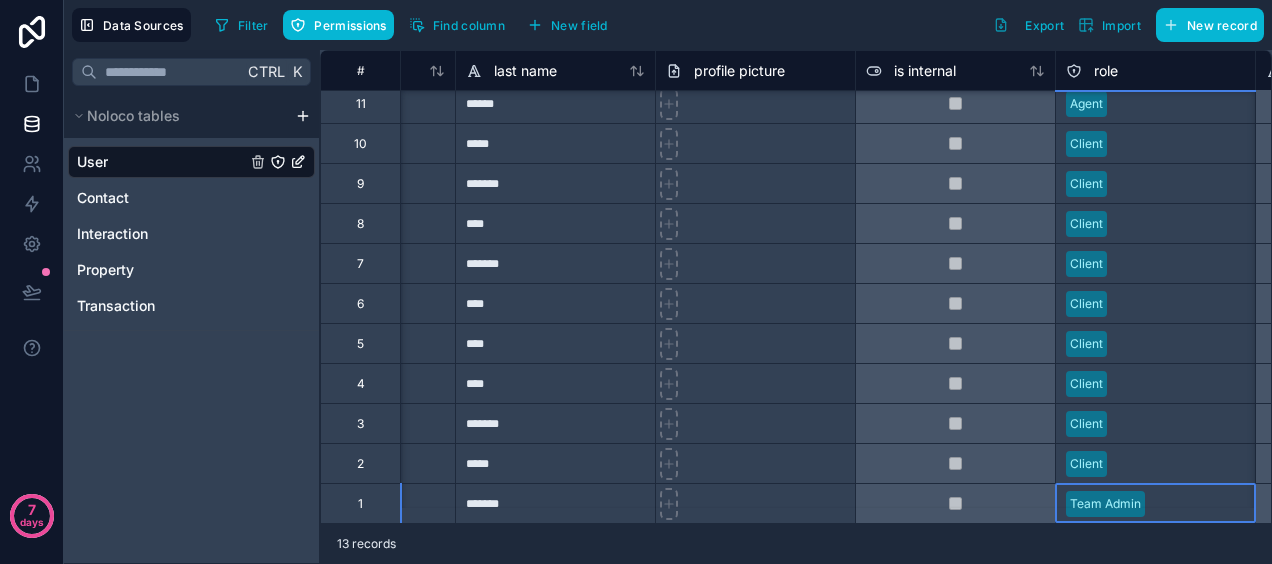 scroll, scrollTop: 102, scrollLeft: 545, axis: both 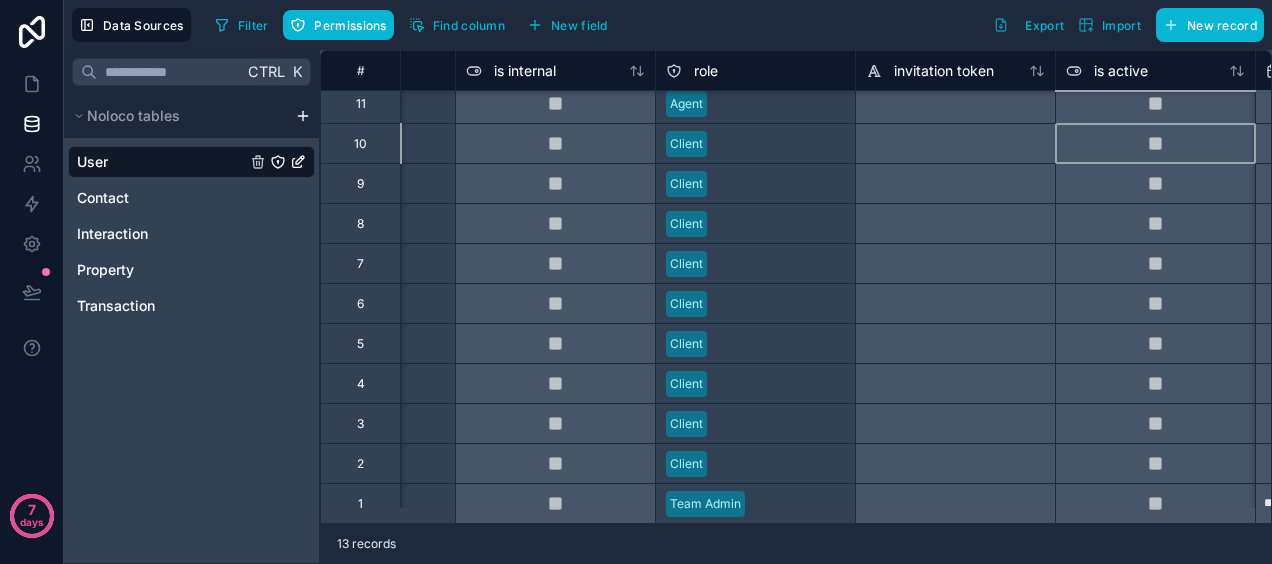 click on "**********" at bounding box center [636, 282] 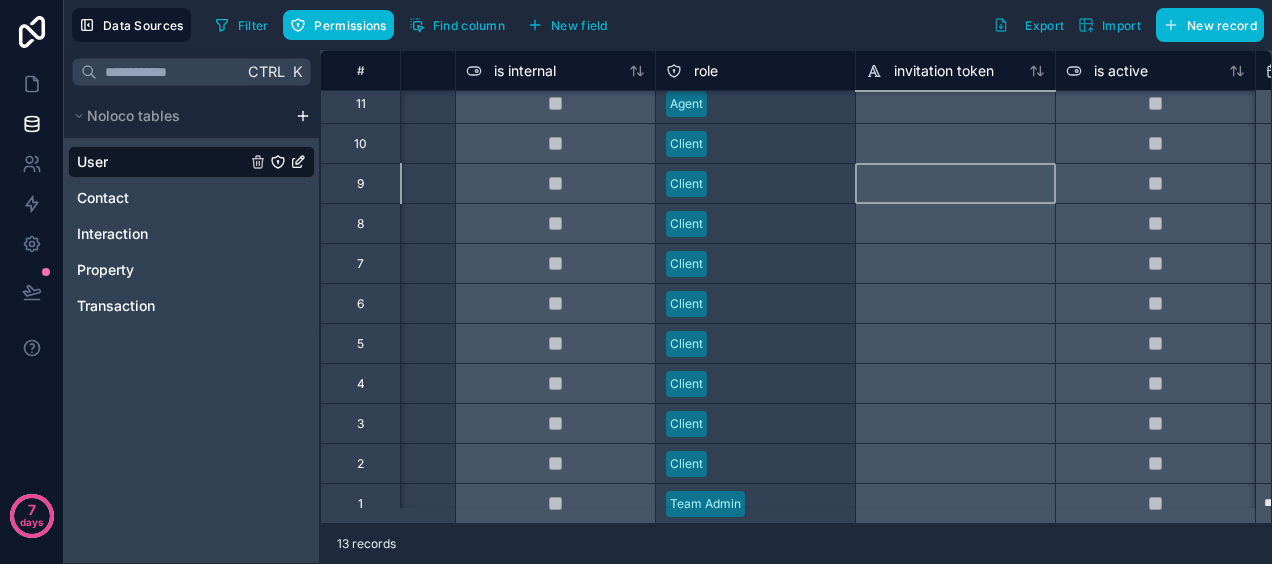 click at bounding box center [955, 183] 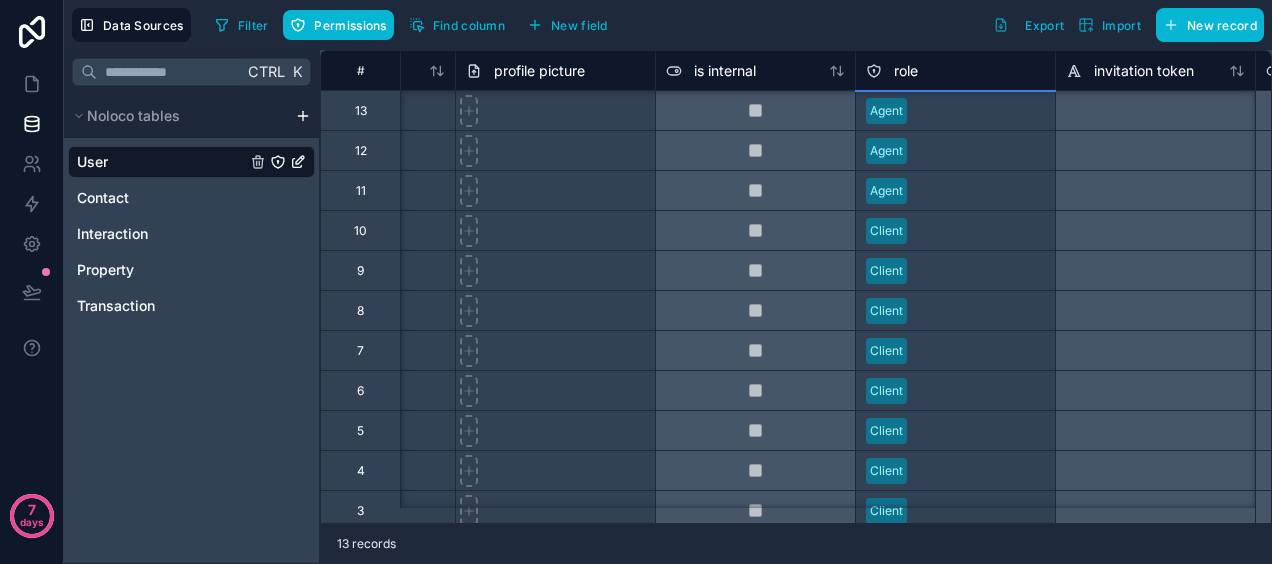 scroll, scrollTop: 102, scrollLeft: 545, axis: both 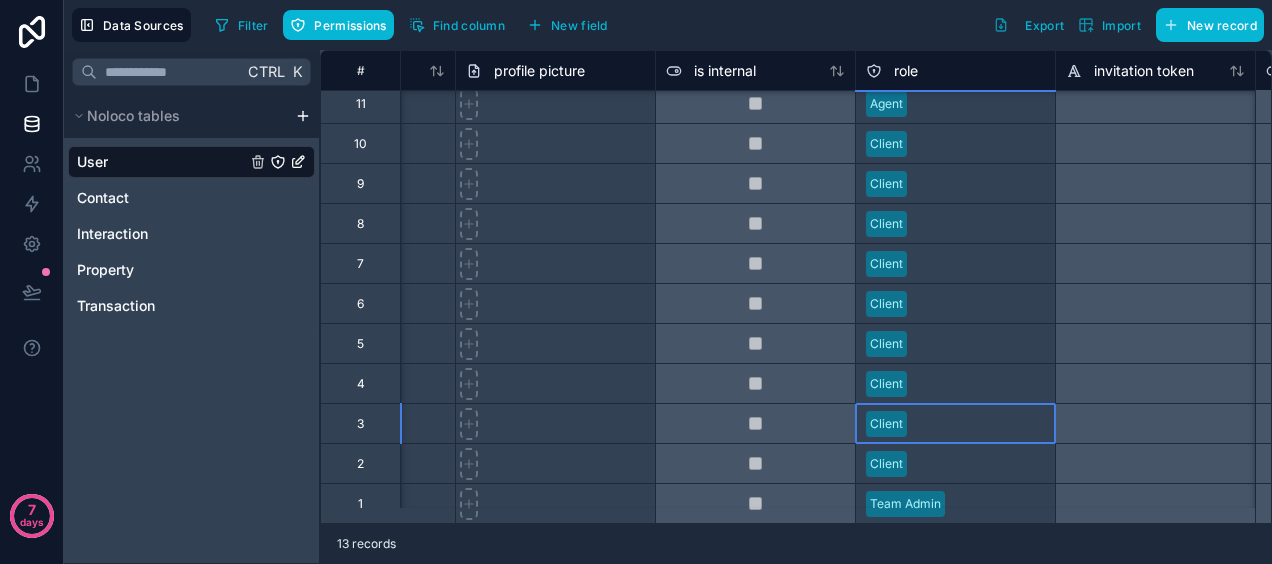 click on "Client" at bounding box center [955, 424] 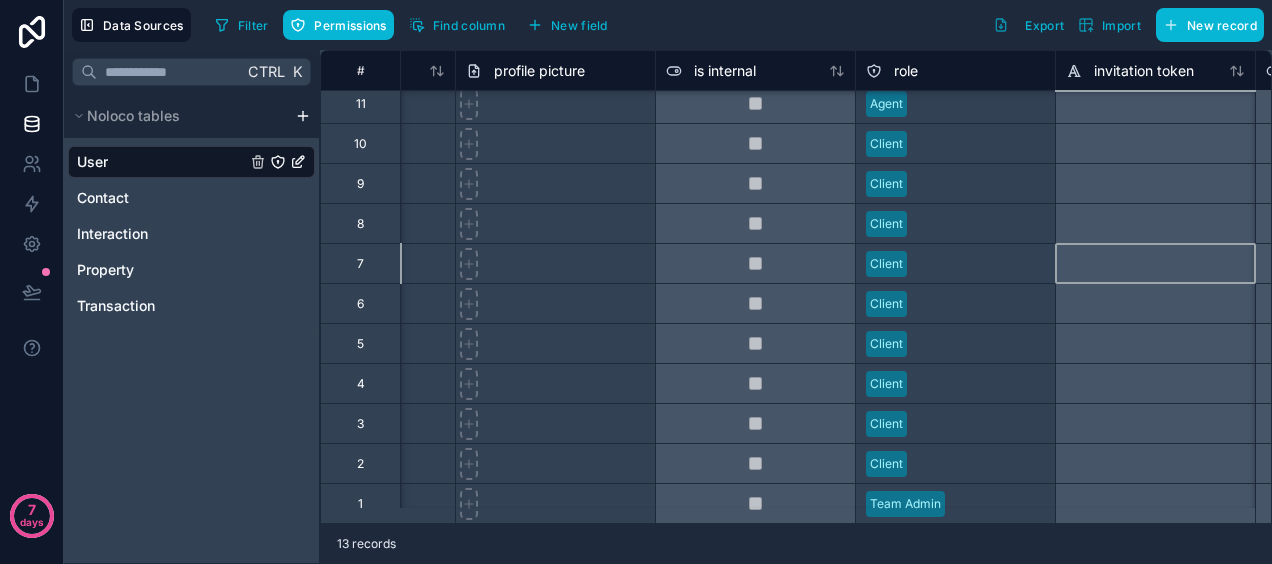 click at bounding box center [1155, 263] 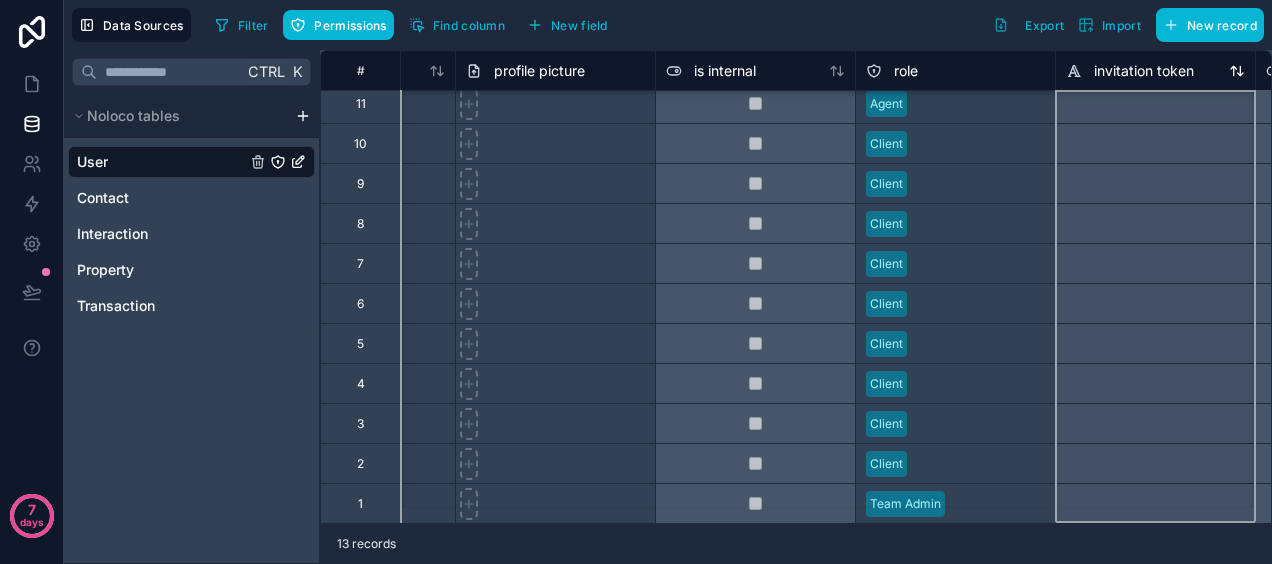 click on "invitation token" at bounding box center (1144, 71) 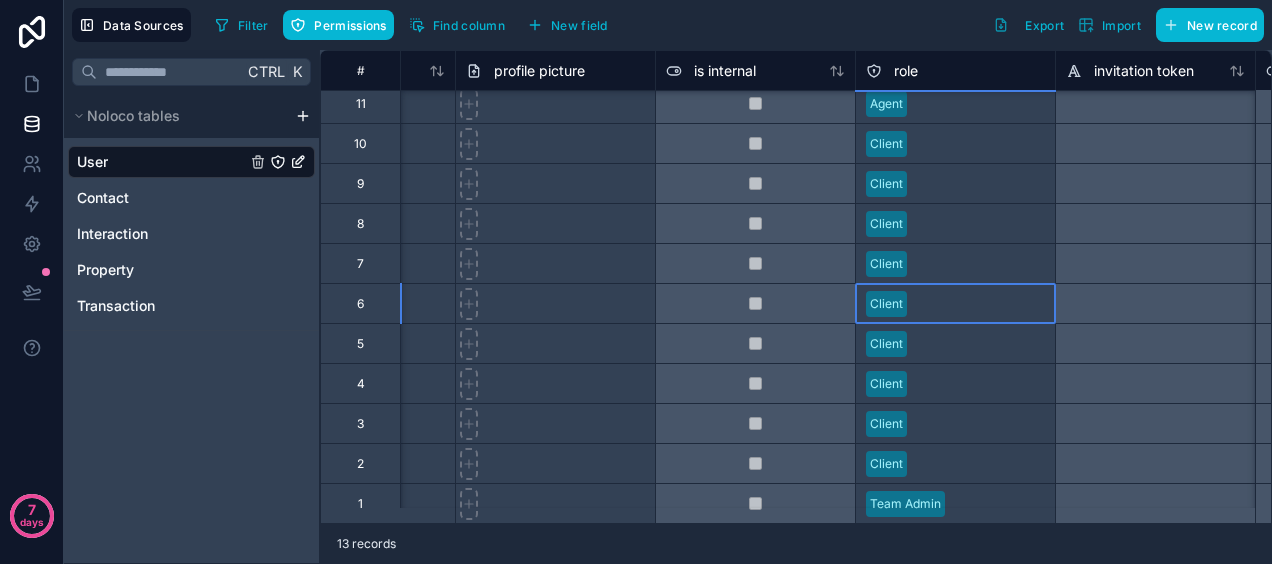 click on "Client" at bounding box center (955, 304) 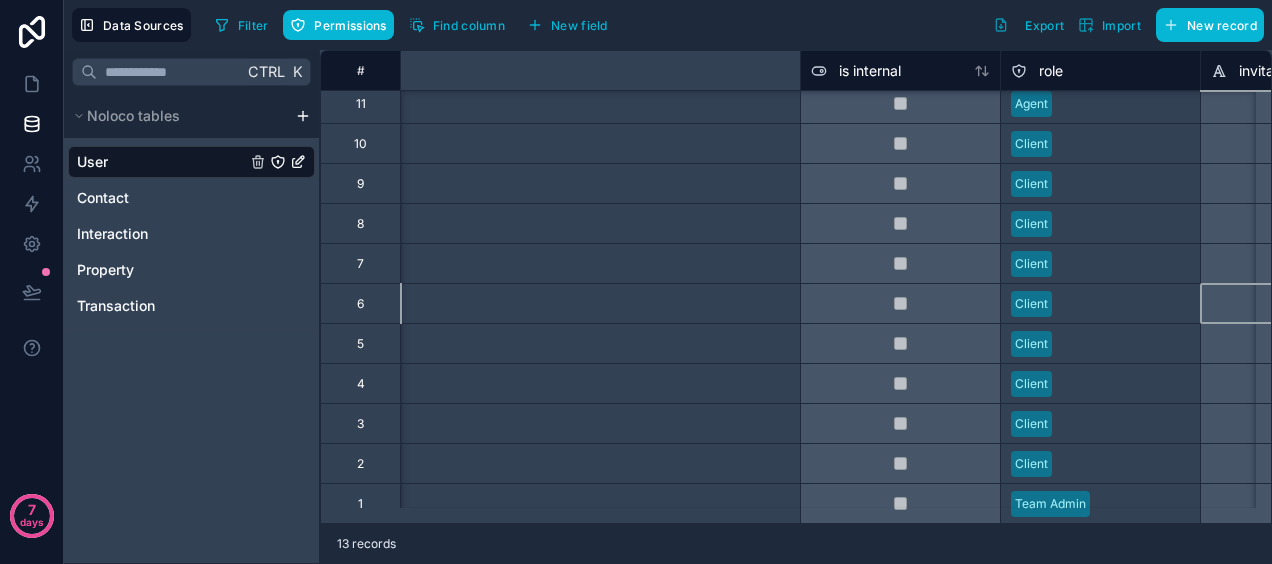scroll, scrollTop: 102, scrollLeft: 0, axis: vertical 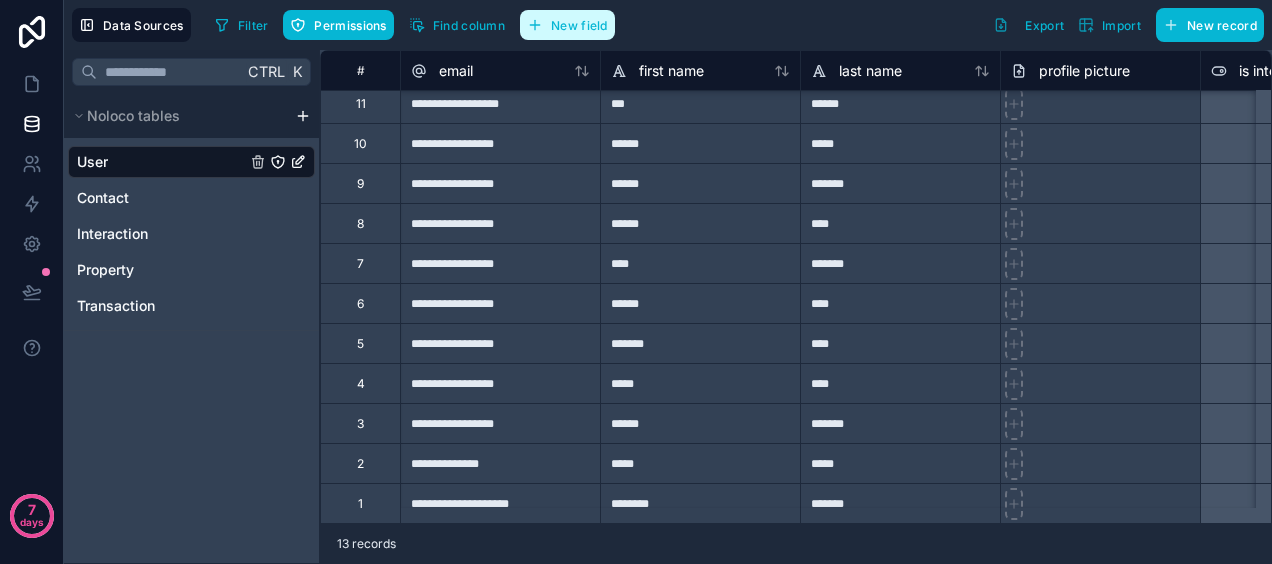 click 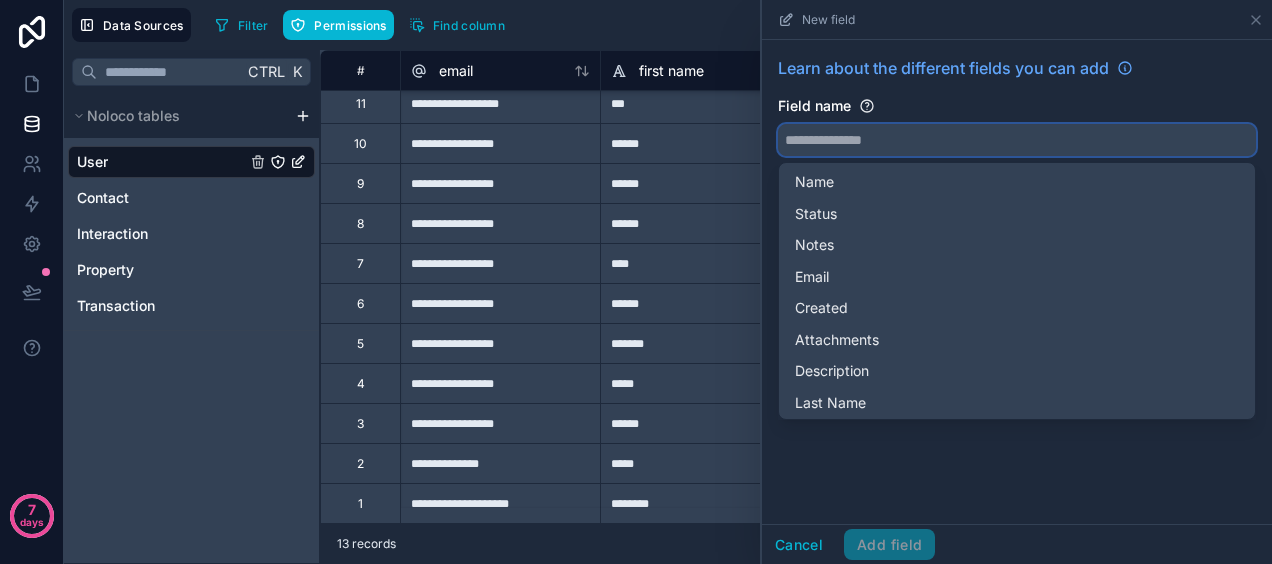 click at bounding box center [1017, 140] 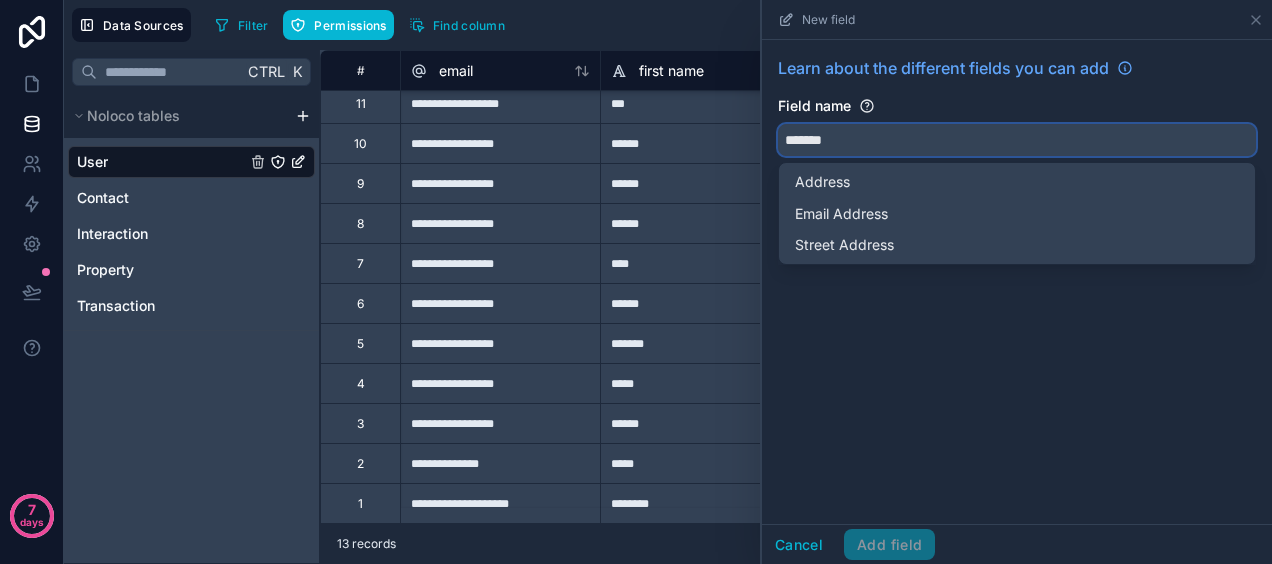 click on "*******" at bounding box center [1017, 140] 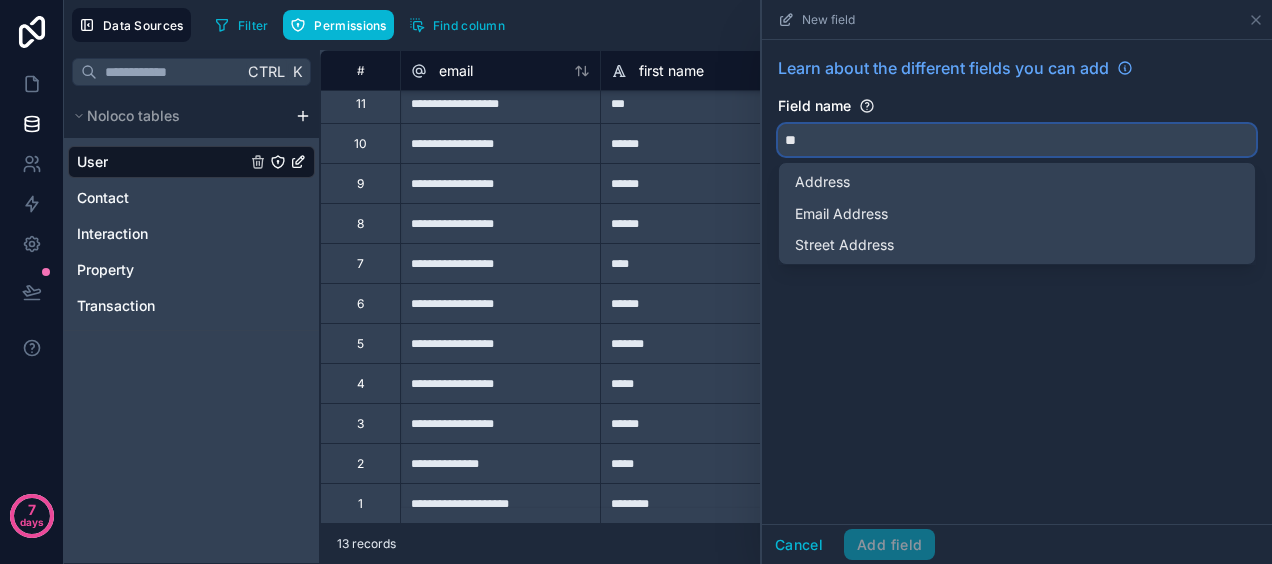 type on "*" 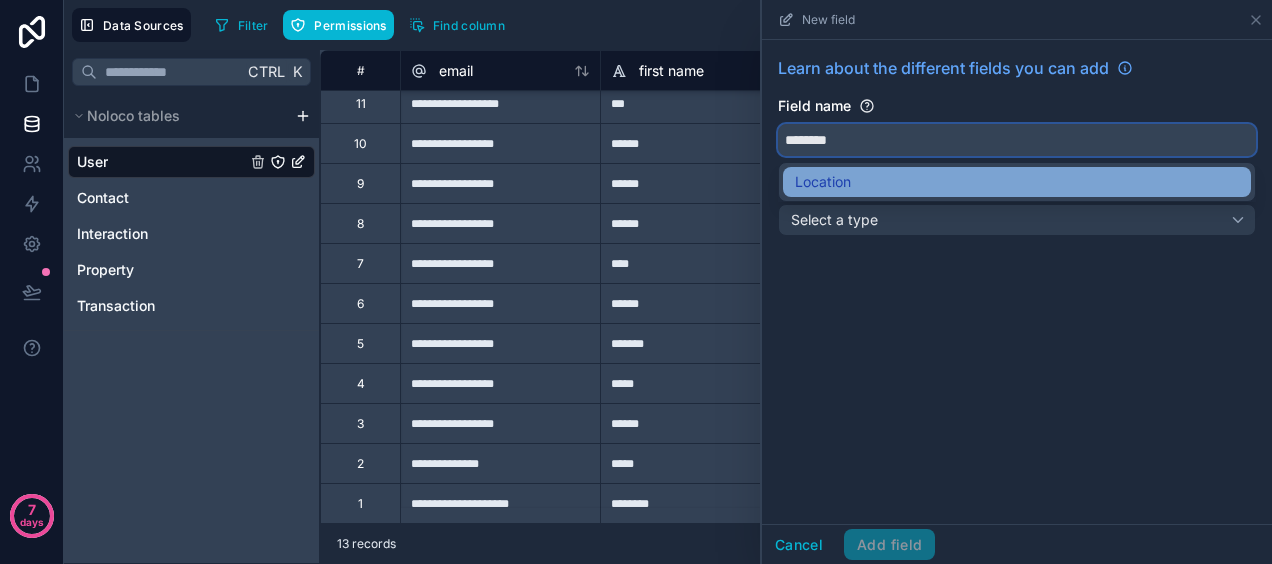 type on "********" 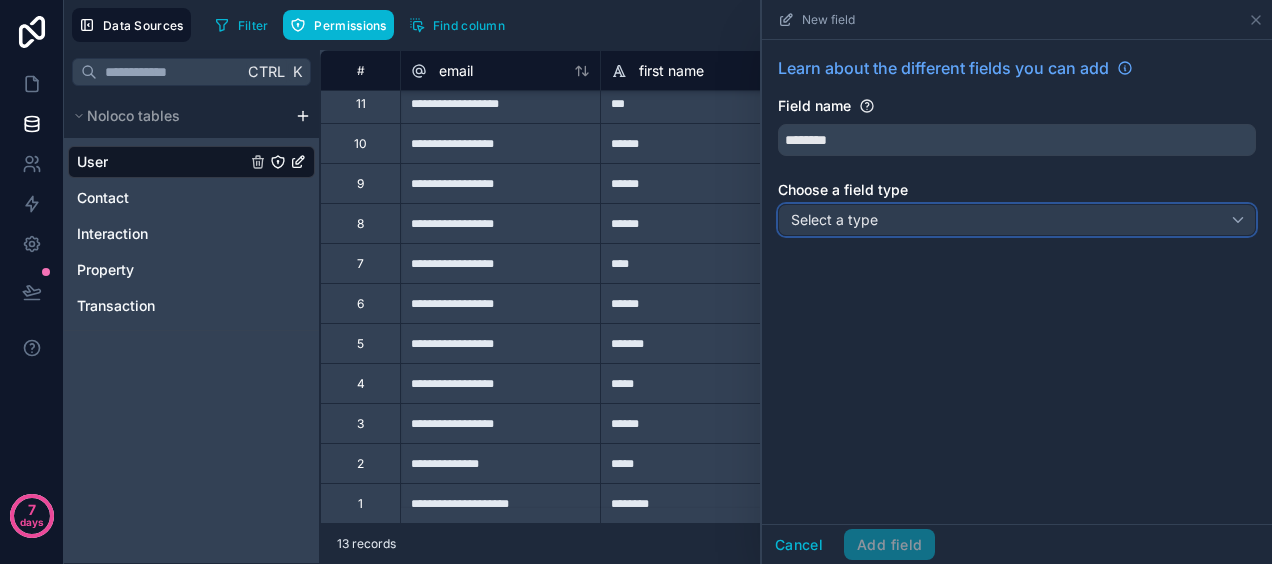 click on "Select a type" at bounding box center [1017, 220] 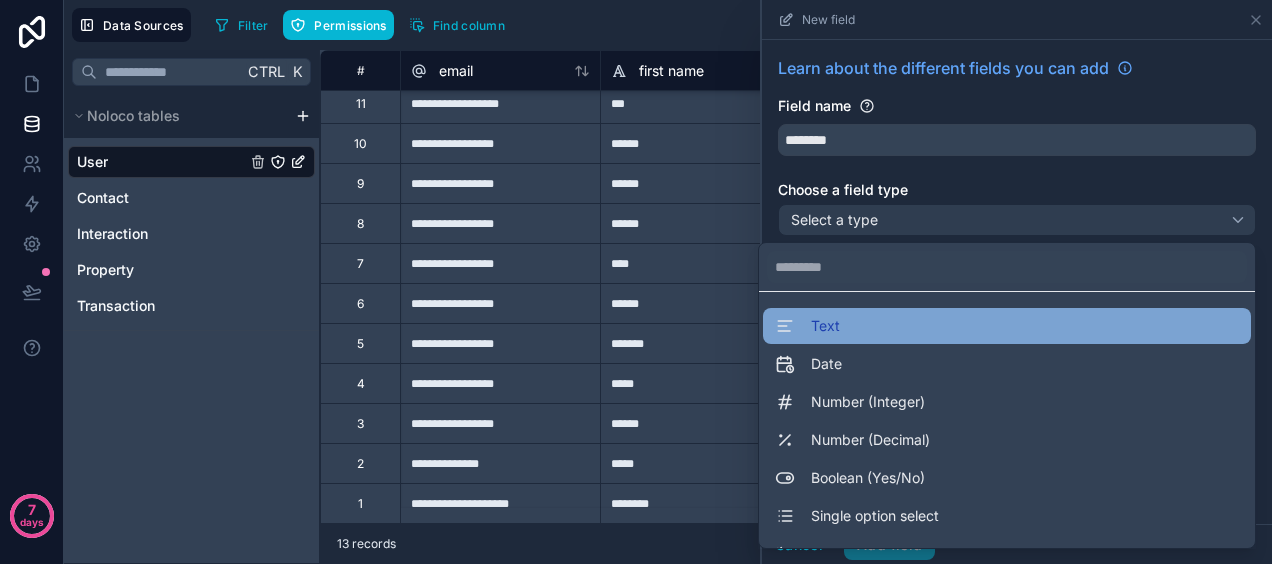 click on "Text" at bounding box center [1007, 326] 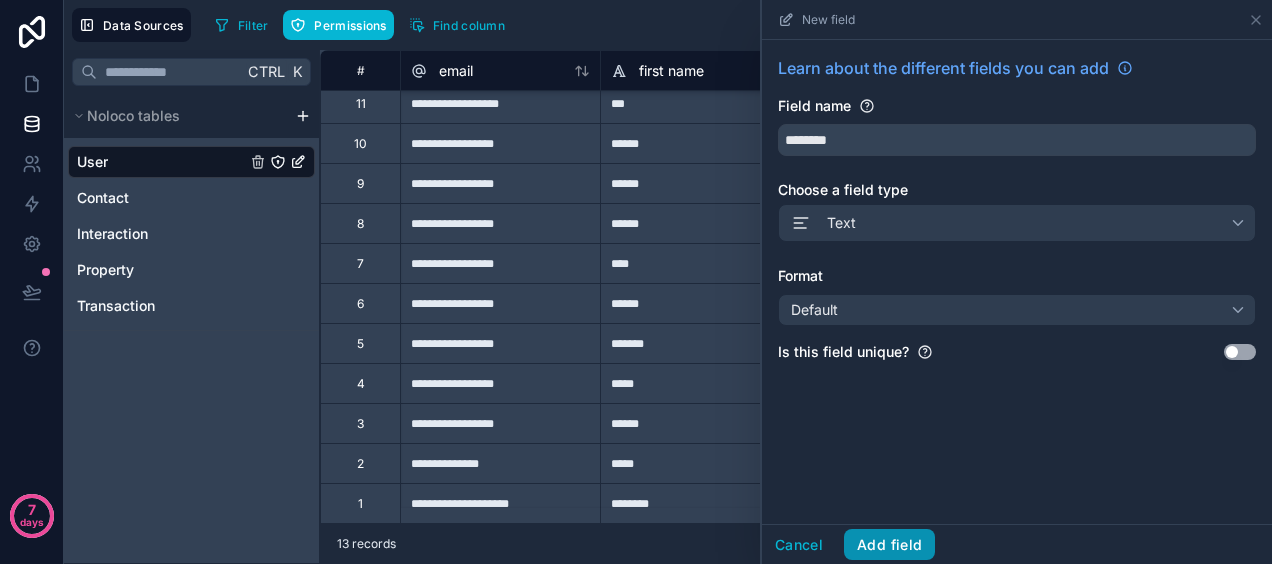 click on "Add field" at bounding box center [889, 545] 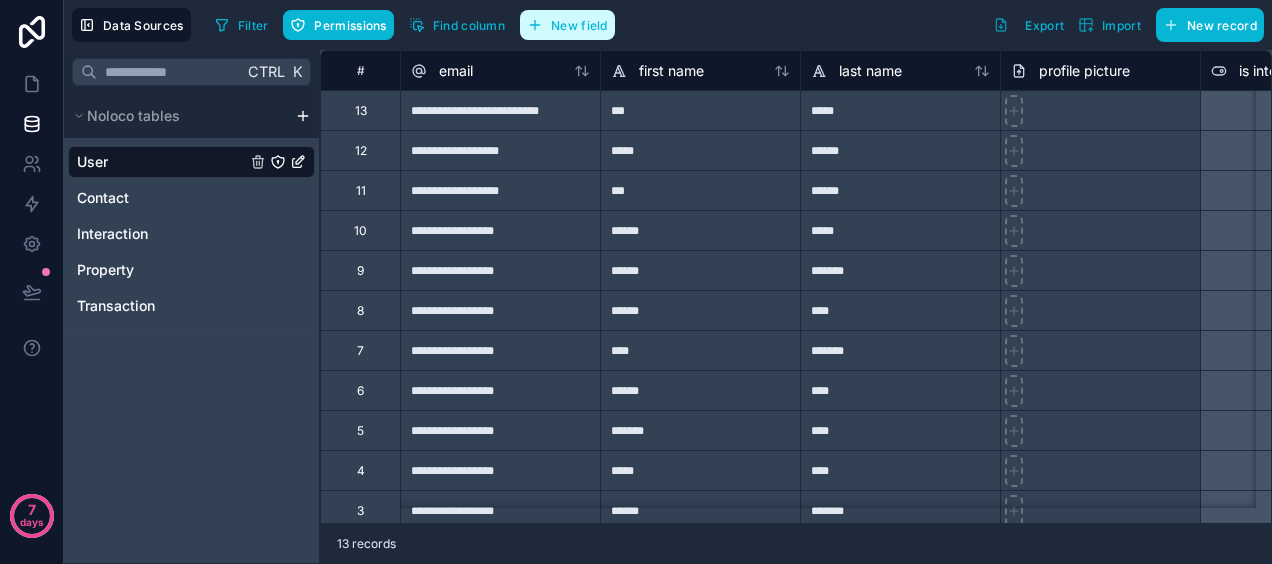 click on "New field" at bounding box center [579, 25] 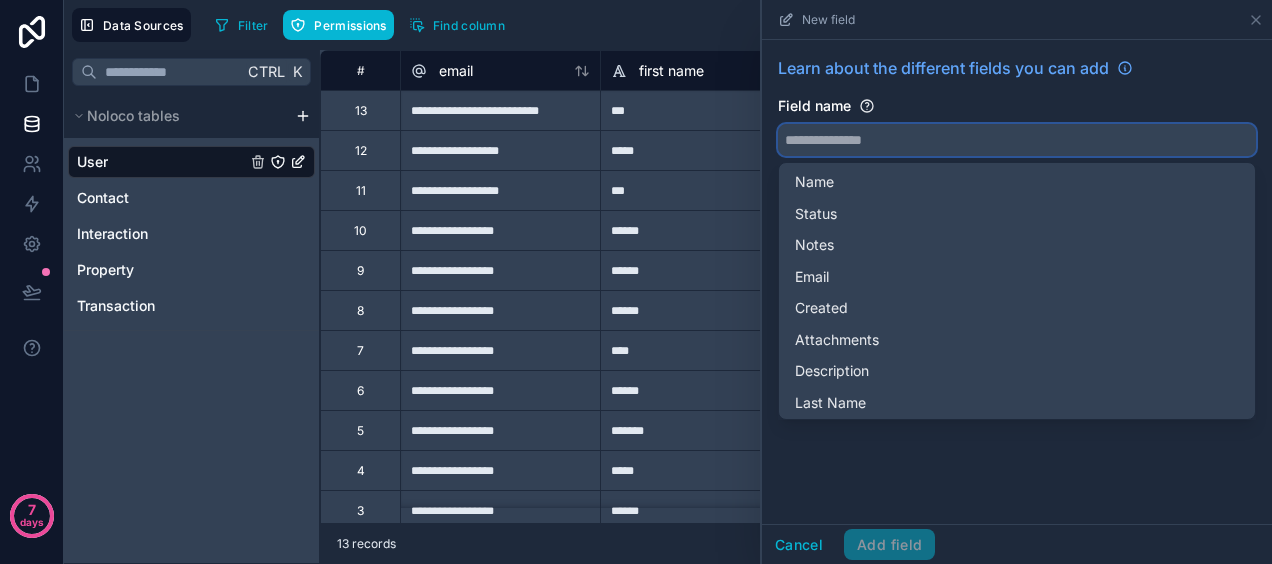 click at bounding box center [1017, 140] 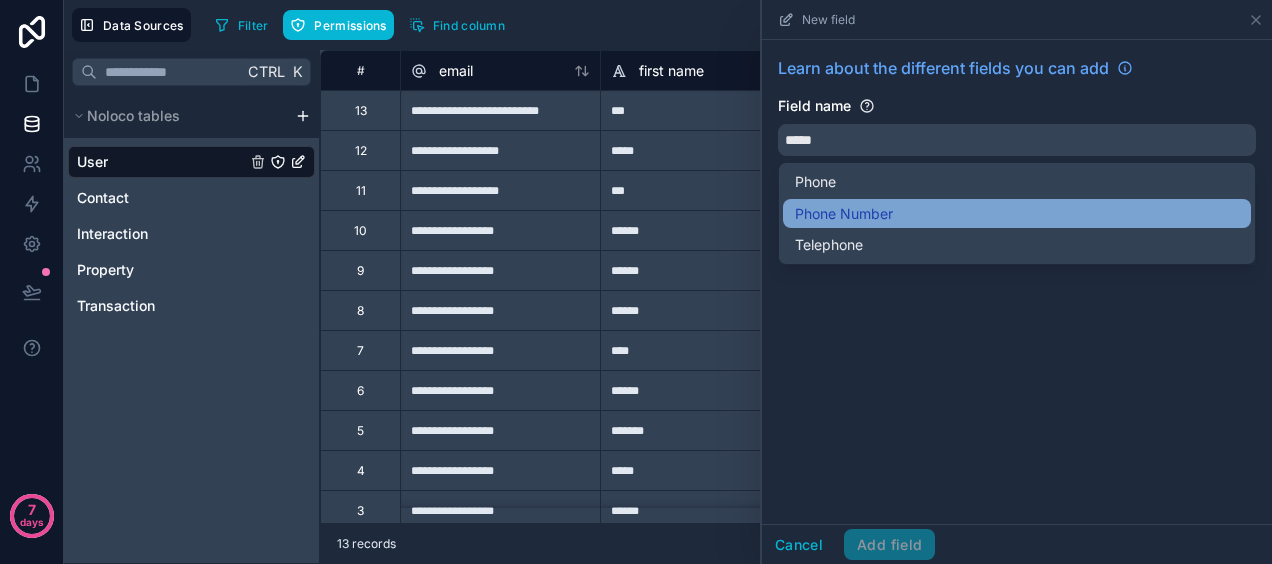 click on "Phone Number" at bounding box center [1017, 214] 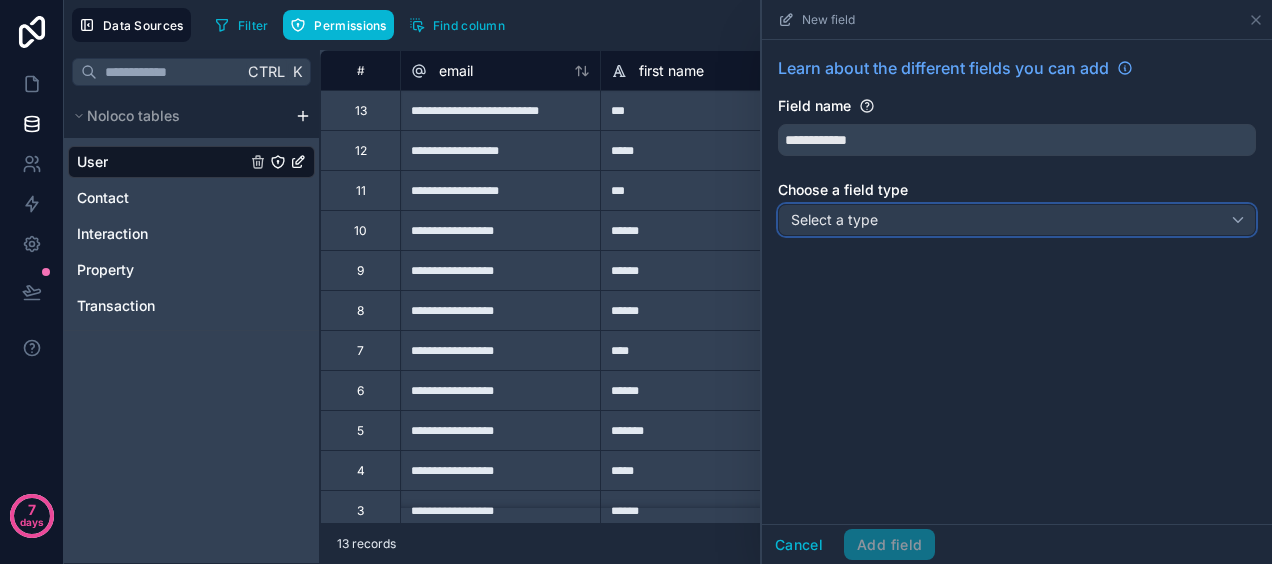 click on "Select a type" at bounding box center [1017, 220] 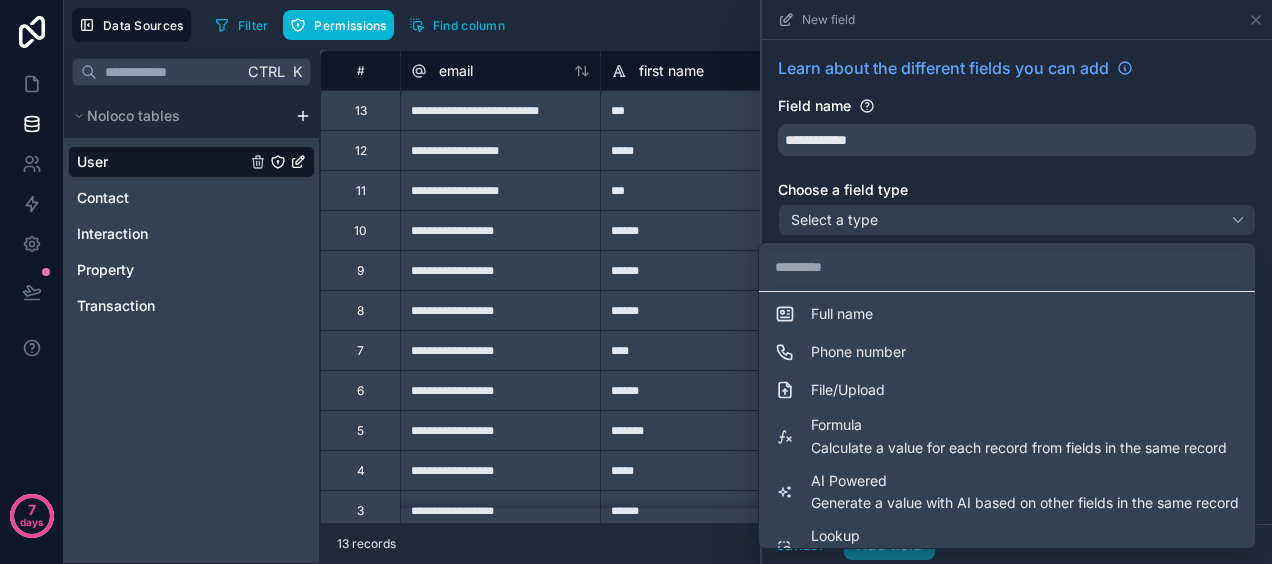 scroll, scrollTop: 432, scrollLeft: 0, axis: vertical 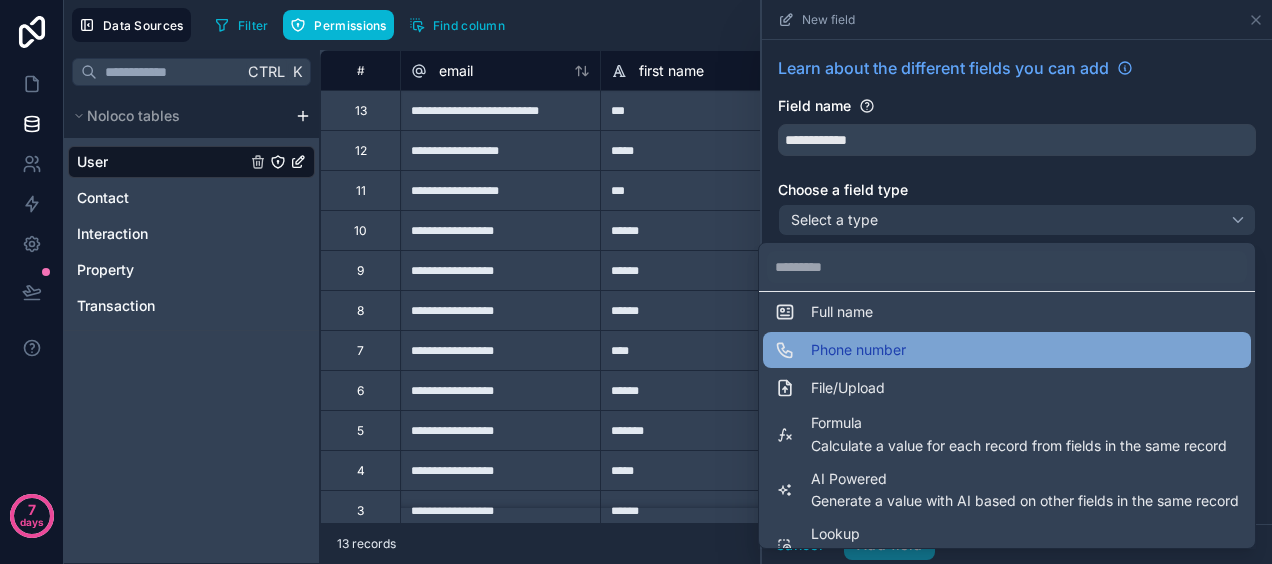 click on "Phone number" at bounding box center [858, 350] 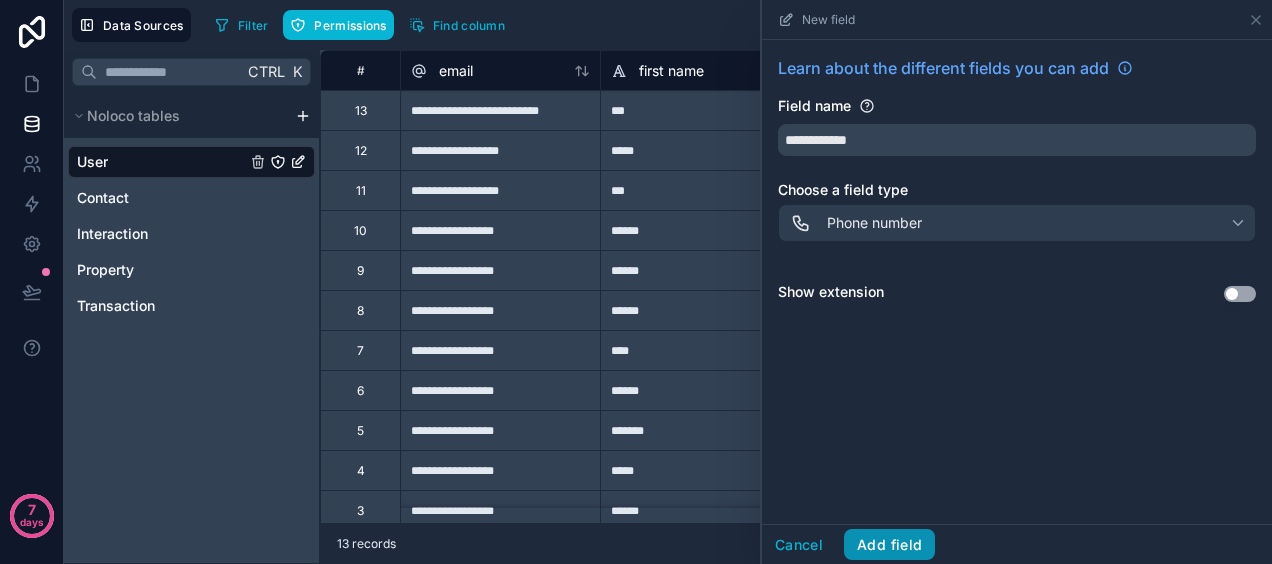 click on "Add field" at bounding box center (889, 545) 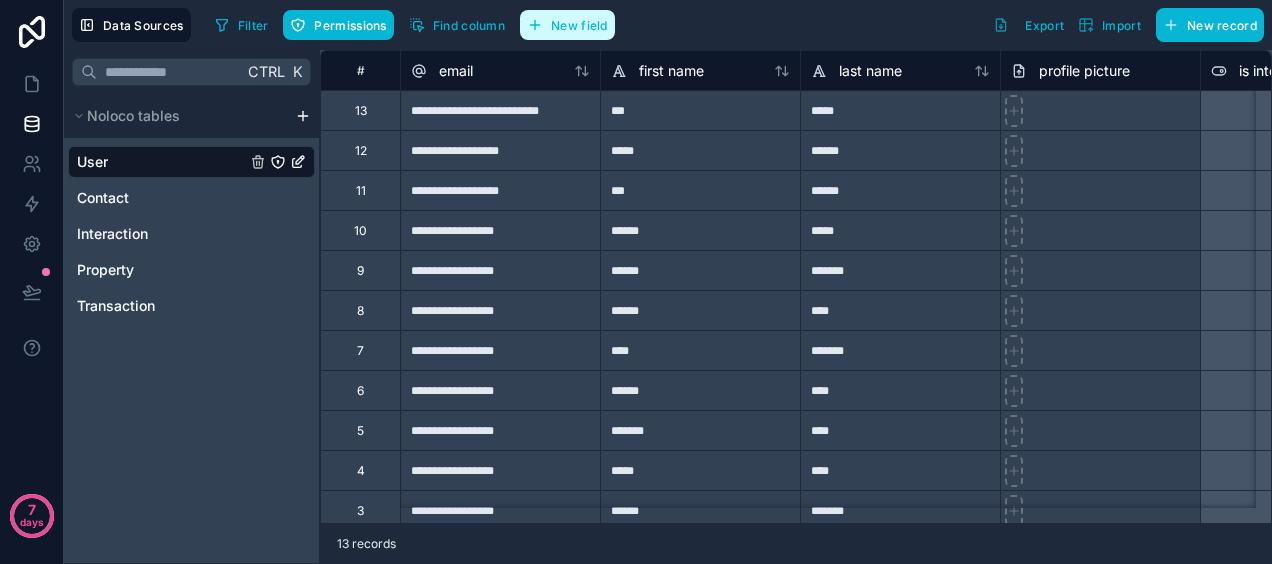 click on "New field" at bounding box center [567, 25] 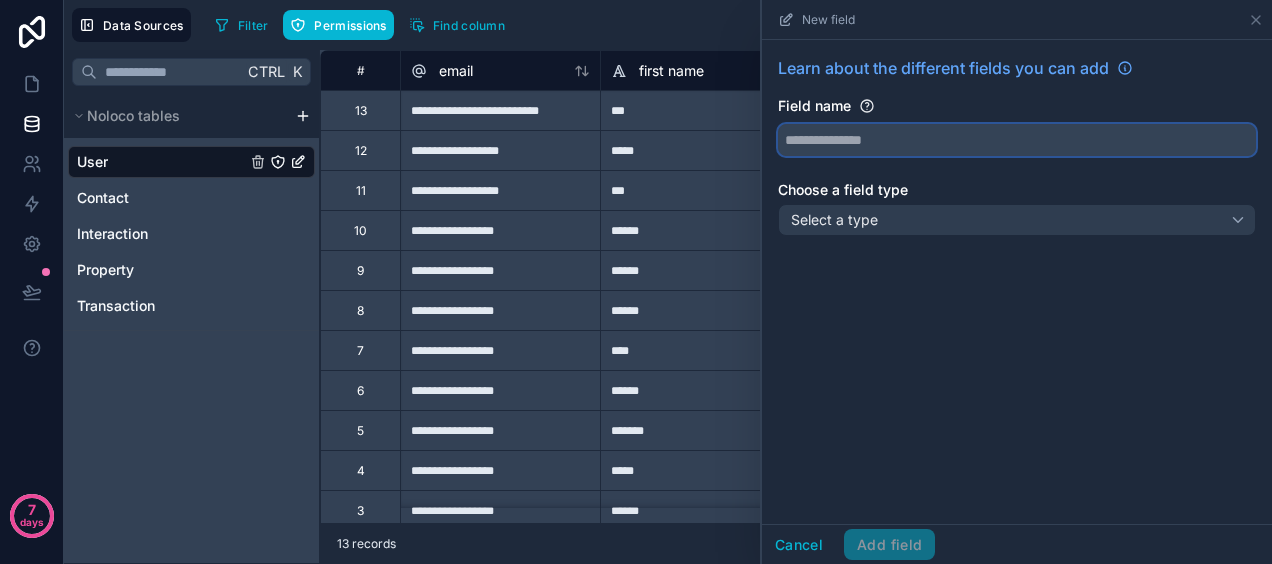 click at bounding box center (1017, 140) 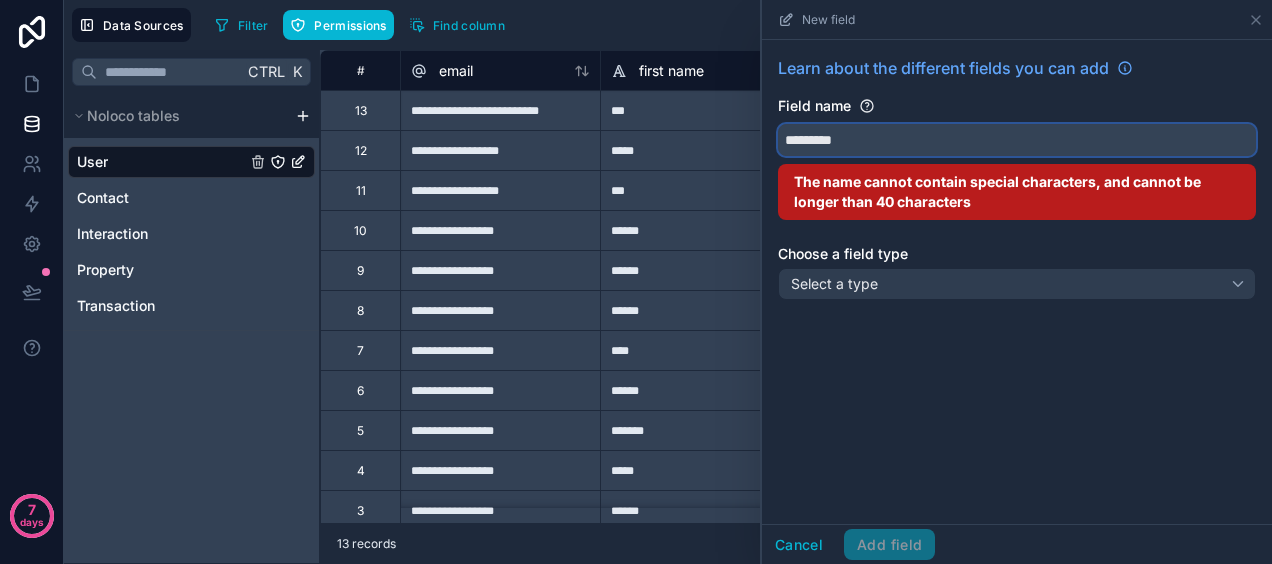 click on "********" at bounding box center [1017, 140] 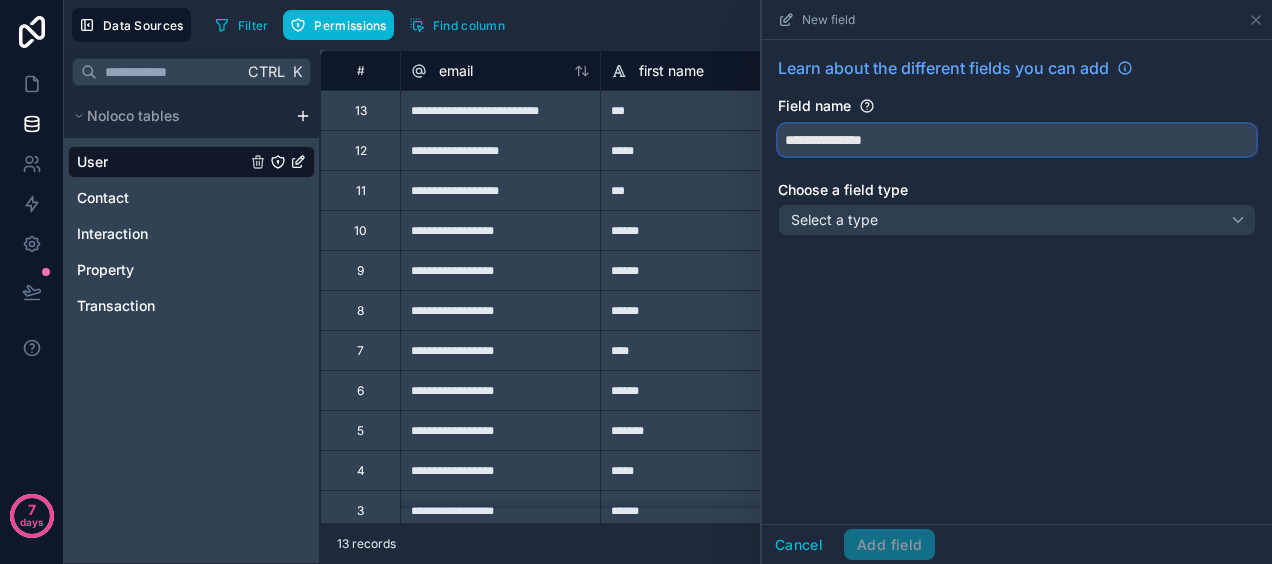 type on "**********" 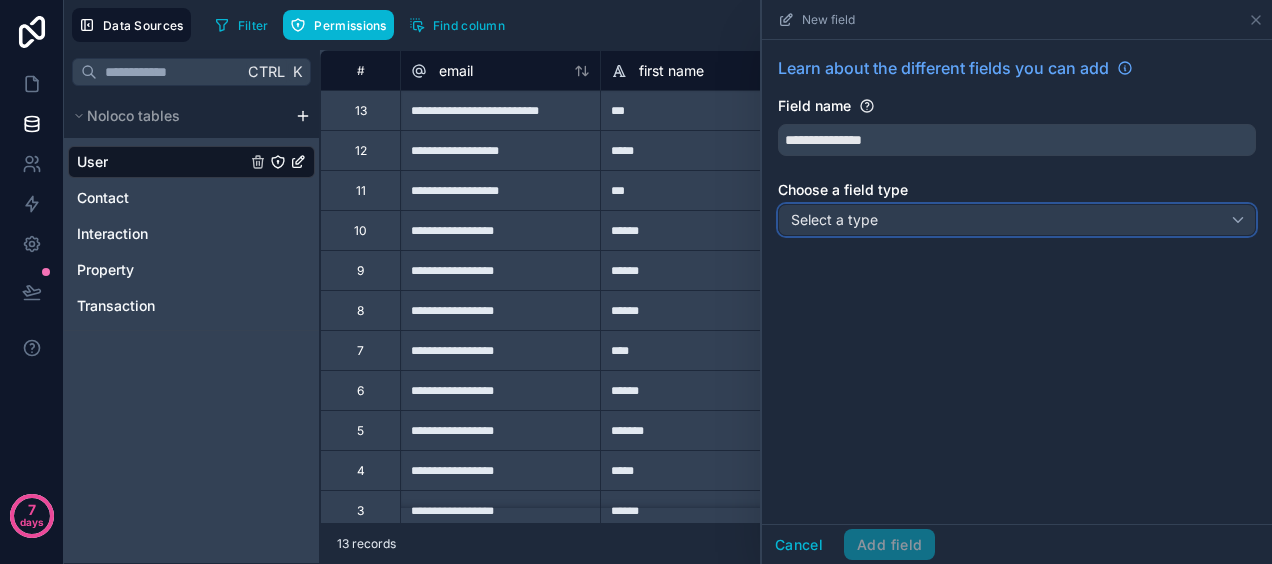 click on "Select a type" at bounding box center [1017, 220] 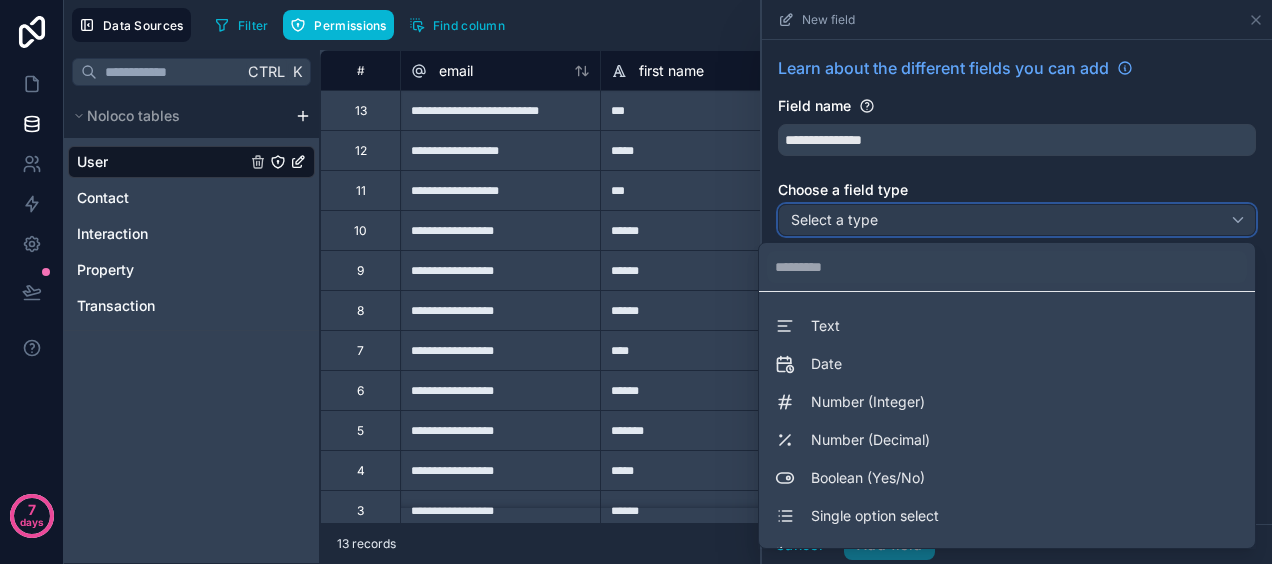 type 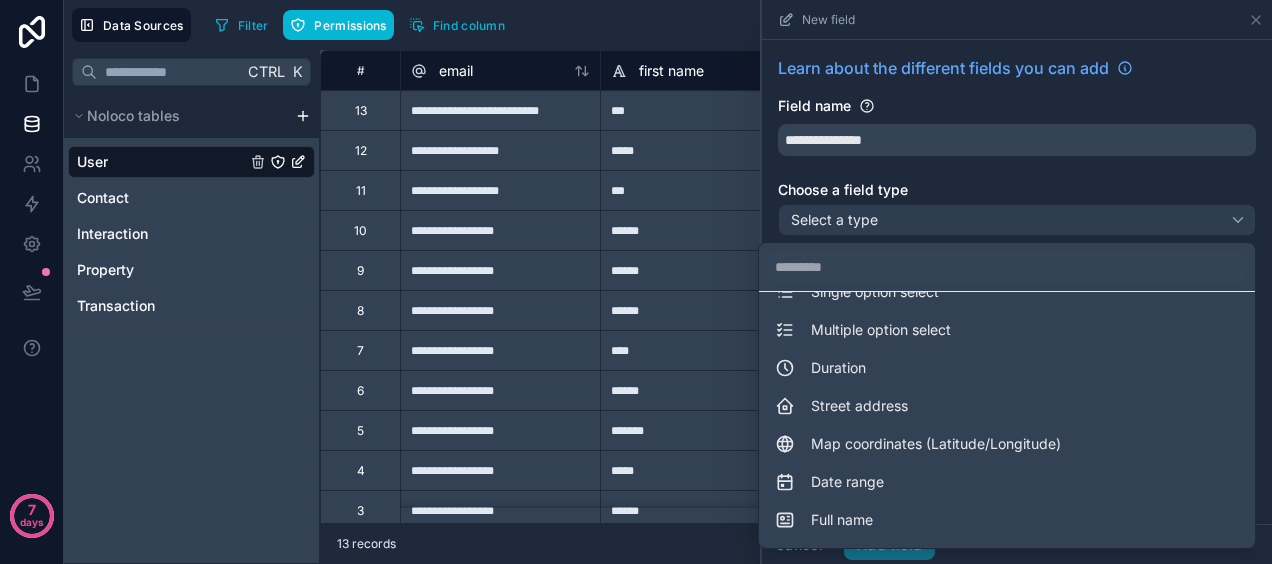 scroll, scrollTop: 448, scrollLeft: 0, axis: vertical 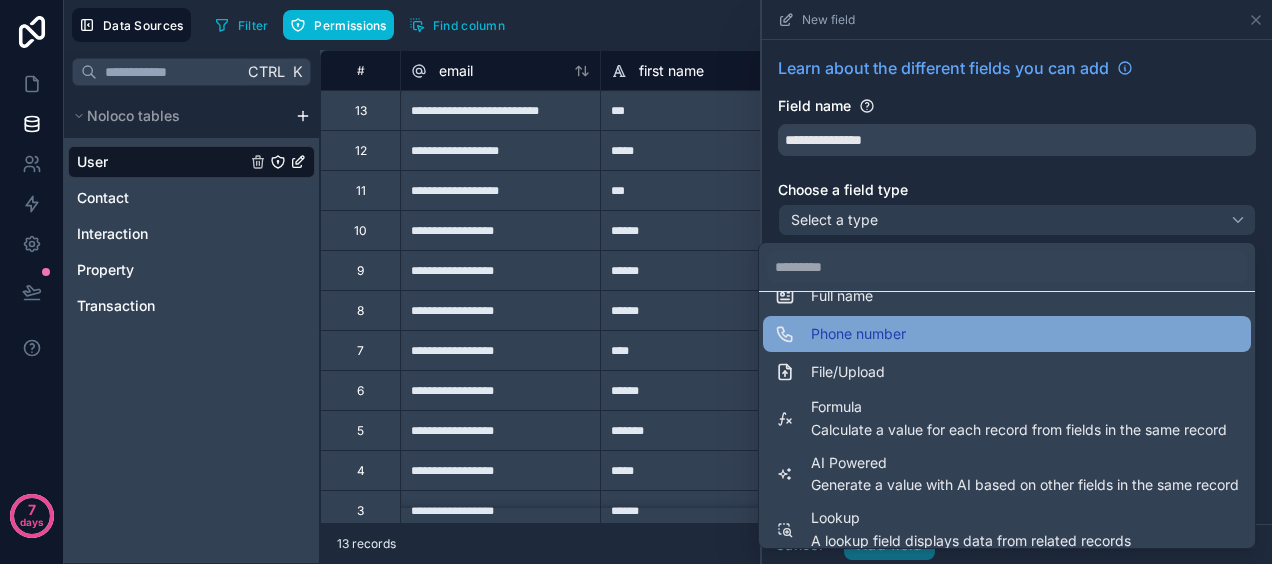 click on "Phone number" at bounding box center (1007, 334) 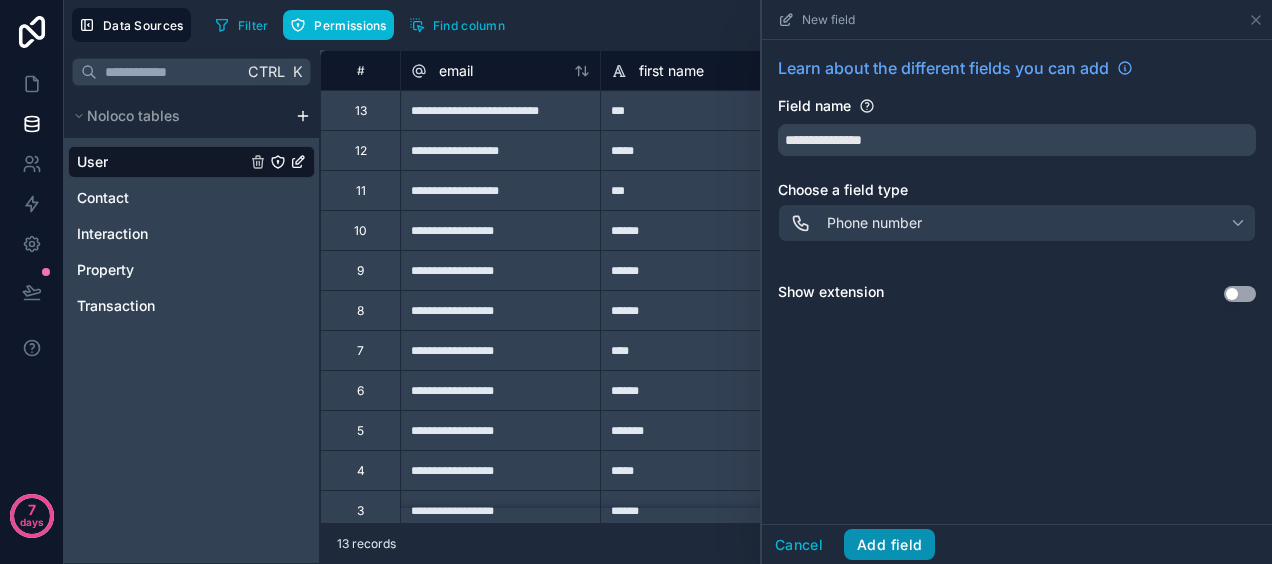 click on "Add field" at bounding box center (889, 545) 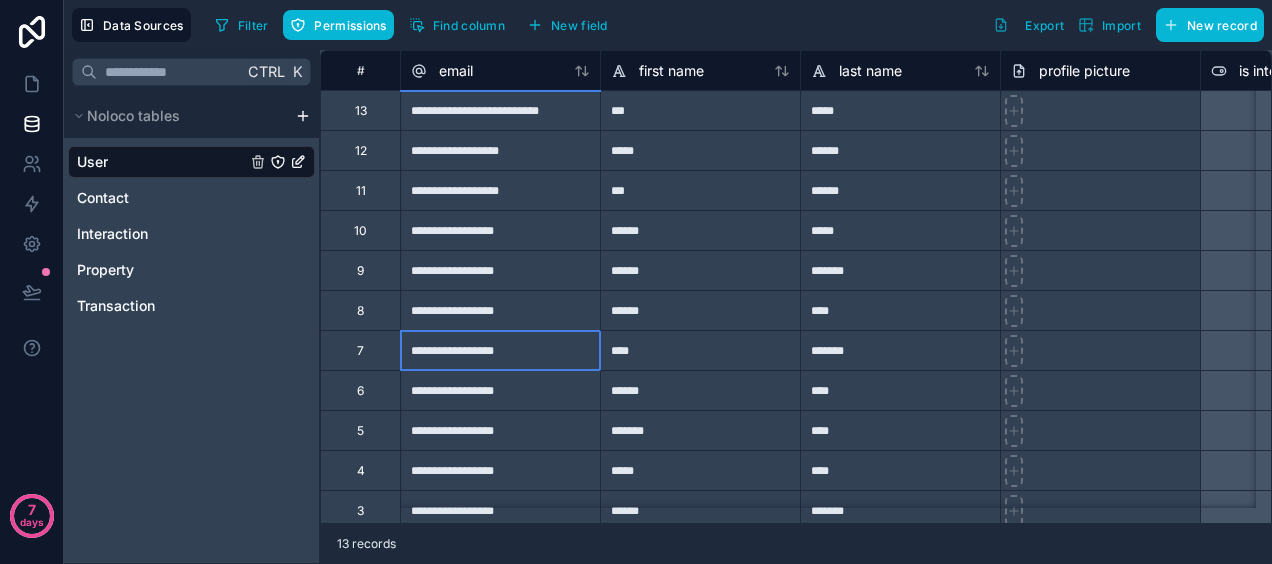 click on "**********" at bounding box center (500, 350) 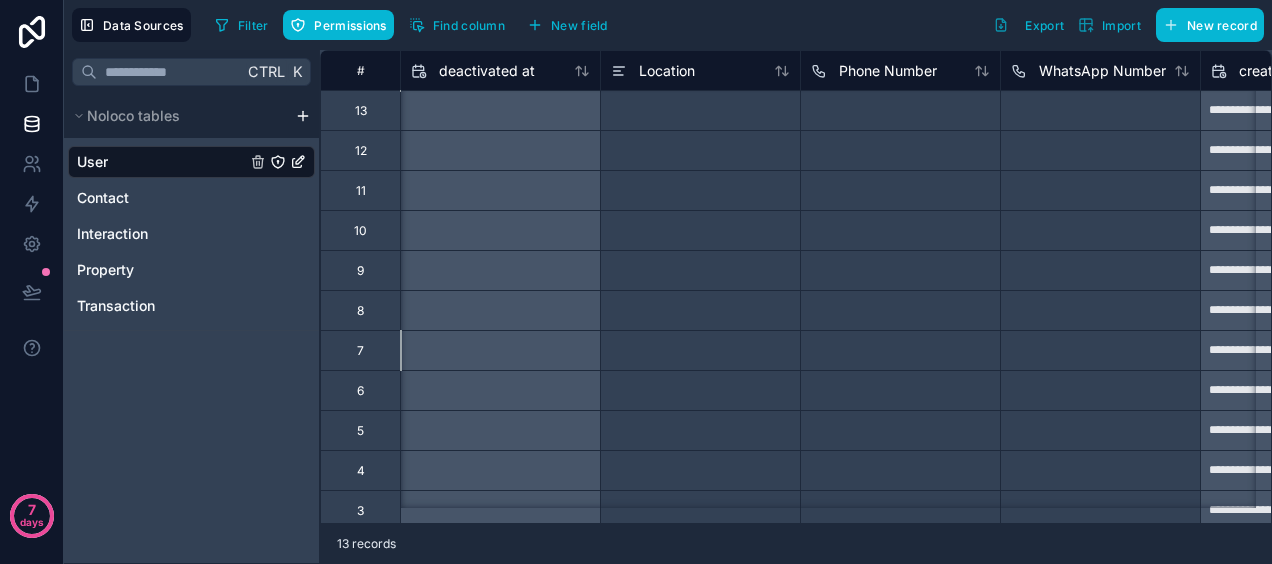 scroll, scrollTop: 0, scrollLeft: 1600, axis: horizontal 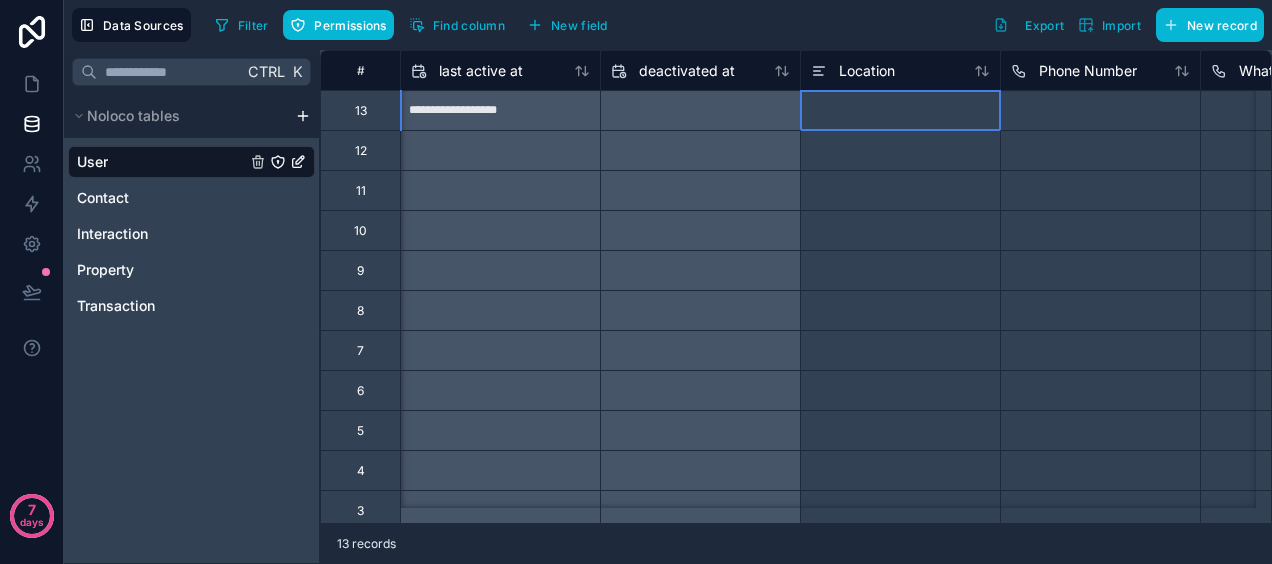 click at bounding box center (900, 110) 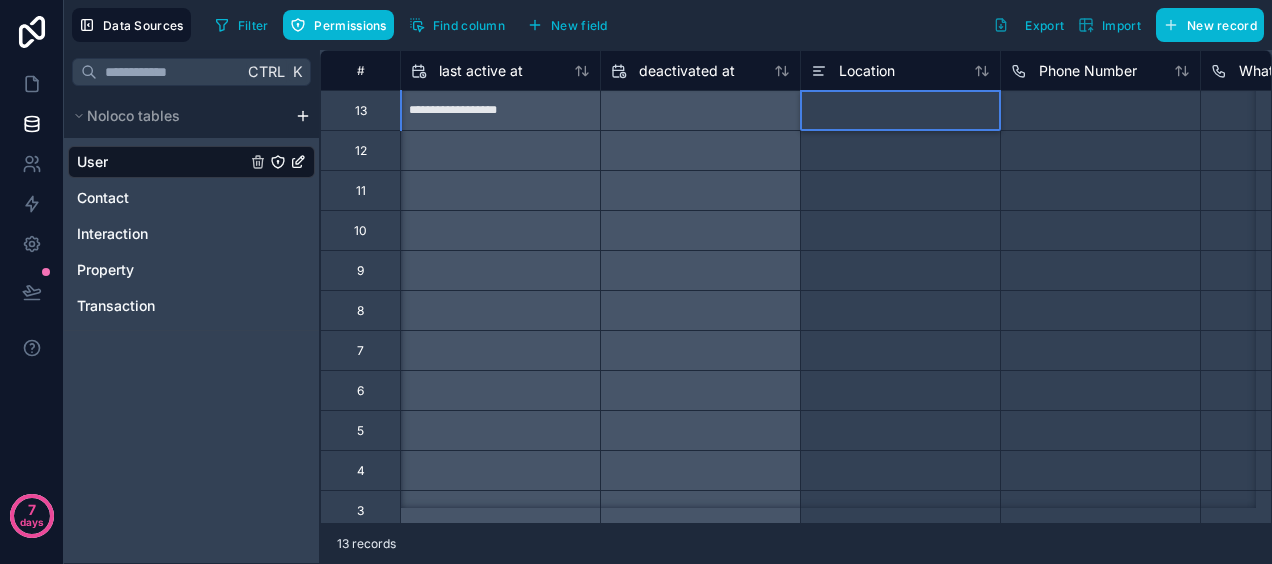 click at bounding box center [900, 110] 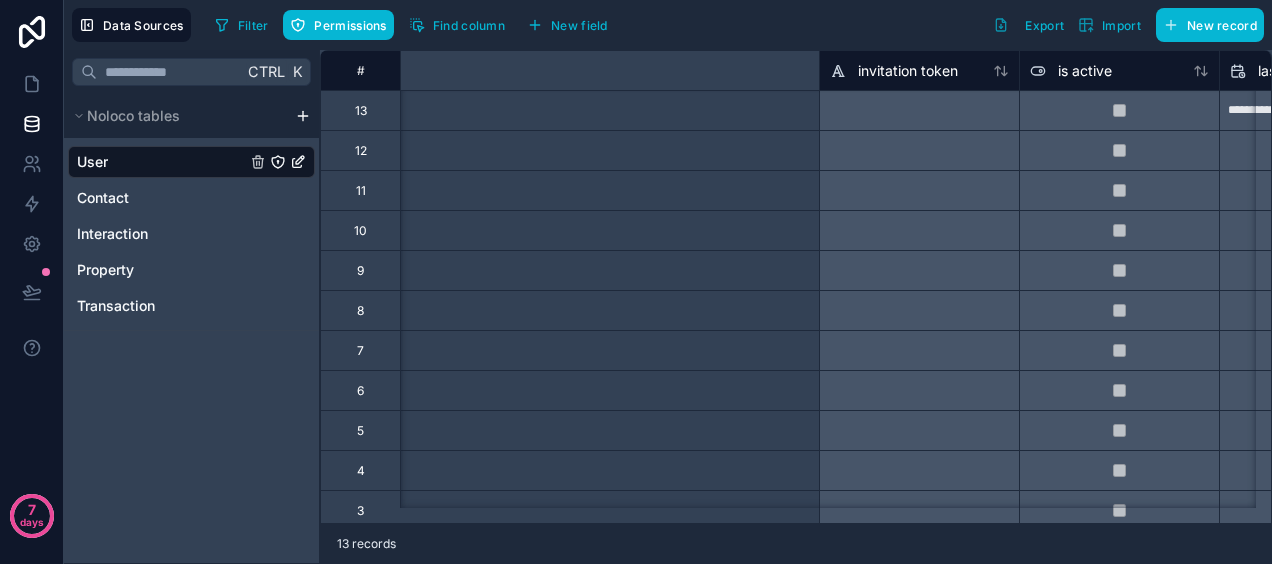 scroll, scrollTop: 0, scrollLeft: 1600, axis: horizontal 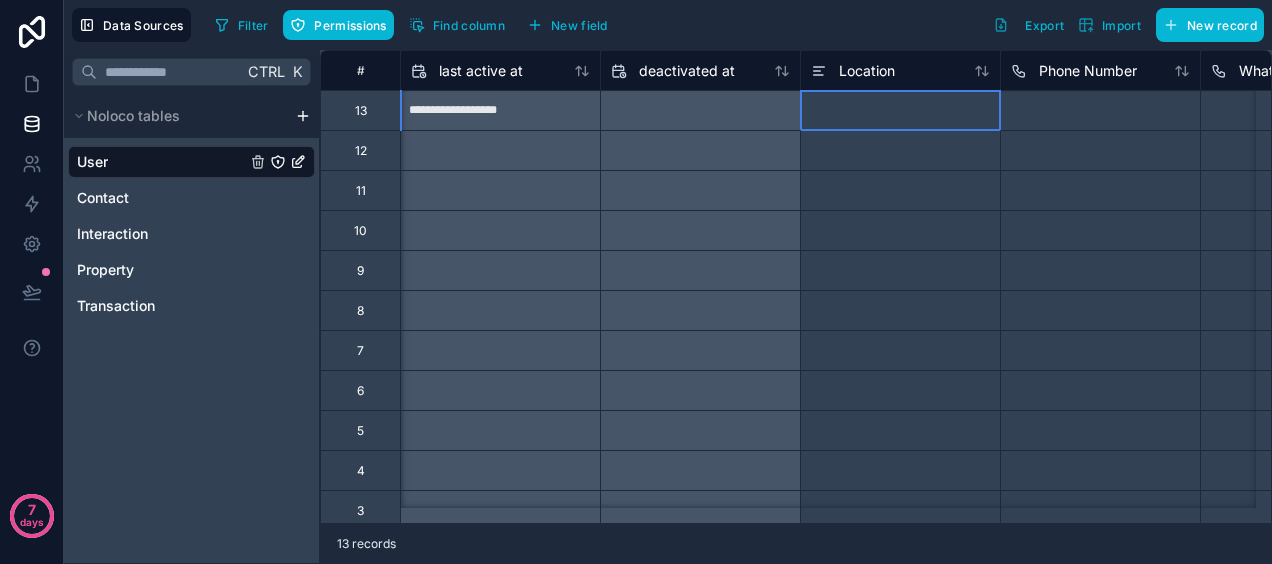 click at bounding box center [900, 110] 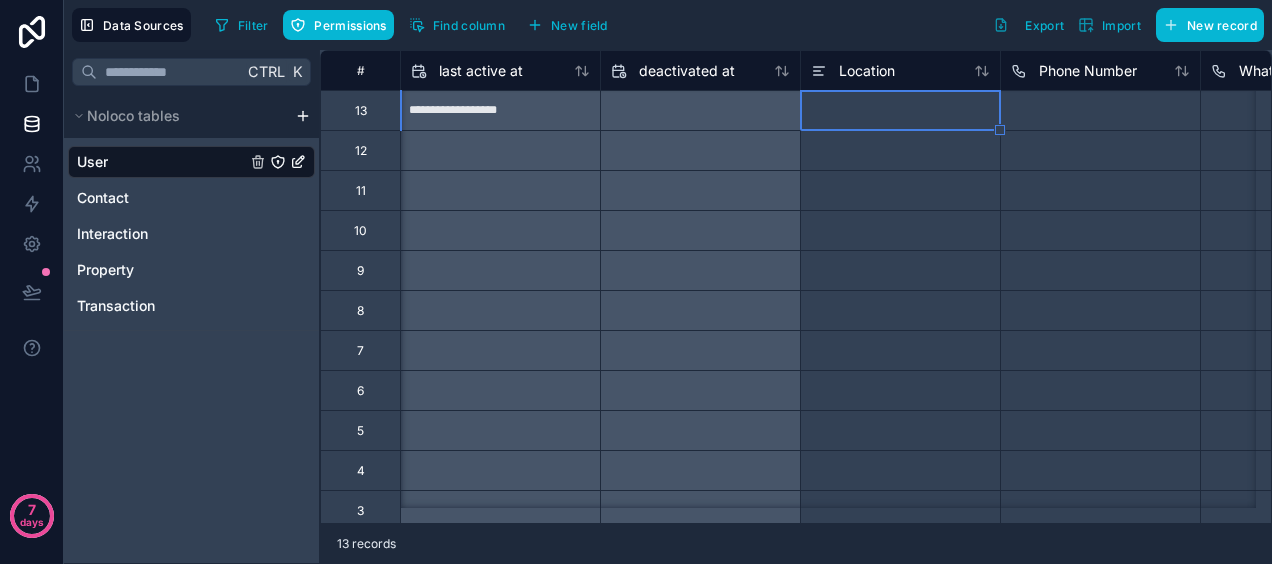 click at bounding box center (900, 110) 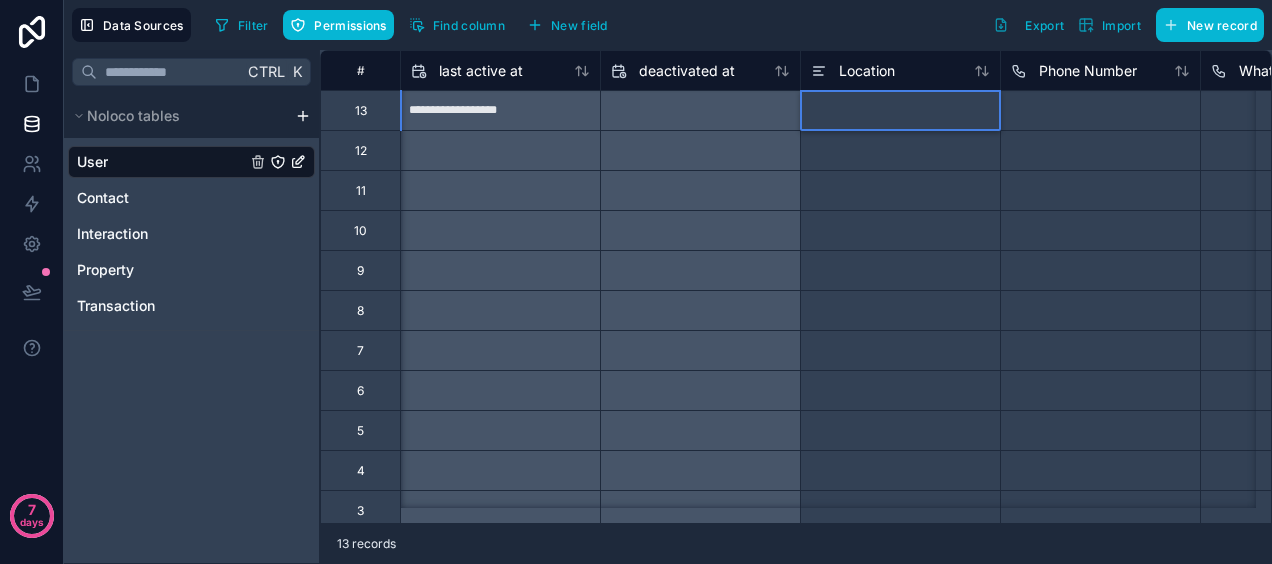click at bounding box center [900, 110] 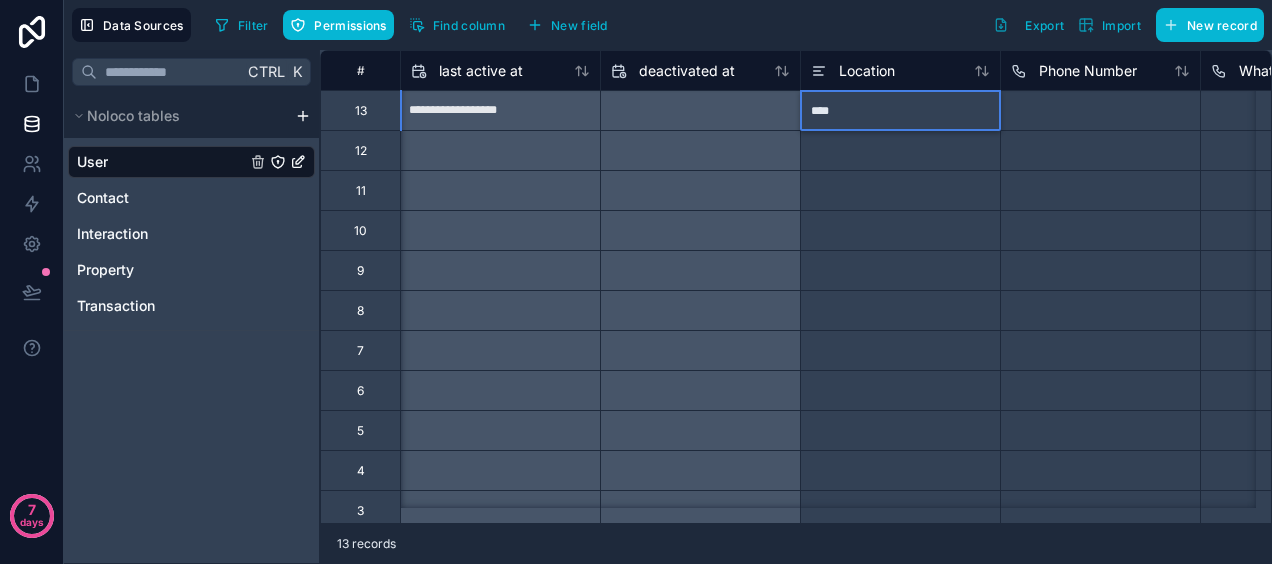 type on "*****" 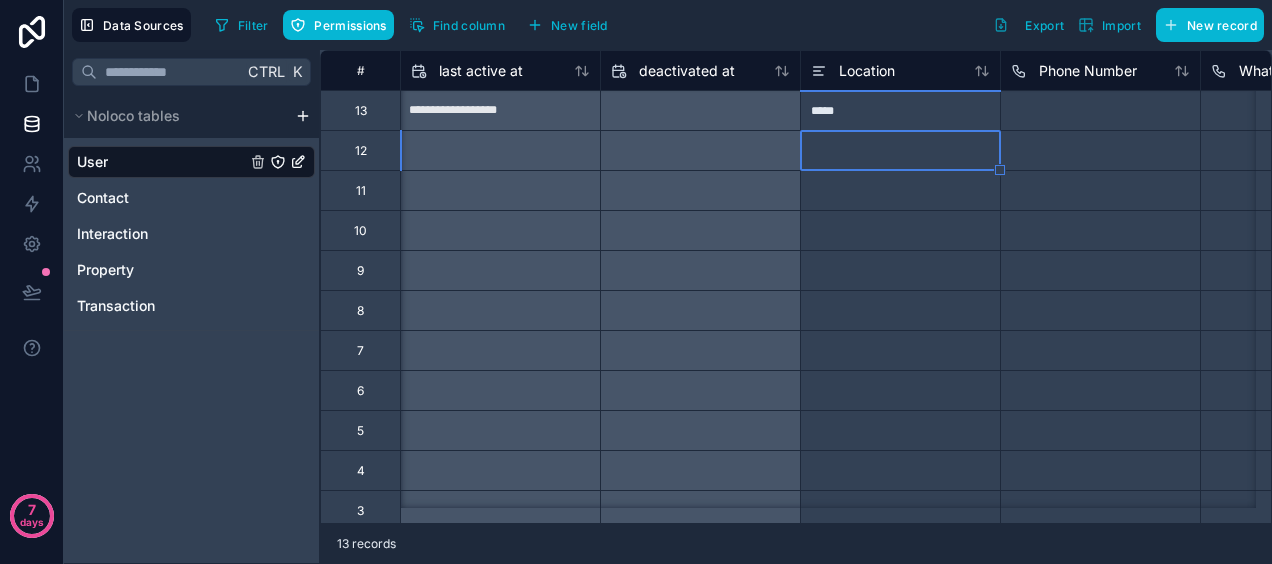 type on "*" 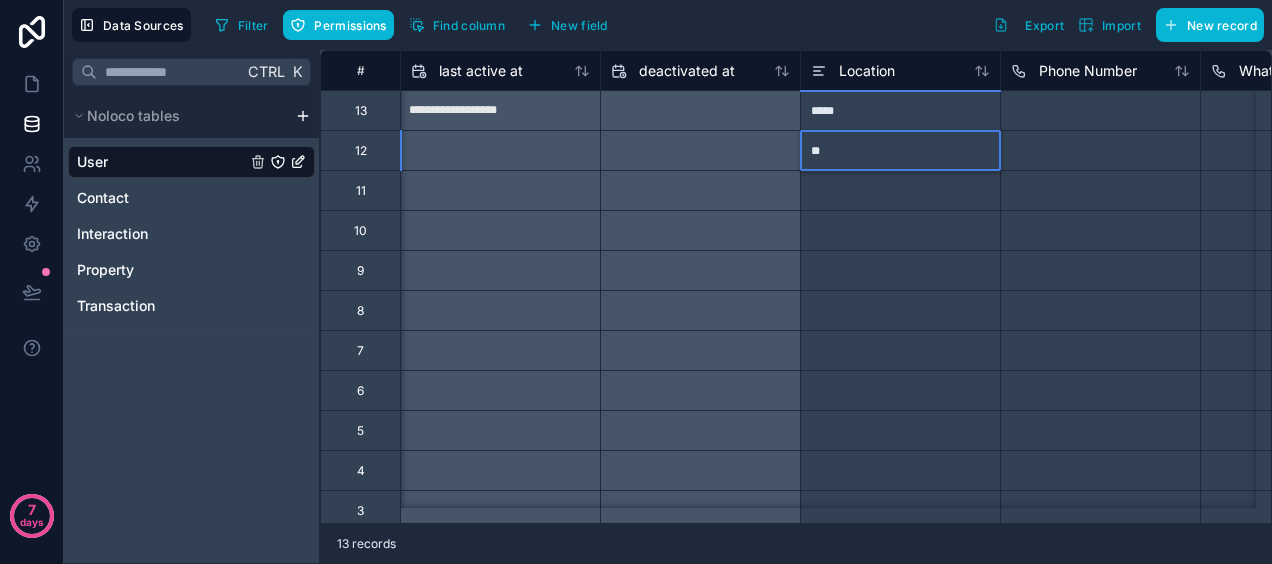 type on "*" 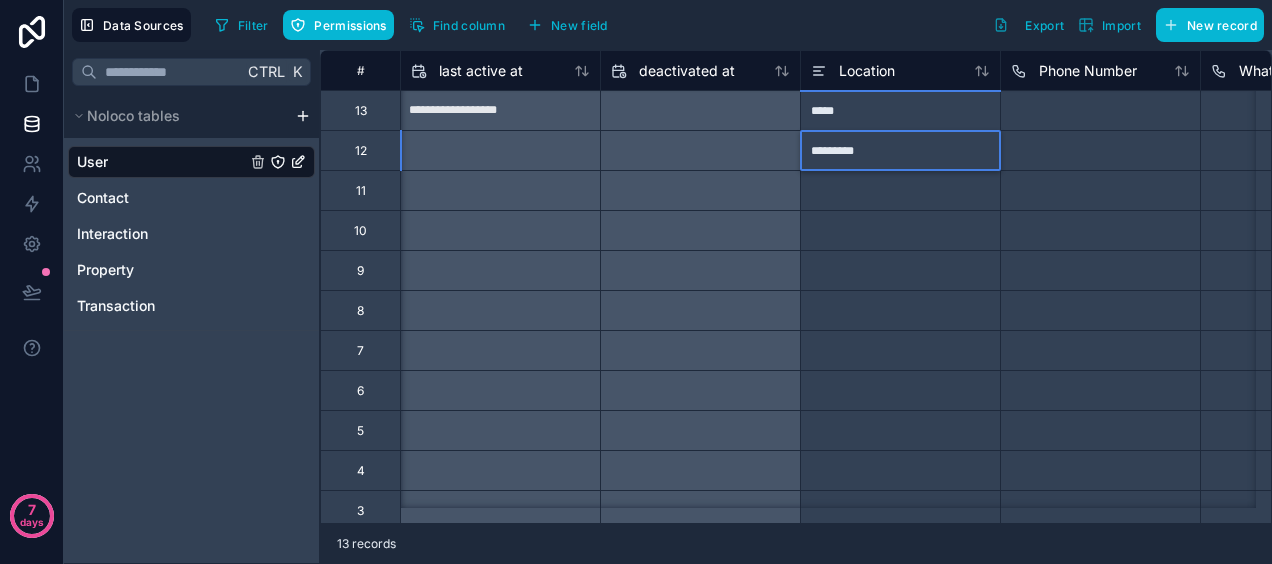 type on "**********" 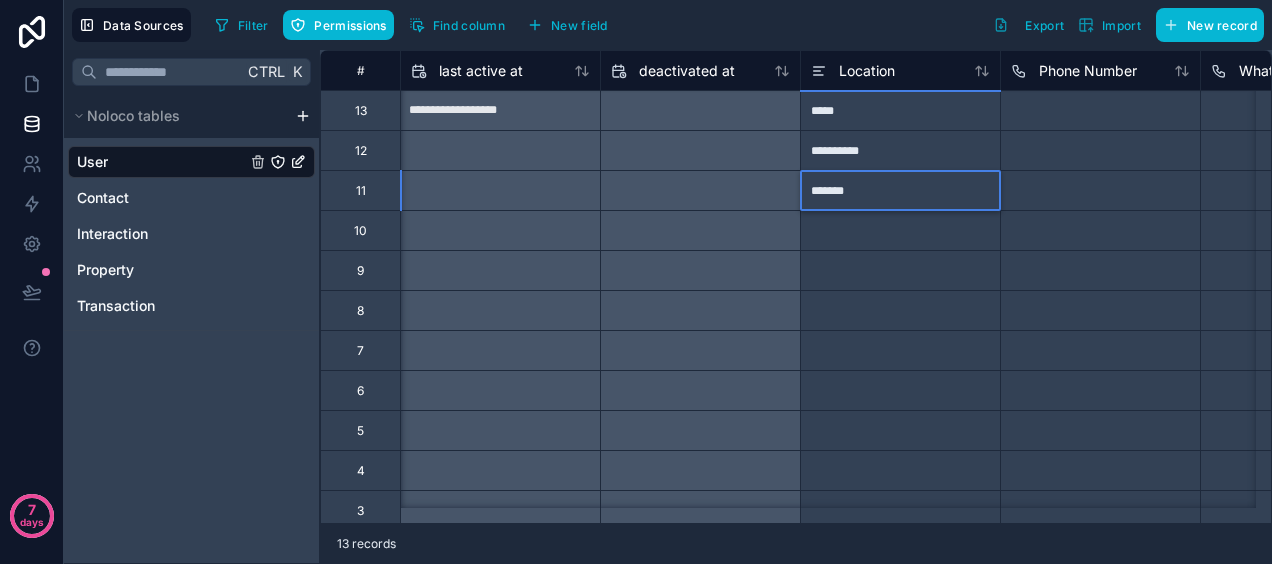 type on "********" 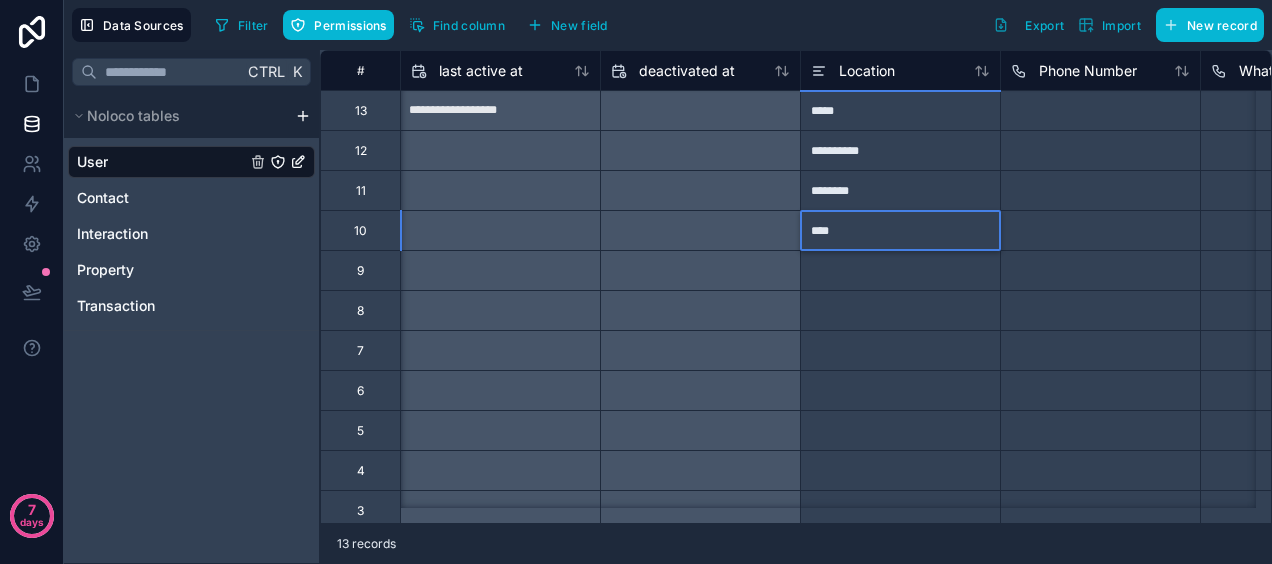type on "*****" 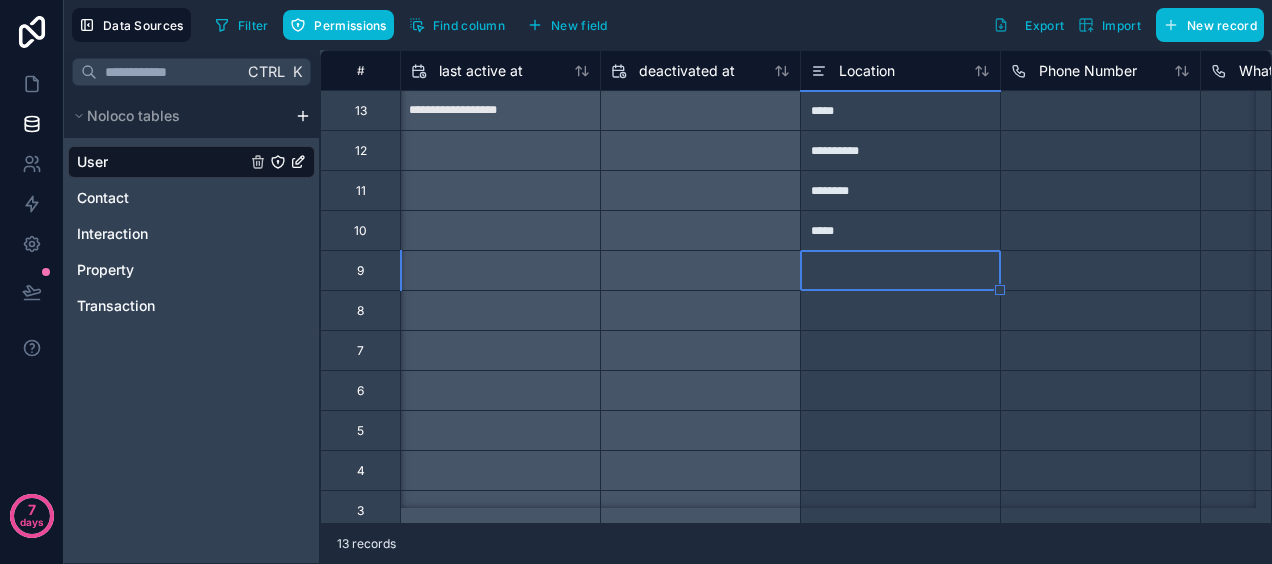 type on "*" 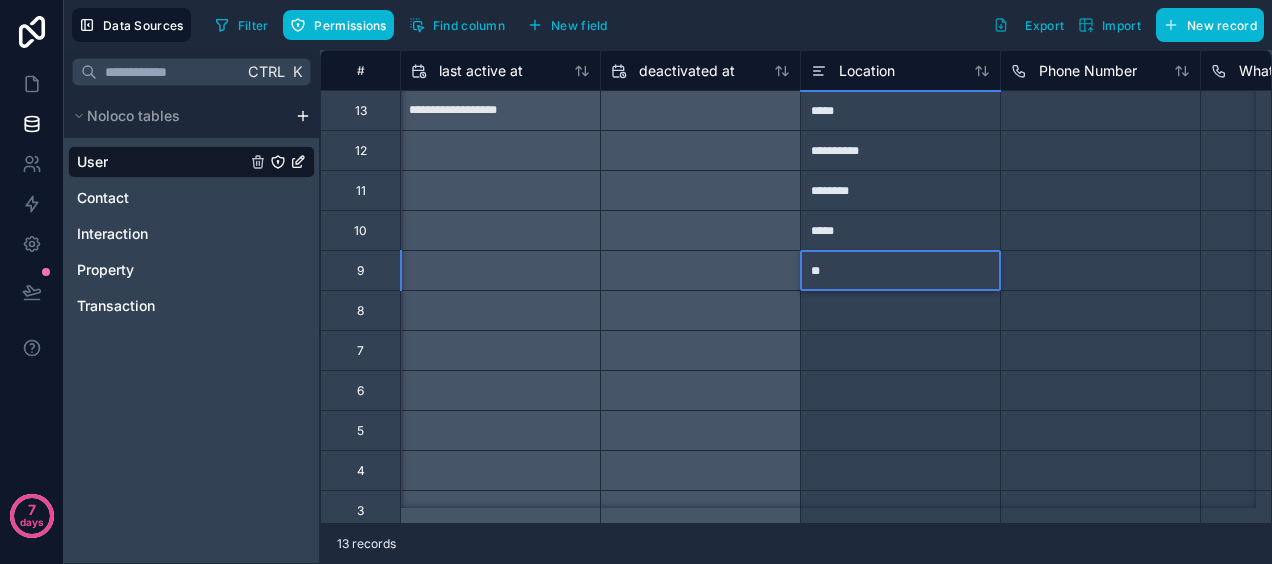 type on "*" 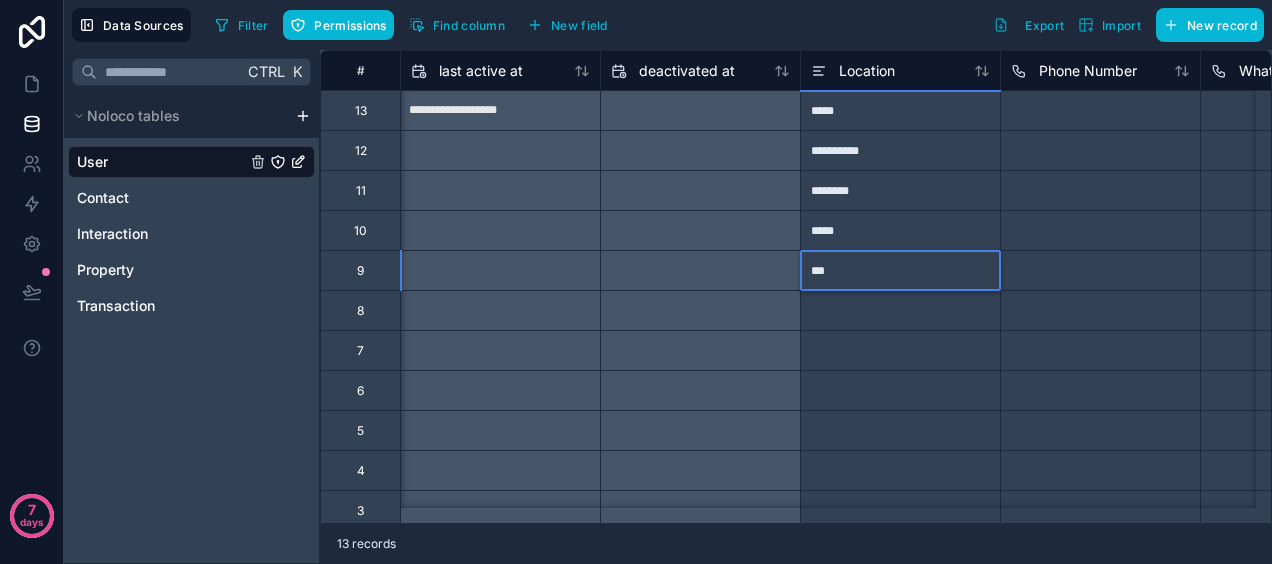 type on "****" 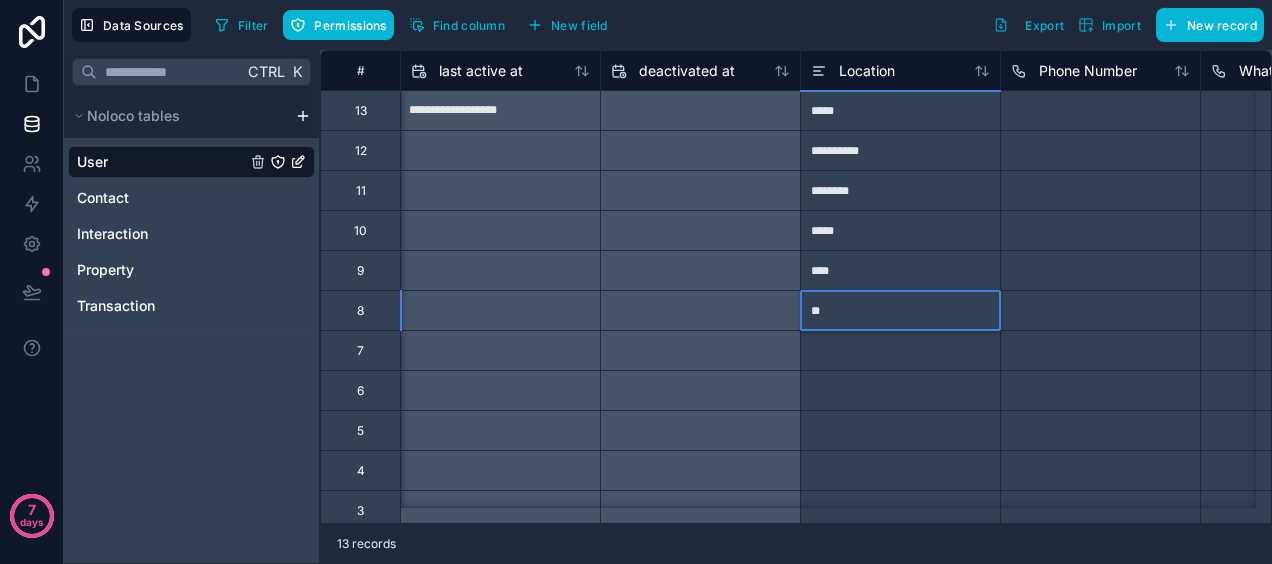 type on "*" 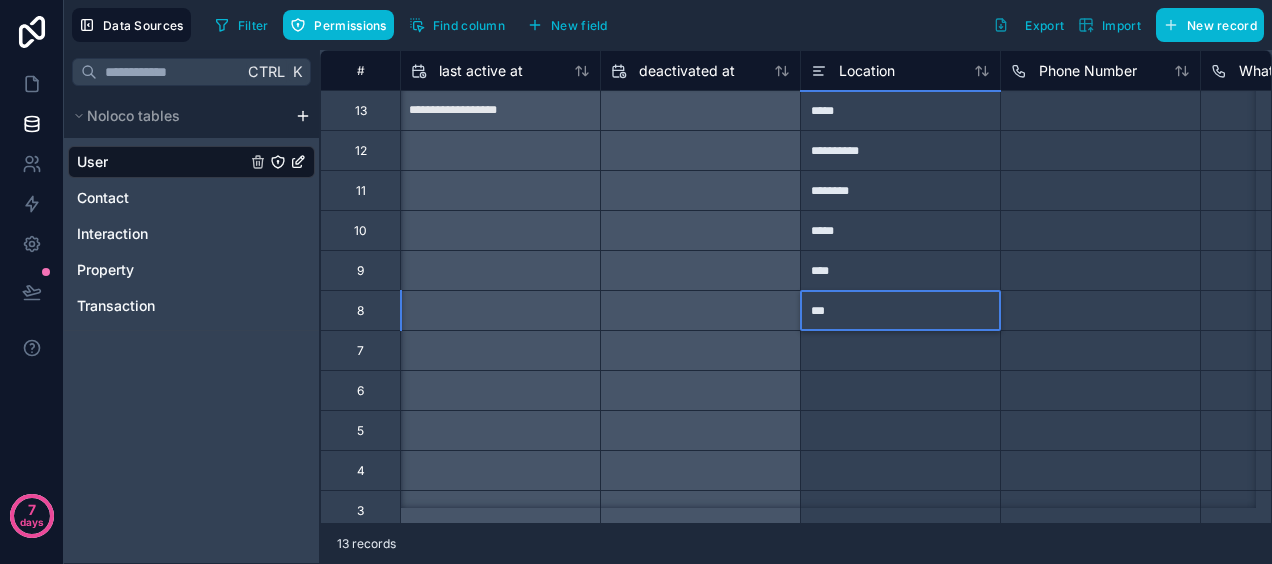 type on "****" 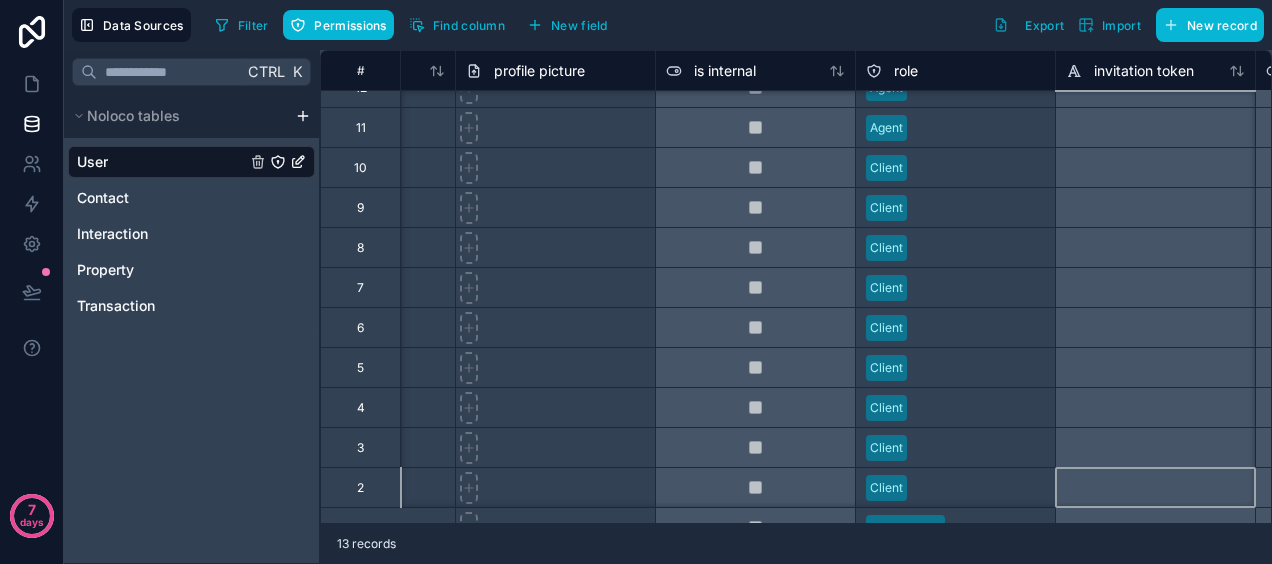 scroll, scrollTop: 102, scrollLeft: 545, axis: both 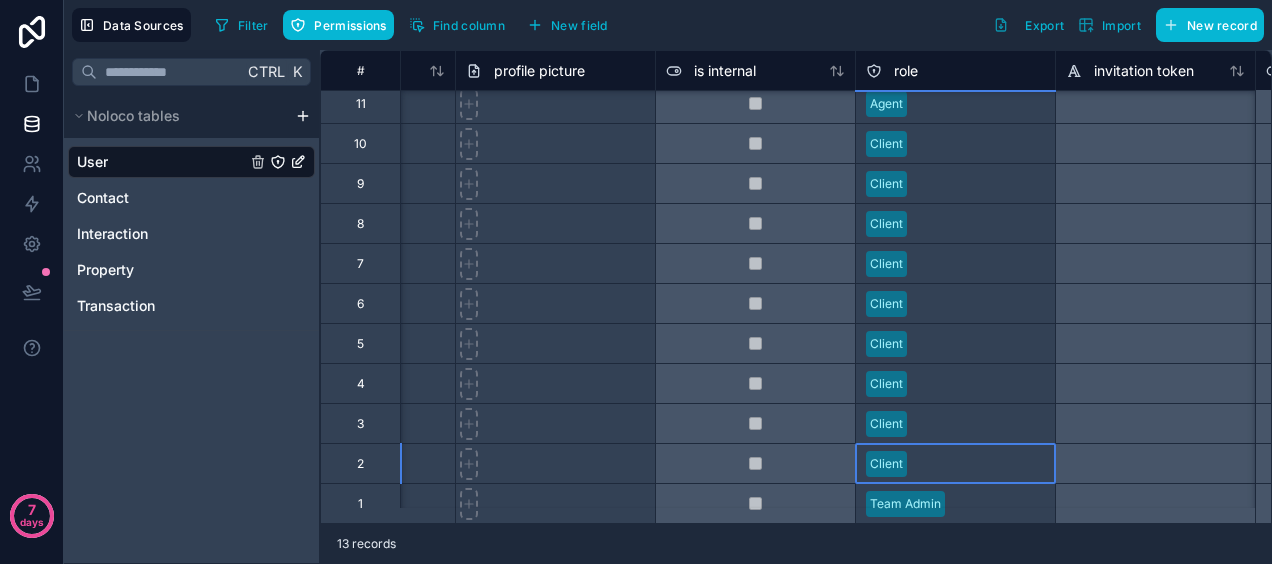 click on "Client" at bounding box center (955, 464) 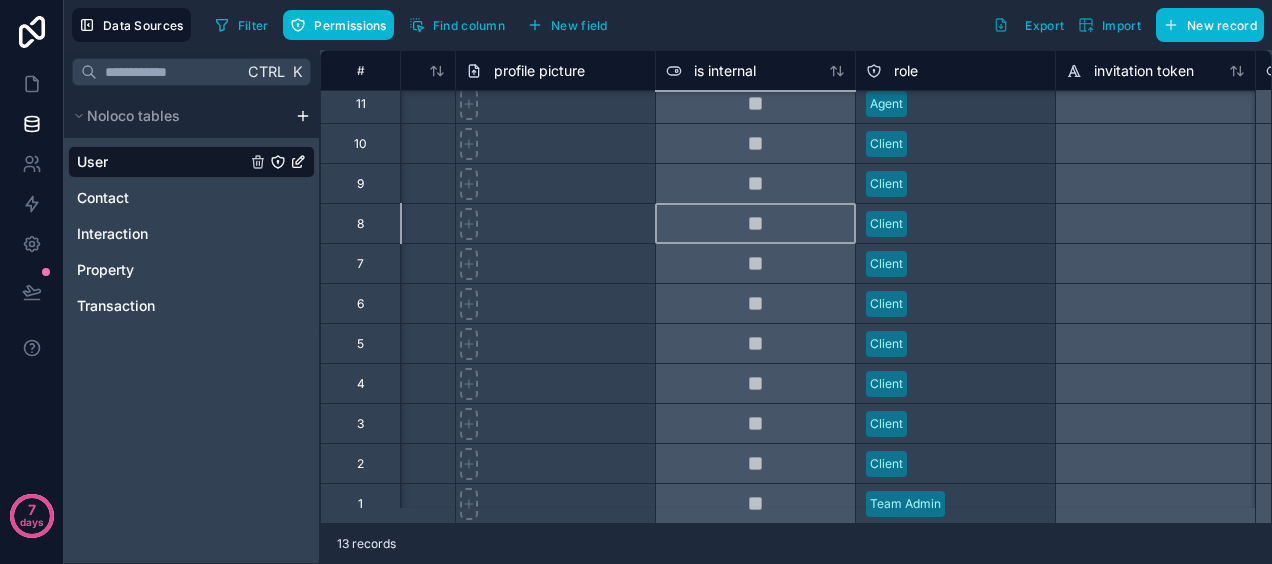 scroll, scrollTop: 0, scrollLeft: 545, axis: horizontal 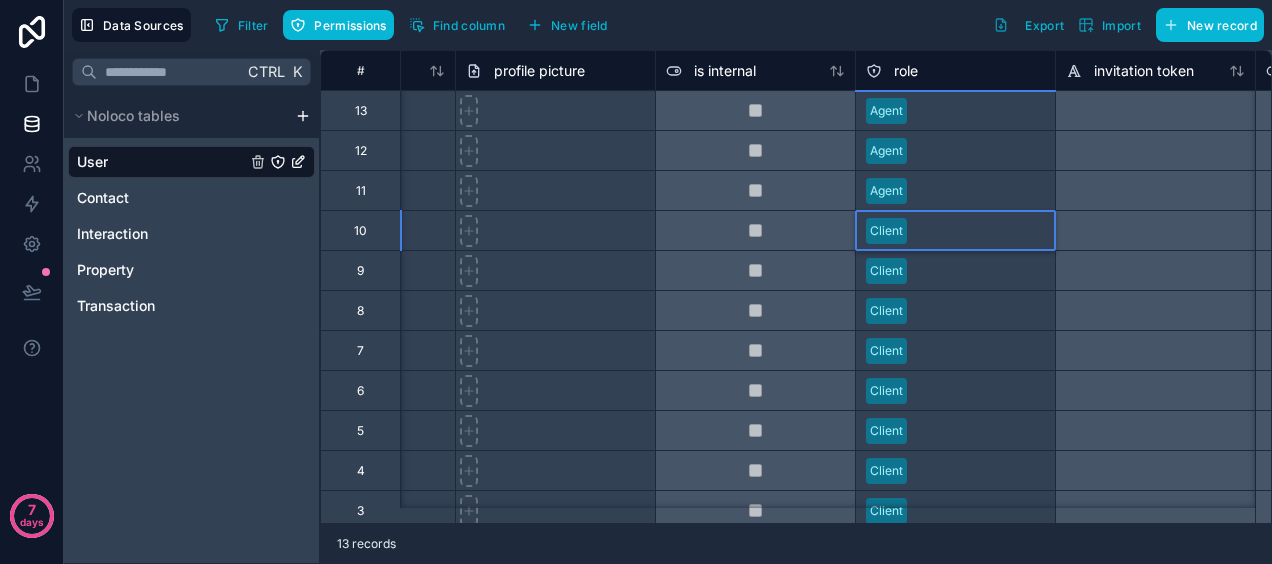 click on "Agent" at bounding box center [636, 676] 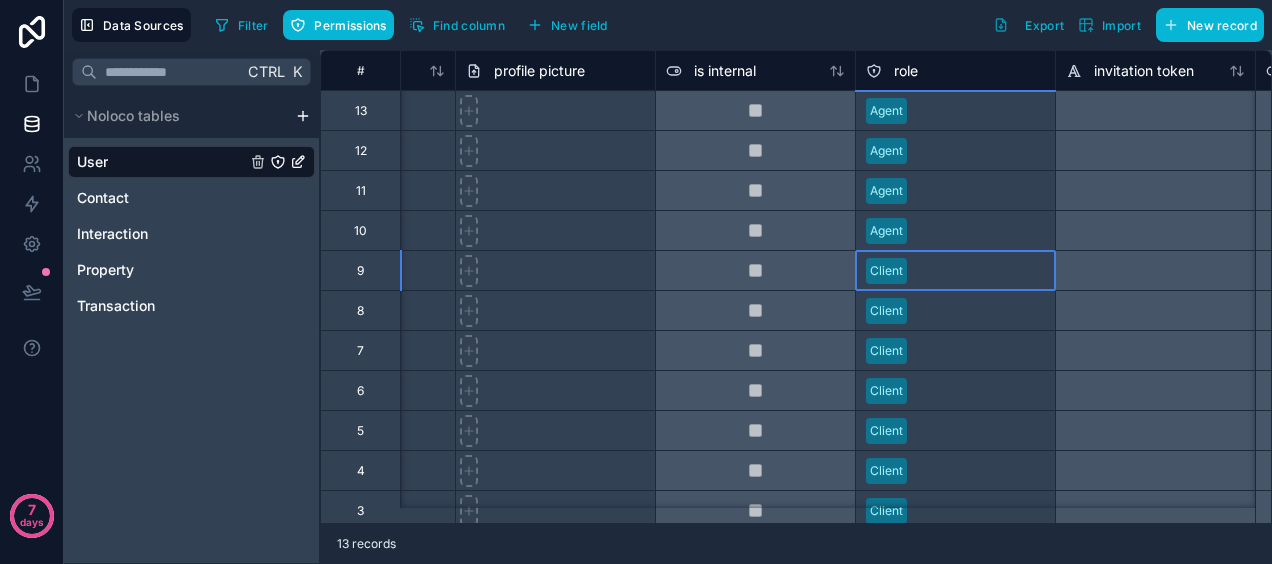 click on "Client" at bounding box center [955, 271] 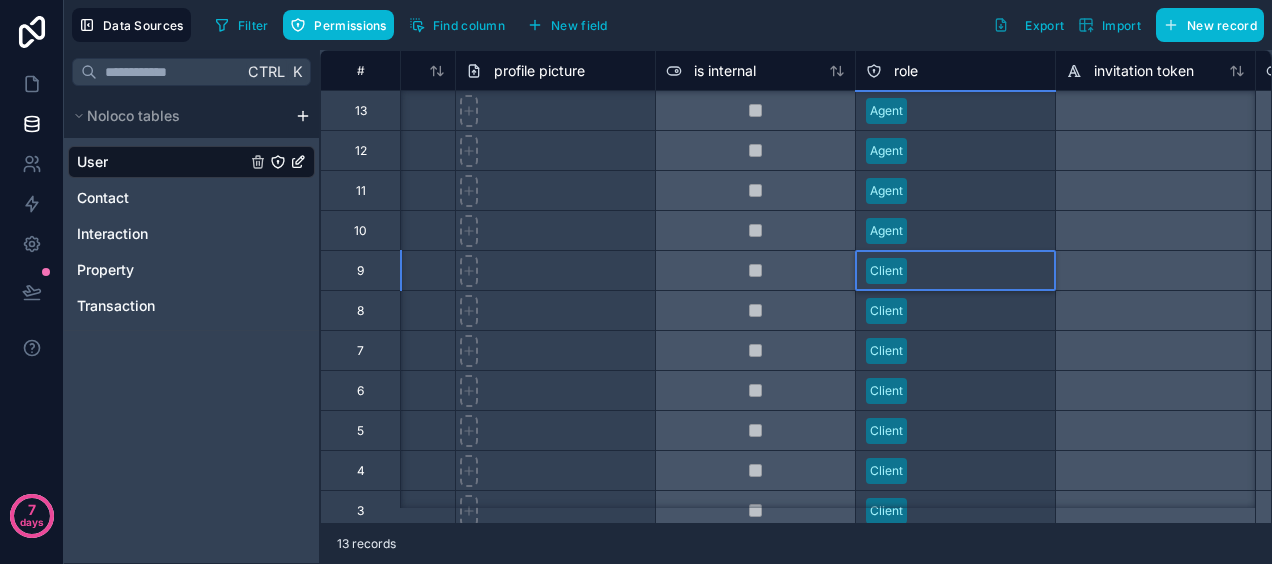 scroll, scrollTop: 40, scrollLeft: 545, axis: both 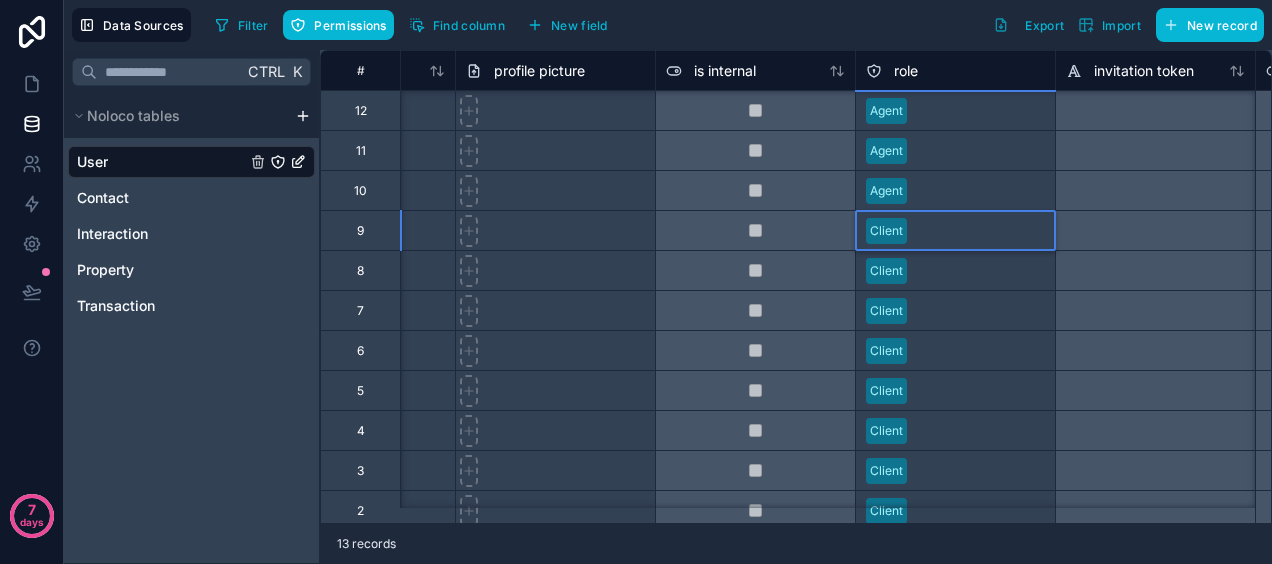 click on "Agent" at bounding box center (636, 676) 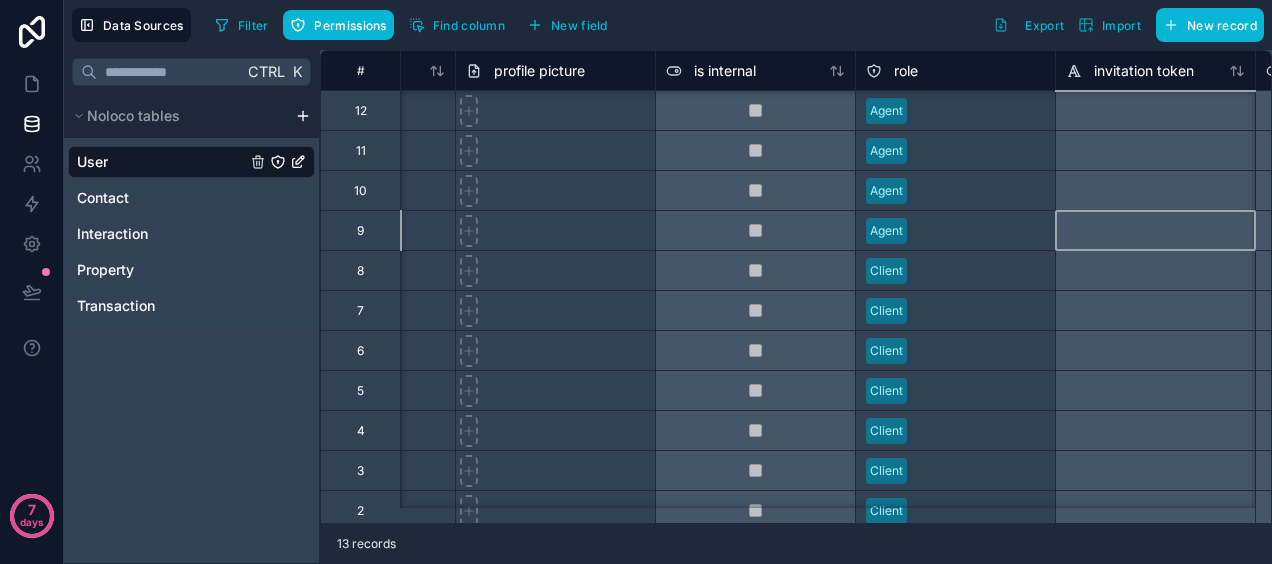 click at bounding box center (1155, 230) 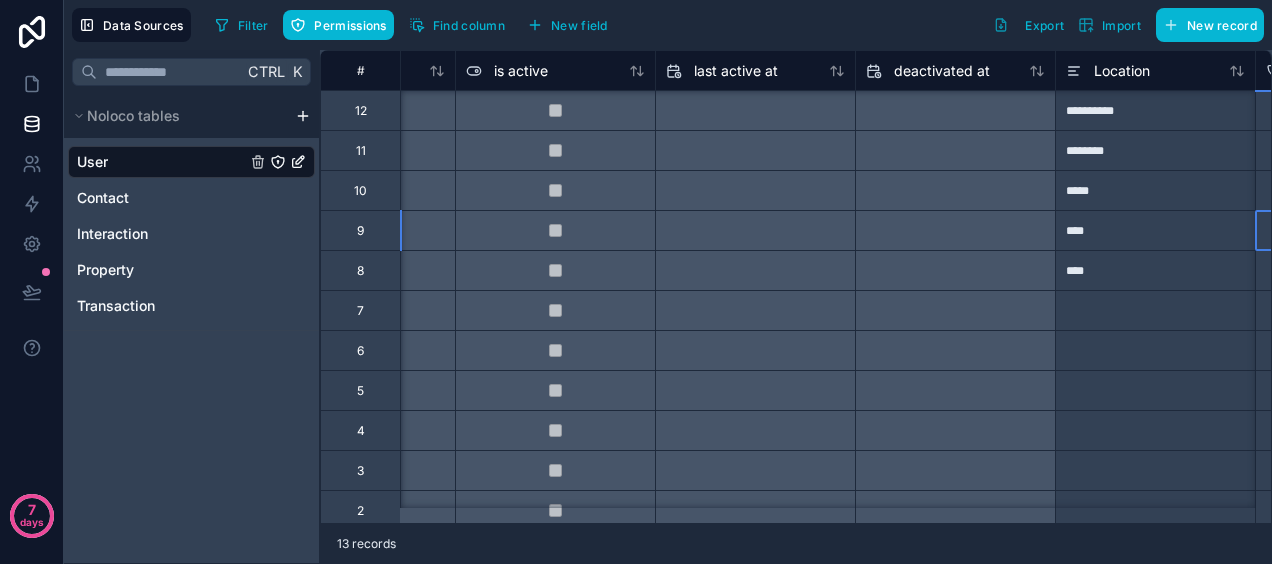 scroll, scrollTop: 40, scrollLeft: 1545, axis: both 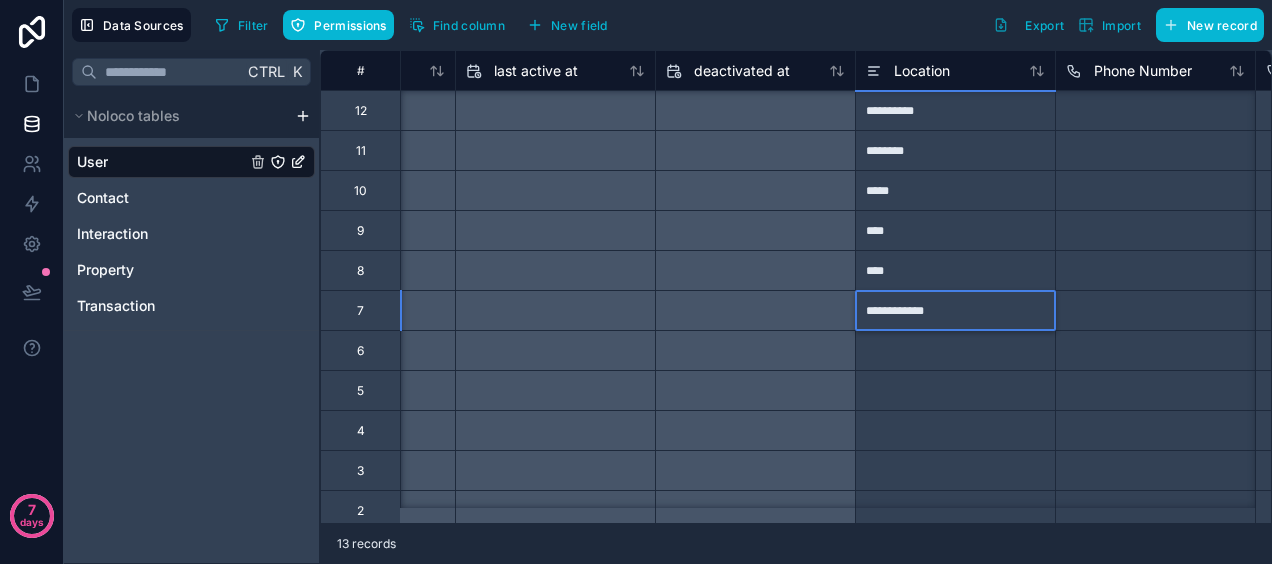 type on "**********" 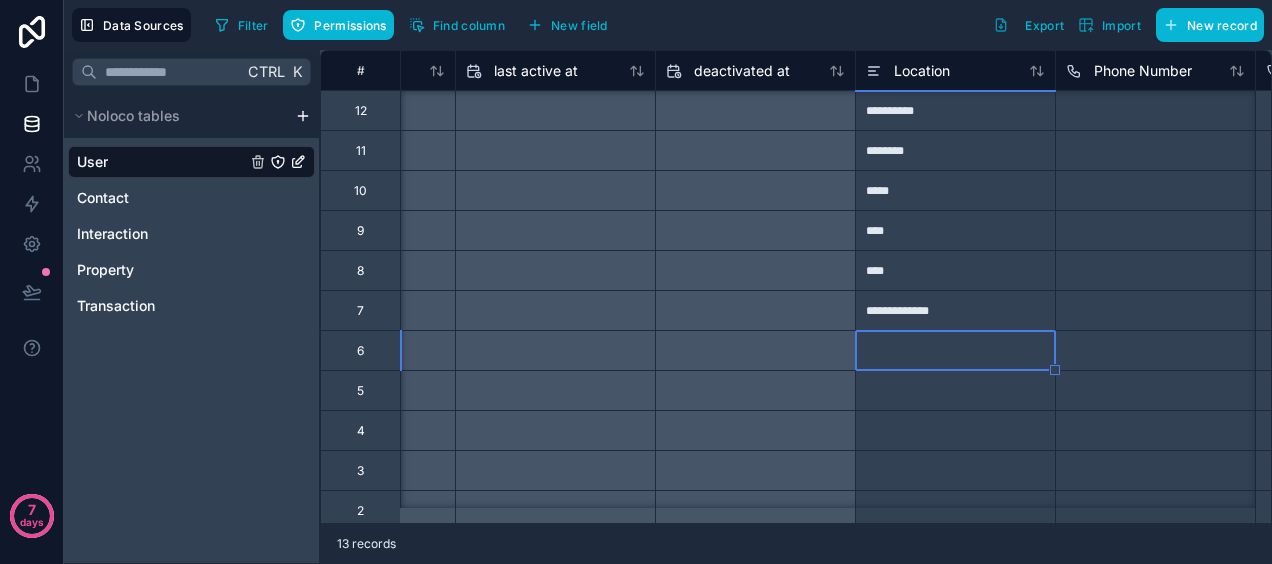 type 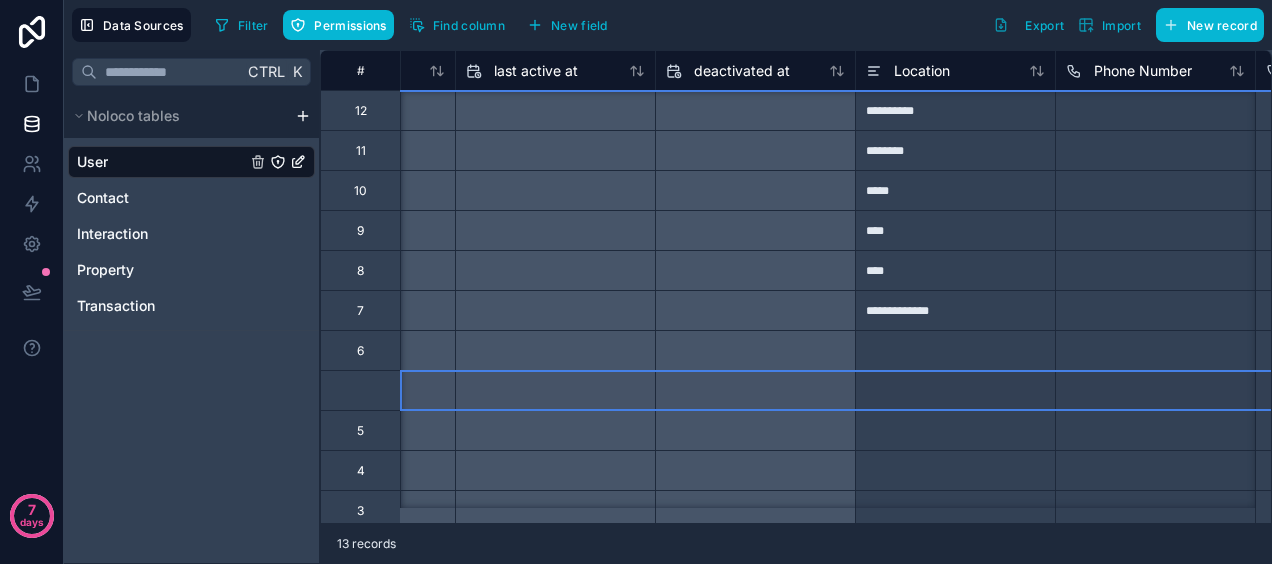 type on "**********" 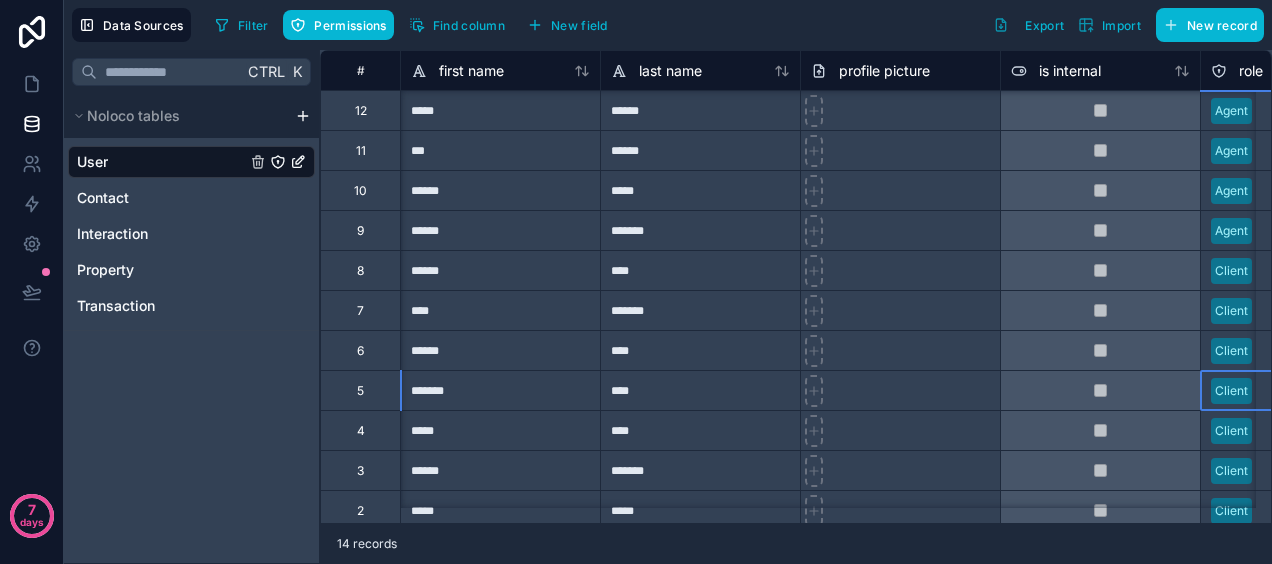 scroll, scrollTop: 40, scrollLeft: 1745, axis: both 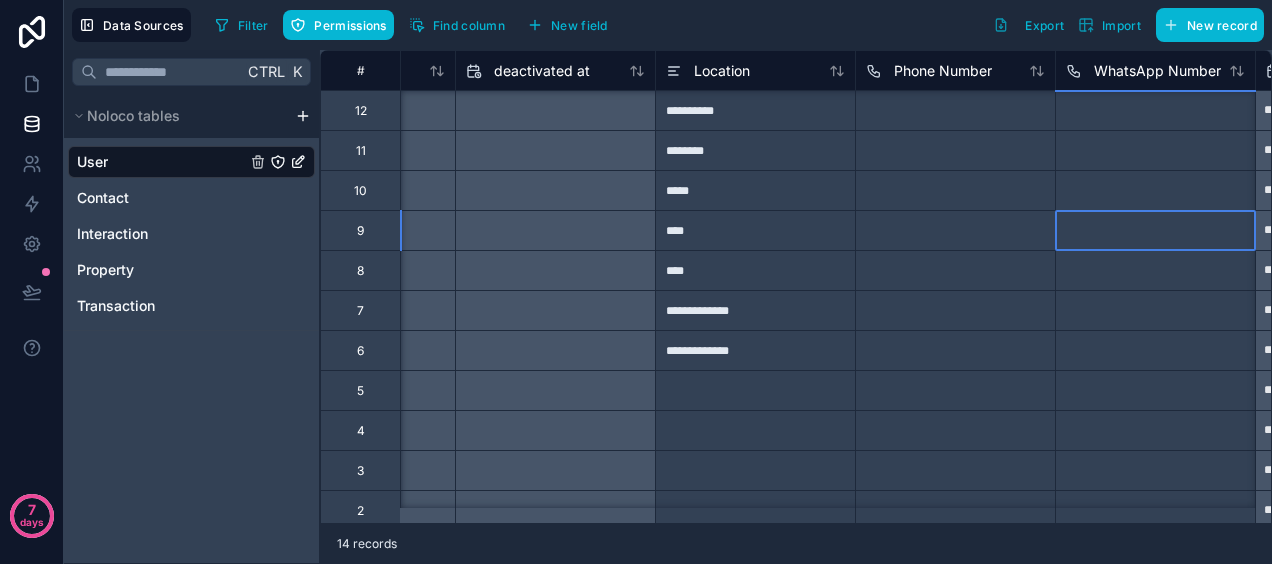 click at bounding box center (1155, 230) 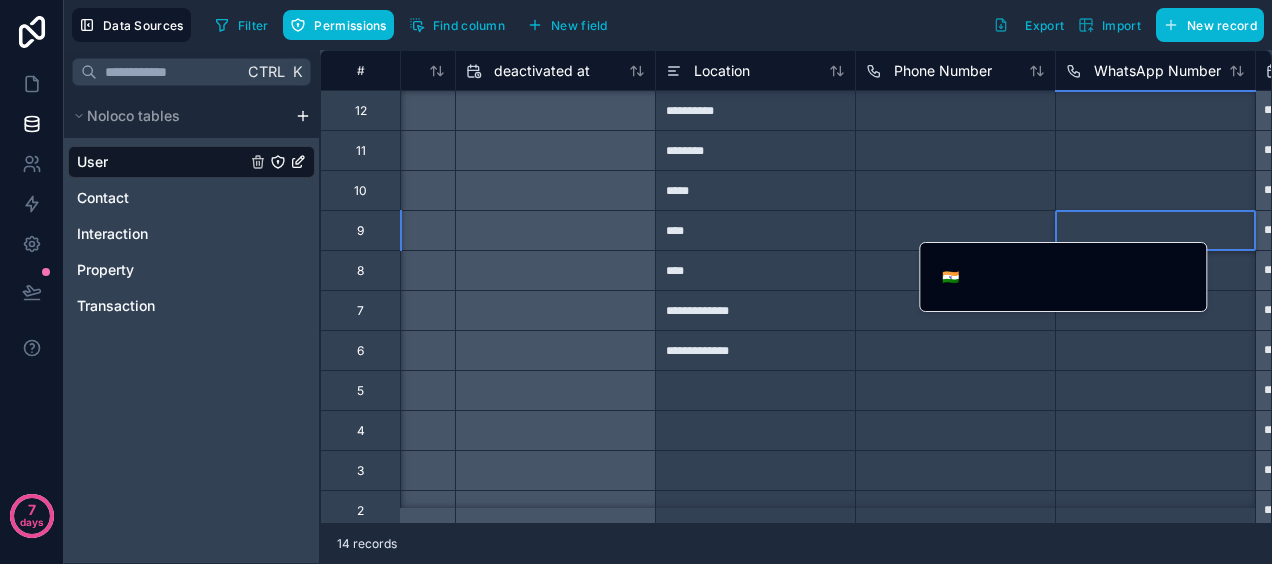 type 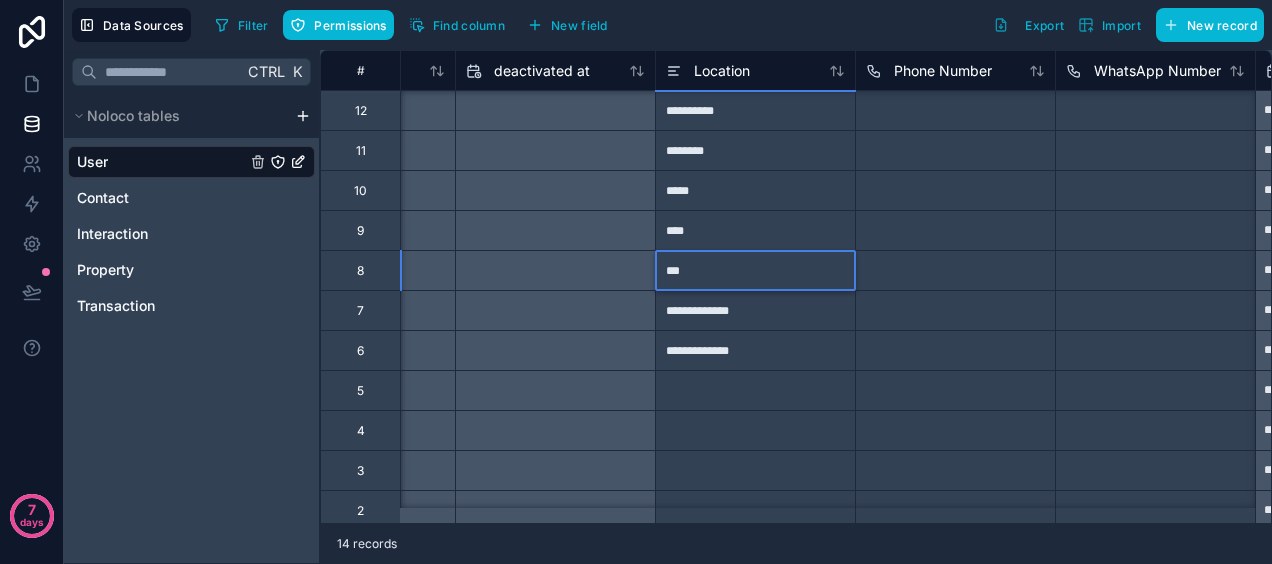 type on "****" 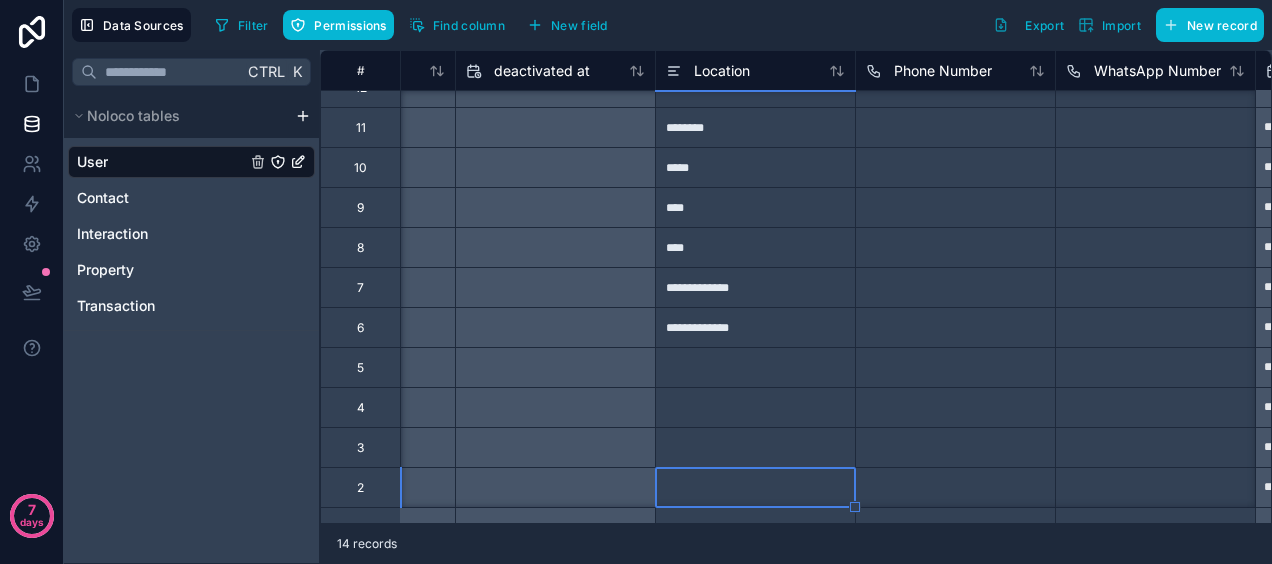 scroll, scrollTop: 103, scrollLeft: 1745, axis: both 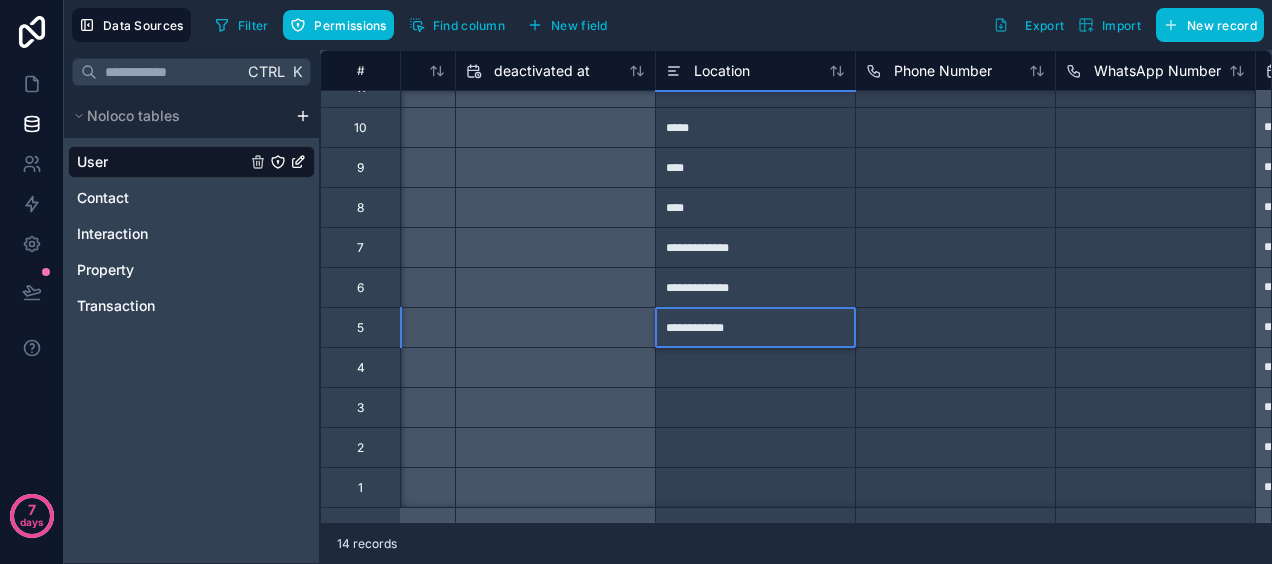 type on "**********" 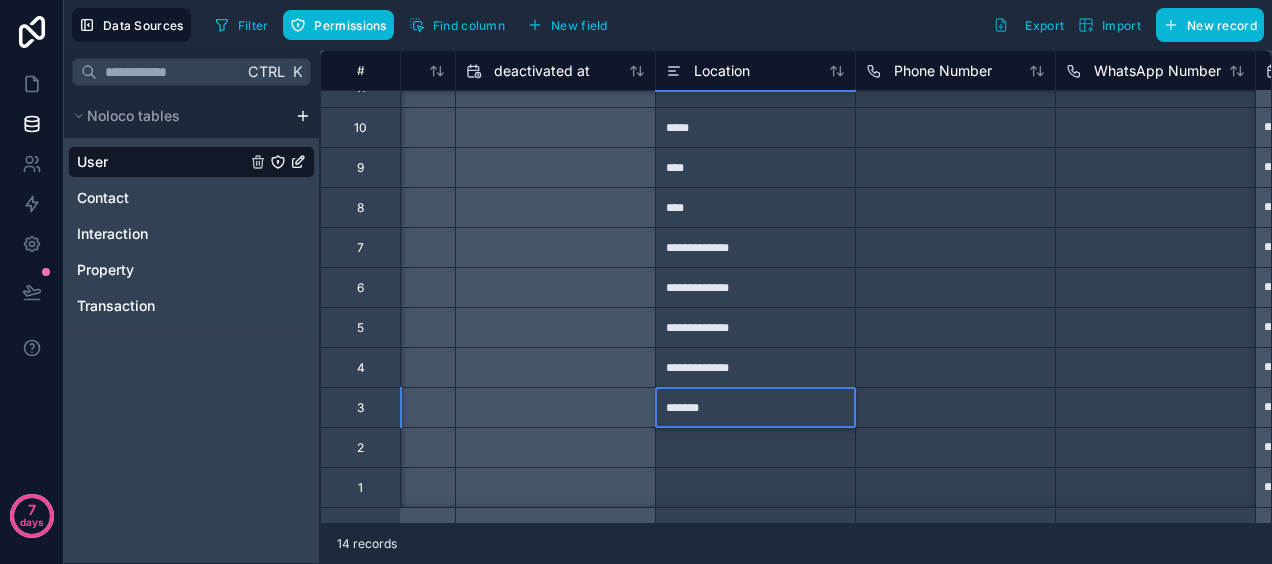 type on "********" 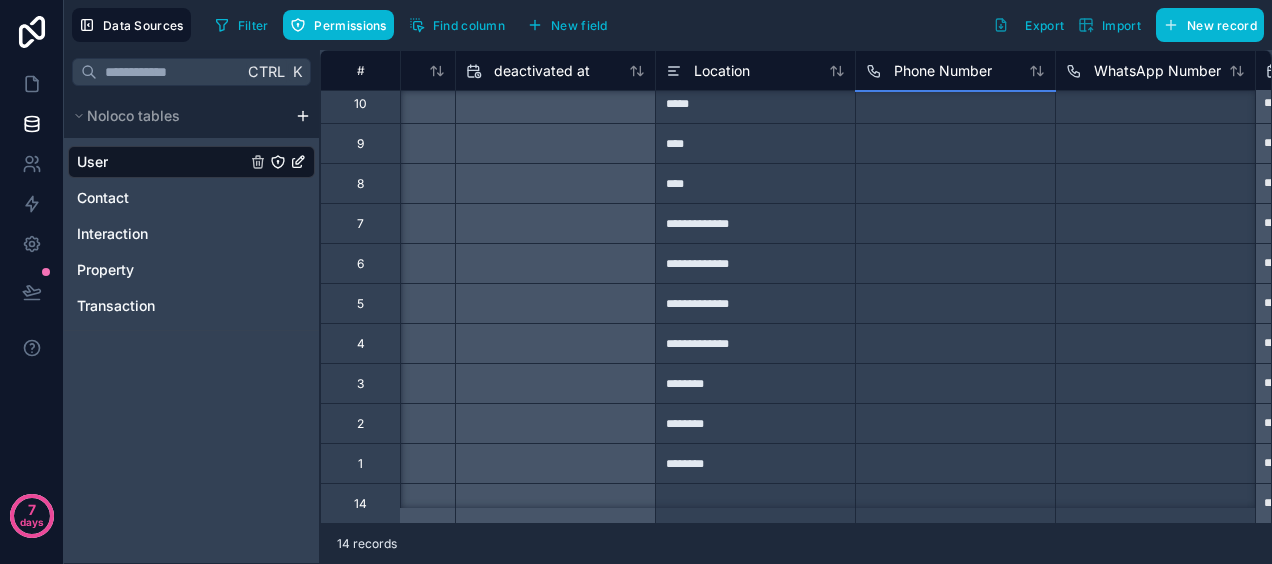 scroll, scrollTop: 0, scrollLeft: 1745, axis: horizontal 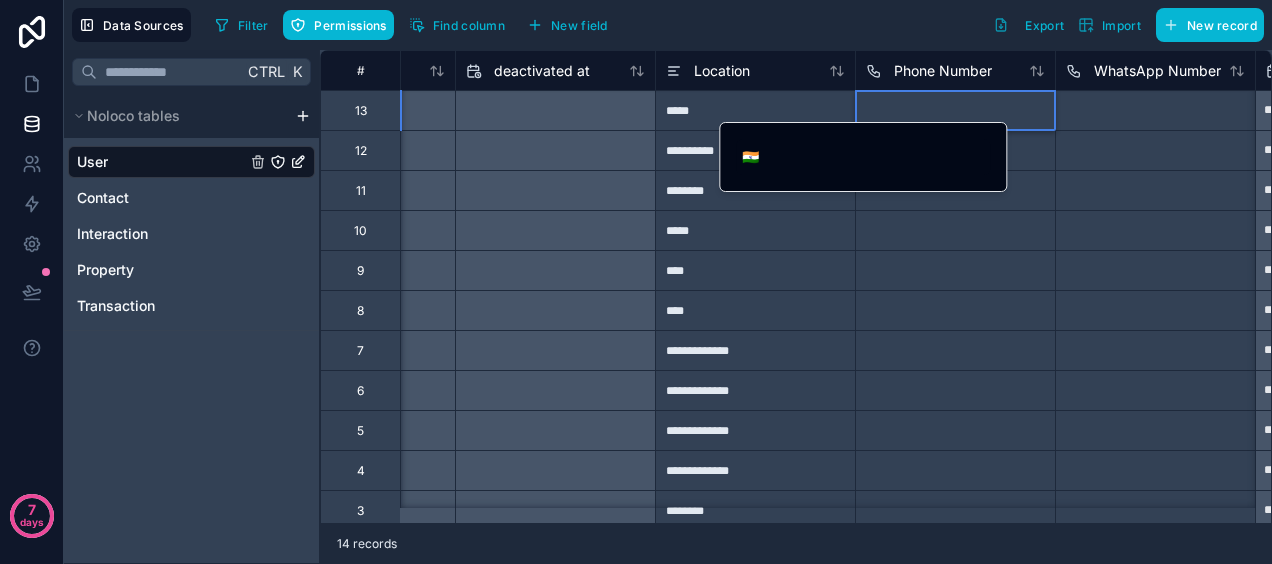 type 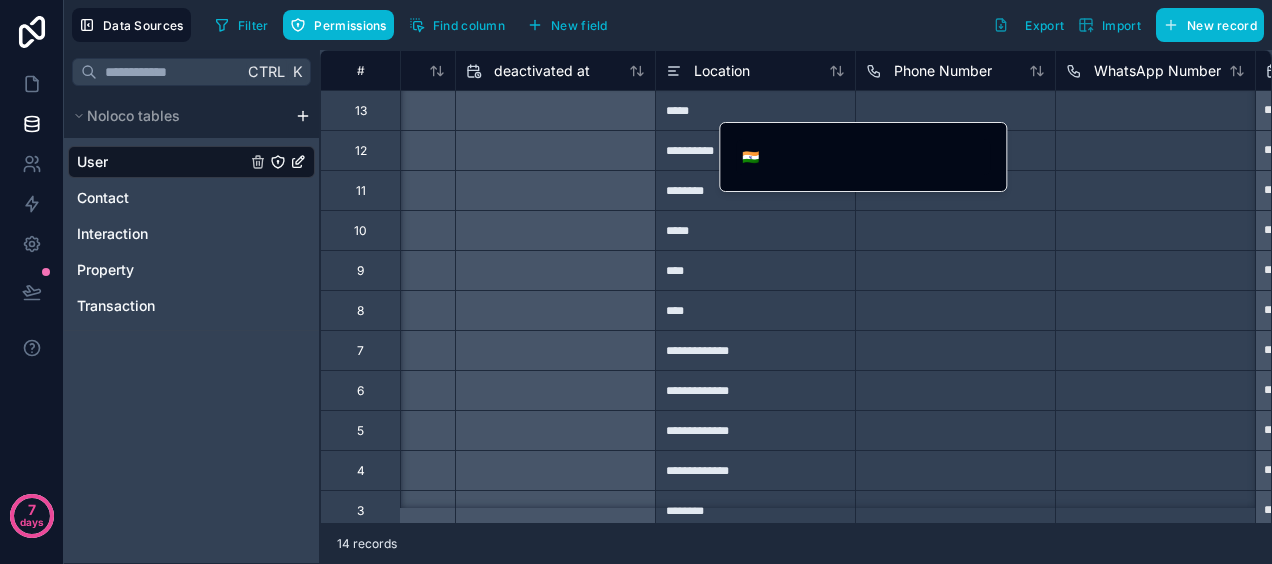 click at bounding box center (877, 157) 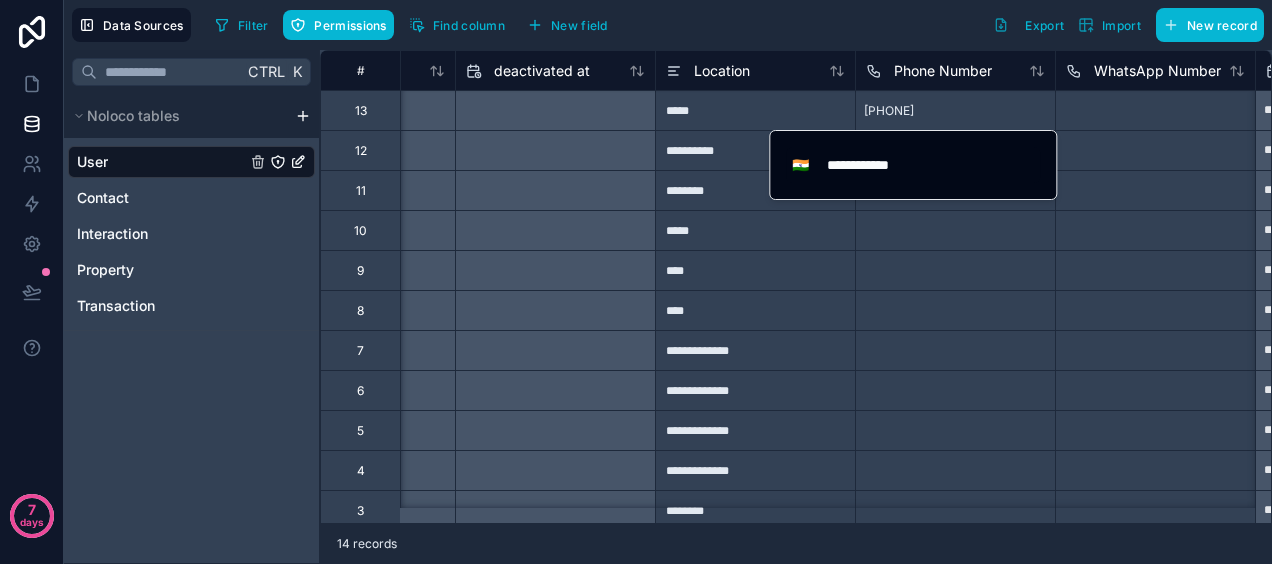 type on "**********" 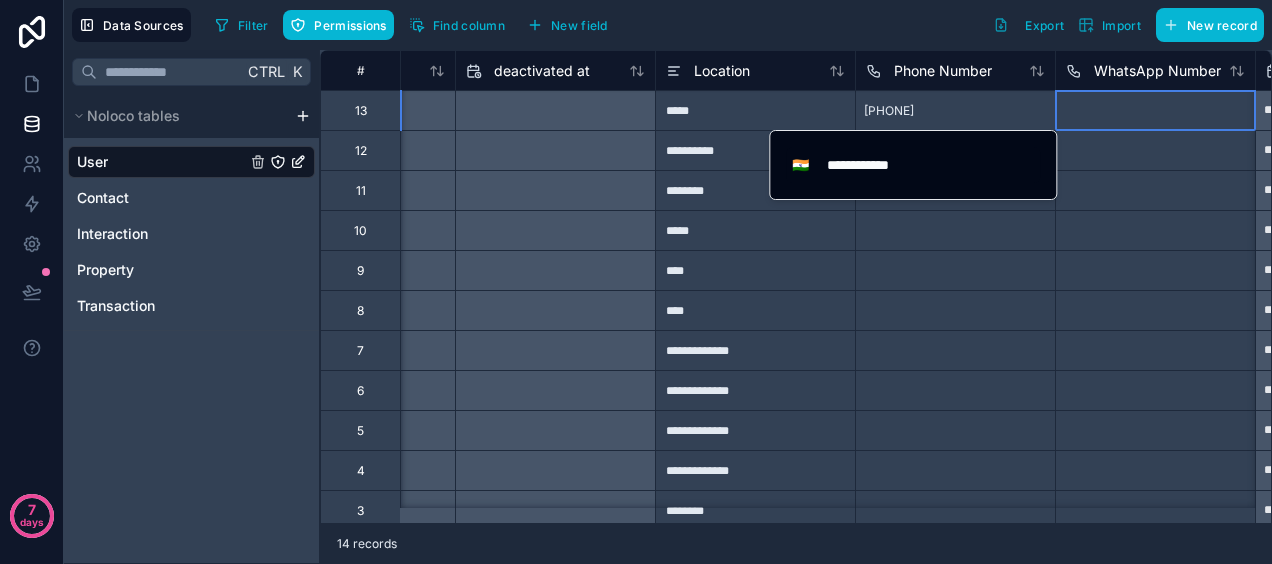 click at bounding box center (1155, 110) 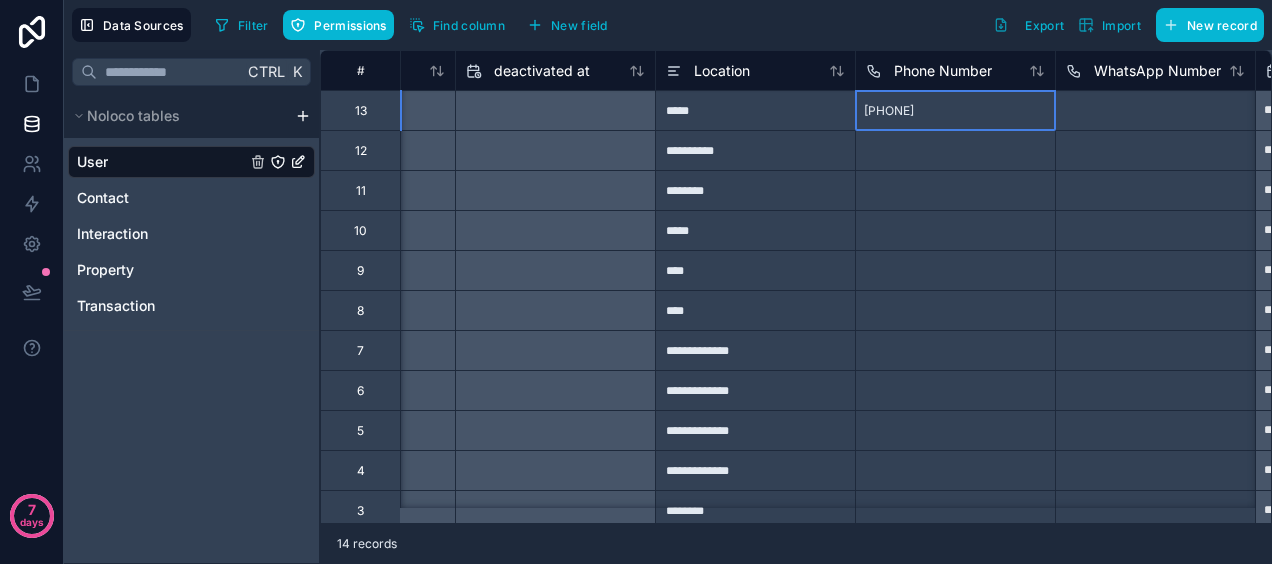 click on "[PHONE]" at bounding box center (955, 110) 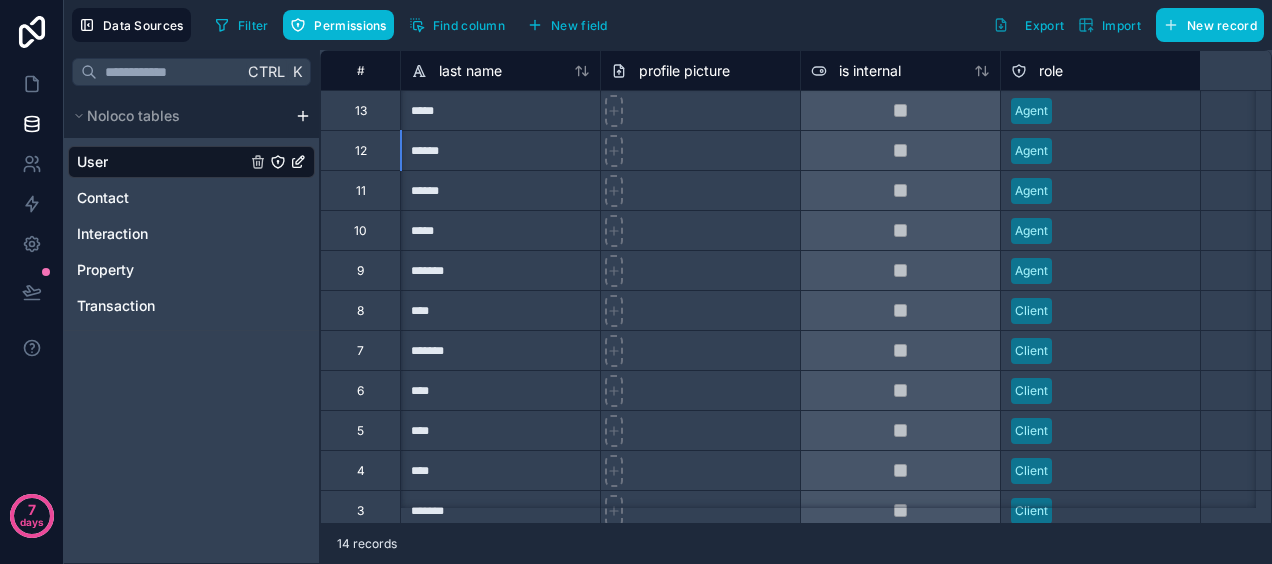scroll, scrollTop: 0, scrollLeft: 0, axis: both 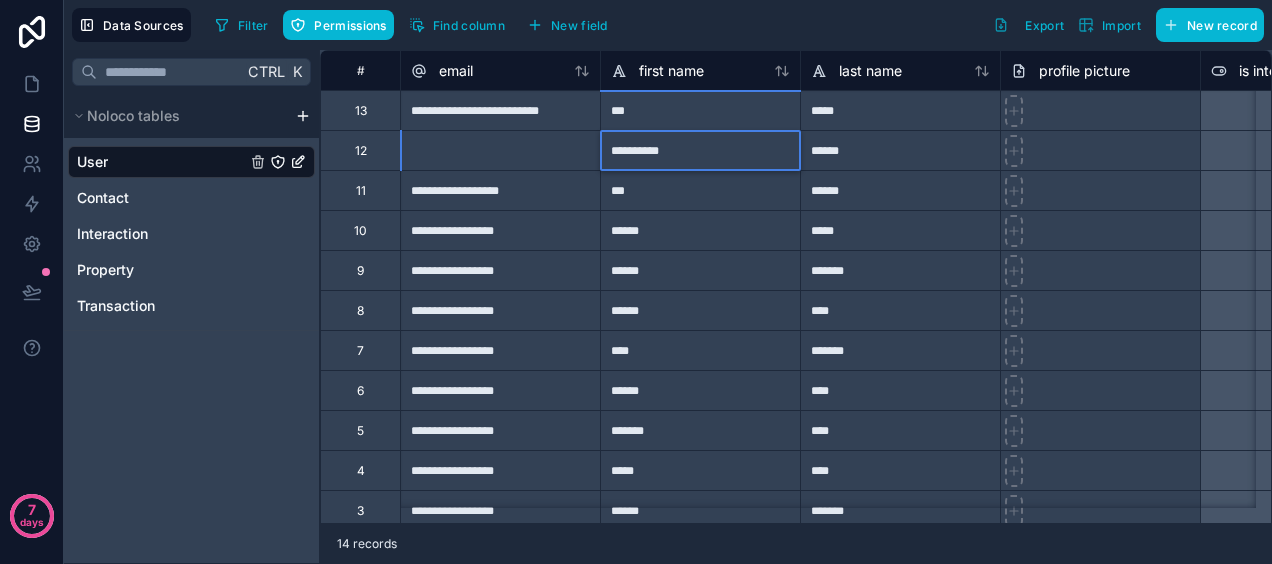 type on "**********" 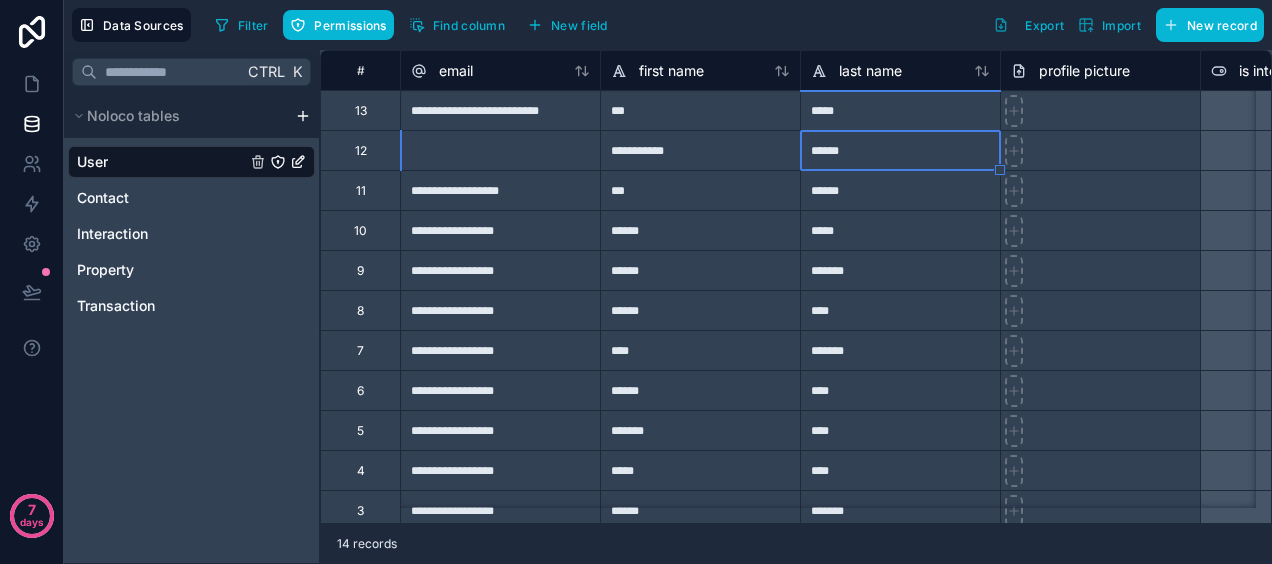 type on "*" 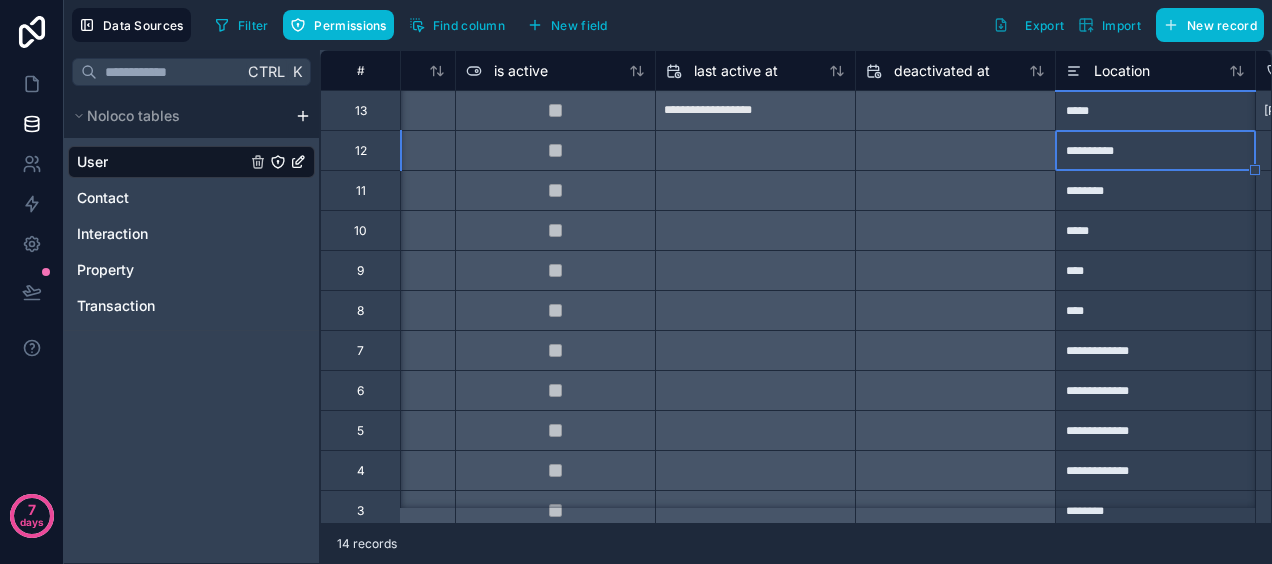 scroll, scrollTop: 0, scrollLeft: 1545, axis: horizontal 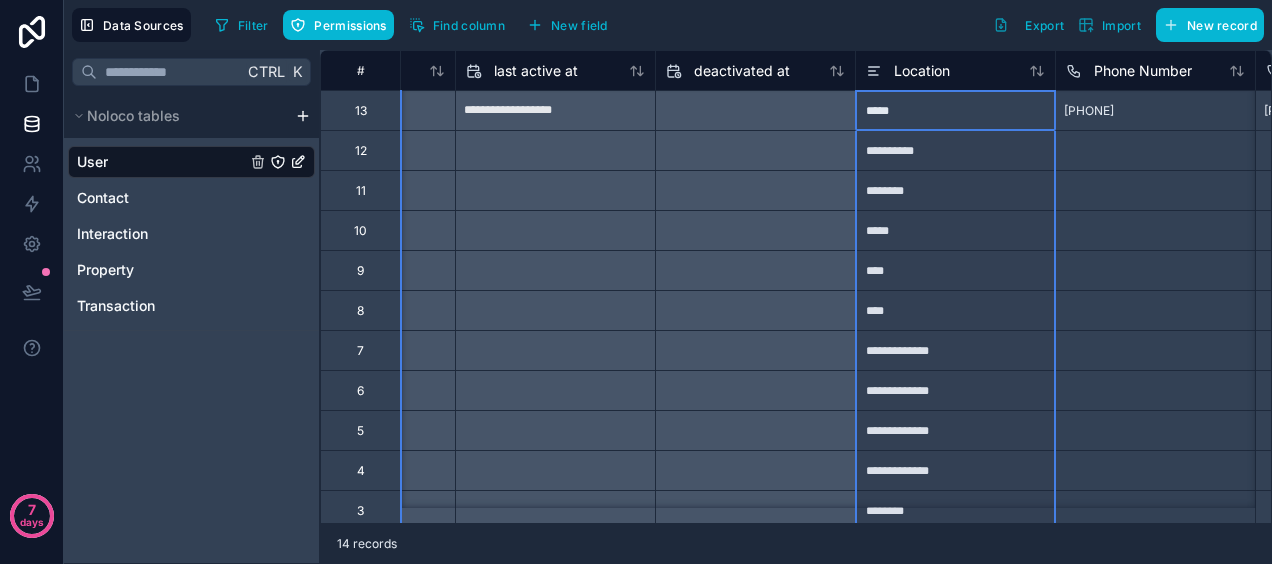 drag, startPoint x: 920, startPoint y: 66, endPoint x: 902, endPoint y: 88, distance: 28.42534 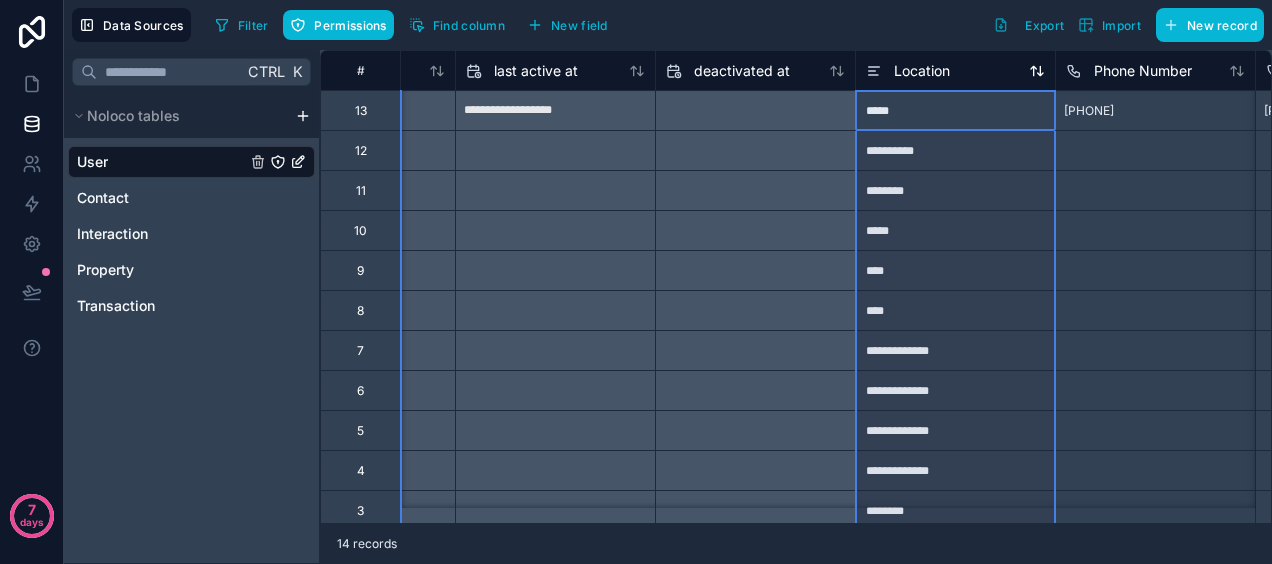 drag, startPoint x: 927, startPoint y: 71, endPoint x: 905, endPoint y: 65, distance: 22.803509 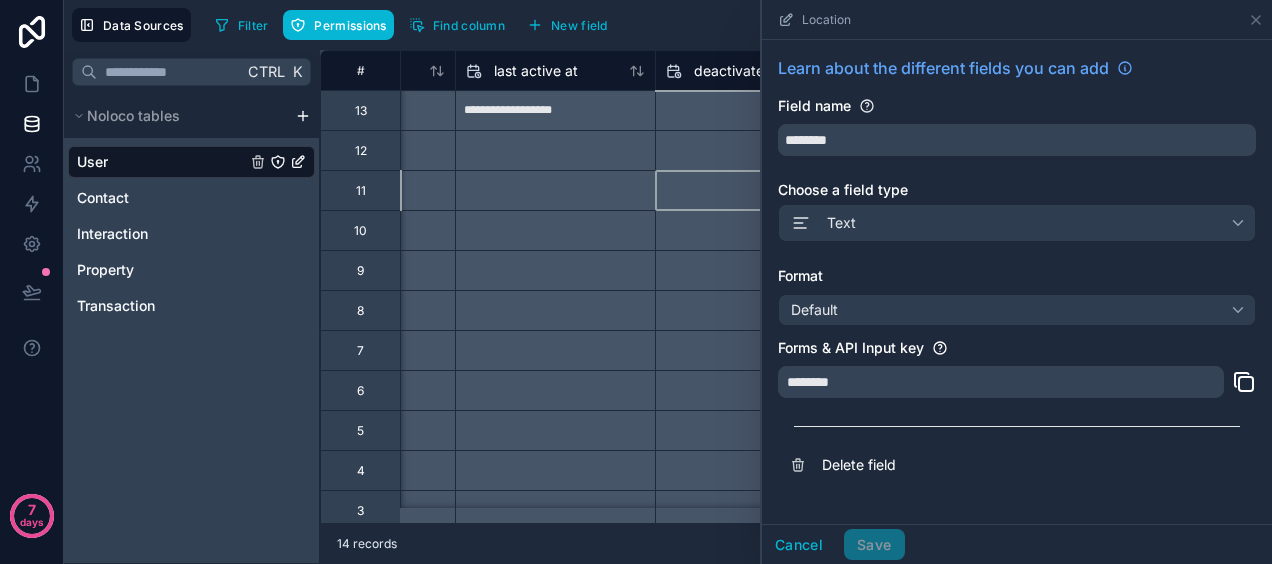 click at bounding box center [755, 191] 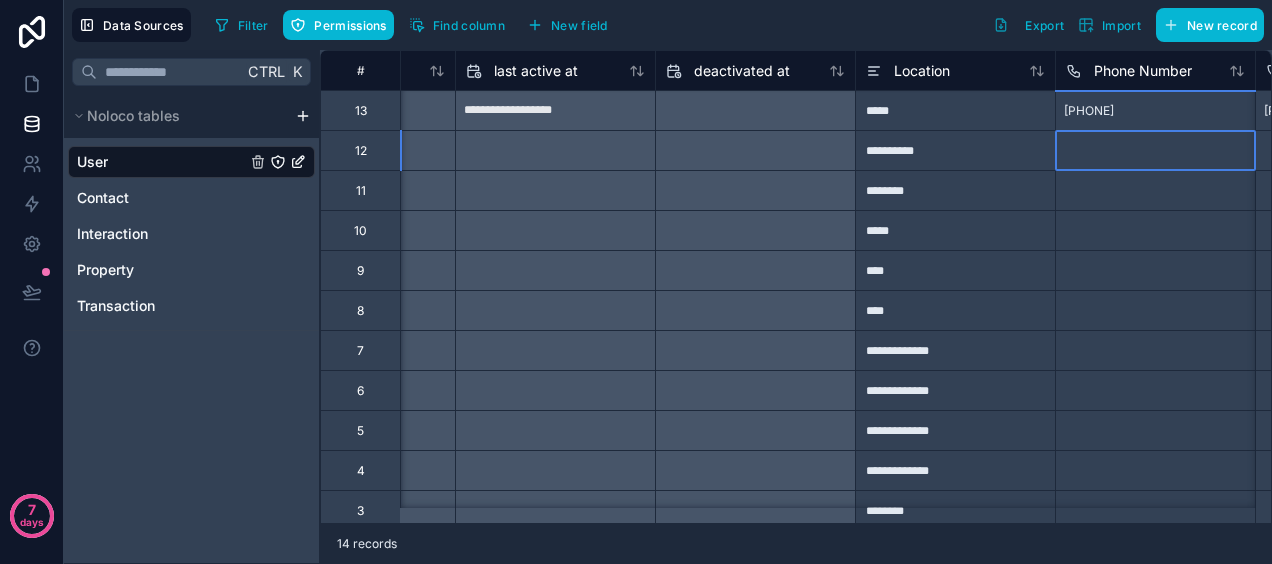 click at bounding box center [1155, 150] 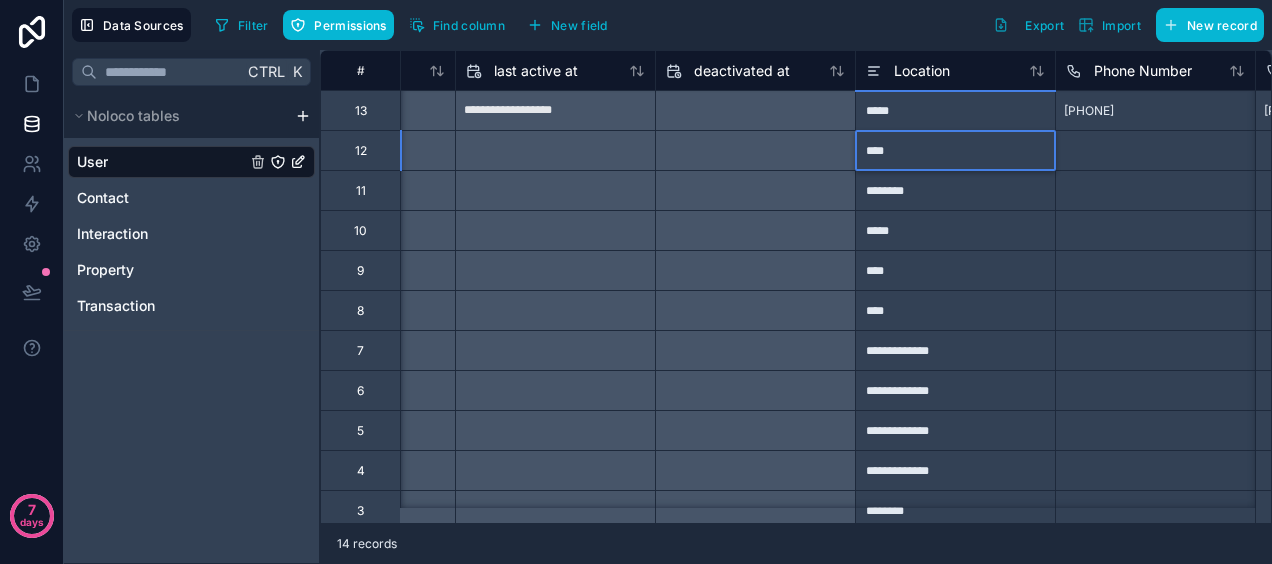 type on "*****" 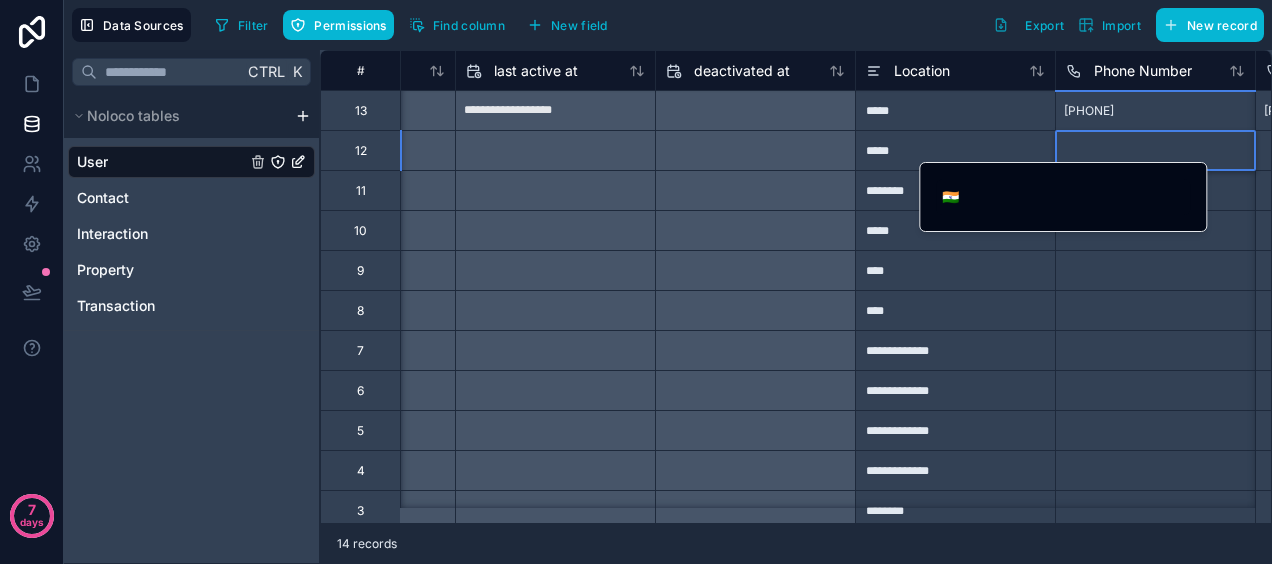 click at bounding box center [1155, 150] 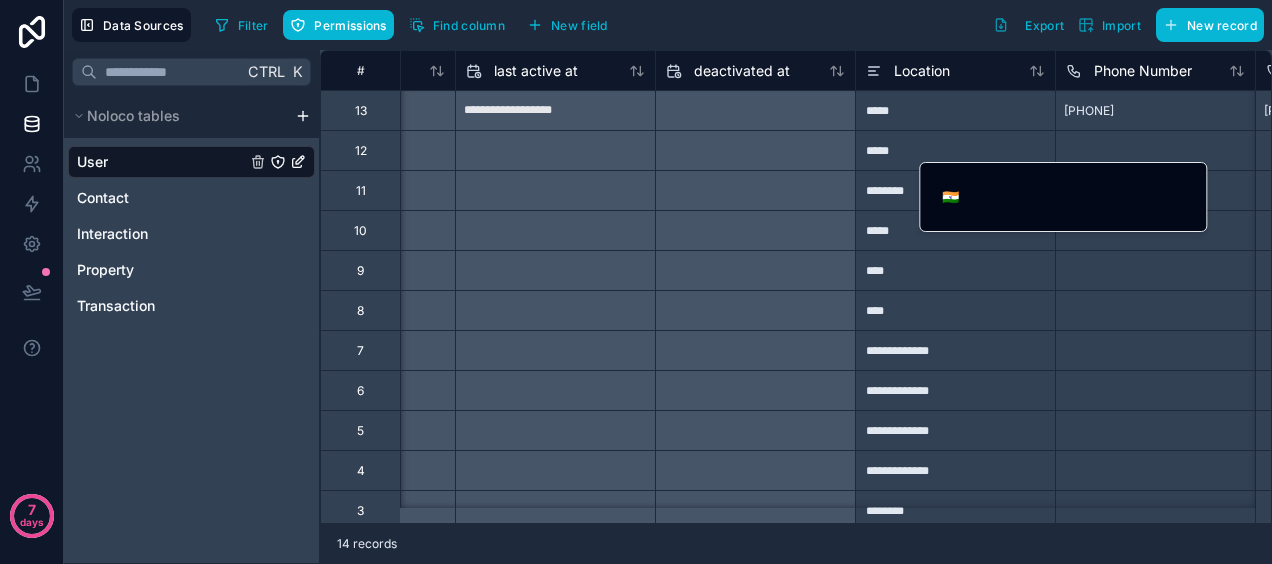 click at bounding box center (1077, 197) 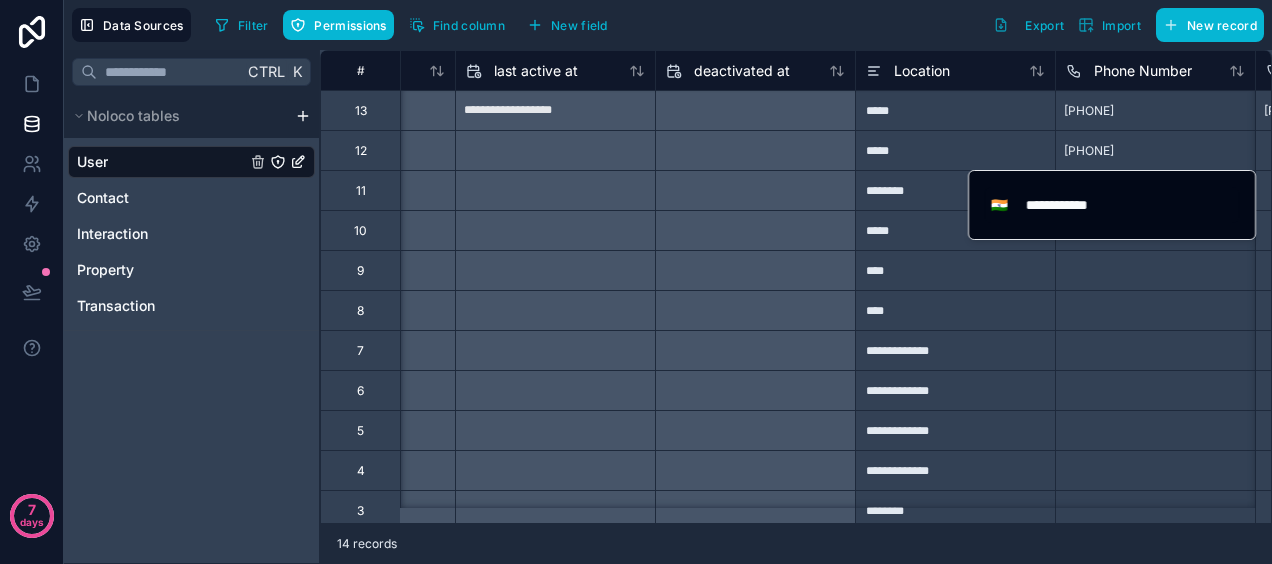 type on "**********" 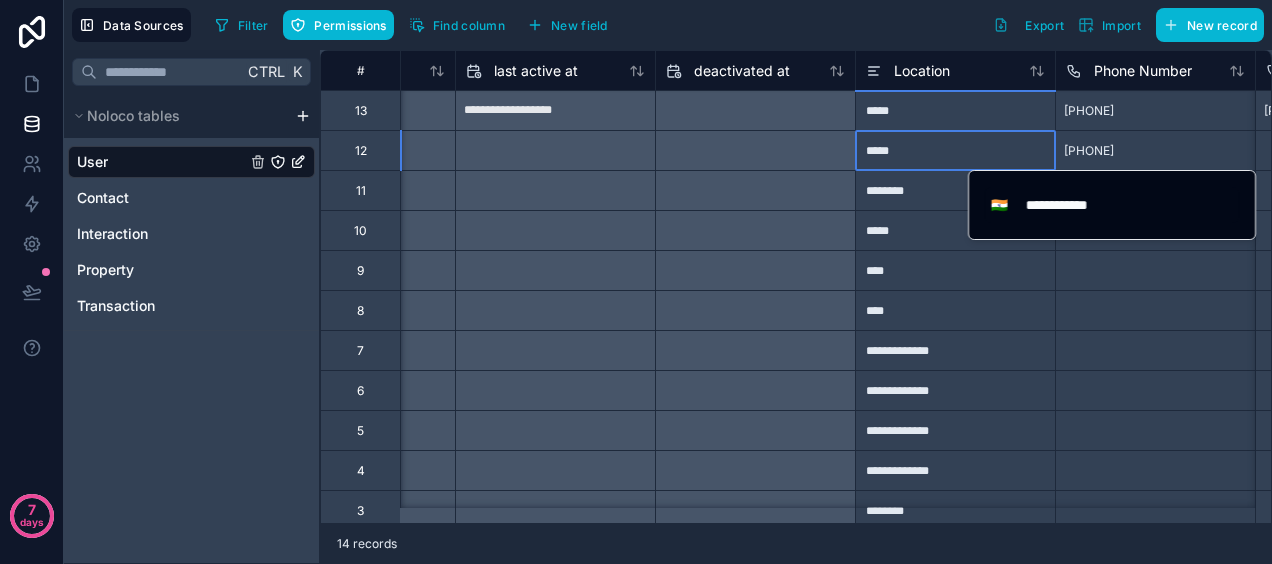 click on "*****" at bounding box center [955, 150] 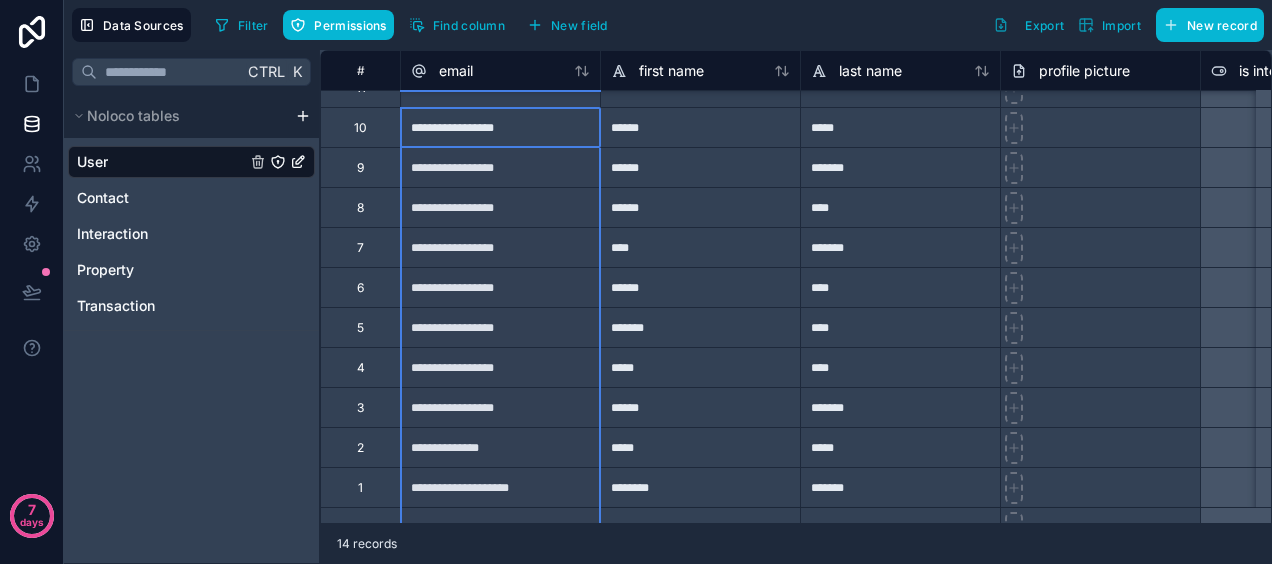 scroll, scrollTop: 142, scrollLeft: 0, axis: vertical 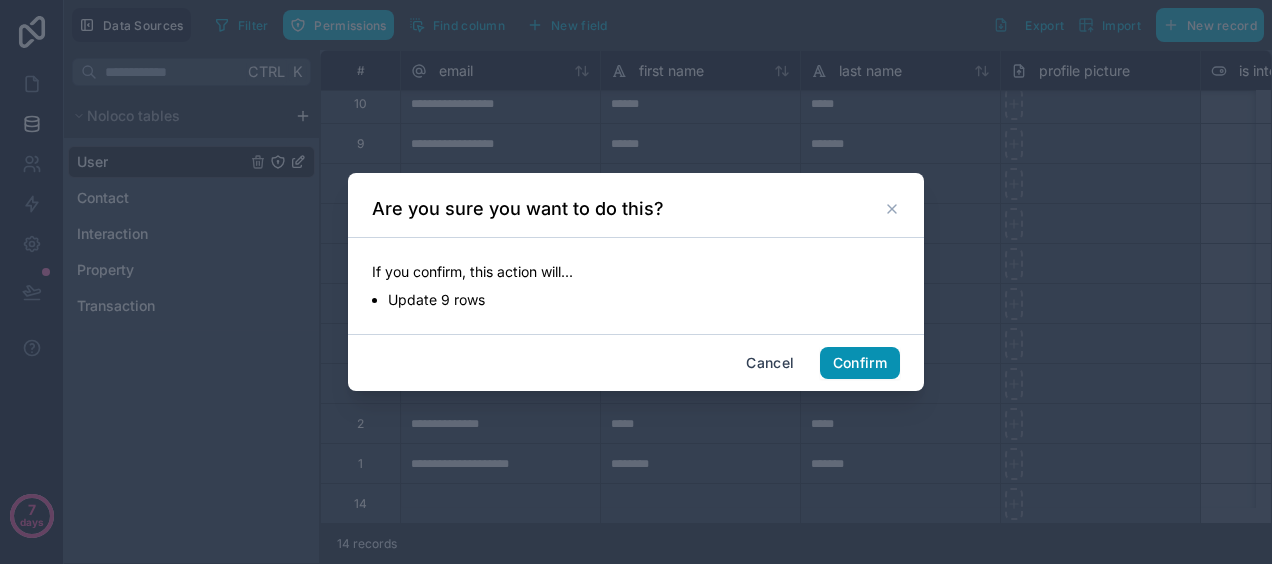 click on "Confirm" at bounding box center (860, 363) 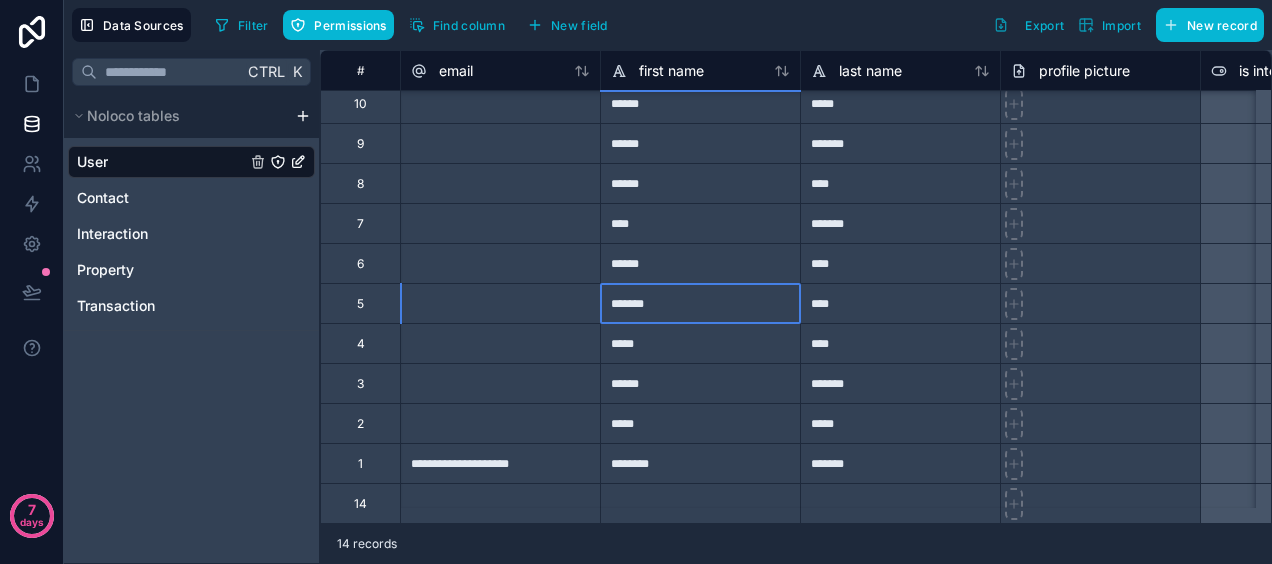 click on "*******" at bounding box center (700, 303) 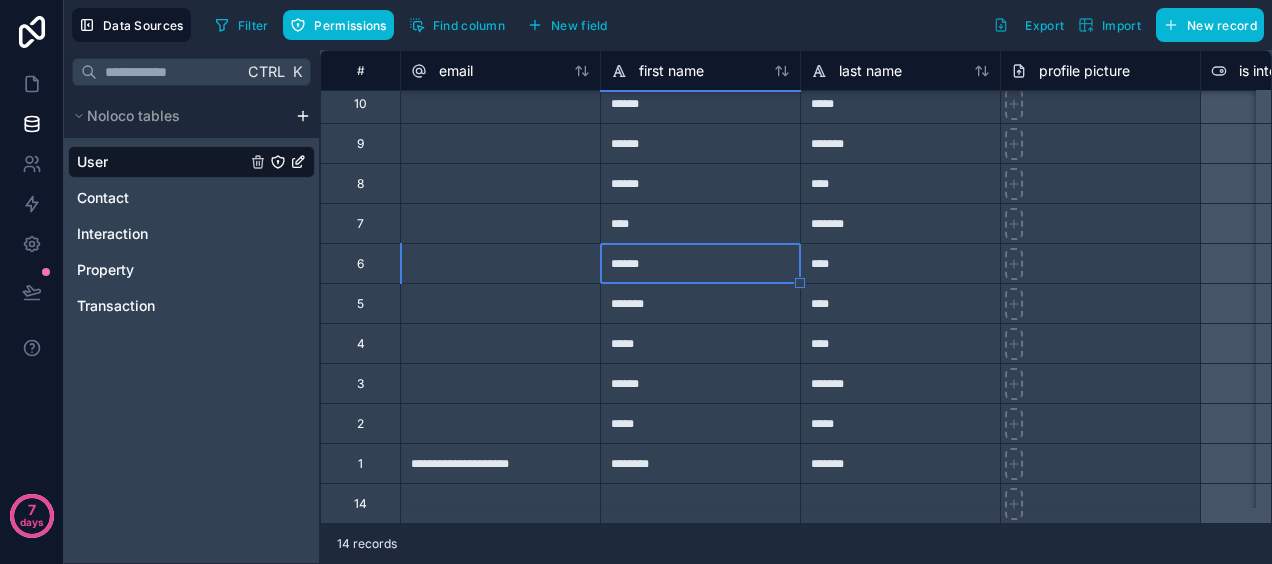 scroll, scrollTop: 0, scrollLeft: 0, axis: both 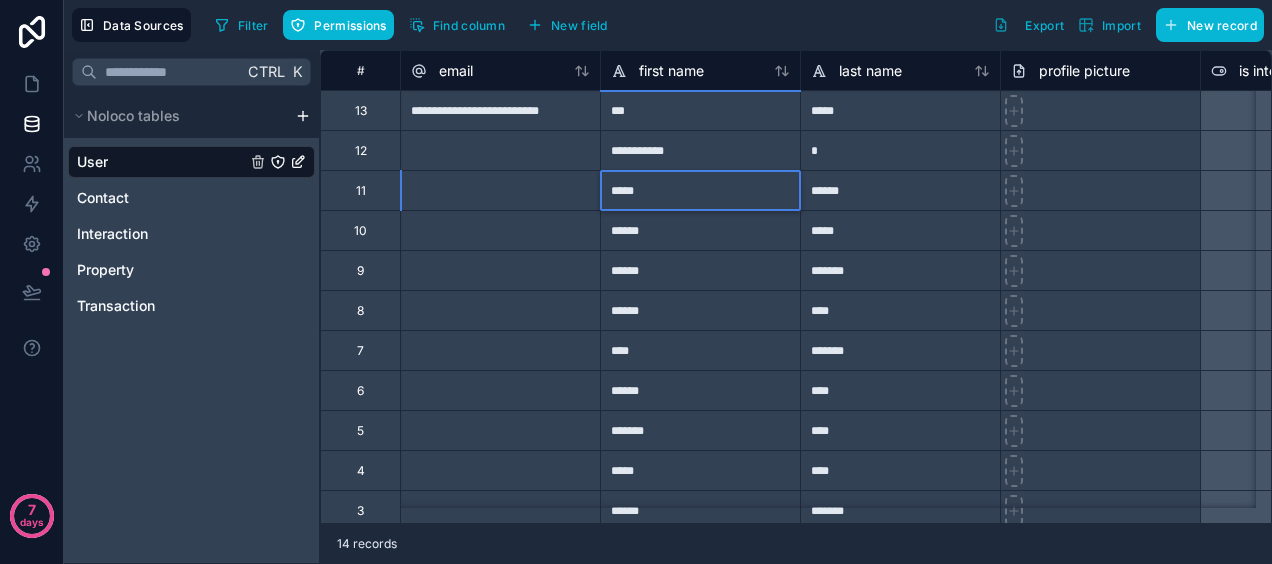 type on "******" 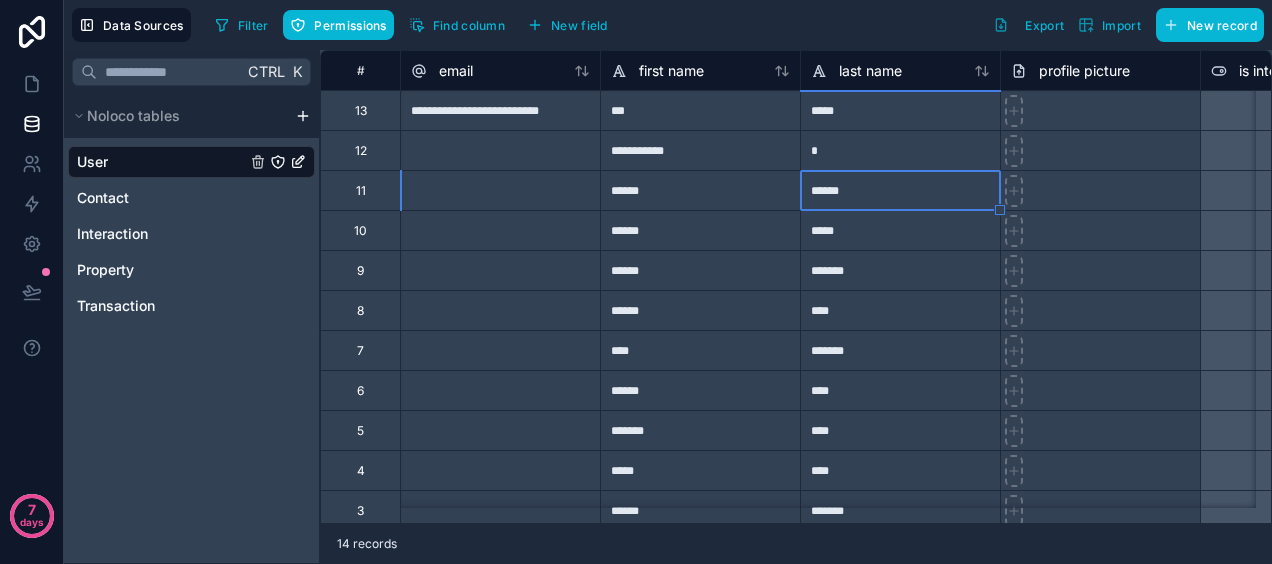 type on "*" 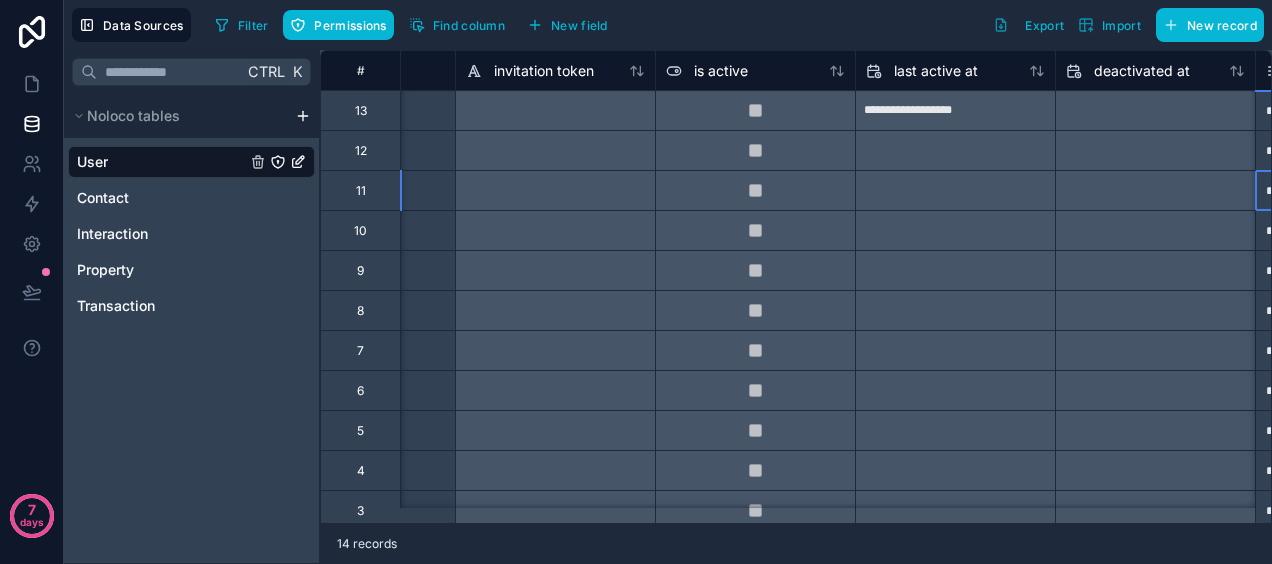 scroll, scrollTop: 0, scrollLeft: 1345, axis: horizontal 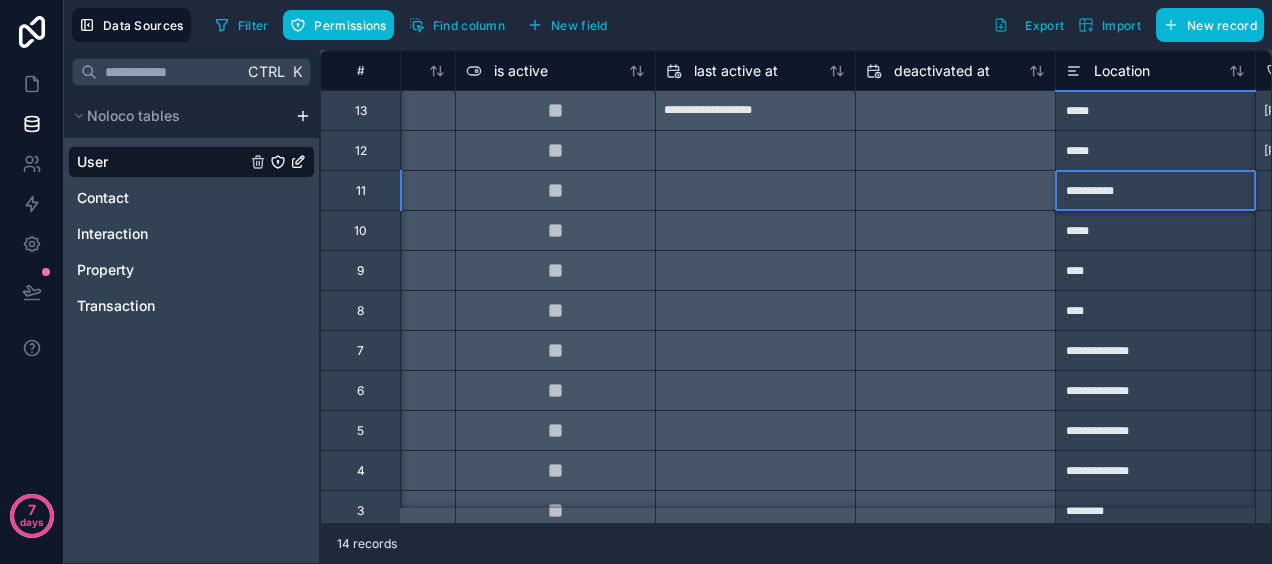 type on "**********" 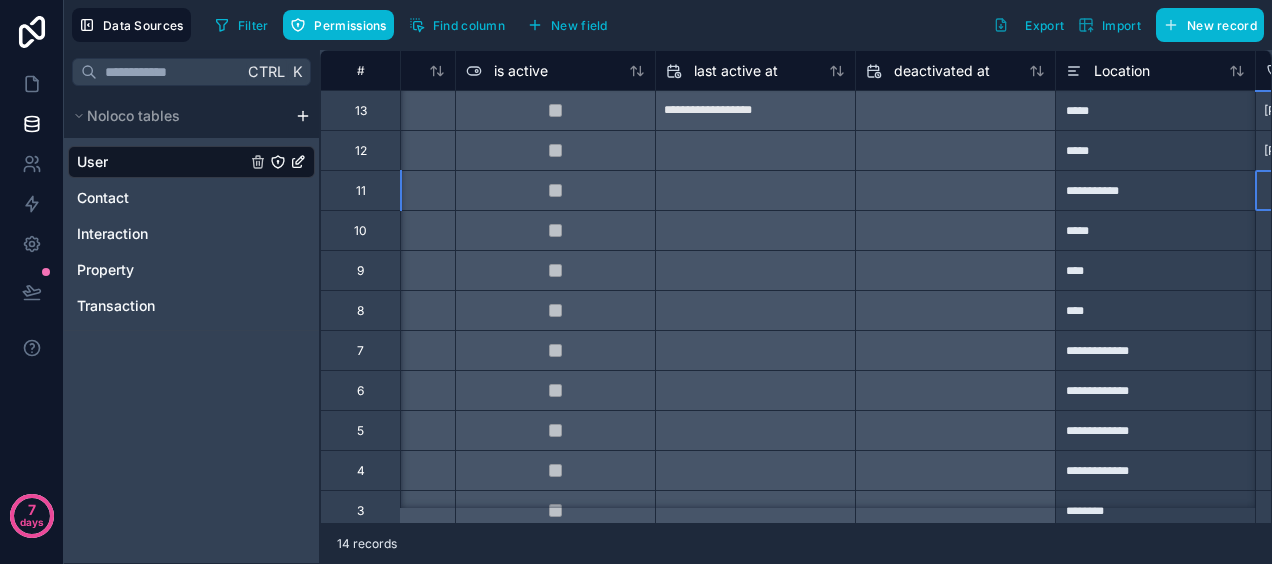 scroll, scrollTop: 0, scrollLeft: 1545, axis: horizontal 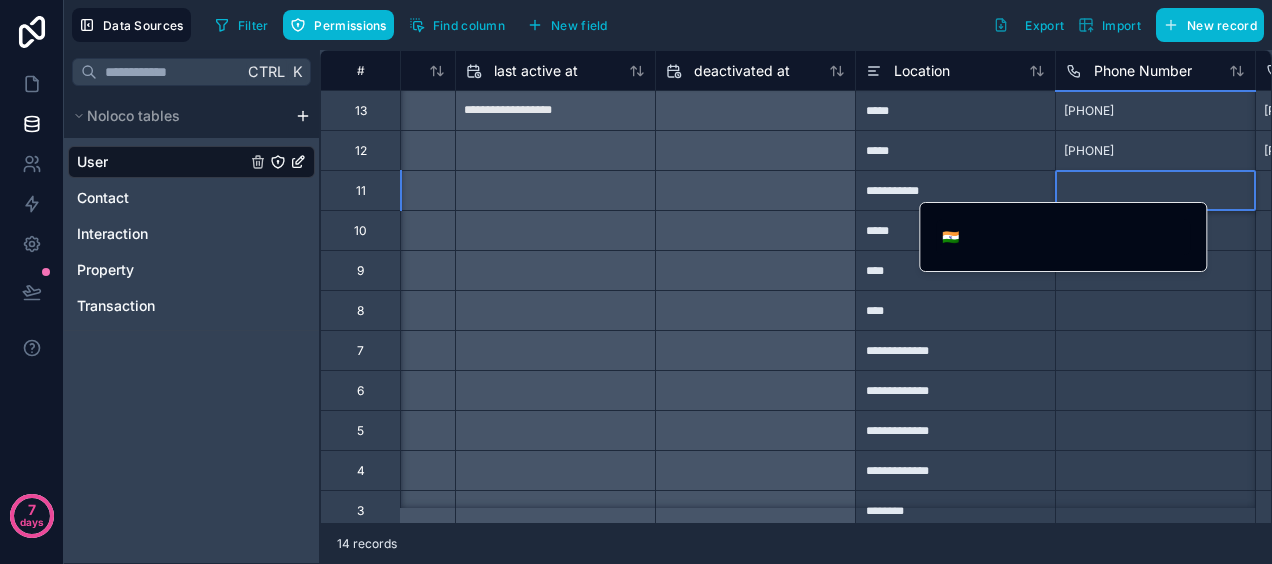 click at bounding box center (1155, 190) 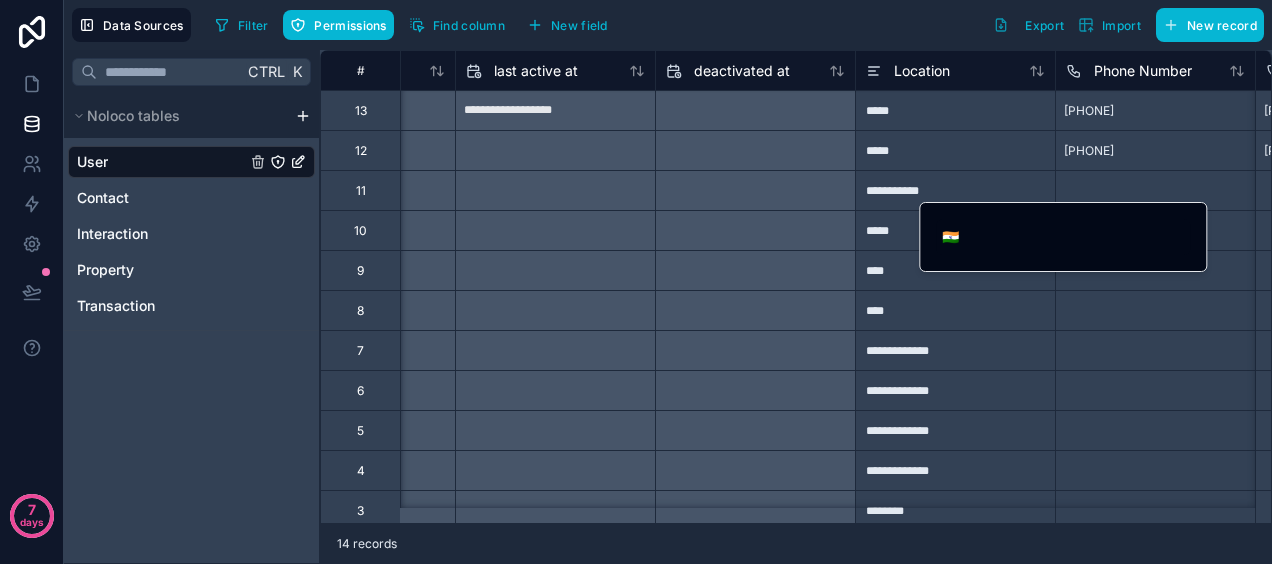 click on "🇮🇳" at bounding box center [1063, 237] 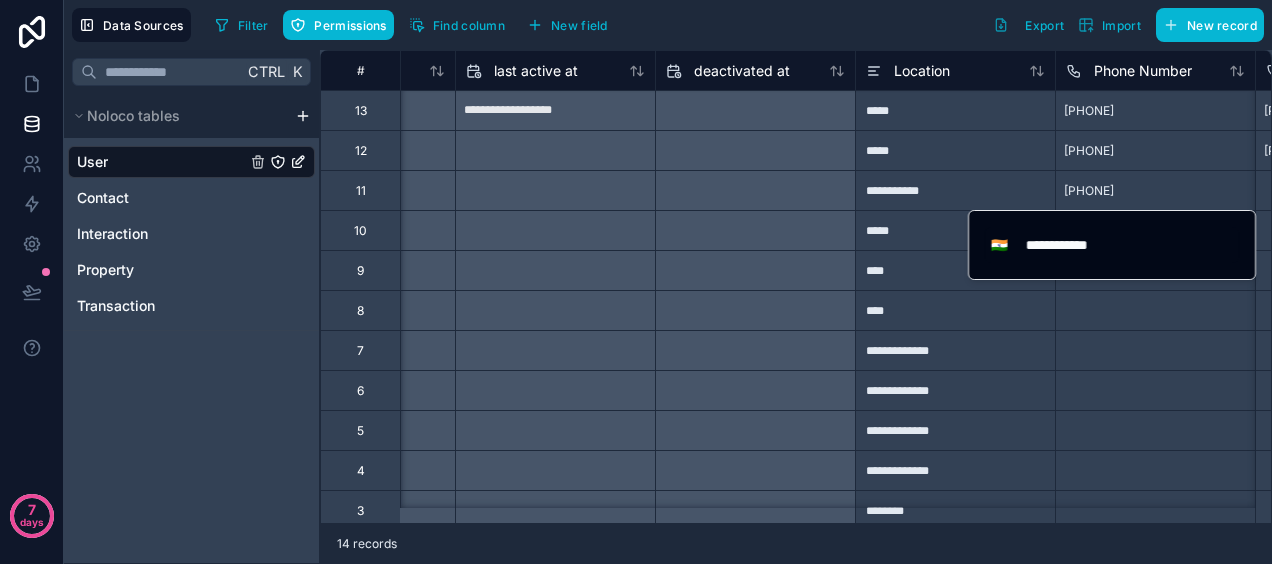 type on "**********" 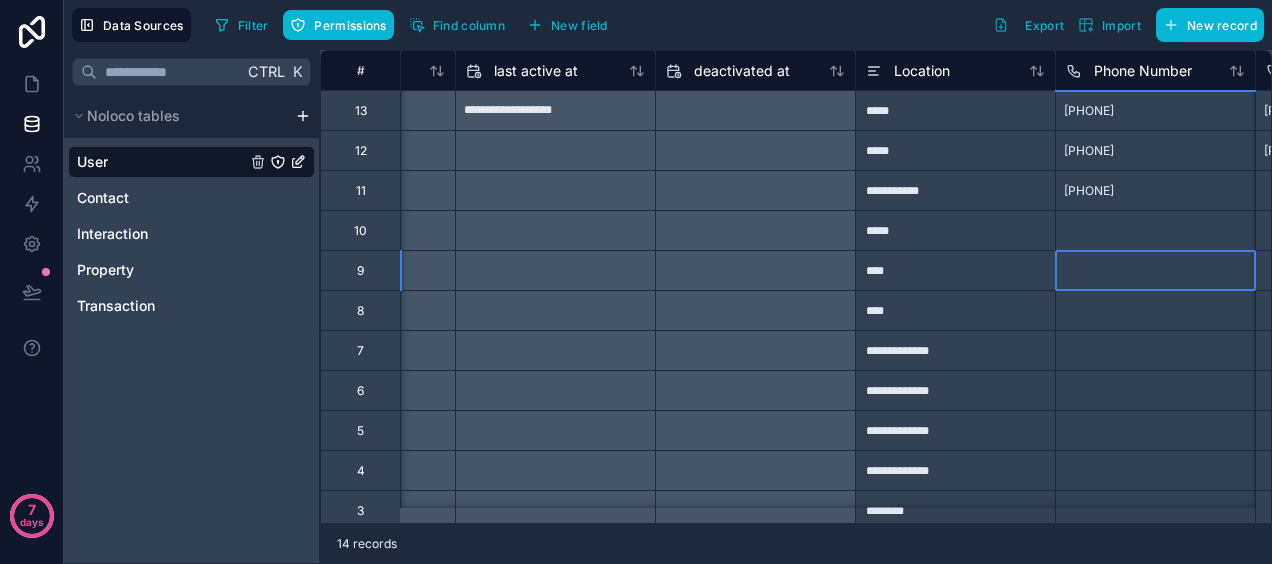 click at bounding box center (1155, 310) 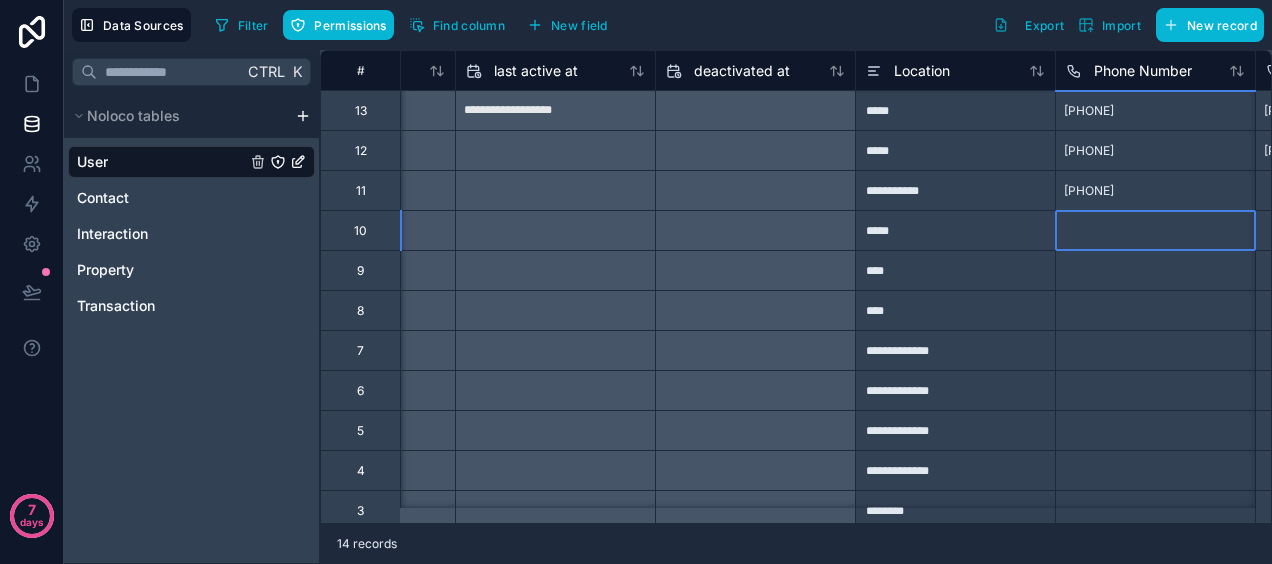 click at bounding box center [1155, 230] 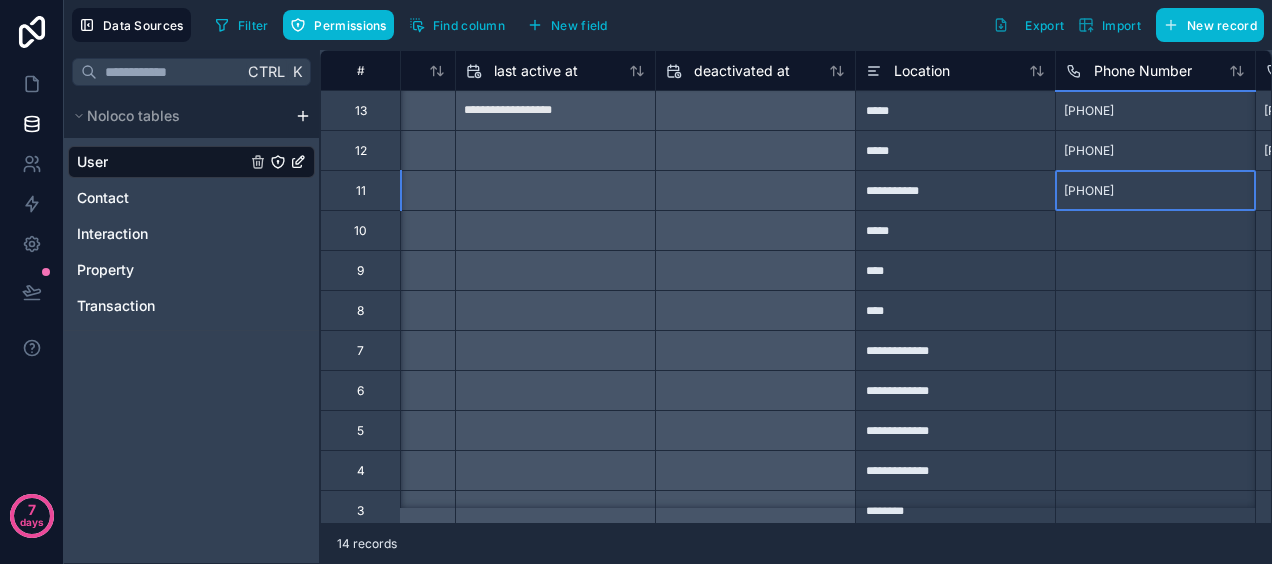 click on "[PHONE]" at bounding box center [1089, 191] 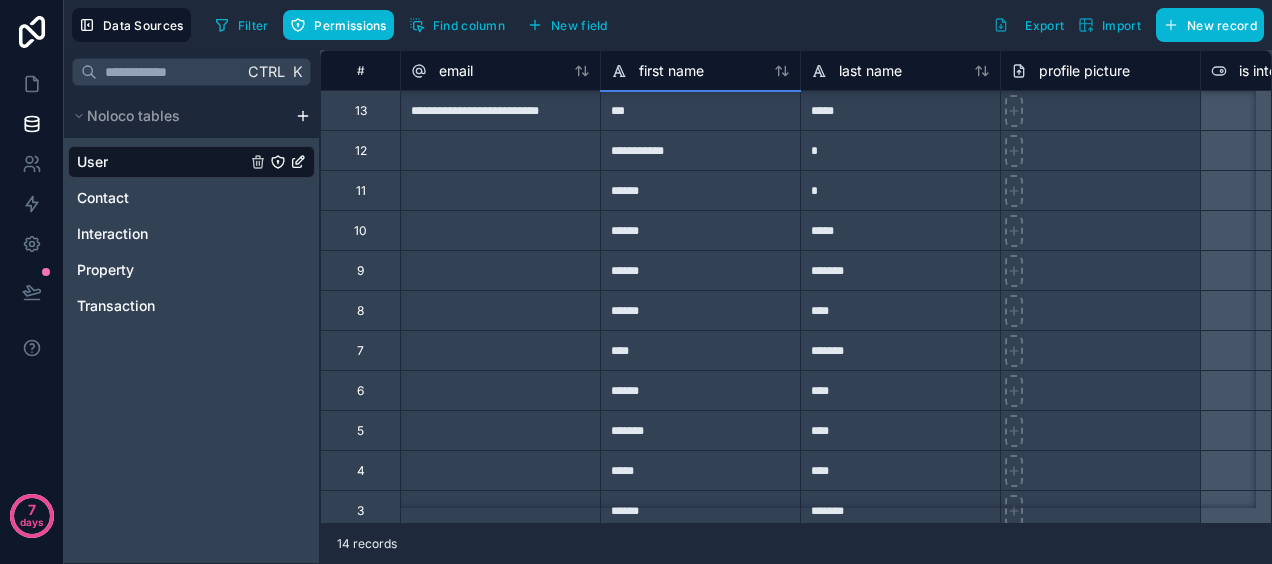 scroll, scrollTop: 142, scrollLeft: 0, axis: vertical 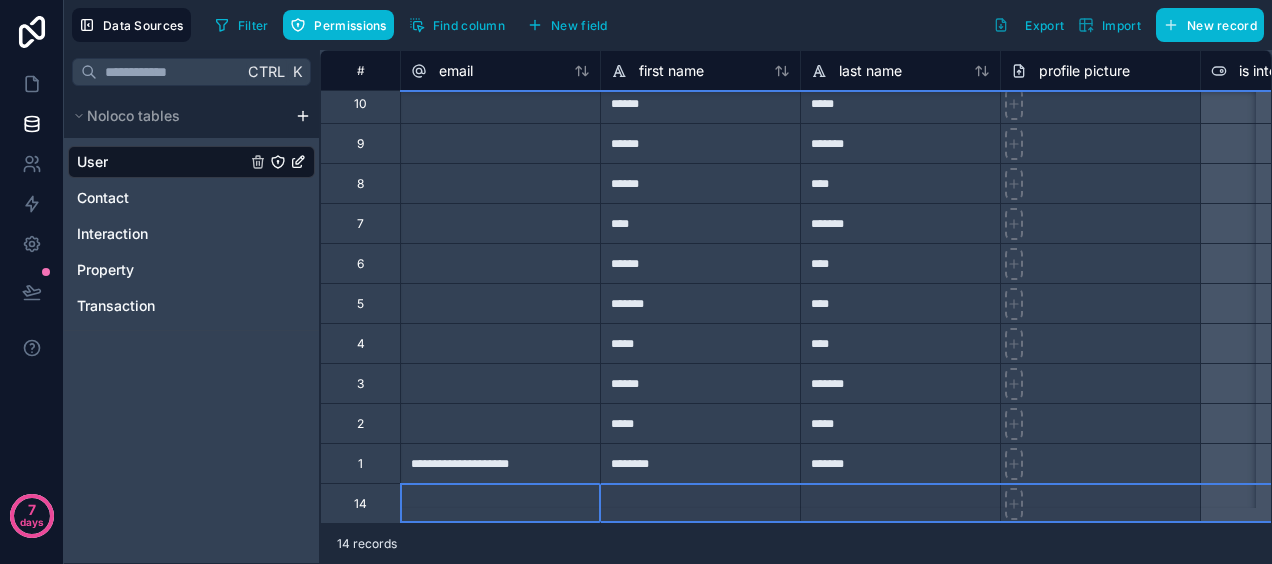 click on "14" at bounding box center (360, 503) 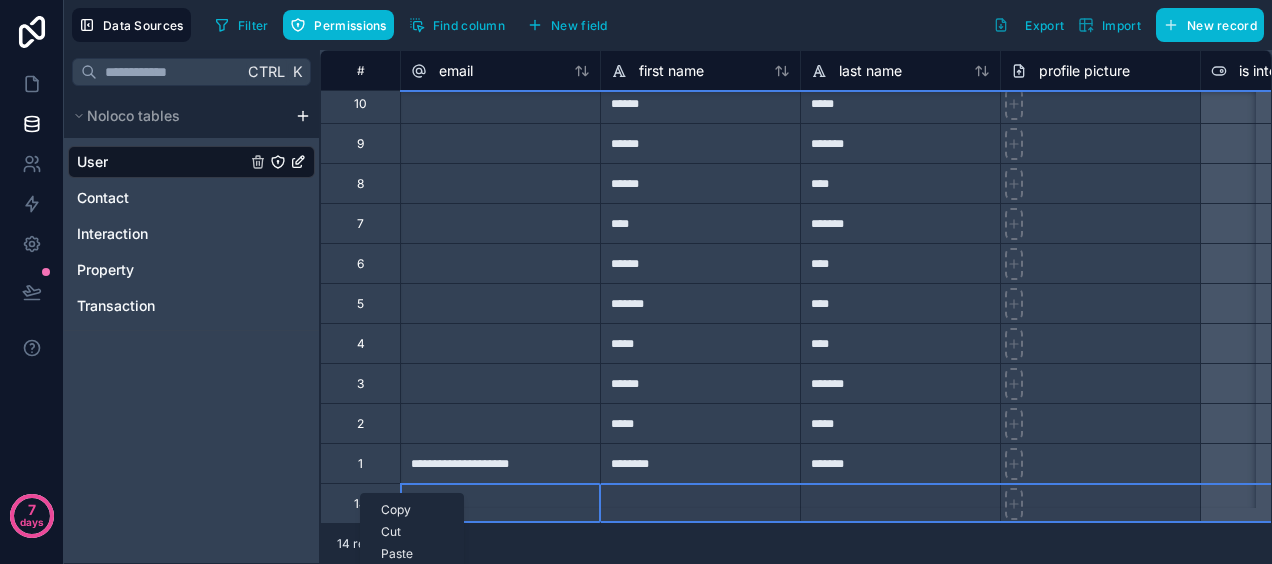 click on "Cut" at bounding box center [412, 532] 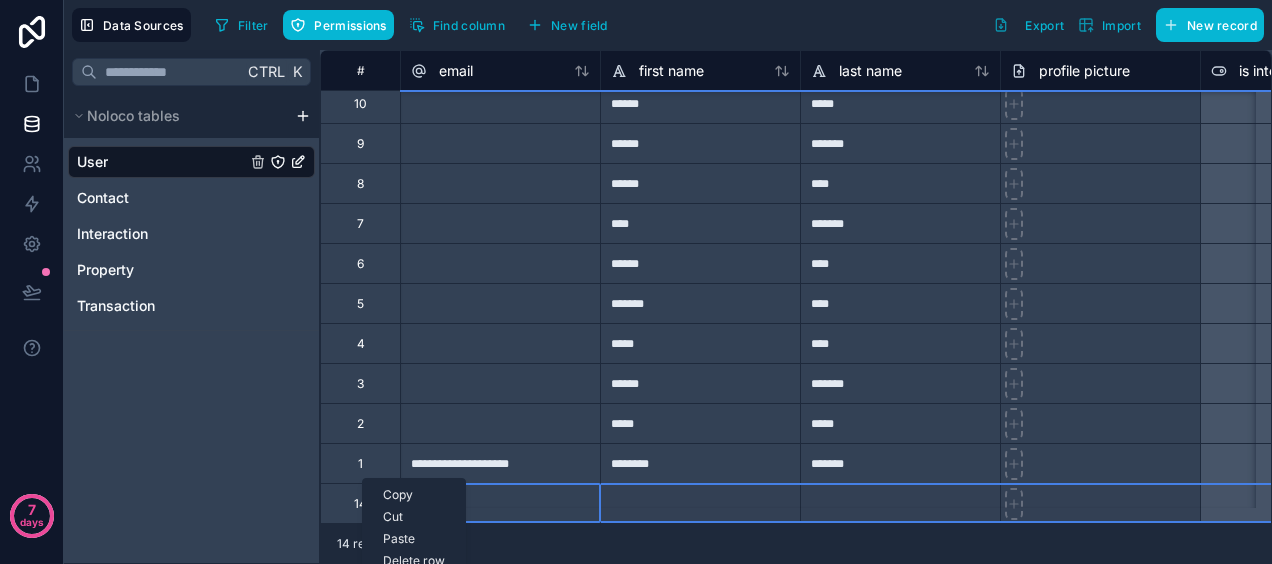 drag, startPoint x: 362, startPoint y: 478, endPoint x: 418, endPoint y: 555, distance: 95.2103 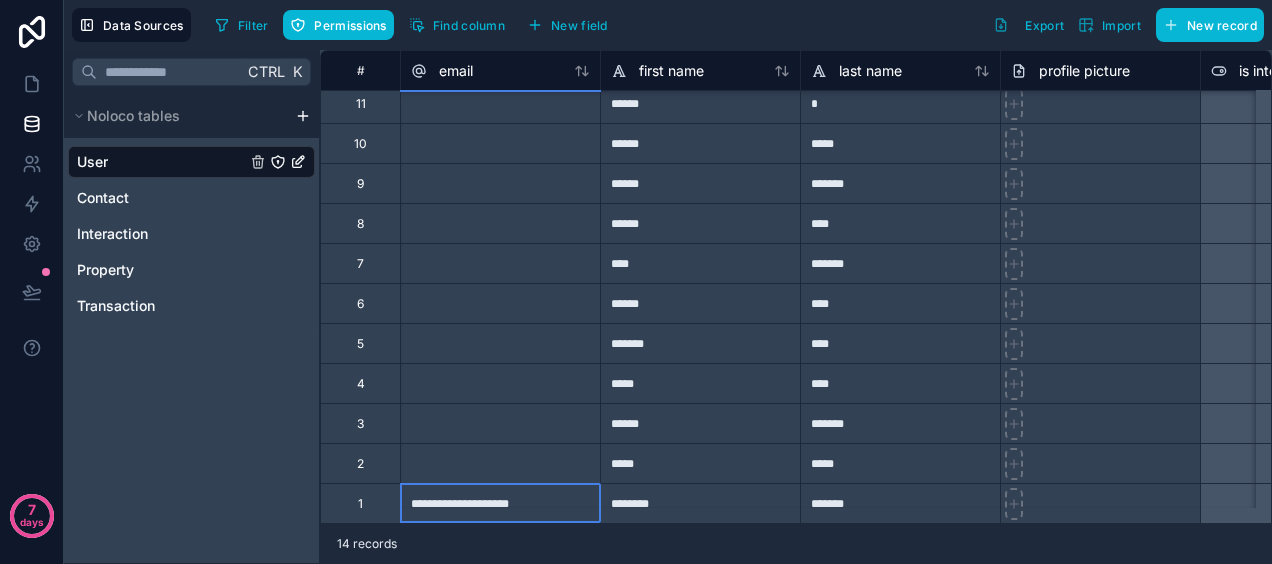 scroll, scrollTop: 102, scrollLeft: 0, axis: vertical 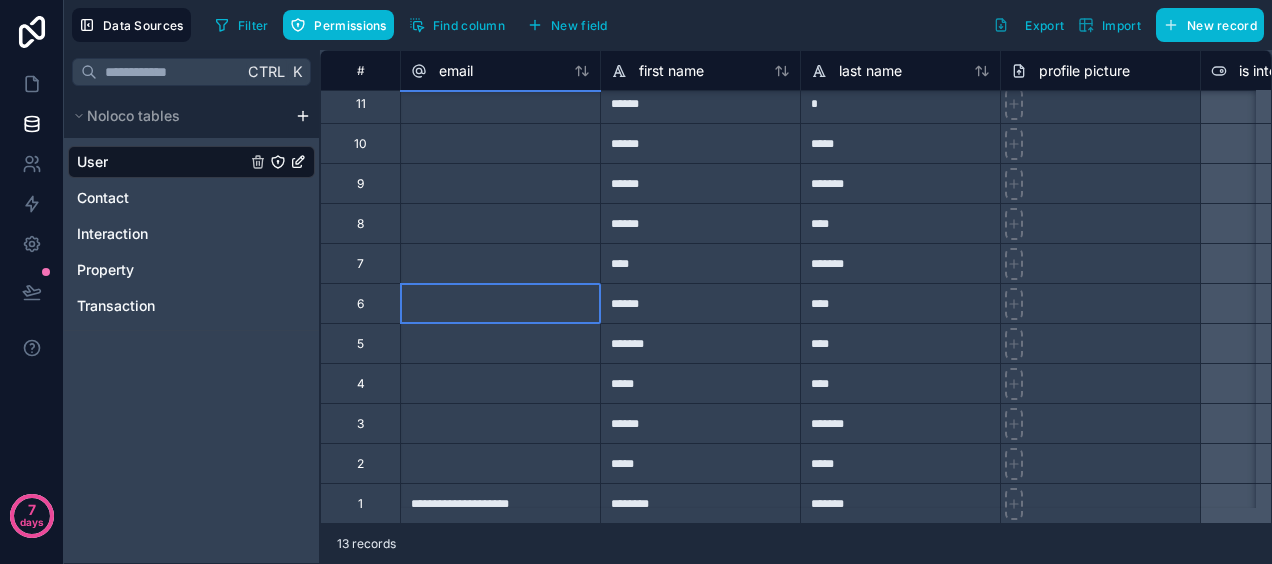 click at bounding box center [500, 303] 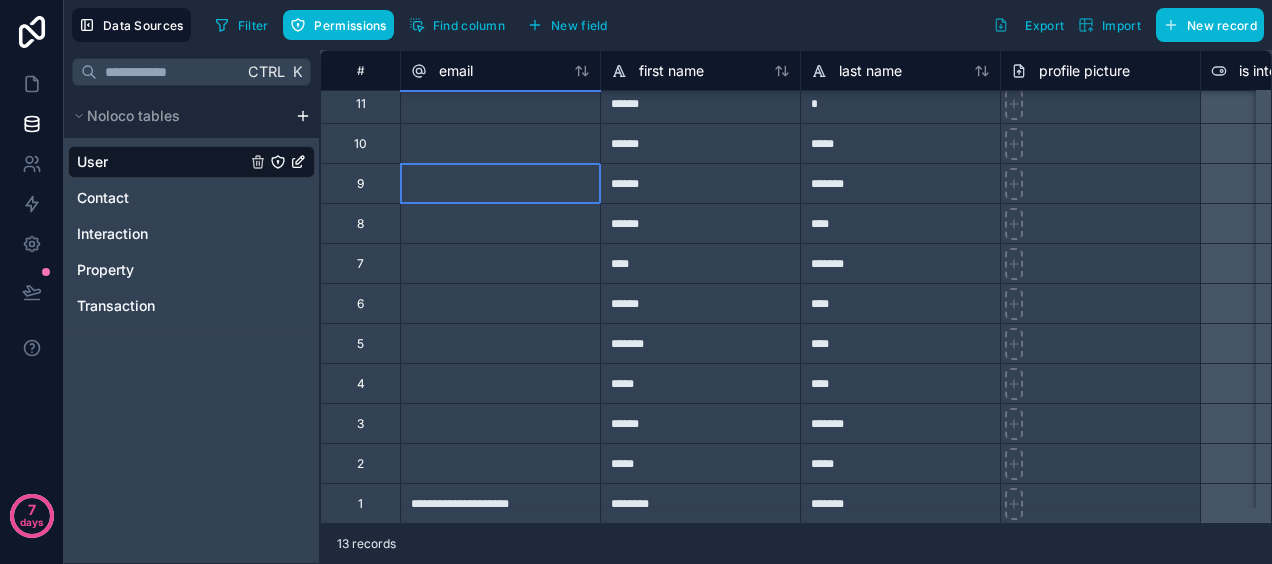 click at bounding box center [500, 183] 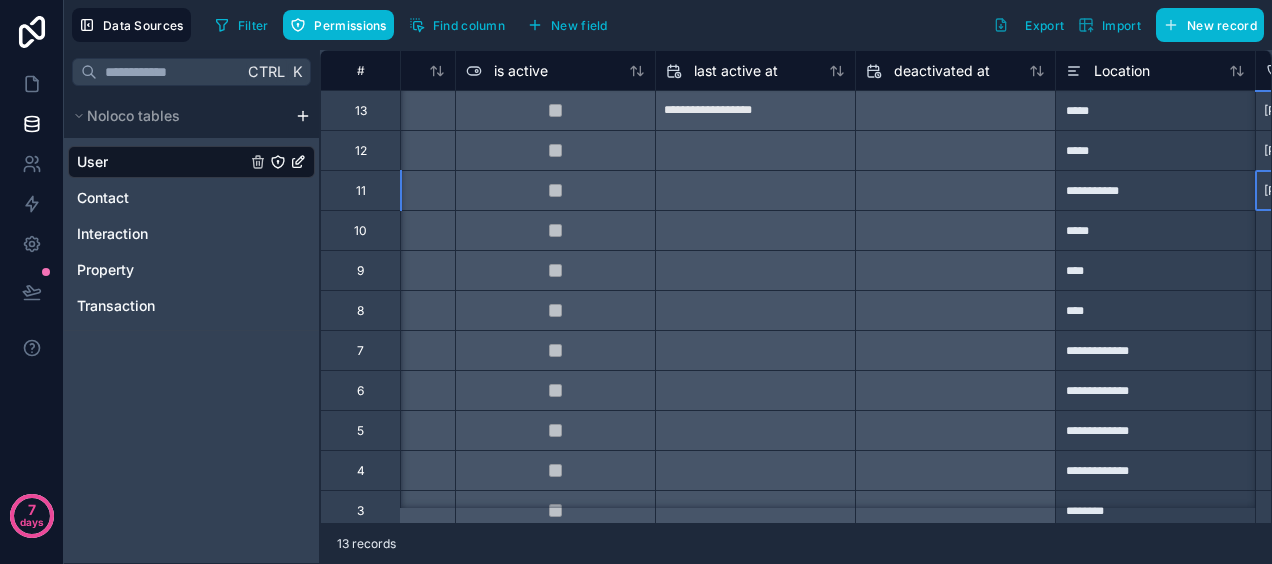 scroll, scrollTop: 0, scrollLeft: 1545, axis: horizontal 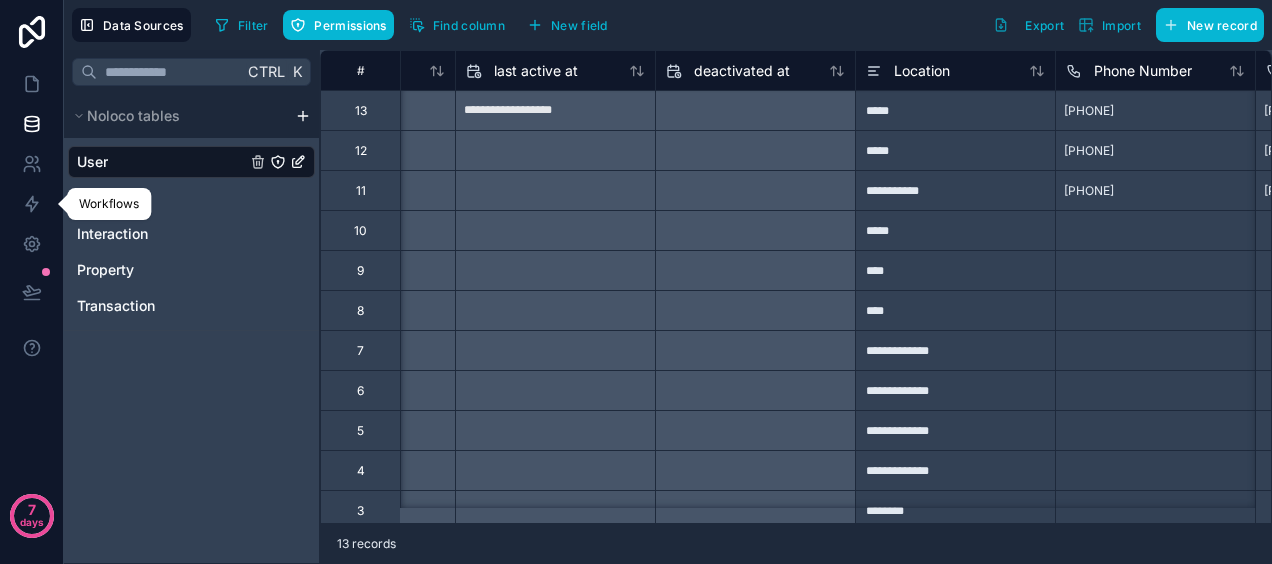 click on "Workflows" at bounding box center [109, 204] 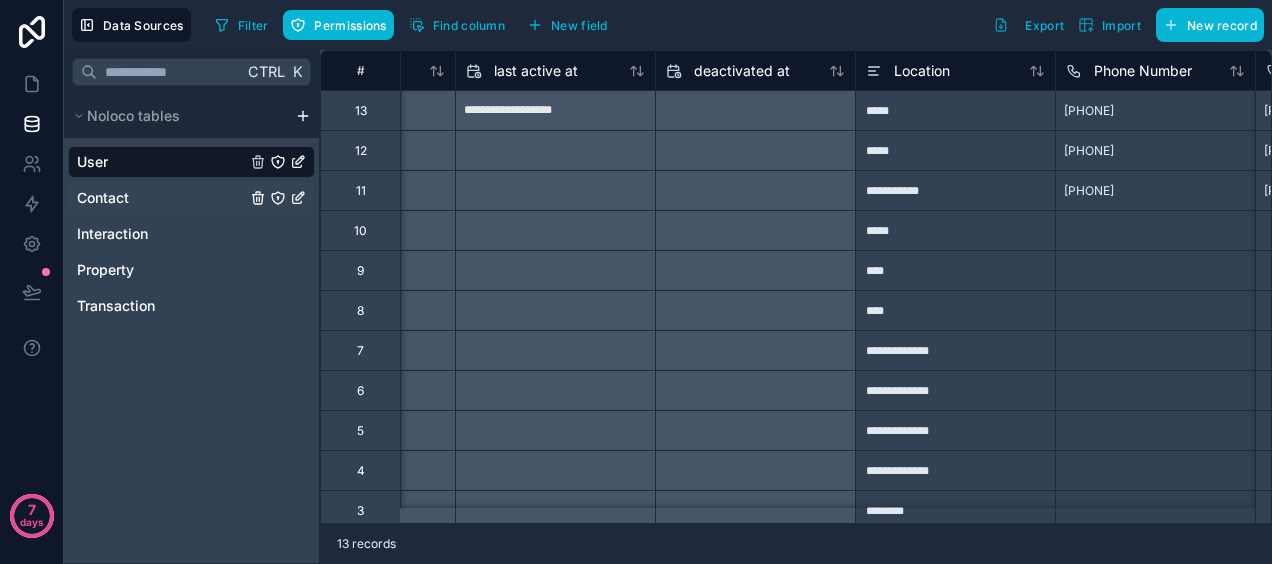 click on "Contact" at bounding box center [191, 198] 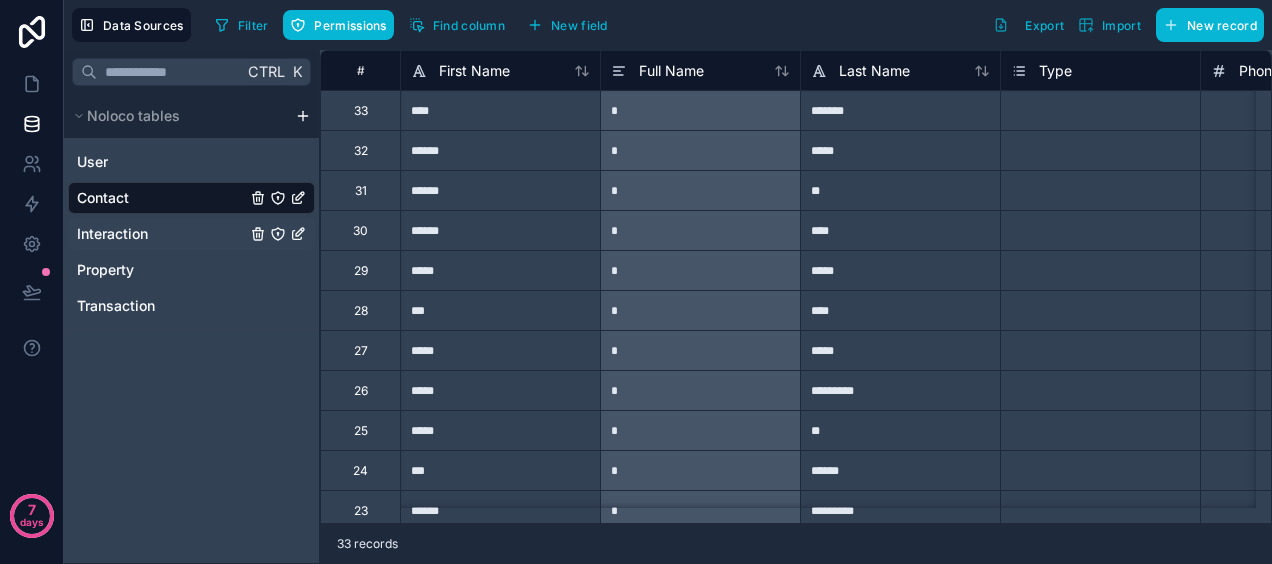 click on "Interaction" at bounding box center (191, 234) 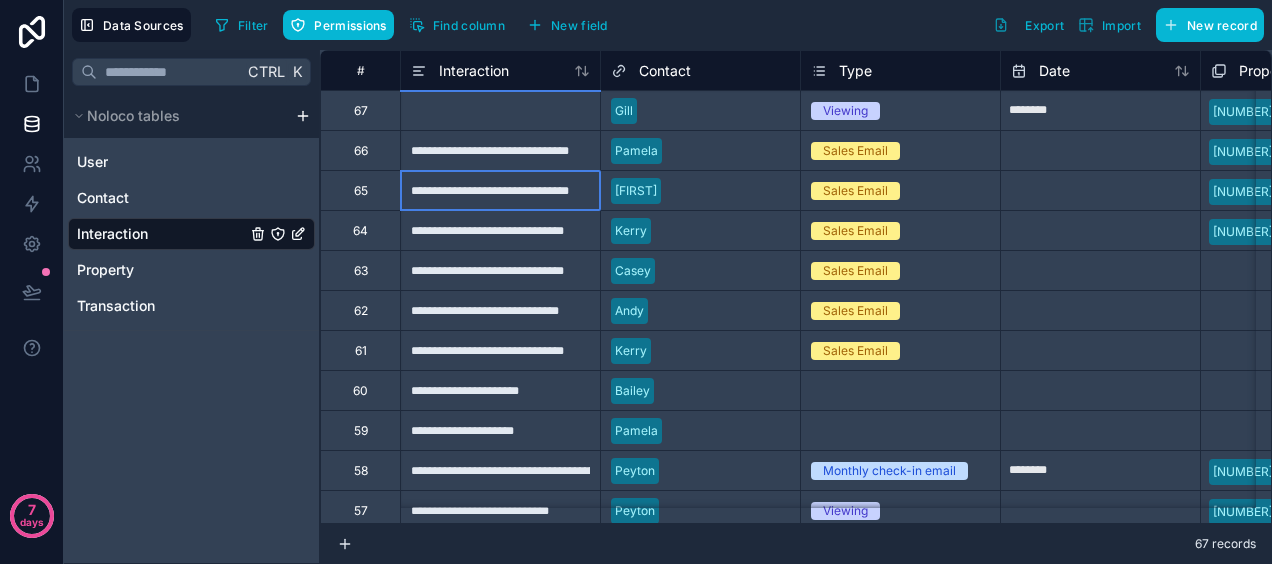 click on "**********" at bounding box center (500, 190) 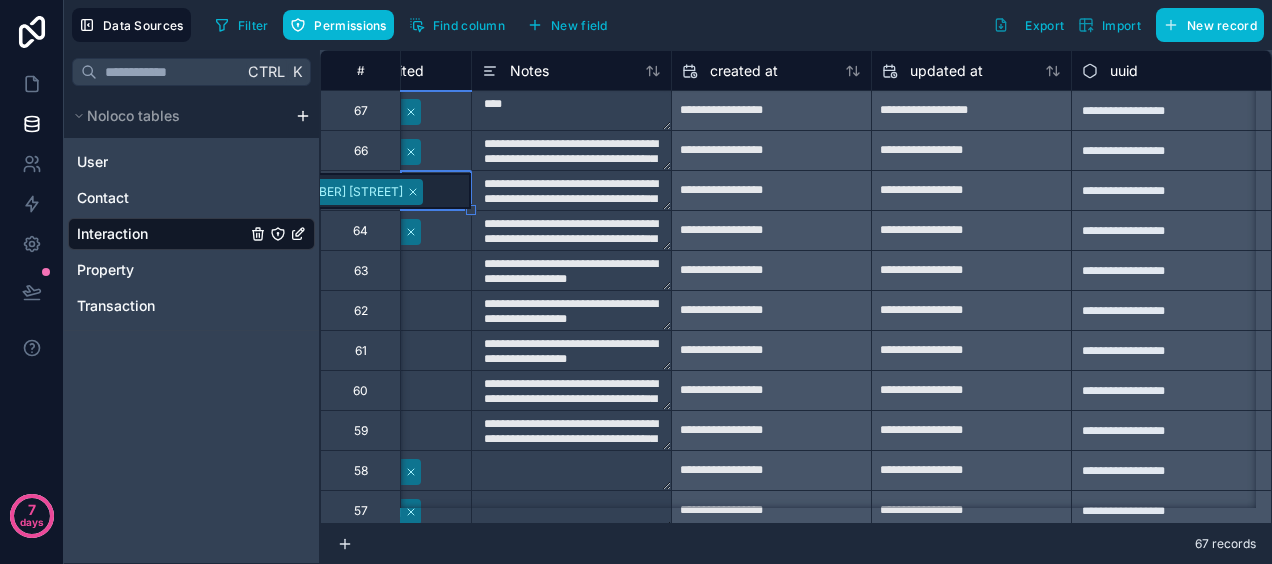 scroll, scrollTop: 0, scrollLeft: 0, axis: both 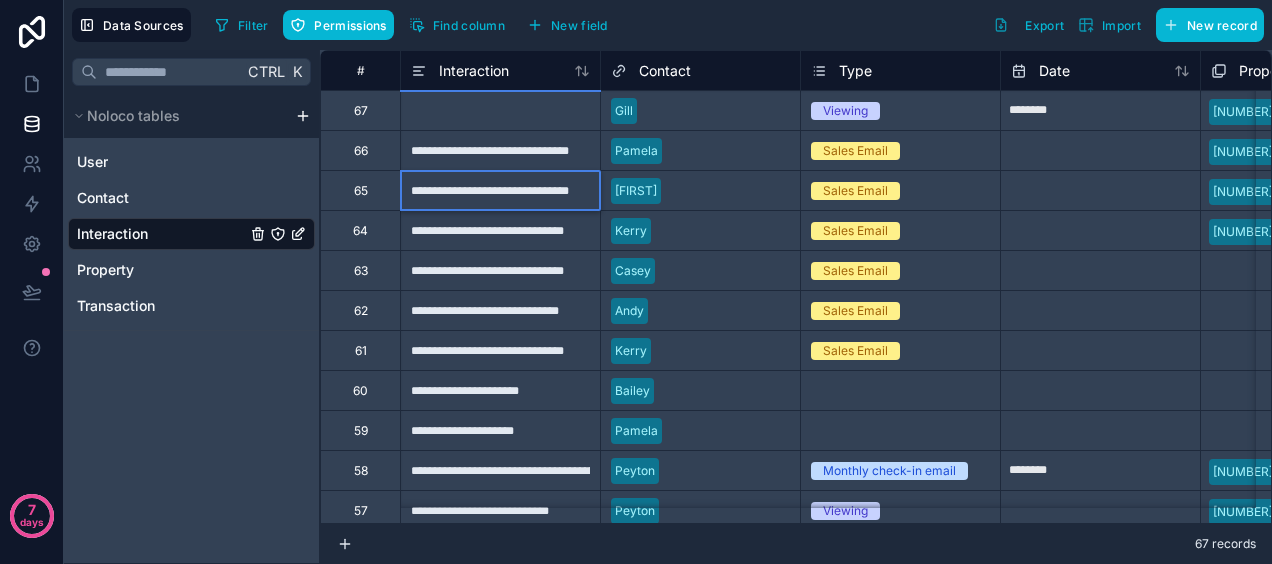 click on "**********" at bounding box center (500, 190) 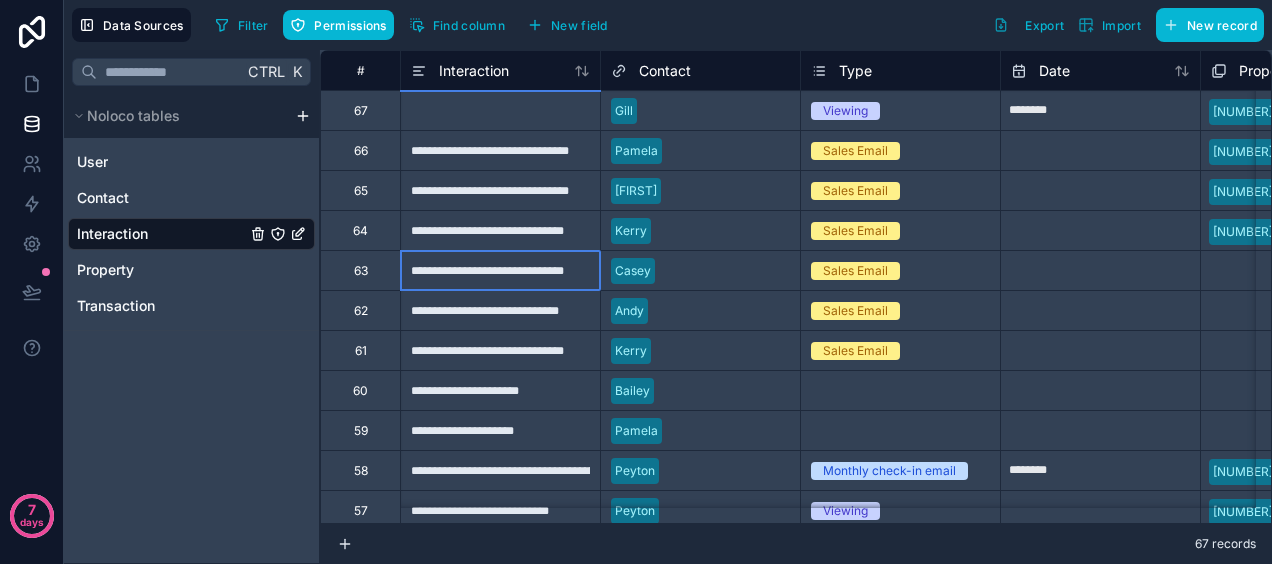 click on "**********" at bounding box center (500, 270) 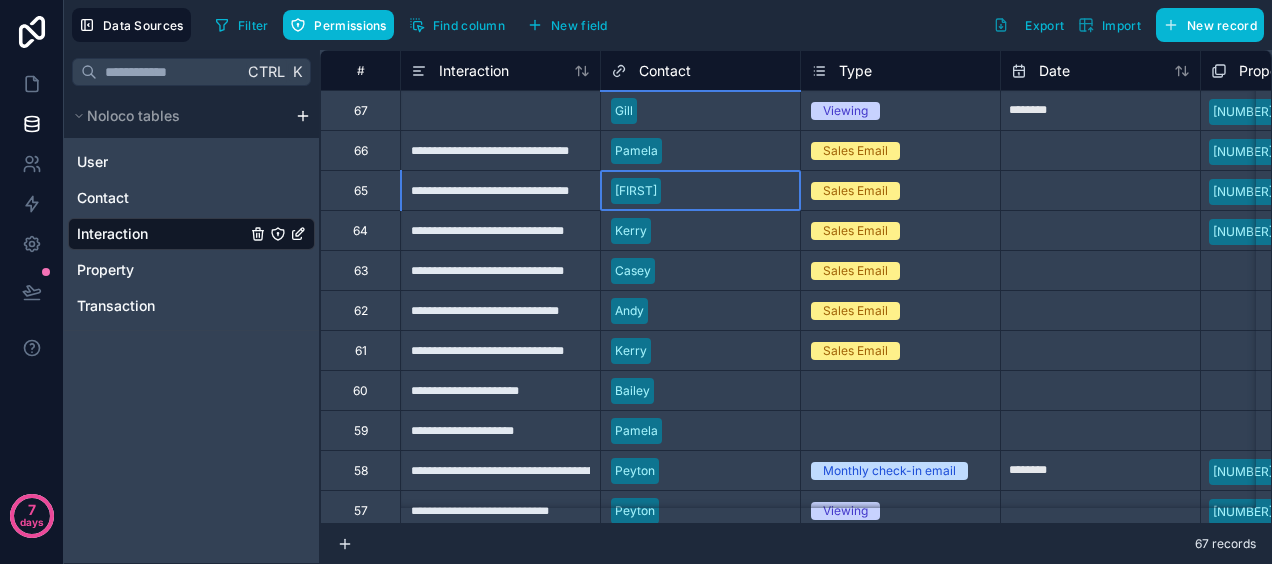 click on "[FIRST]" at bounding box center [700, 191] 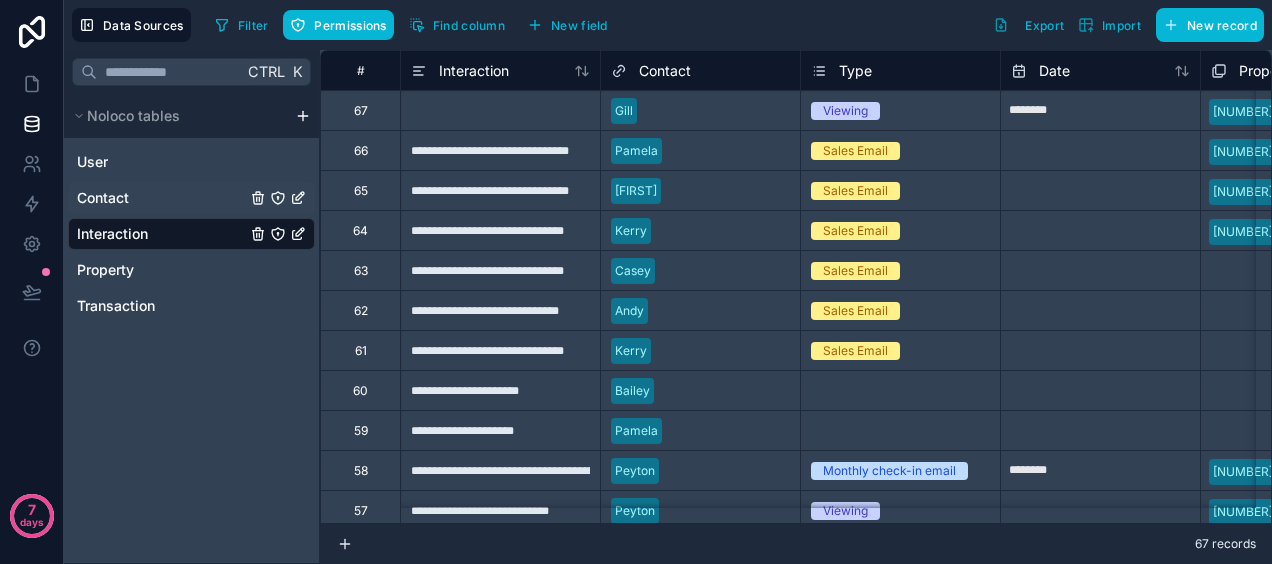 click on "Contact" at bounding box center (191, 198) 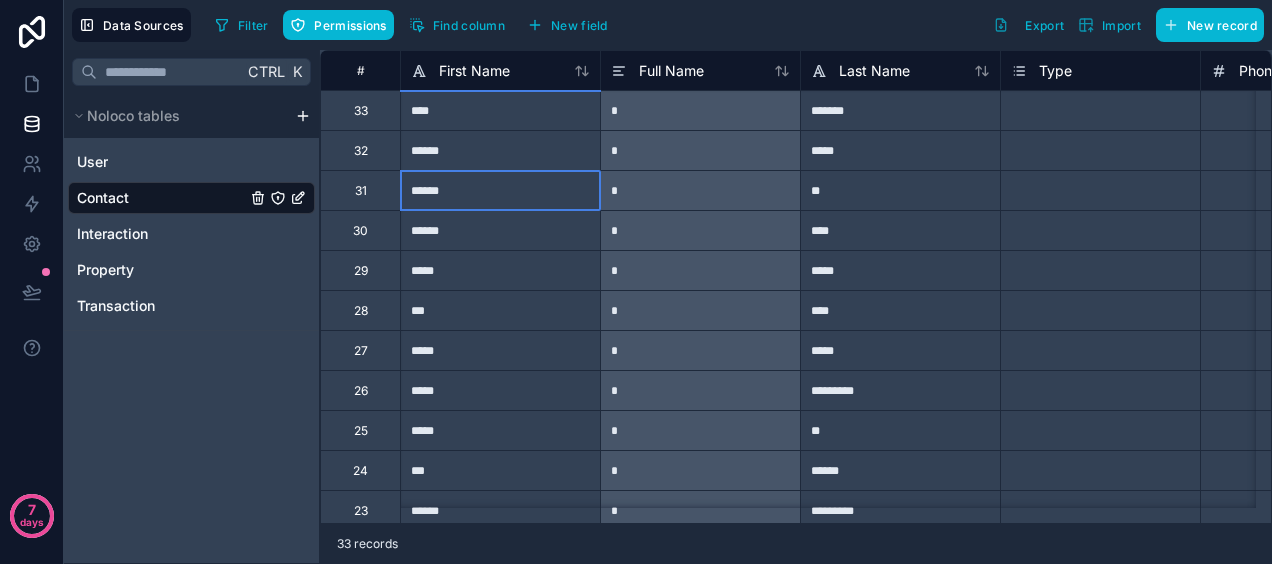 click on "******" at bounding box center (500, 190) 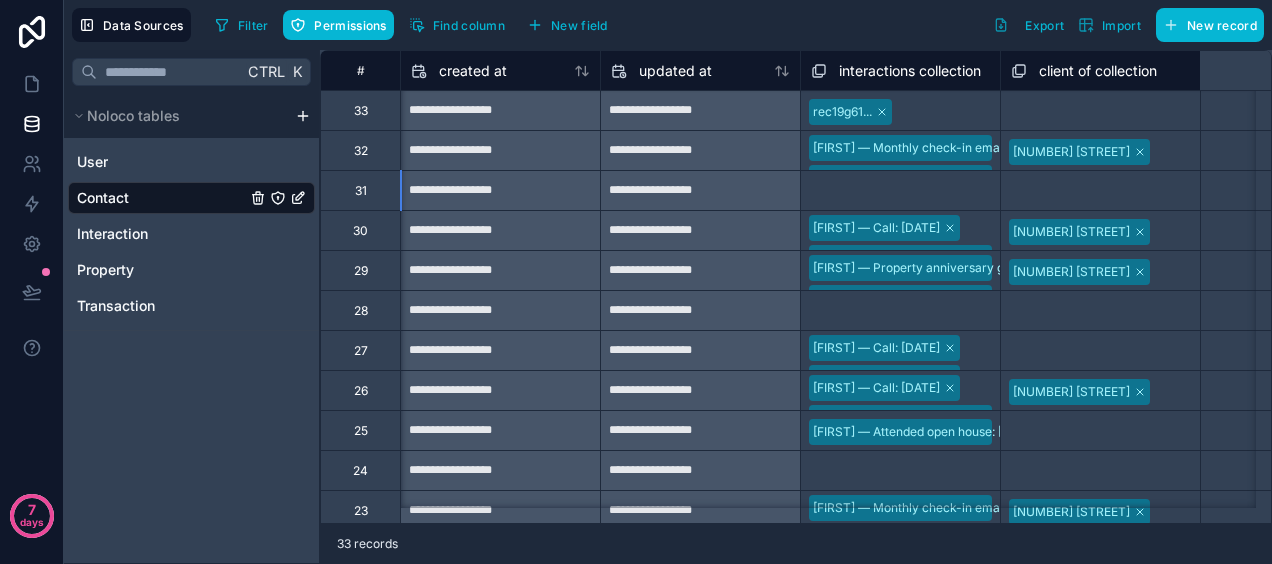 scroll, scrollTop: 0, scrollLeft: 1400, axis: horizontal 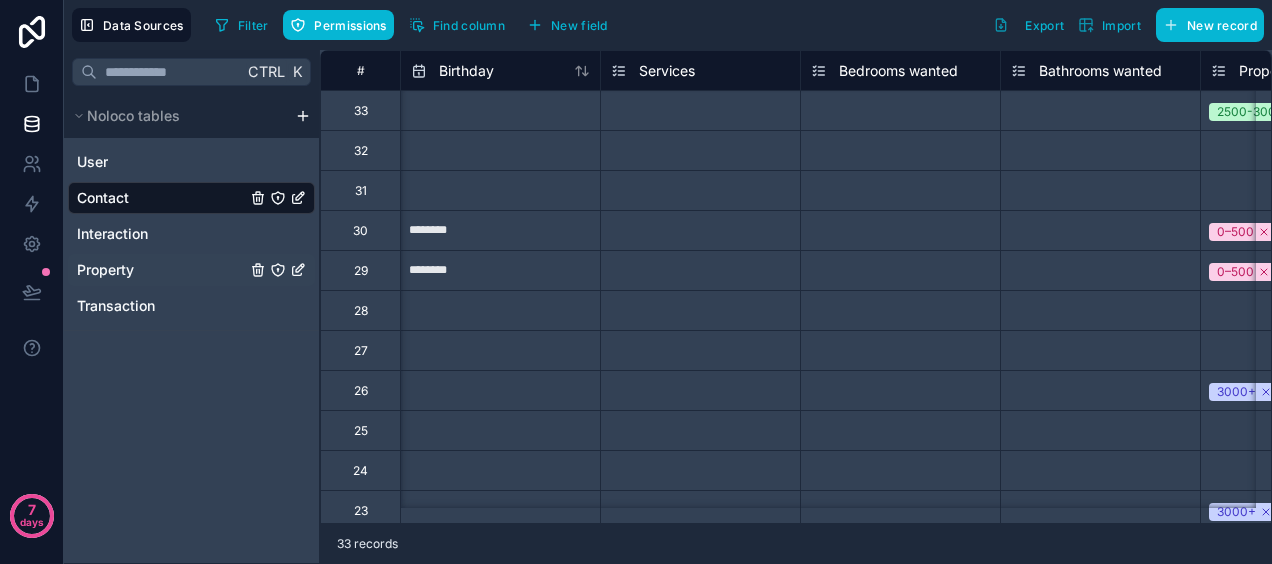 click on "Property" at bounding box center [191, 270] 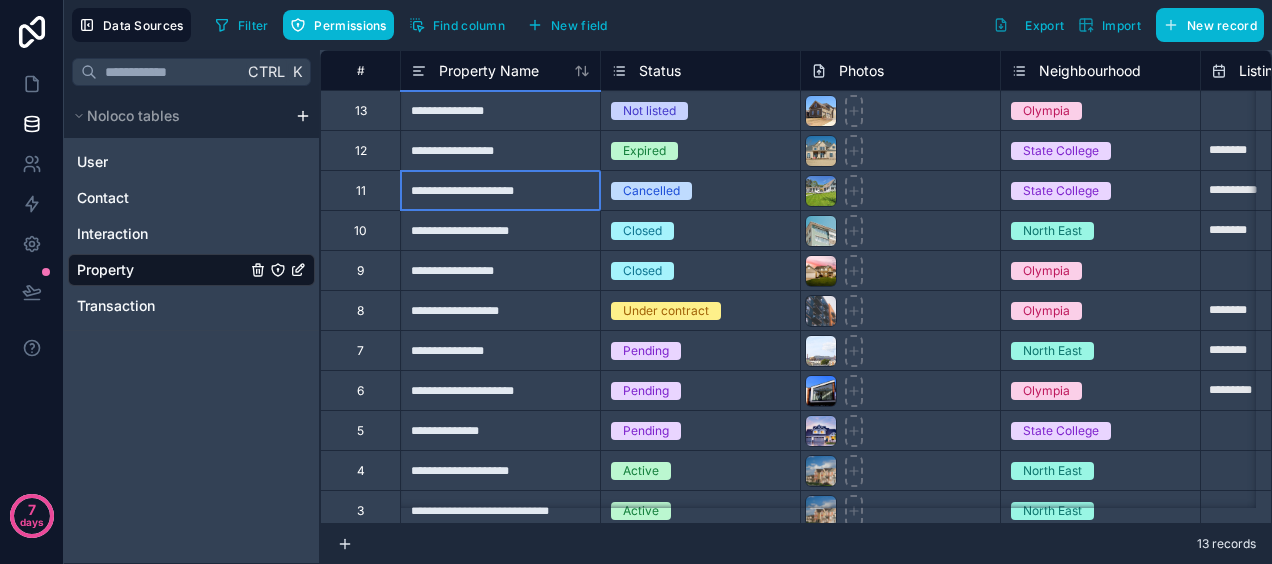 click on "**********" at bounding box center (500, 190) 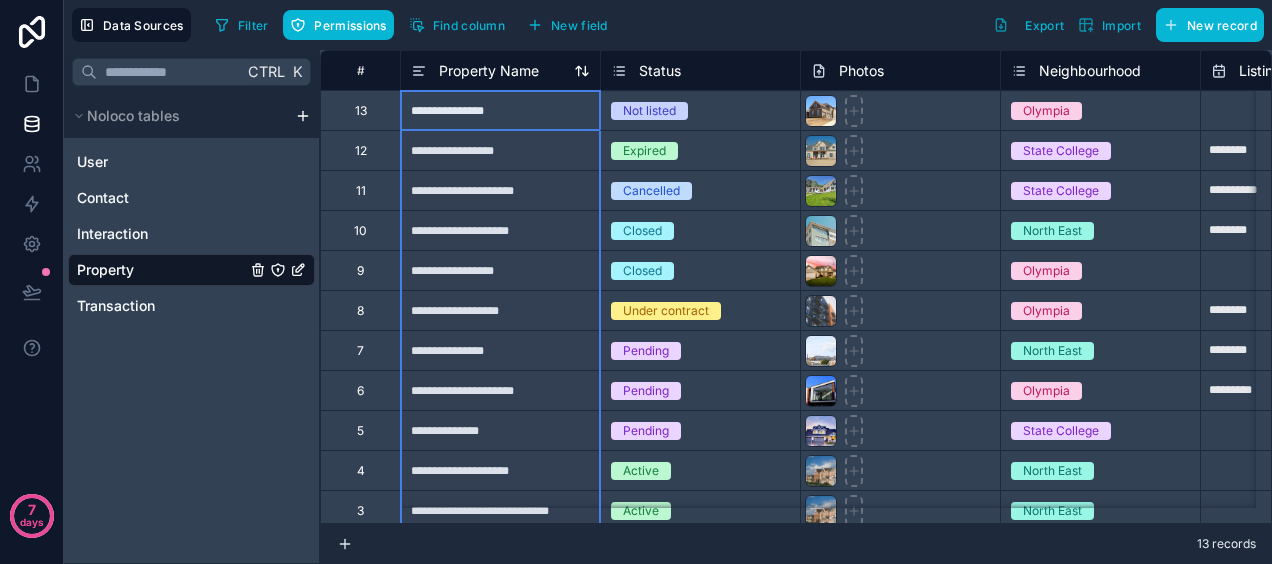 click on "Property Name" at bounding box center (489, 71) 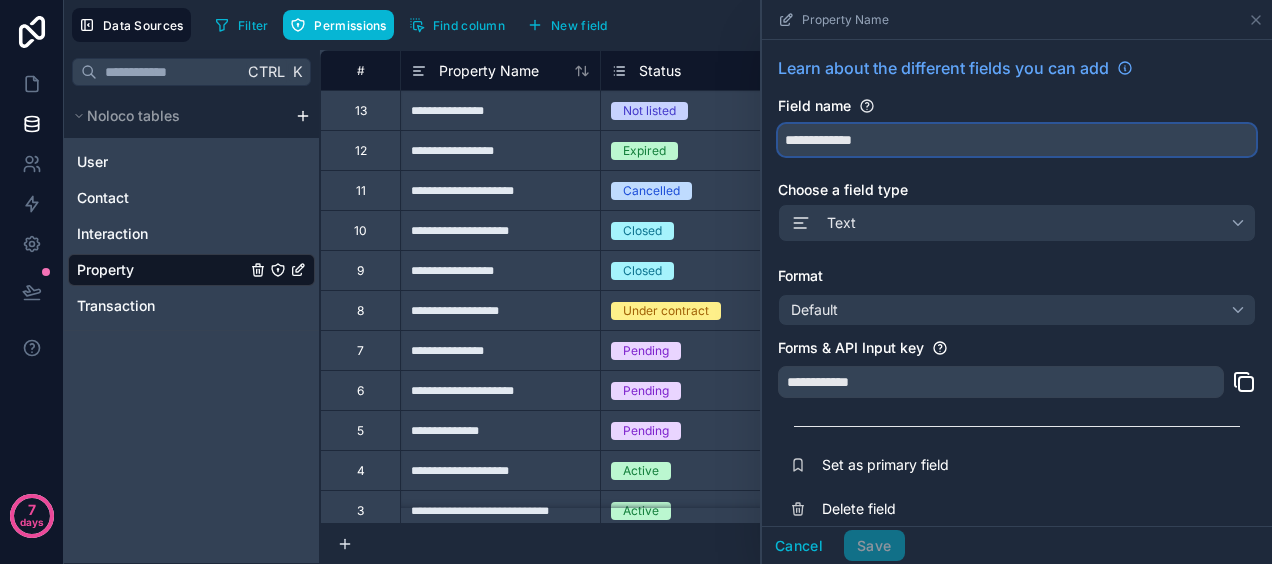 click on "**********" at bounding box center [1017, 140] 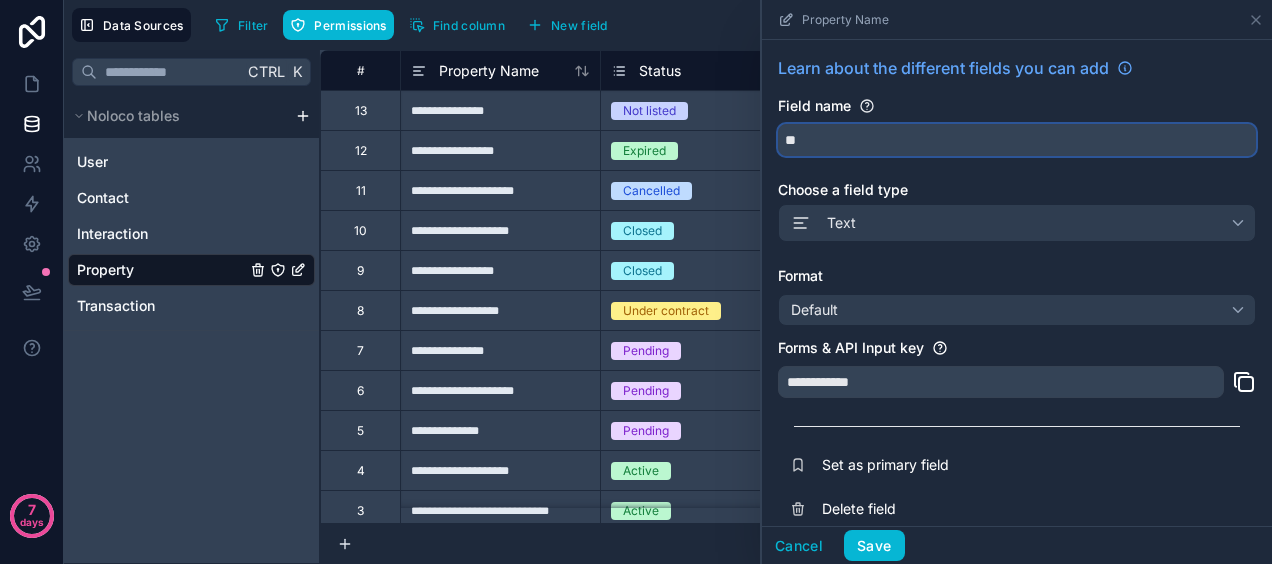type on "*" 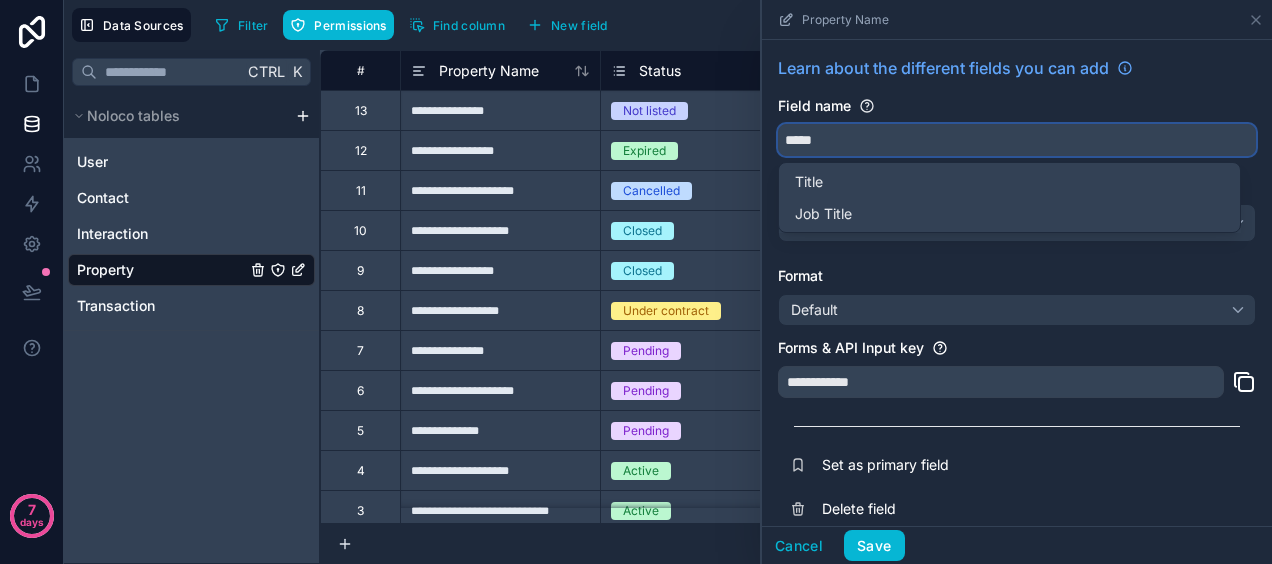type on "*****" 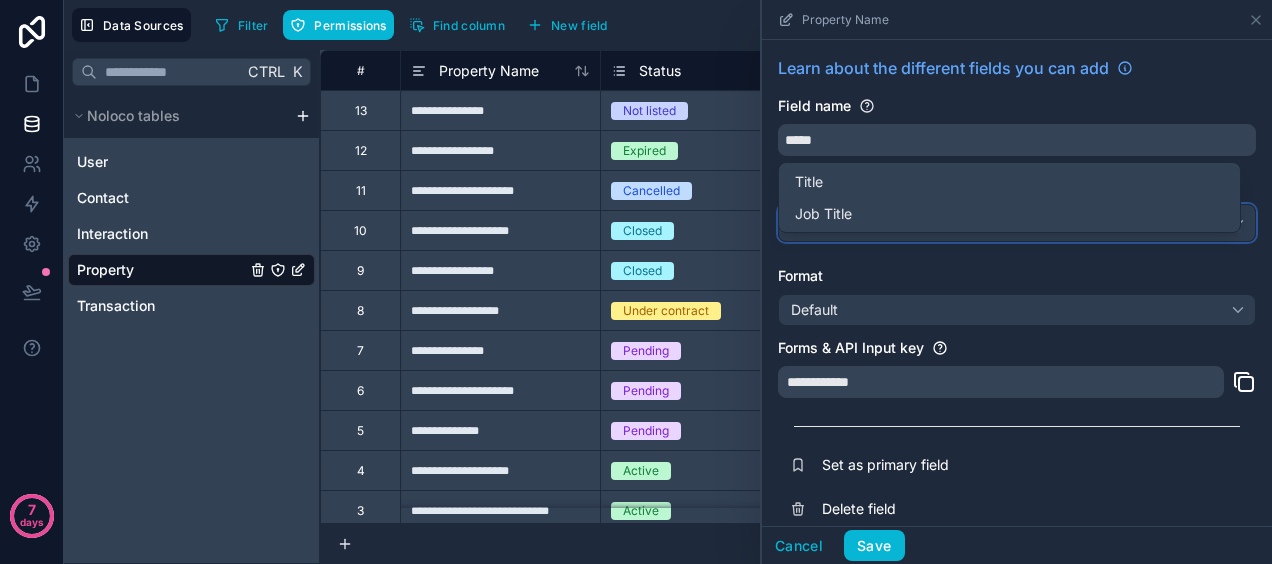 type 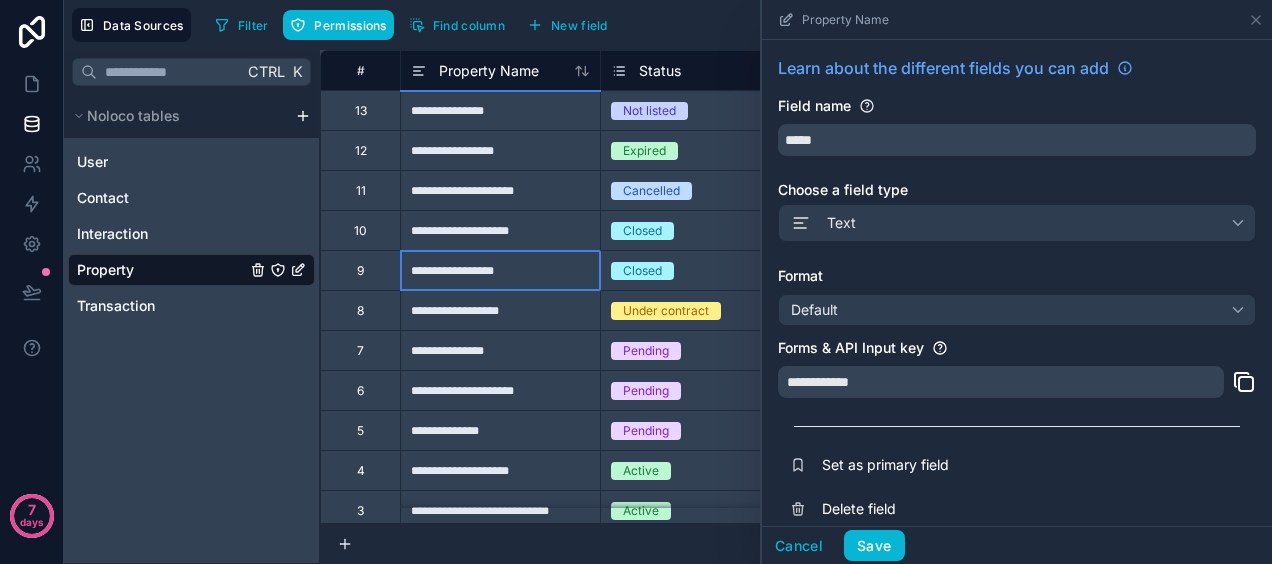 click on "**********" at bounding box center (500, 270) 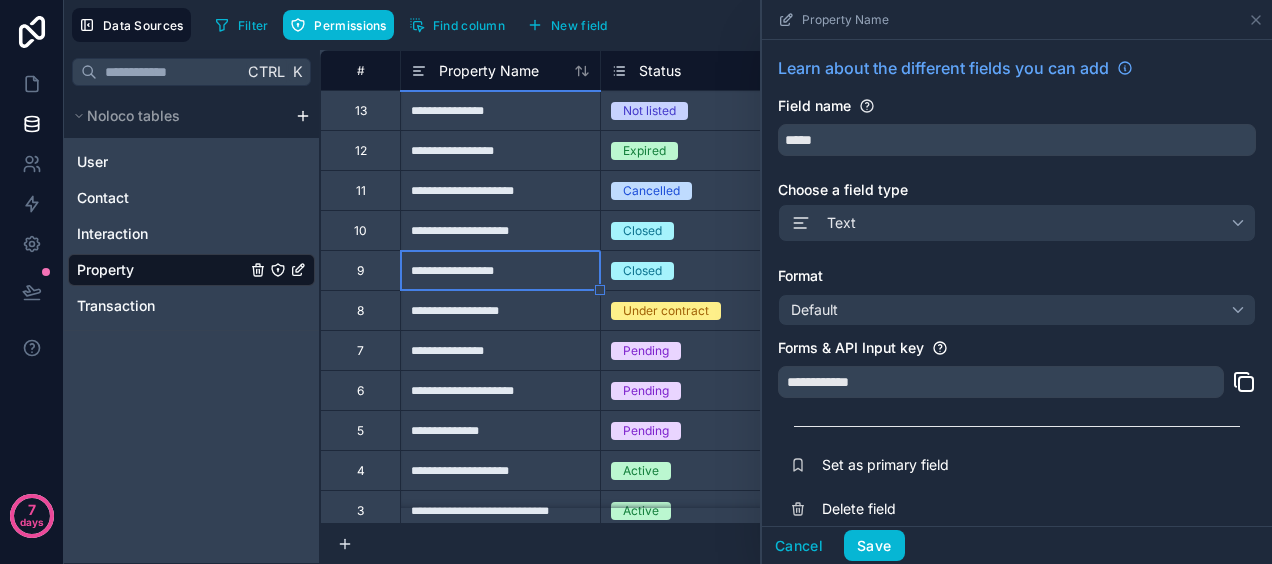 click on "**********" at bounding box center [1001, 382] 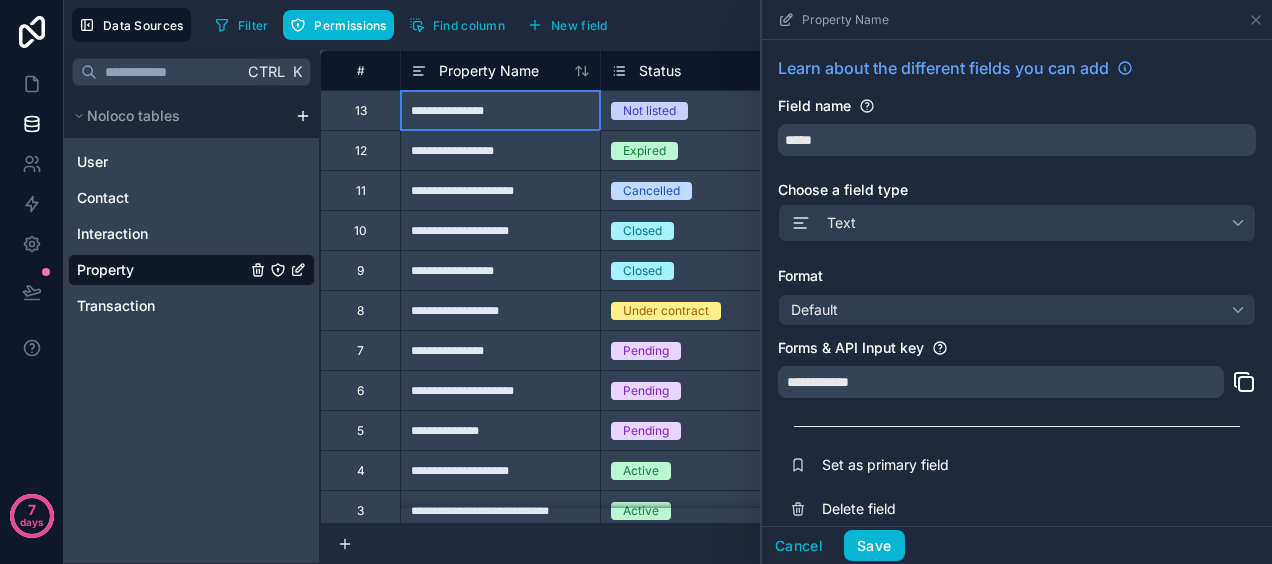 click on "**********" at bounding box center (500, 110) 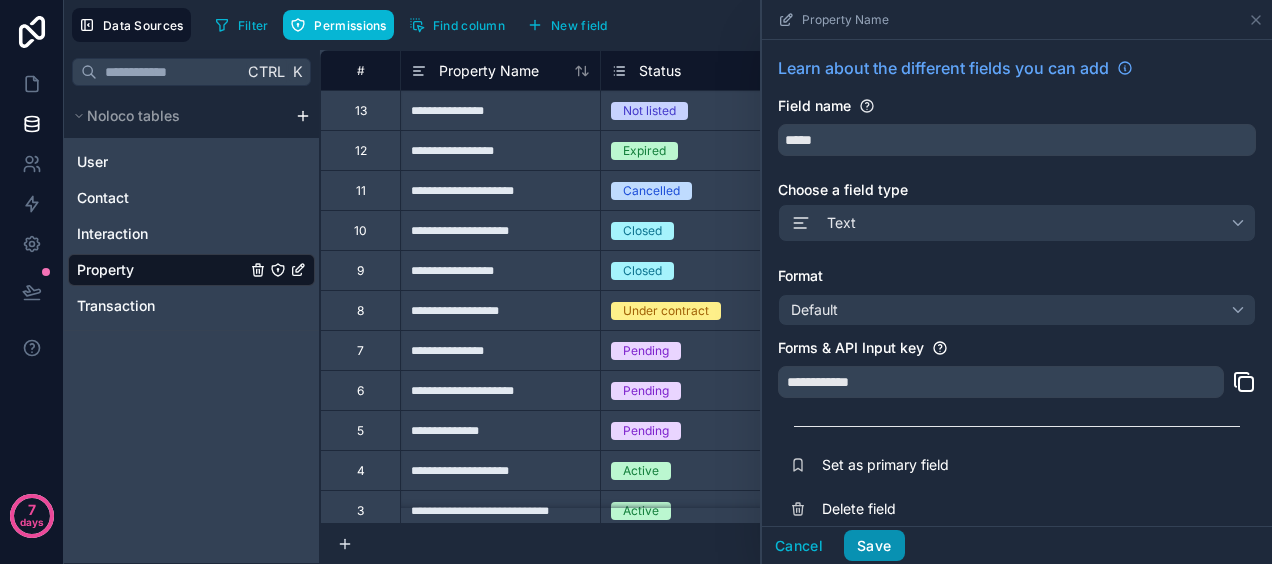 click on "Save" at bounding box center (874, 546) 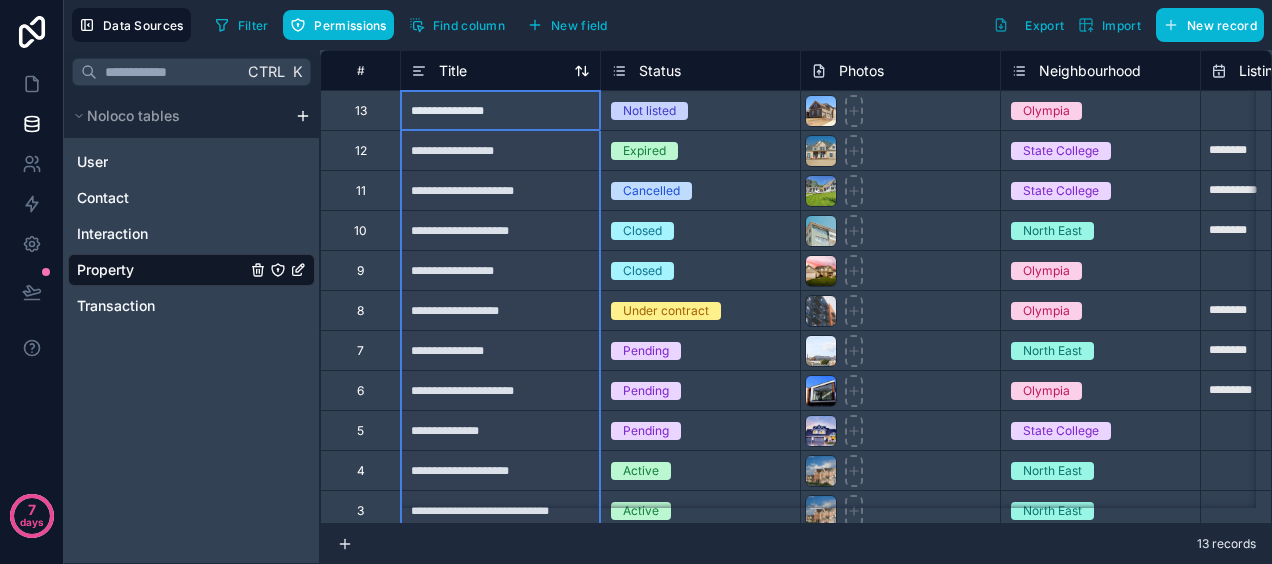 click on "Title" at bounding box center [453, 71] 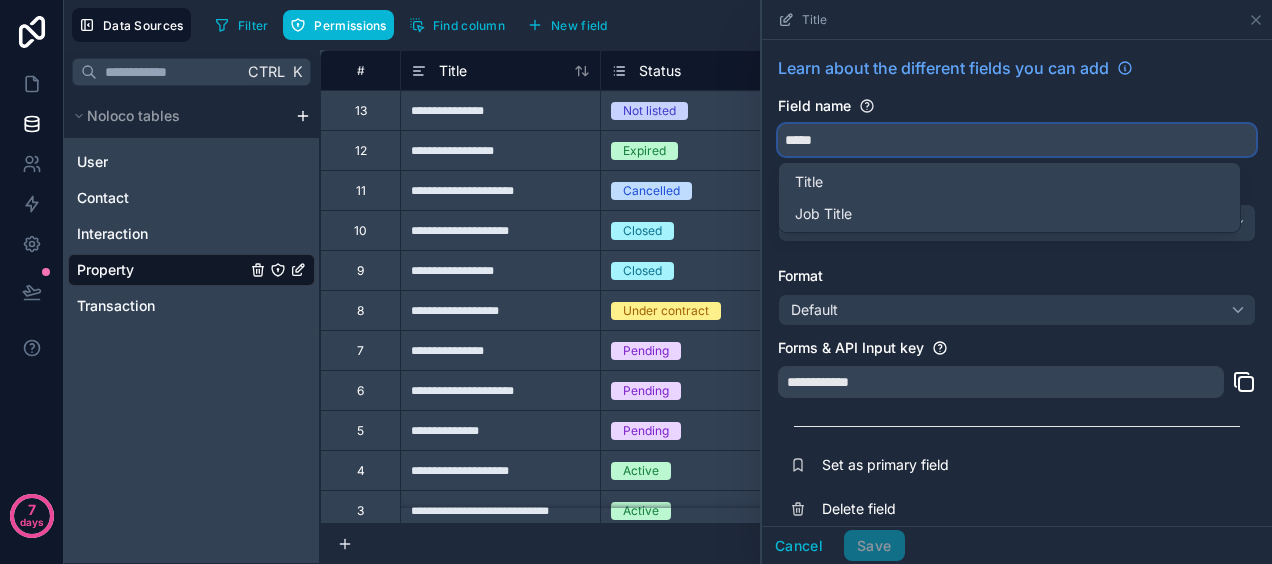 click on "*****" at bounding box center [1017, 140] 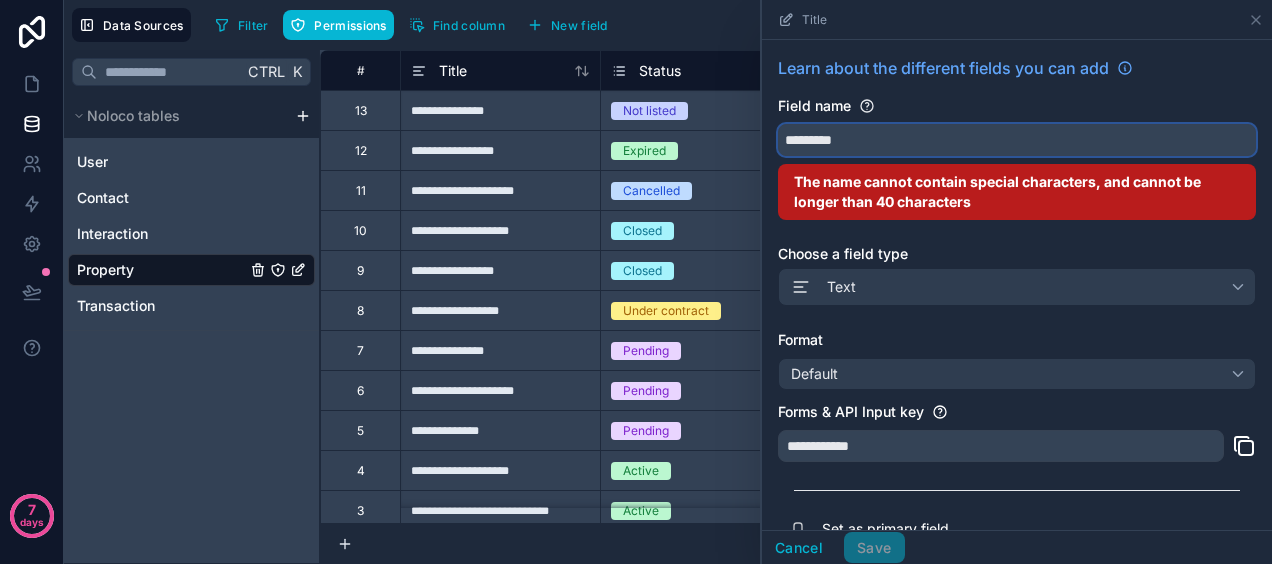 click on "********" at bounding box center [1017, 140] 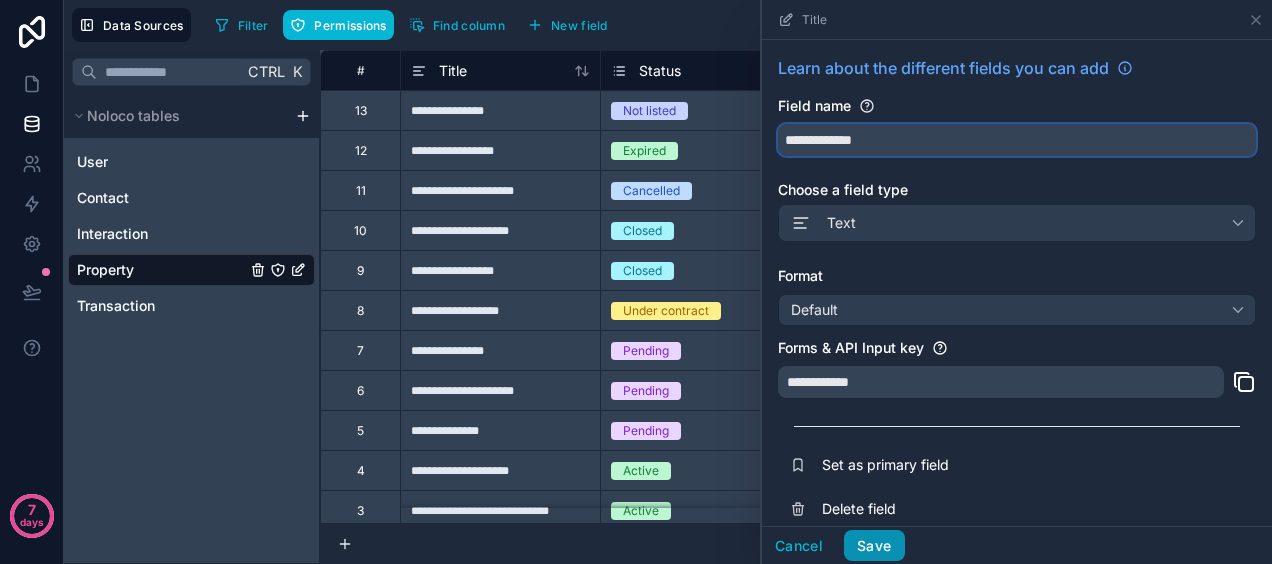 type on "**********" 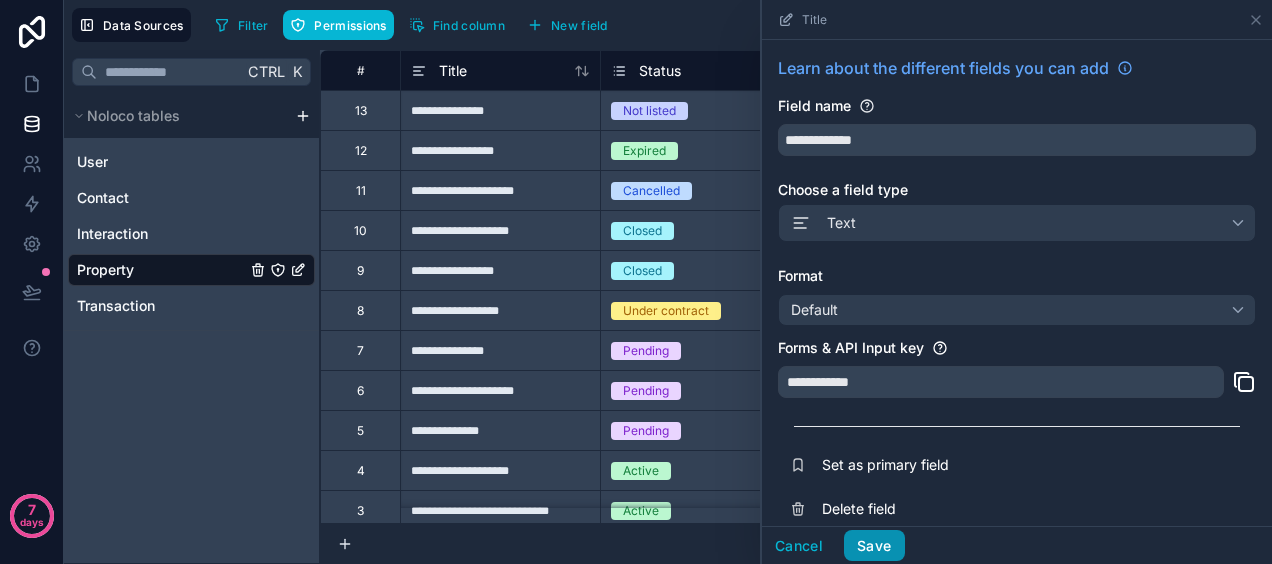 click on "Save" at bounding box center (874, 546) 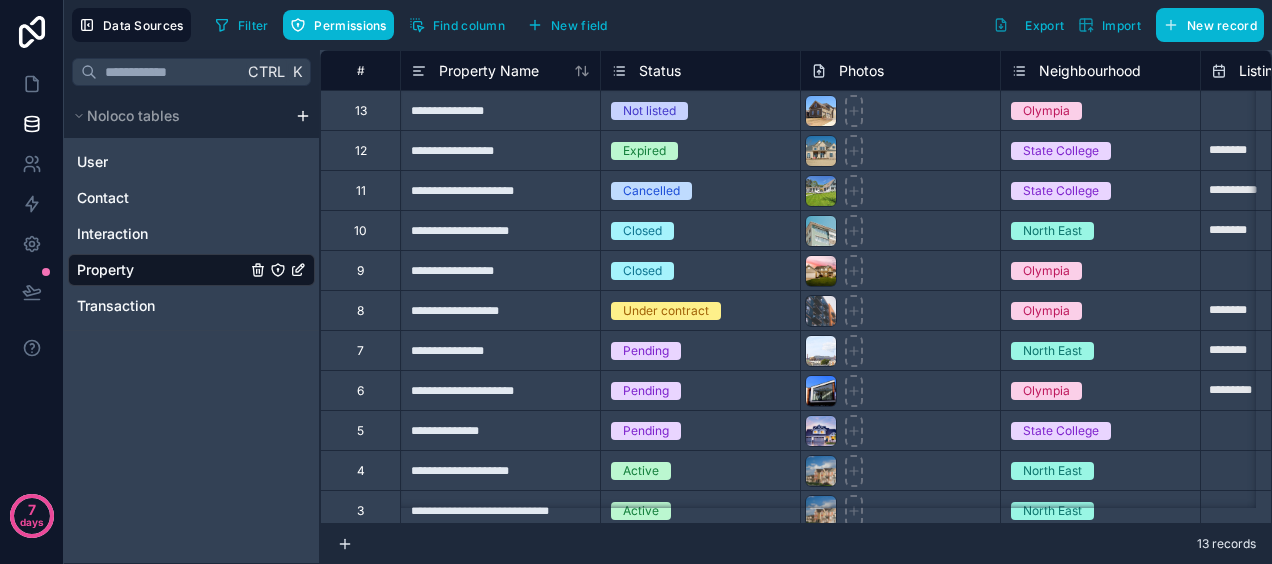 click on "**********" at bounding box center [500, 270] 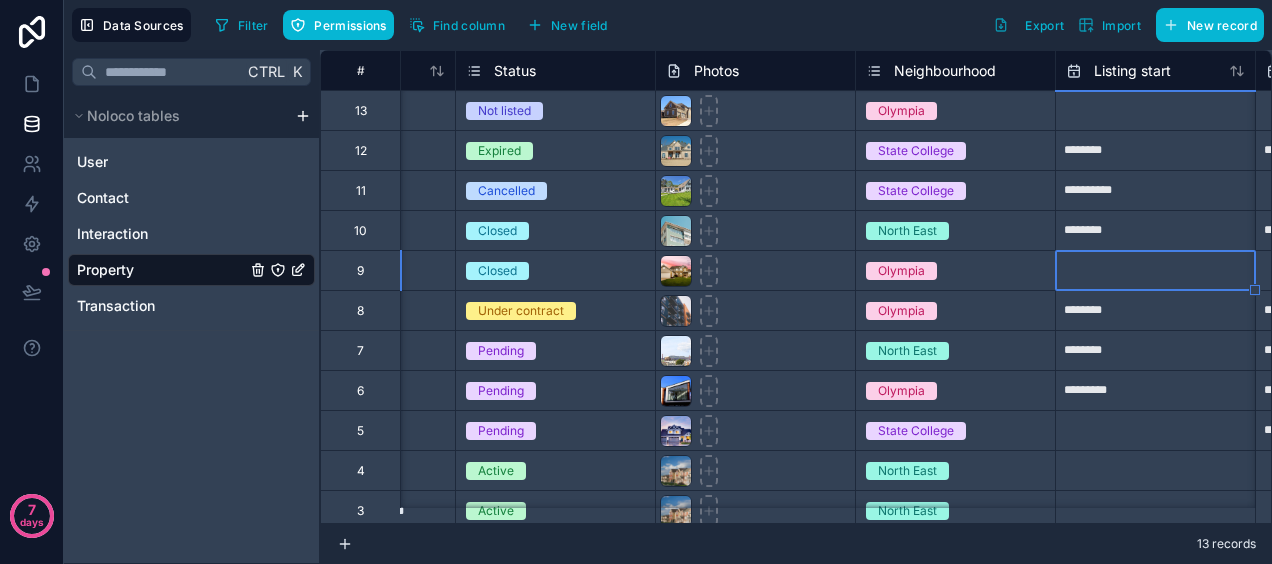 scroll, scrollTop: 0, scrollLeft: 345, axis: horizontal 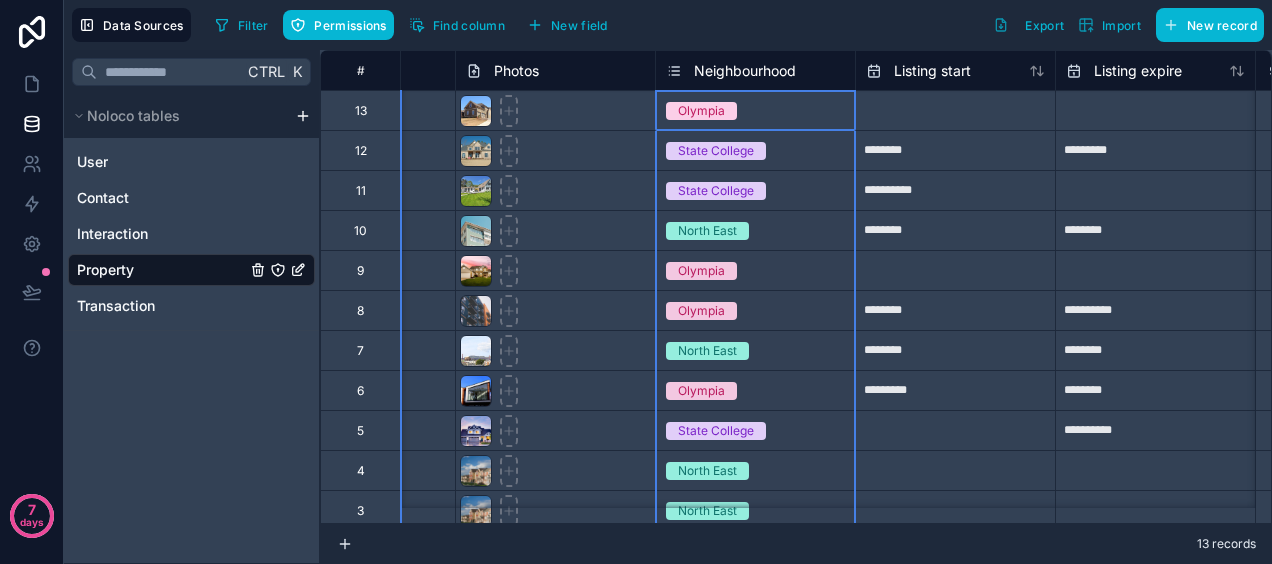 click on "Neighbourhood" at bounding box center (745, 71) 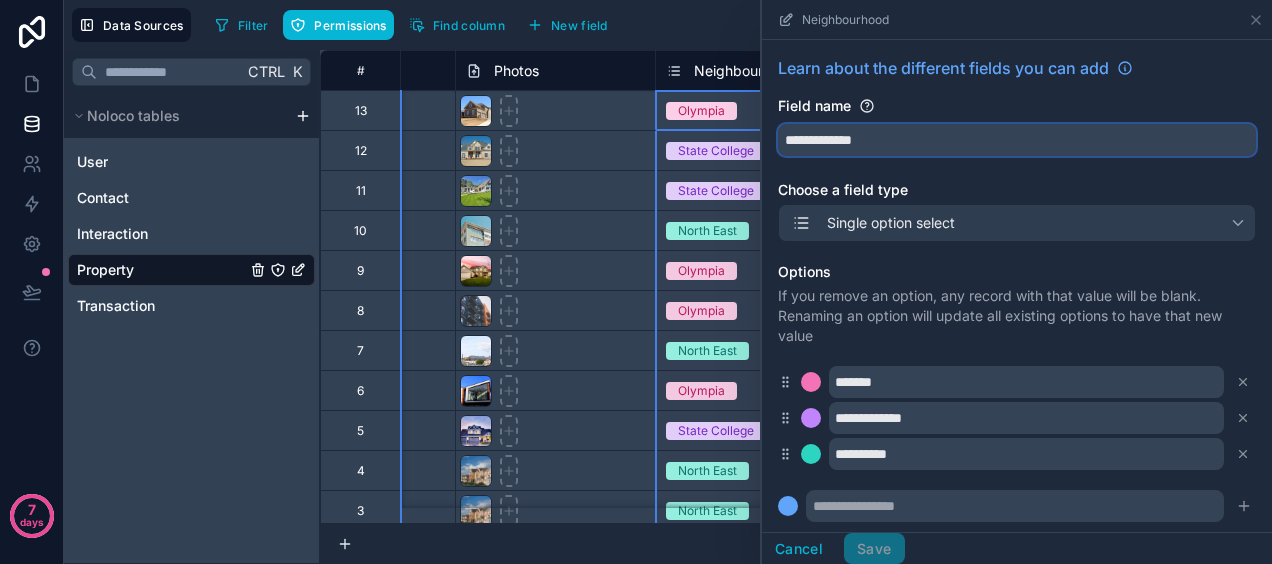 click on "**********" at bounding box center [1017, 140] 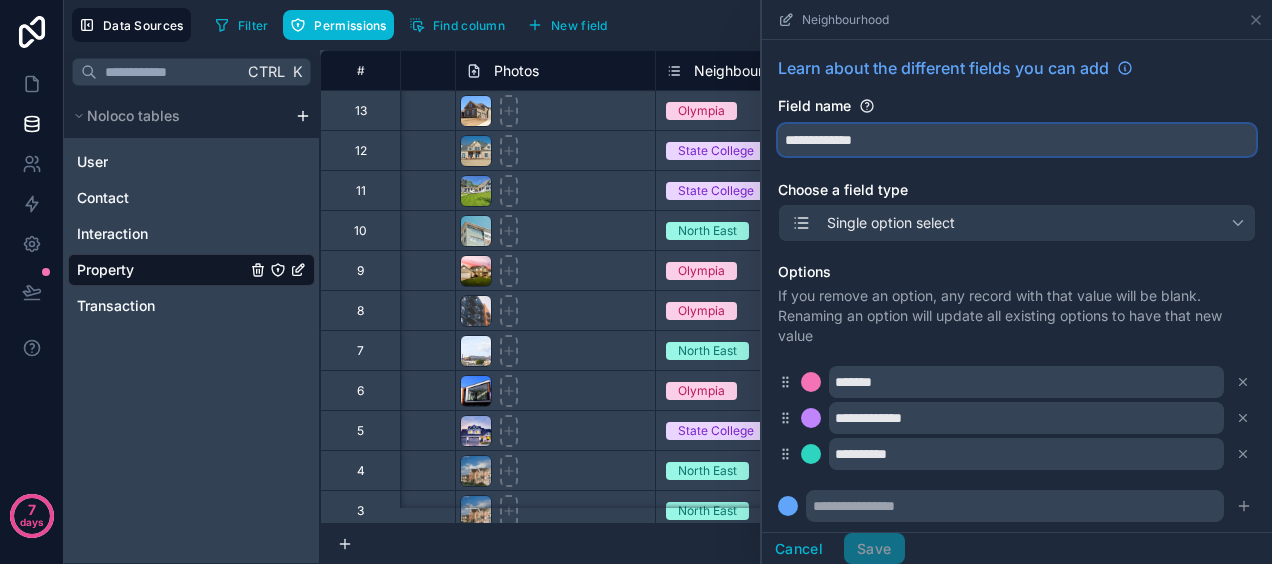 click on "**********" at bounding box center (1017, 140) 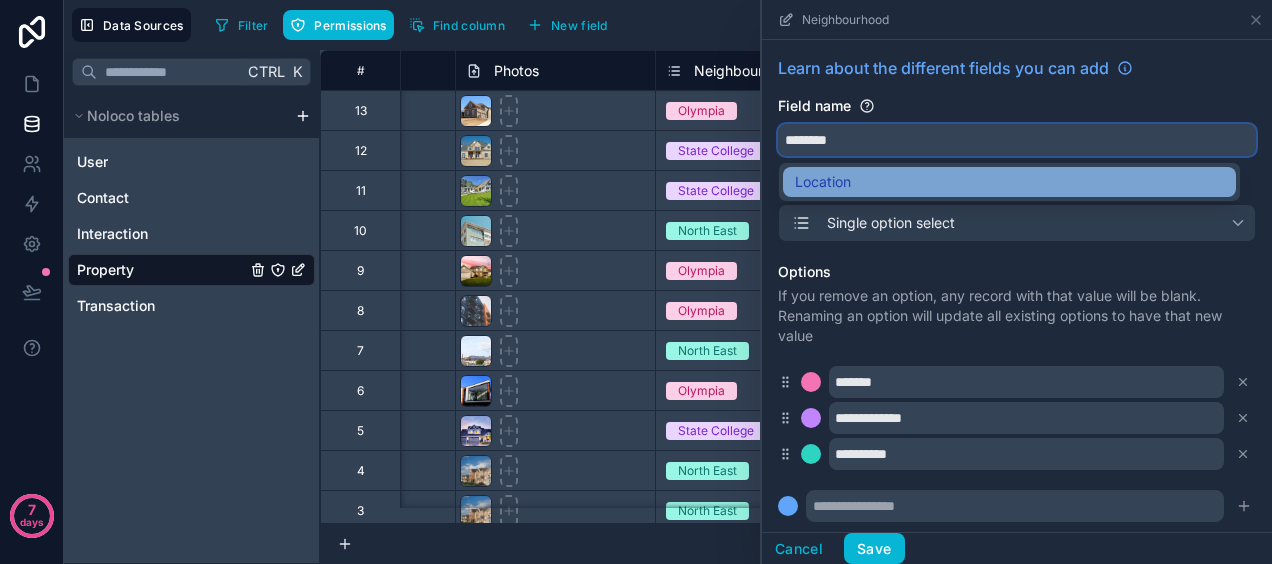 type on "********" 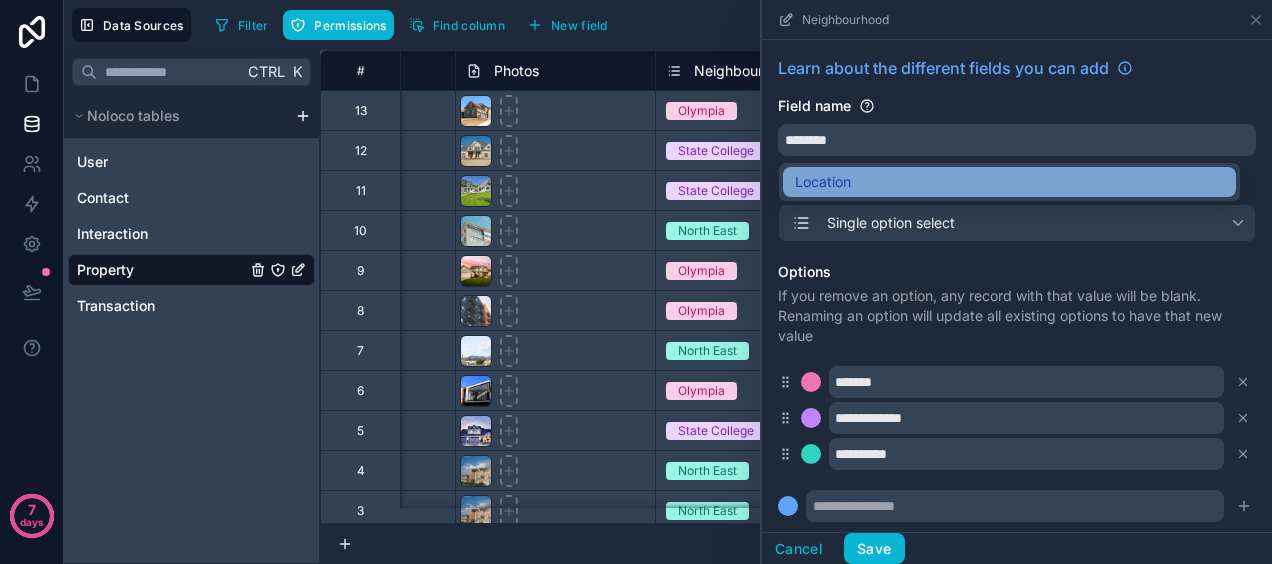 click on "Location" at bounding box center (823, 182) 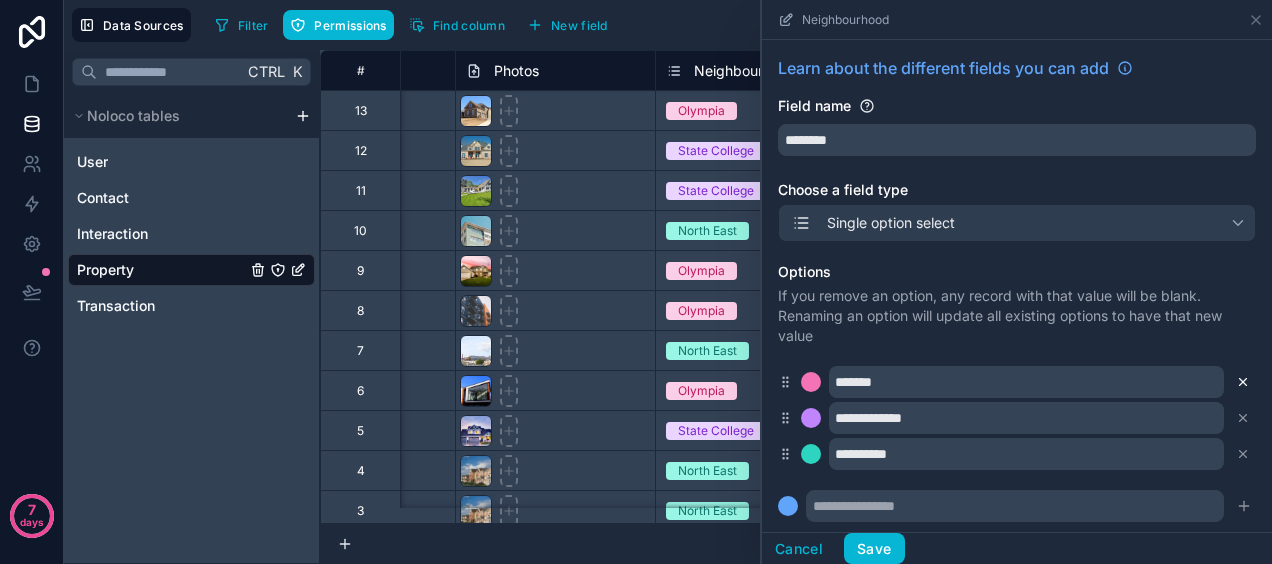 click 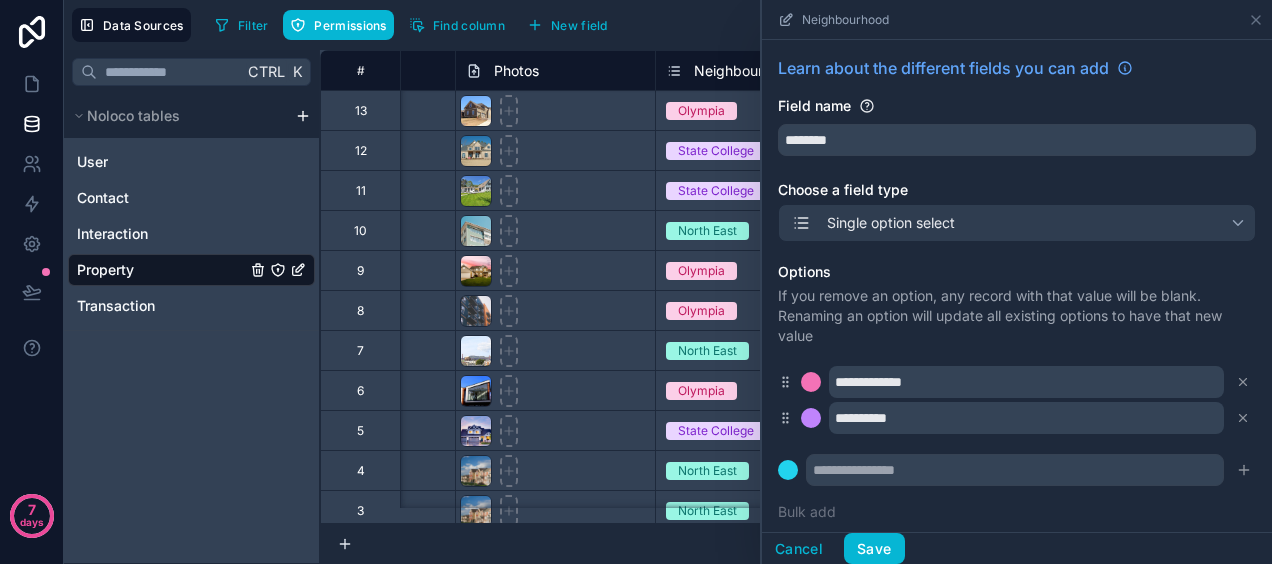 click 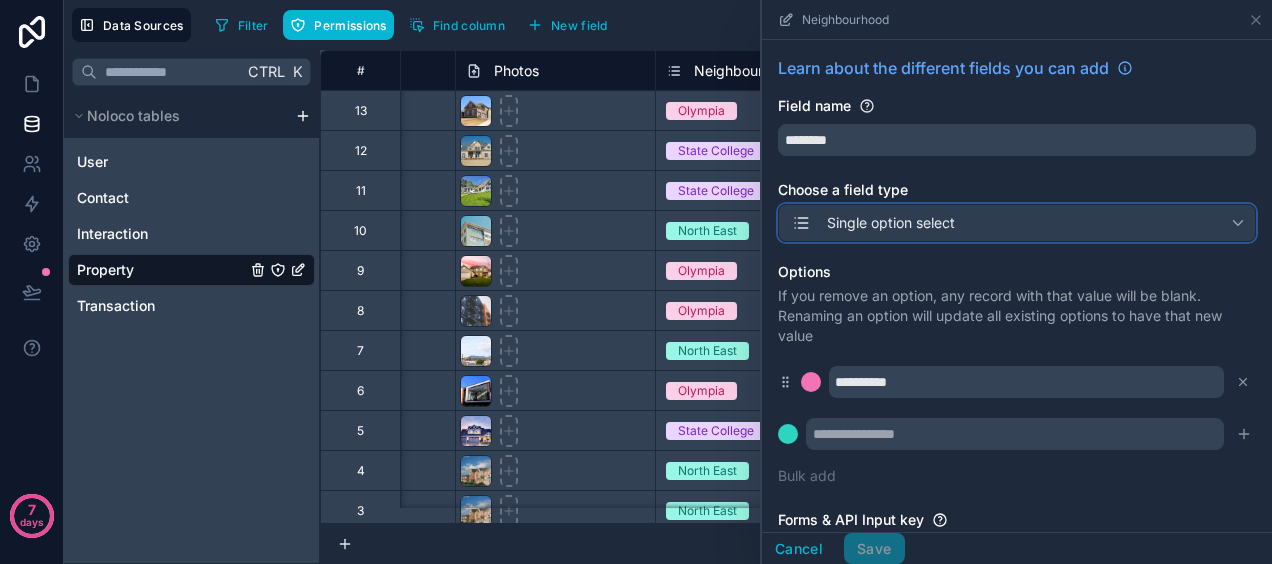 click on "Single option select" at bounding box center (1017, 223) 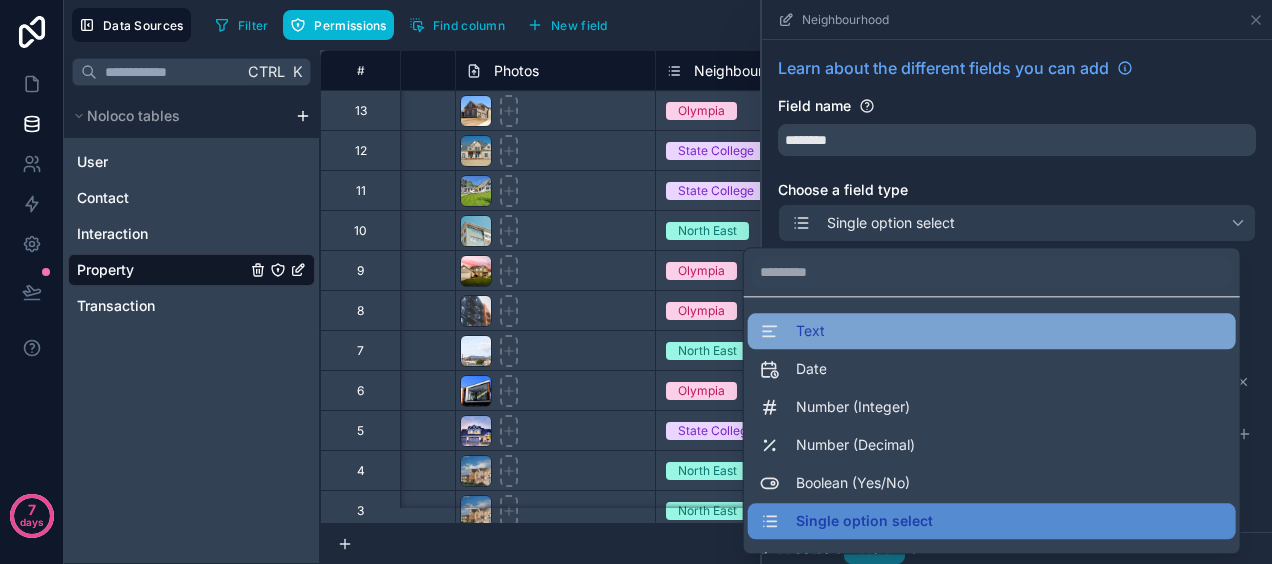 click on "Text" at bounding box center (992, 331) 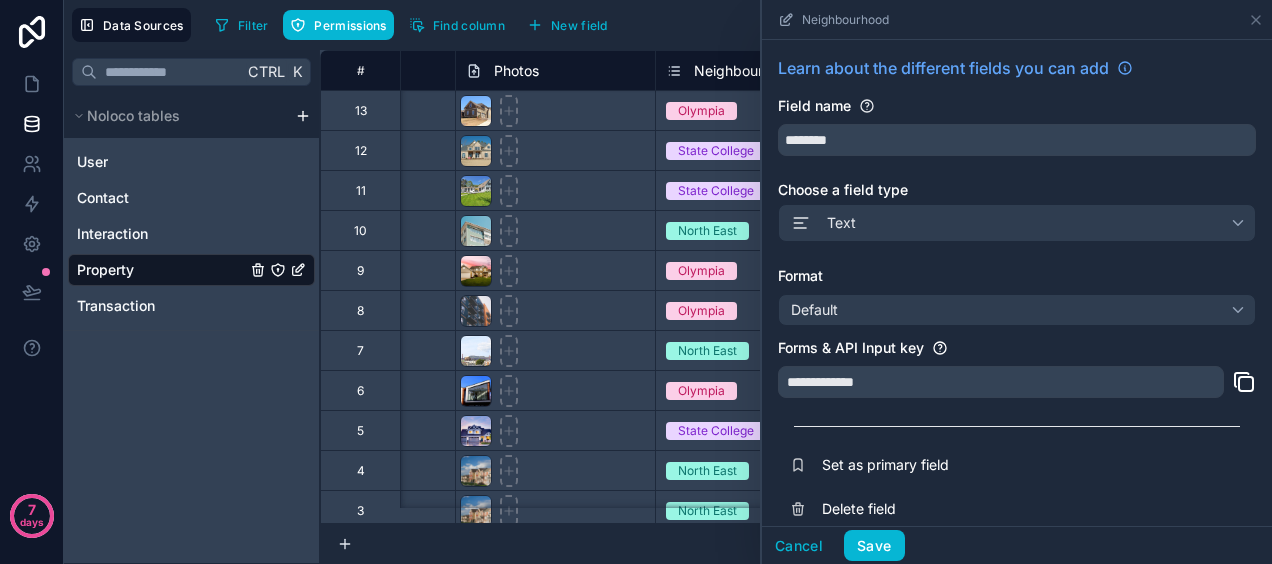 click on "**********" at bounding box center [1001, 382] 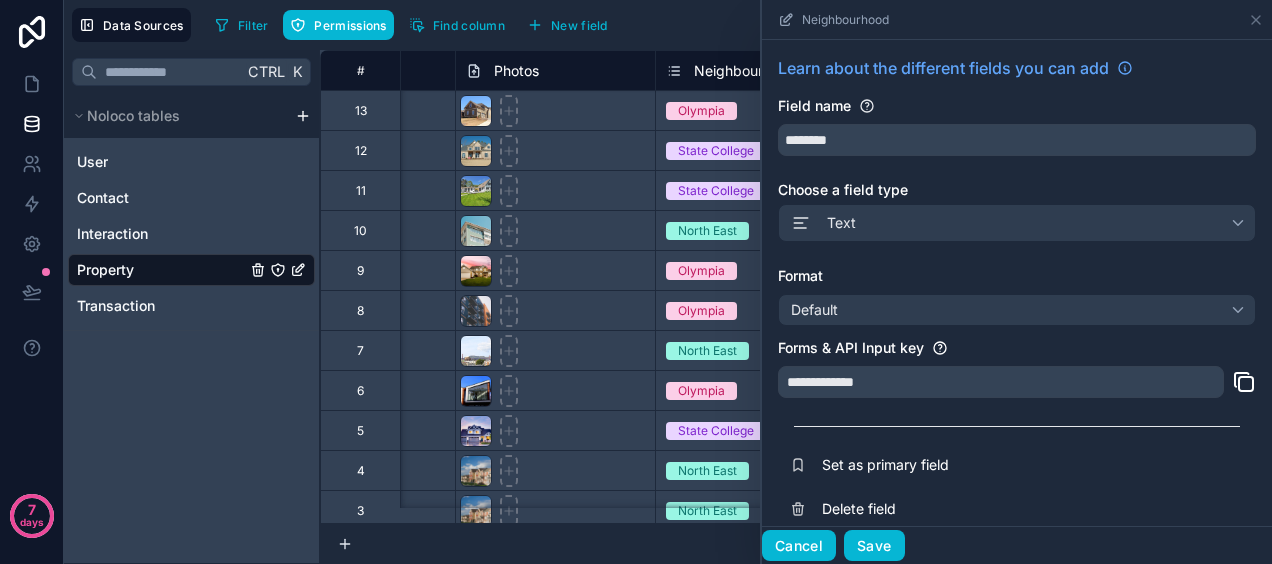 click on "Cancel" at bounding box center (799, 546) 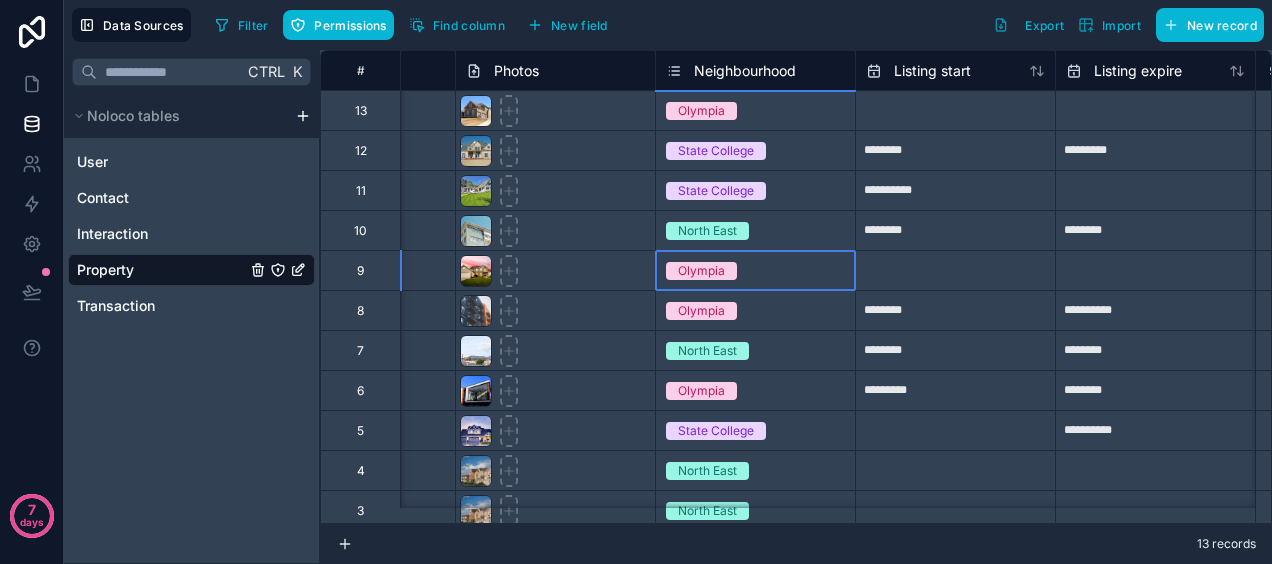 click on "Olympia" at bounding box center [701, 271] 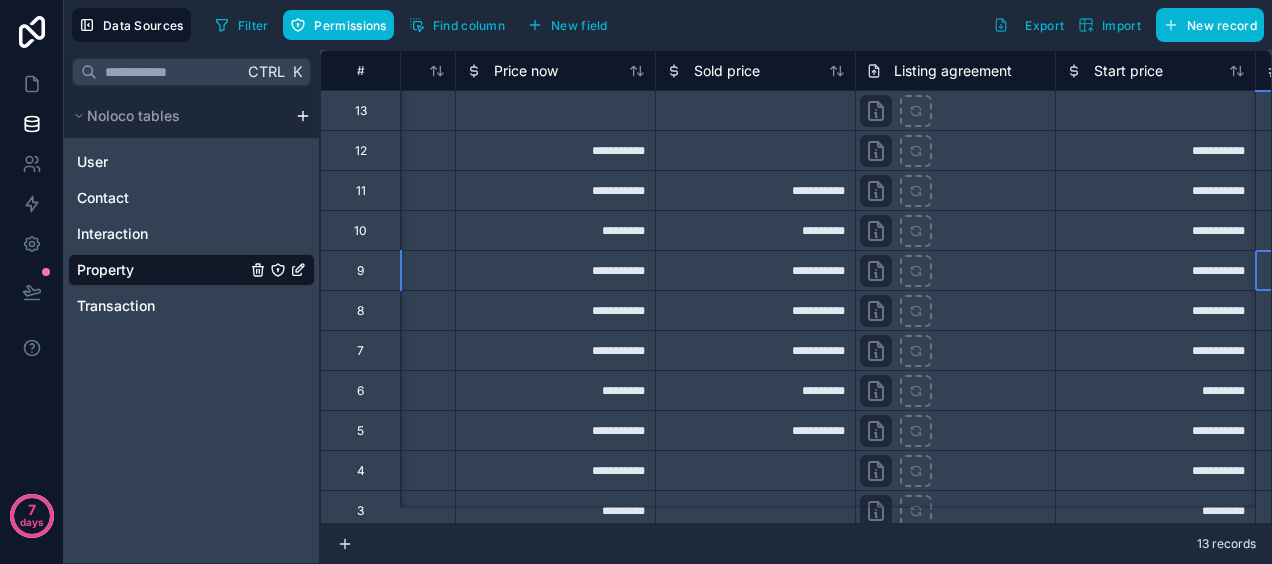 scroll, scrollTop: 0, scrollLeft: 1345, axis: horizontal 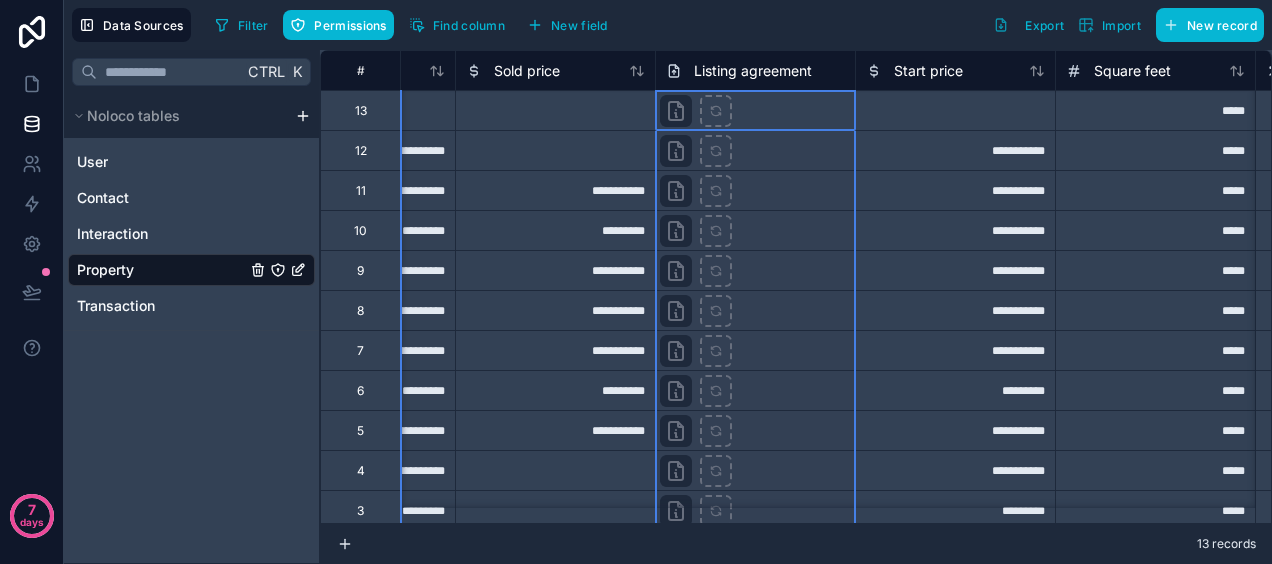 click on "Listing agreement" at bounding box center [753, 71] 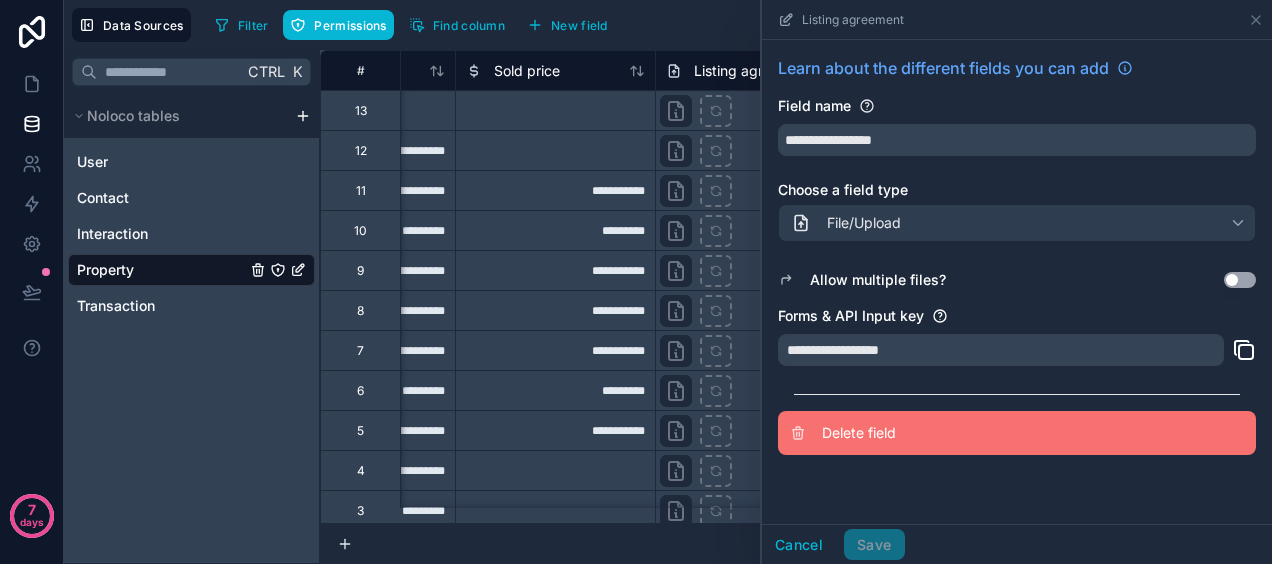 click on "Delete field" at bounding box center [966, 433] 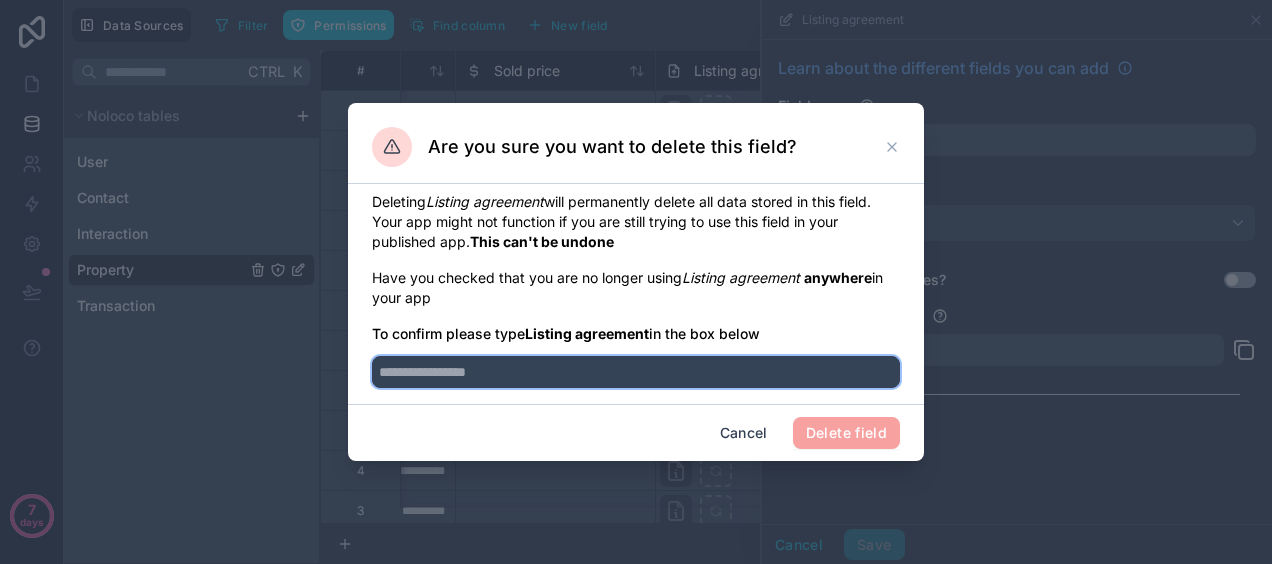 click at bounding box center [636, 372] 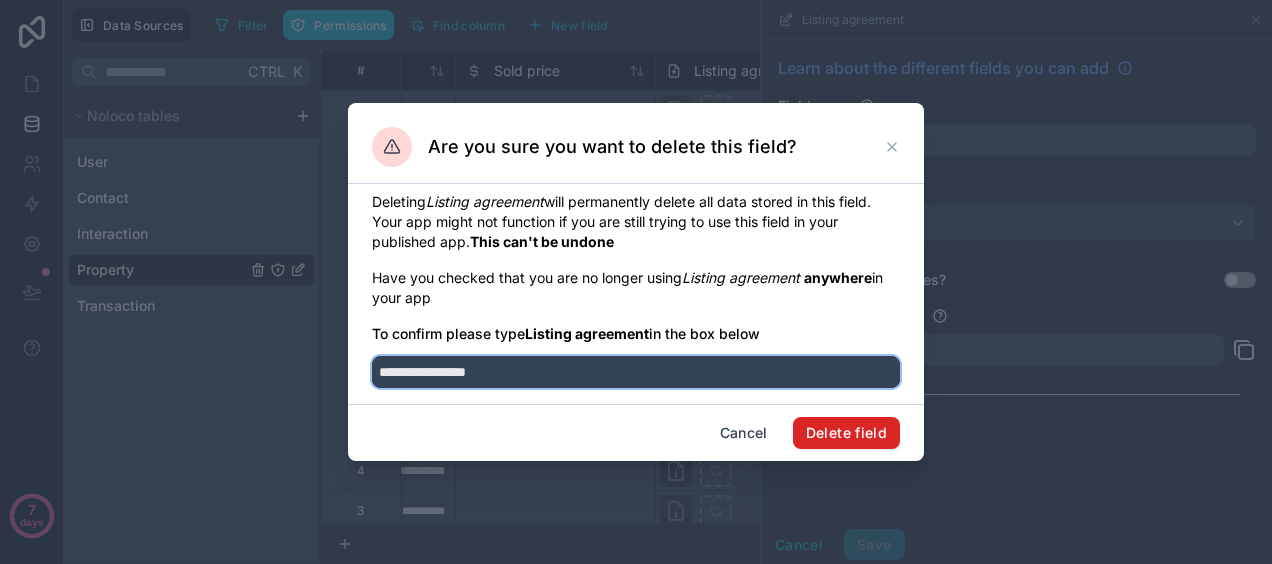 type on "**********" 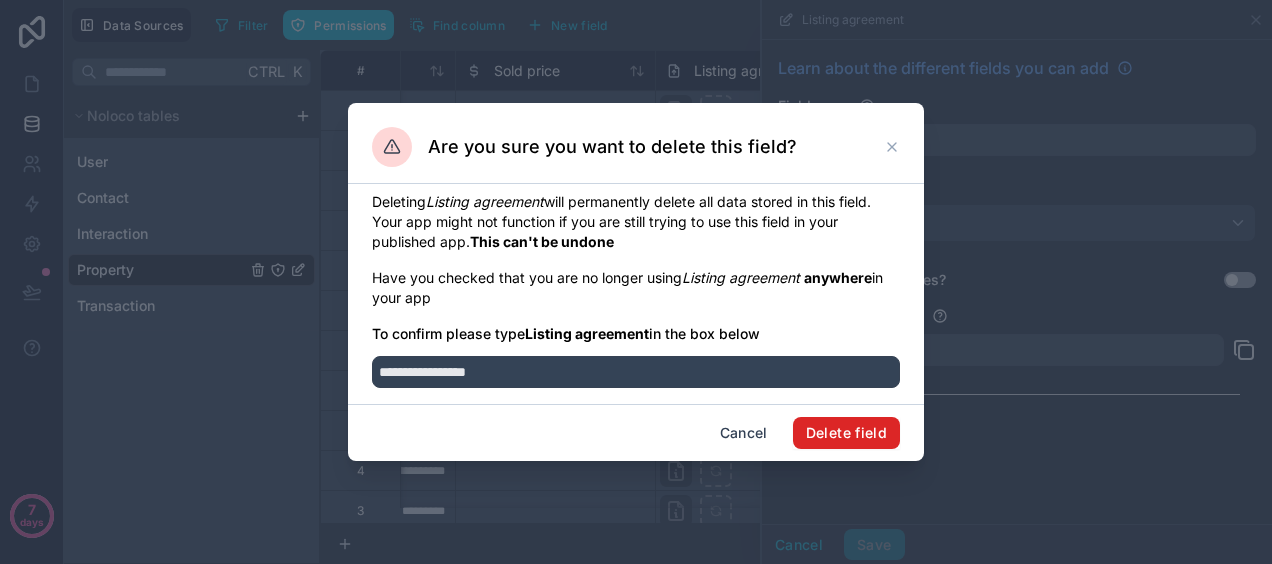click on "Delete field" at bounding box center [846, 433] 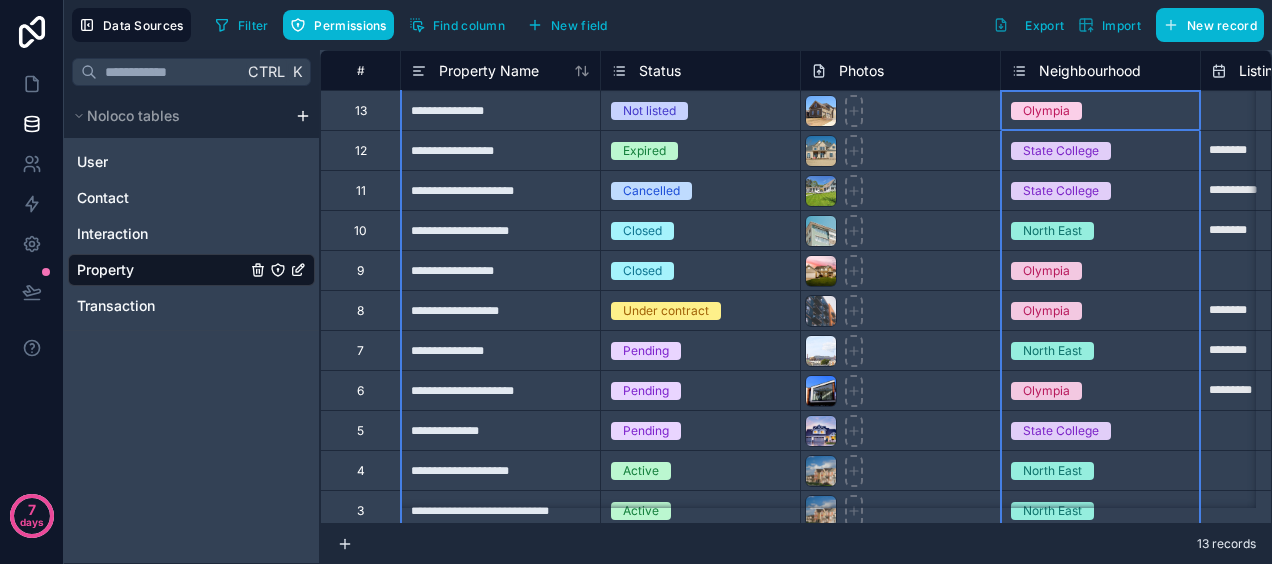 click on "Neighbourhood" at bounding box center (1090, 71) 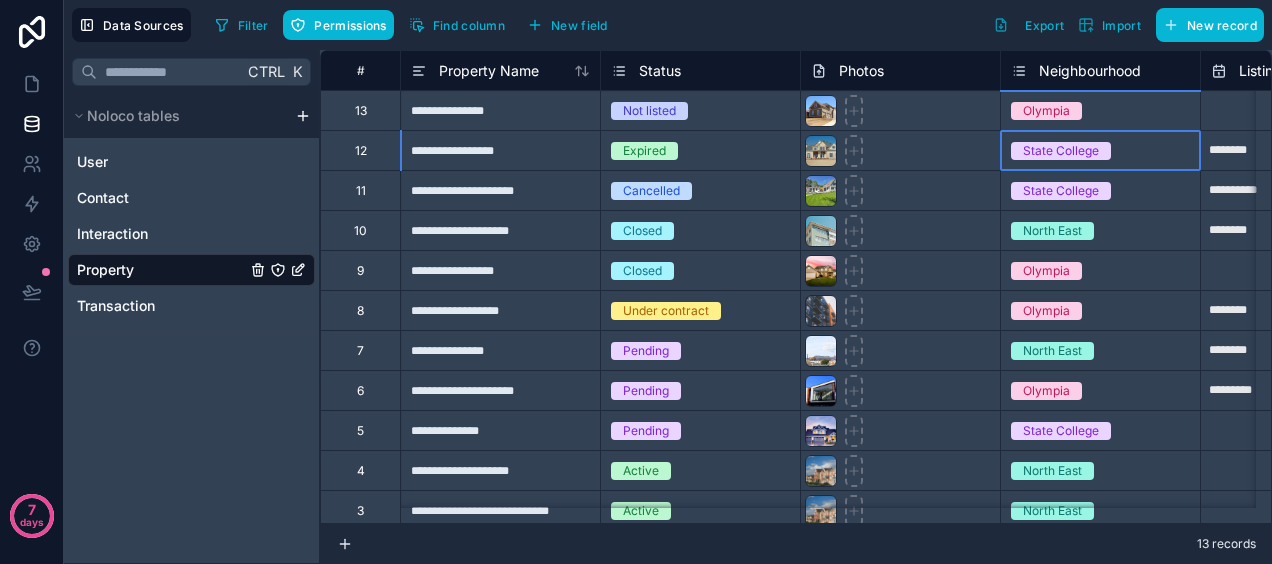 click on "State College" at bounding box center (1100, 150) 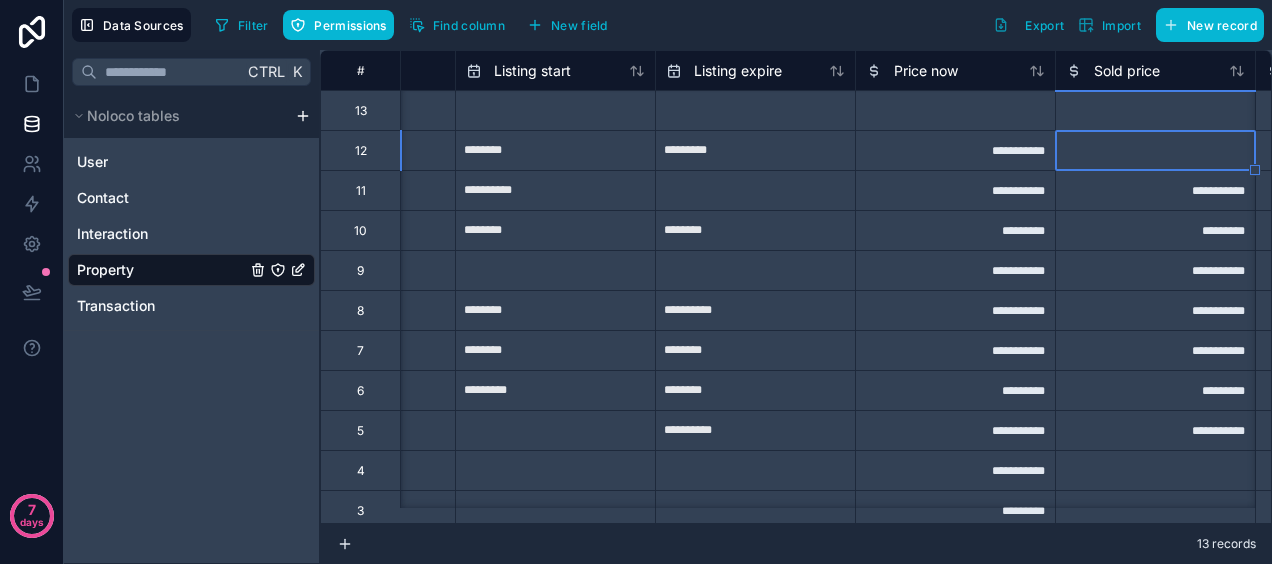 scroll, scrollTop: 0, scrollLeft: 945, axis: horizontal 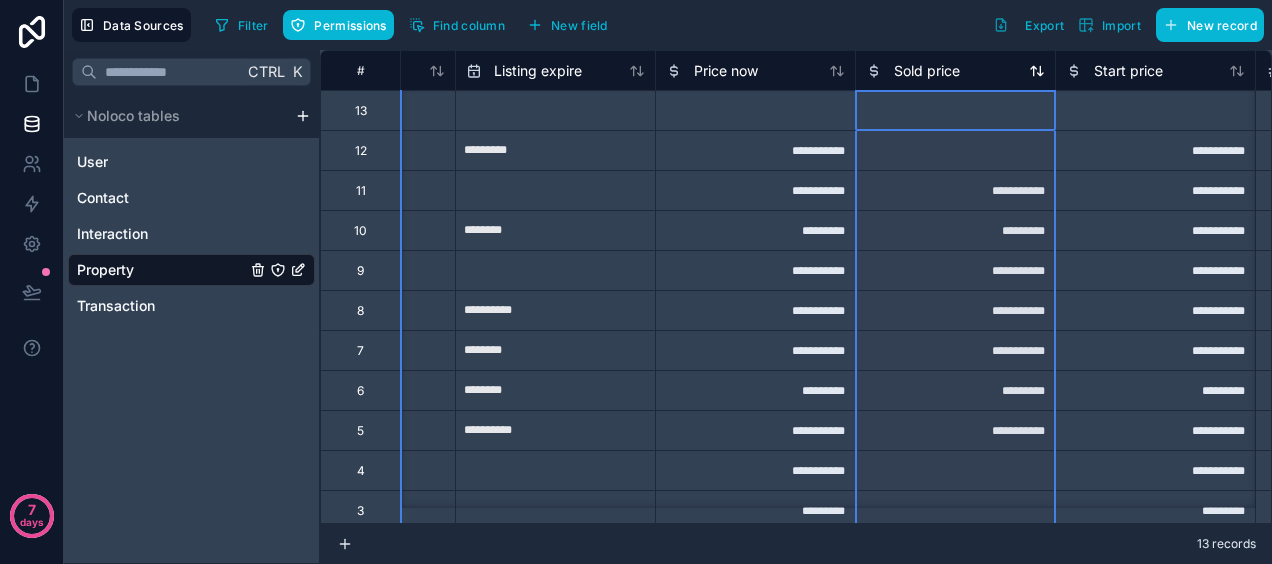 click on "Sold price" at bounding box center [927, 71] 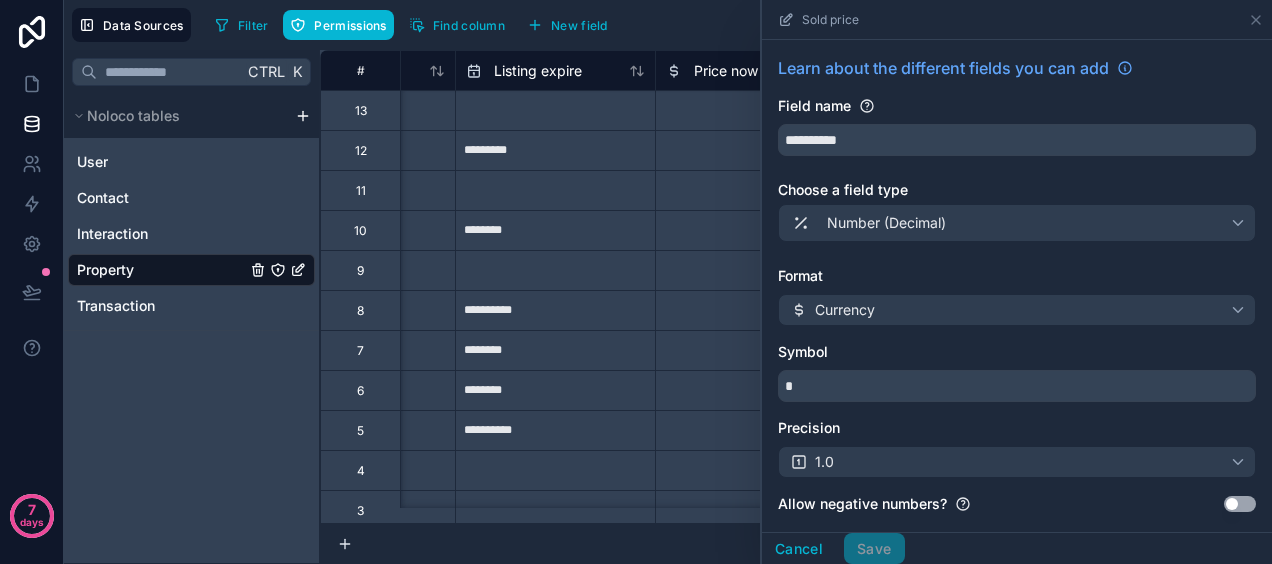 scroll, scrollTop: 217, scrollLeft: 0, axis: vertical 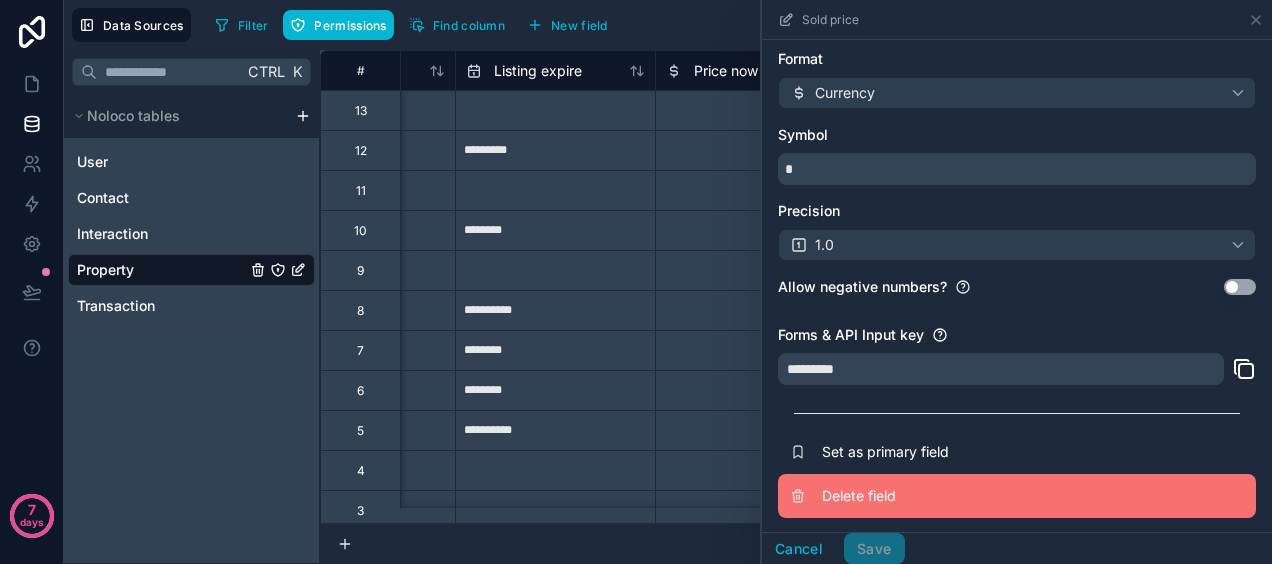 click on "Delete field" at bounding box center (1017, 496) 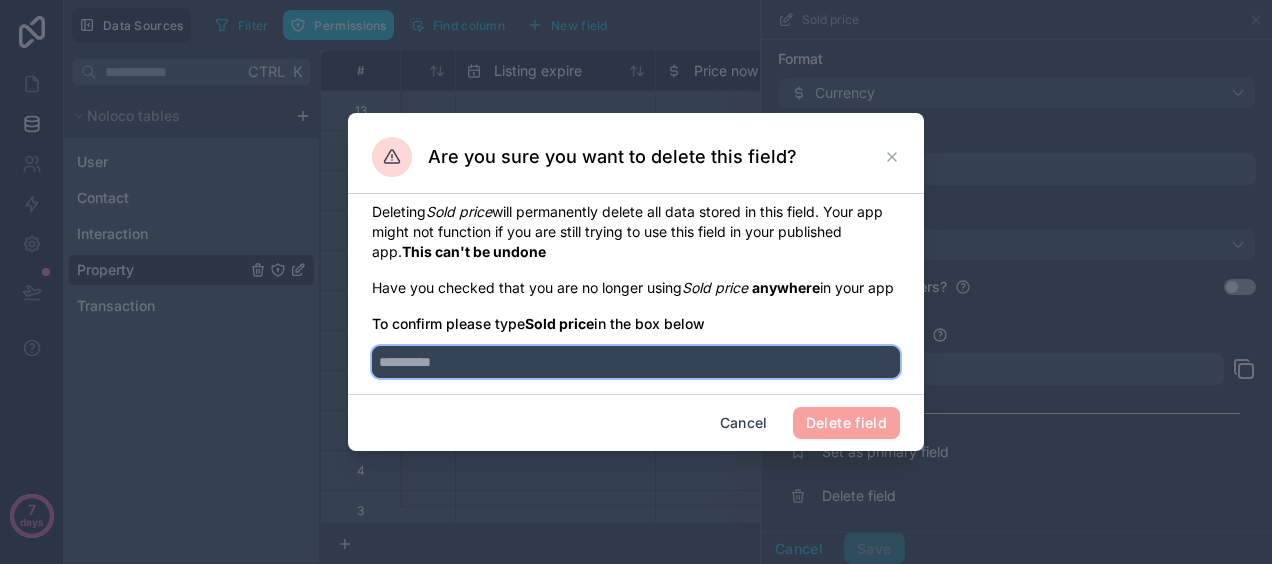 click at bounding box center [636, 362] 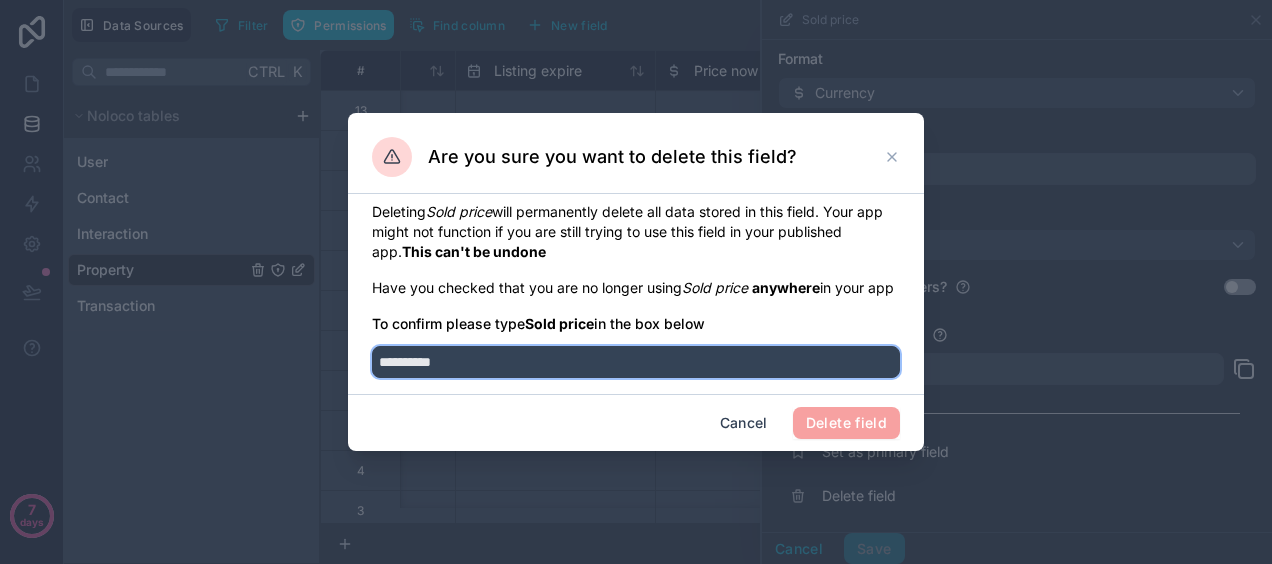click on "**********" at bounding box center (636, 362) 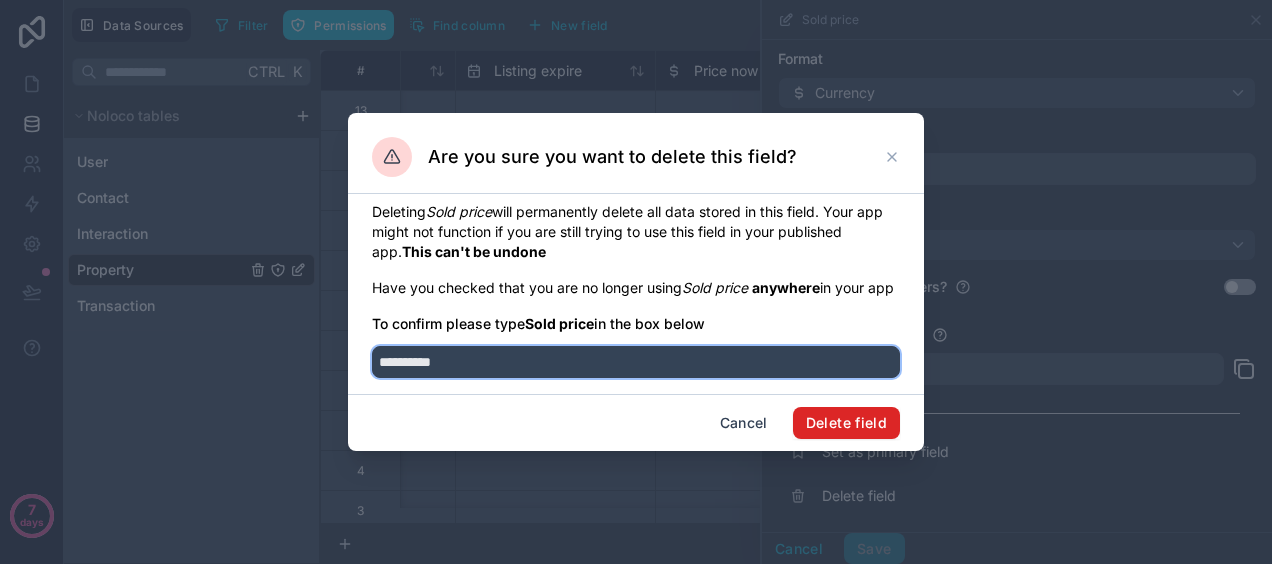 type on "**********" 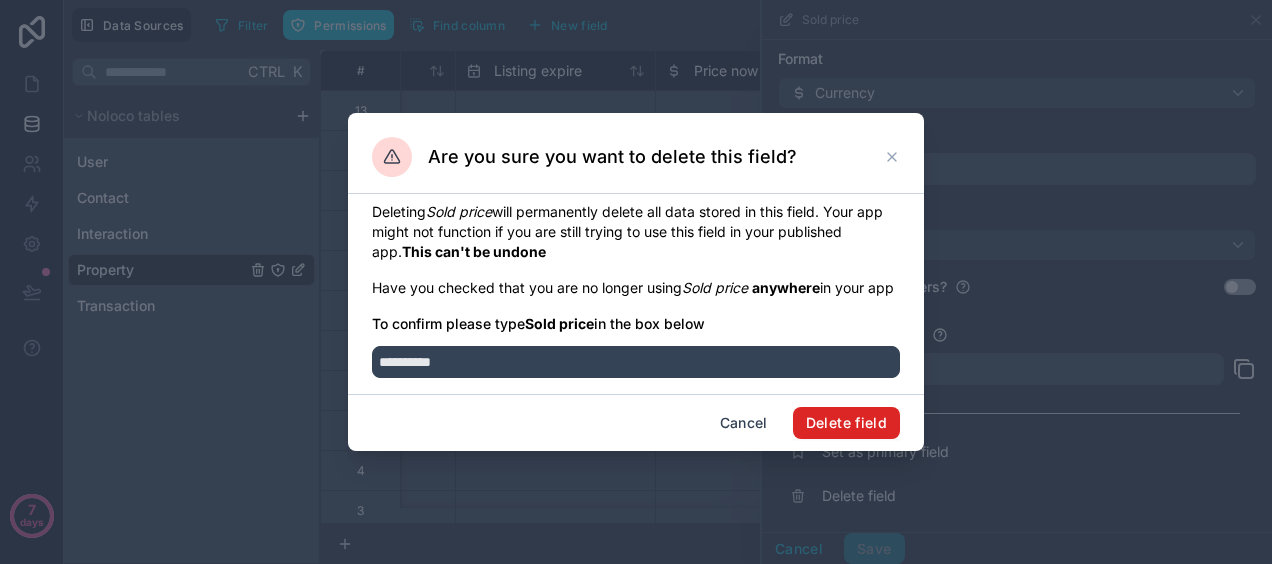 click on "Delete field" at bounding box center (846, 423) 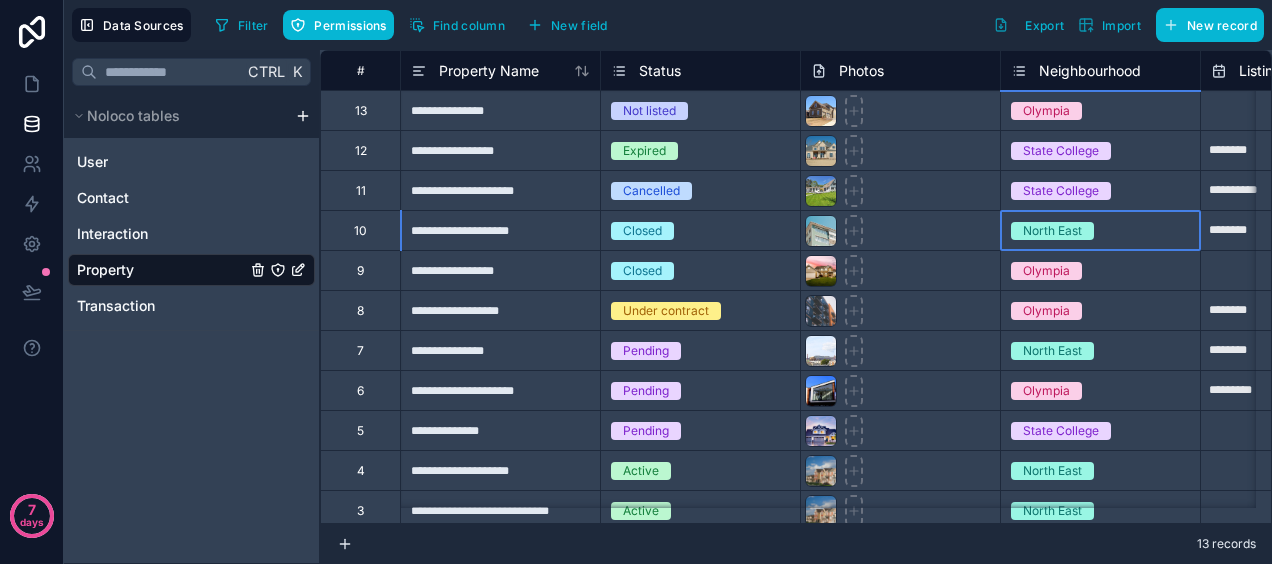 click on "North East" at bounding box center [1100, 230] 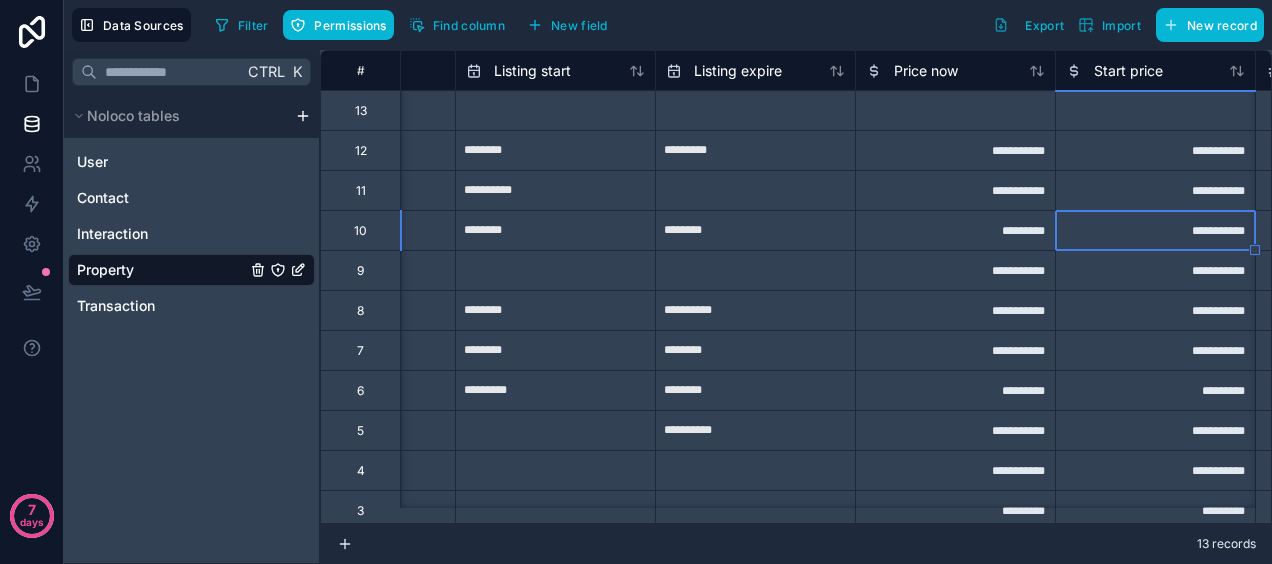 scroll, scrollTop: 0, scrollLeft: 945, axis: horizontal 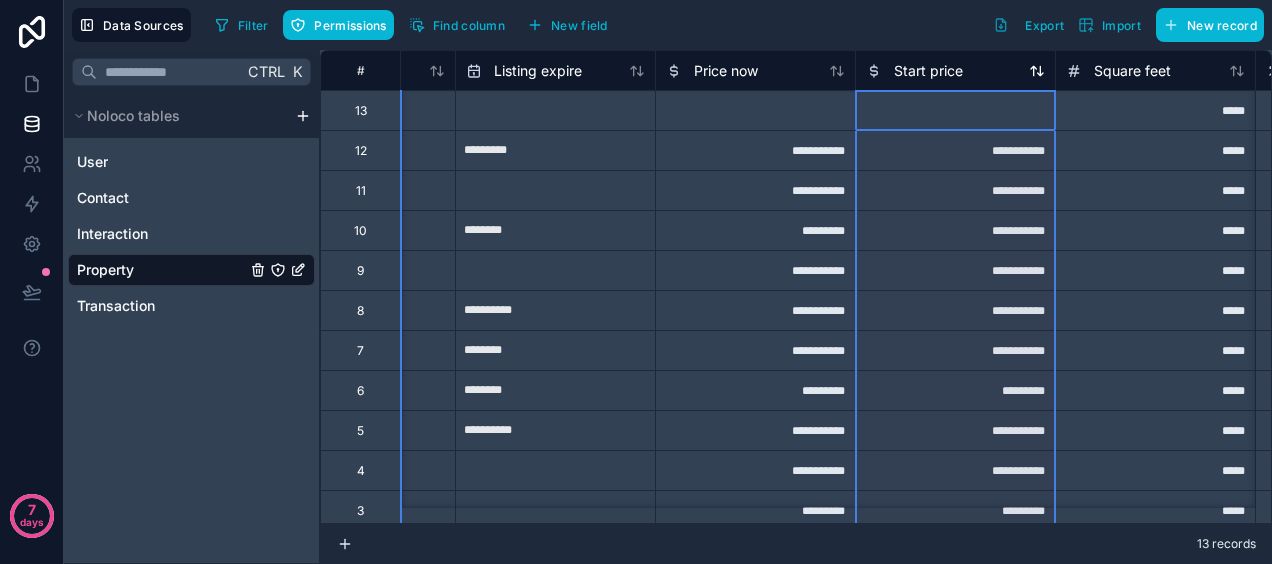 click on "Start price" at bounding box center [928, 71] 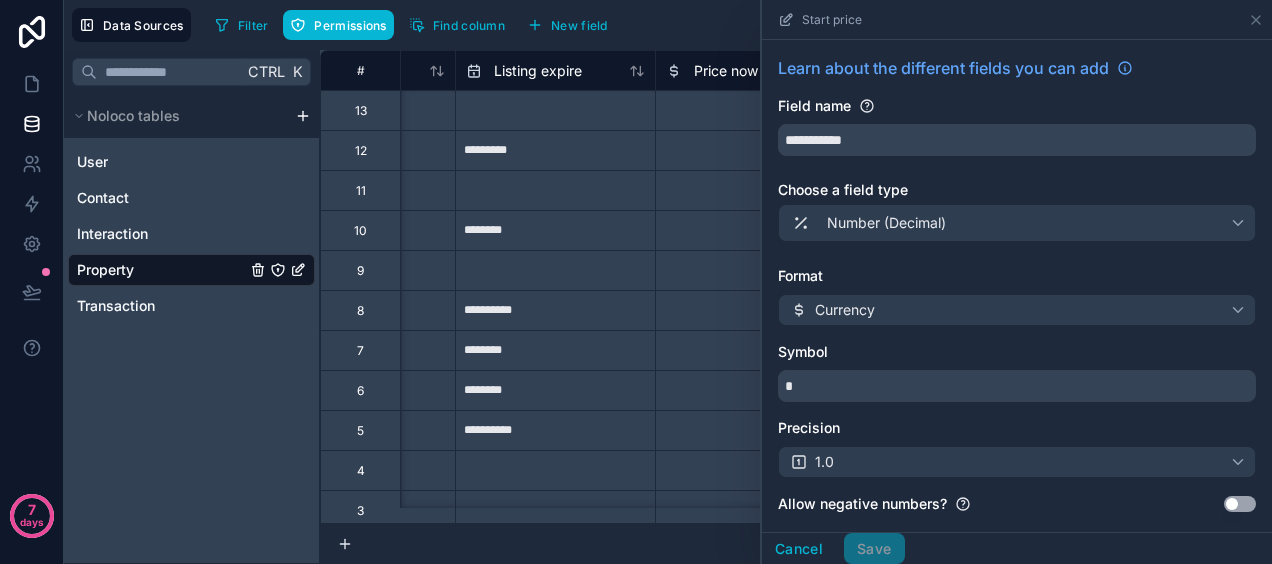 scroll, scrollTop: 217, scrollLeft: 0, axis: vertical 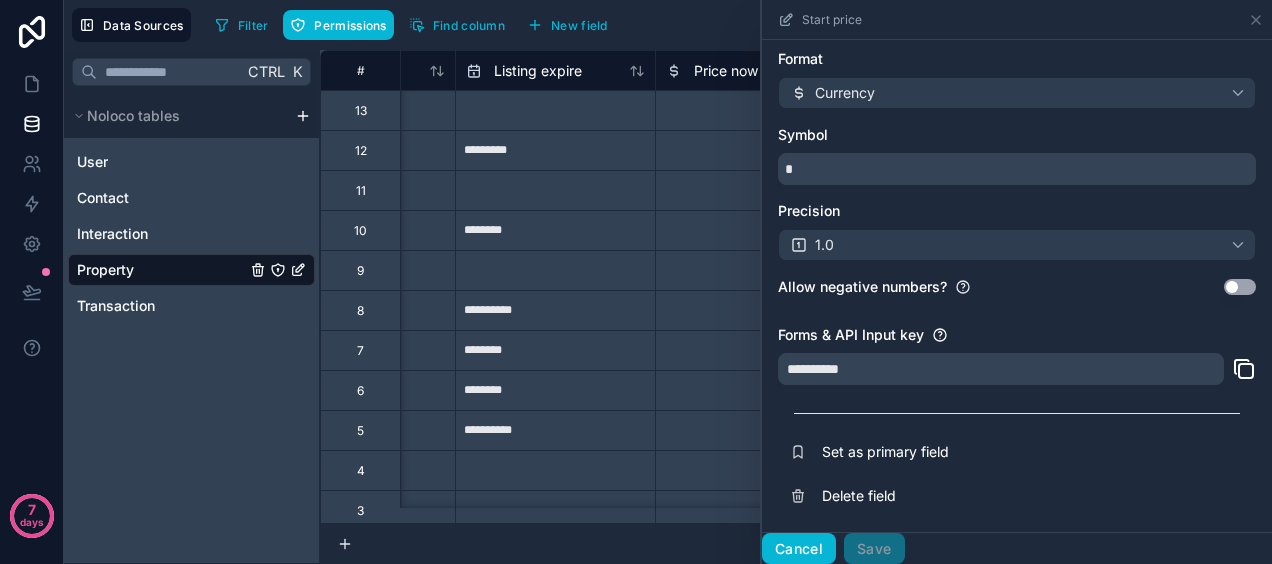 click on "Cancel" at bounding box center [799, 549] 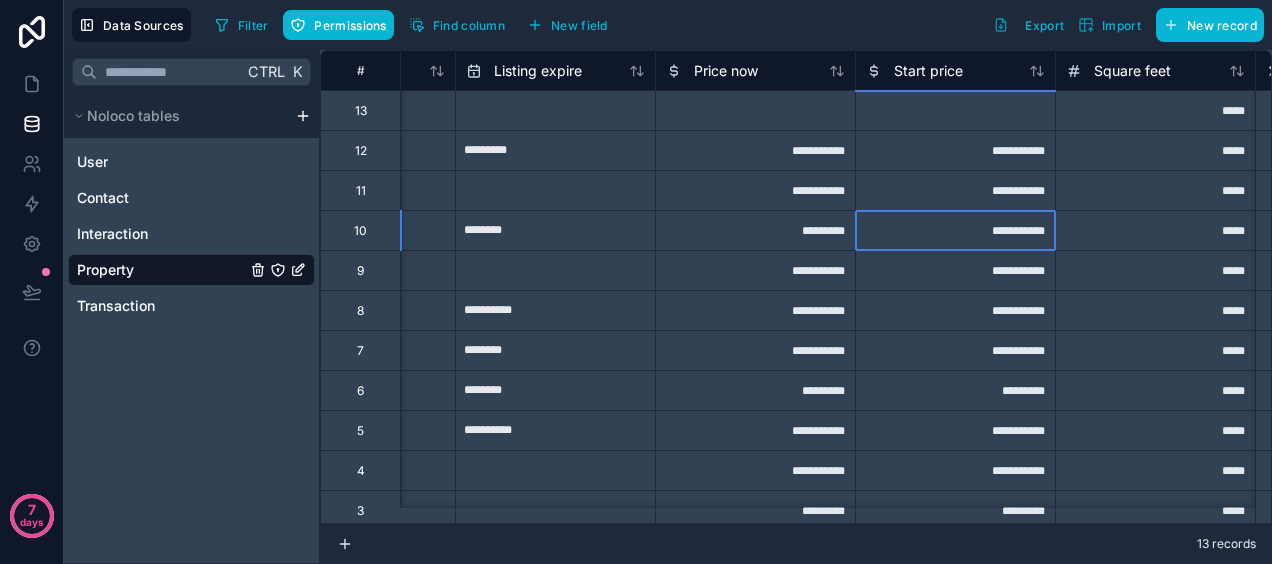 click on "**********" at bounding box center (955, 230) 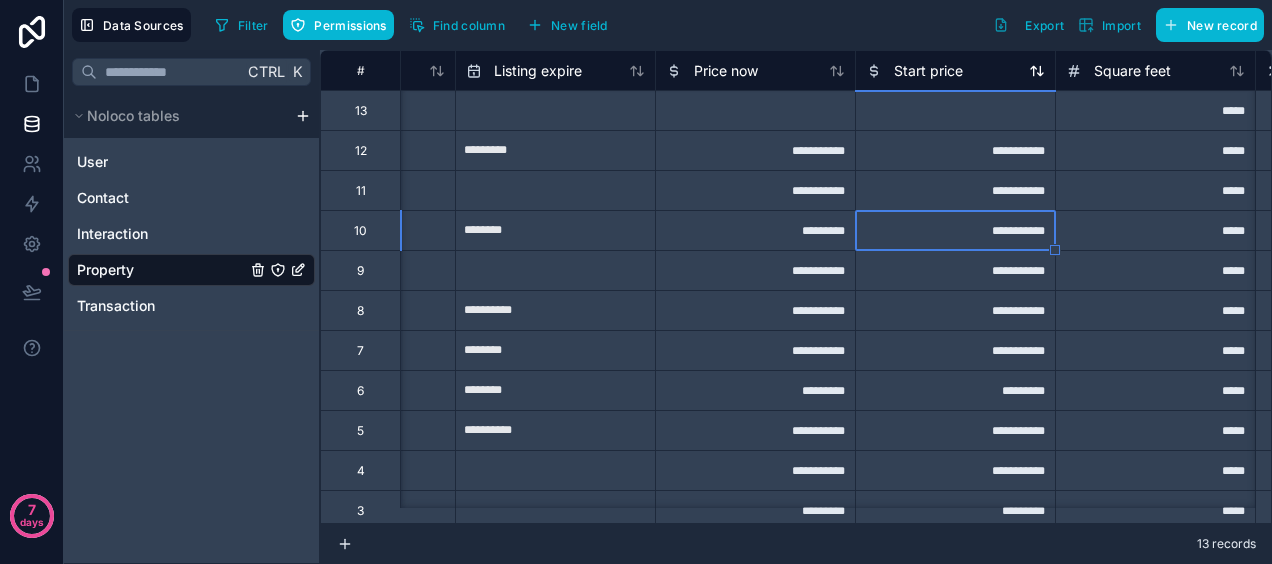 click on "Start price" at bounding box center (928, 71) 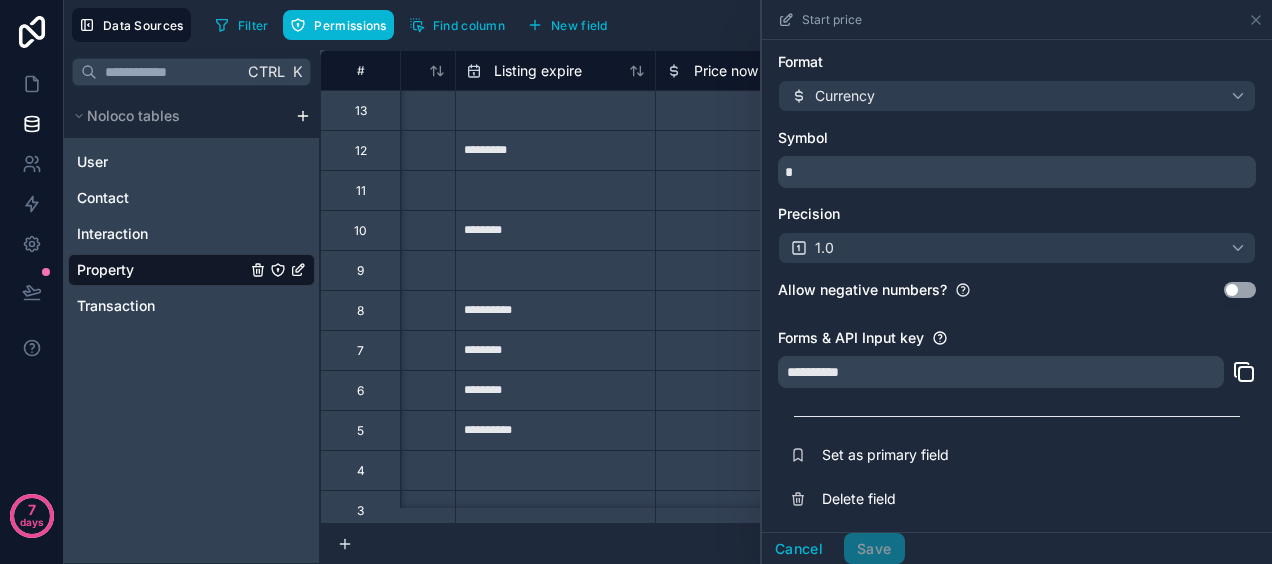 scroll, scrollTop: 217, scrollLeft: 0, axis: vertical 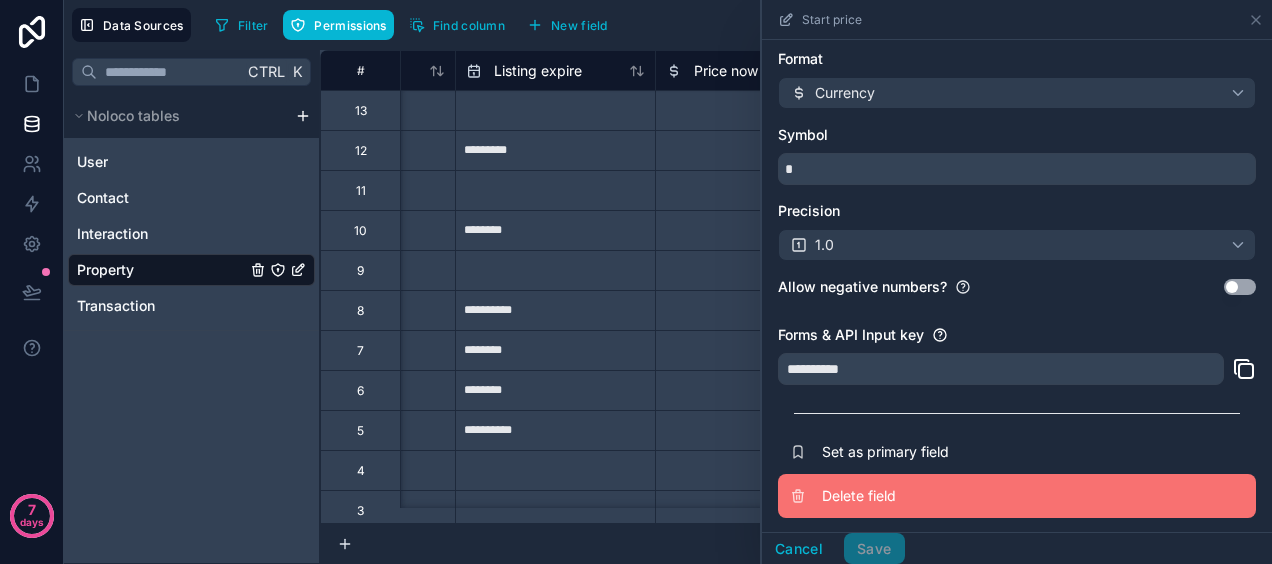 click on "Delete field" at bounding box center [1017, 496] 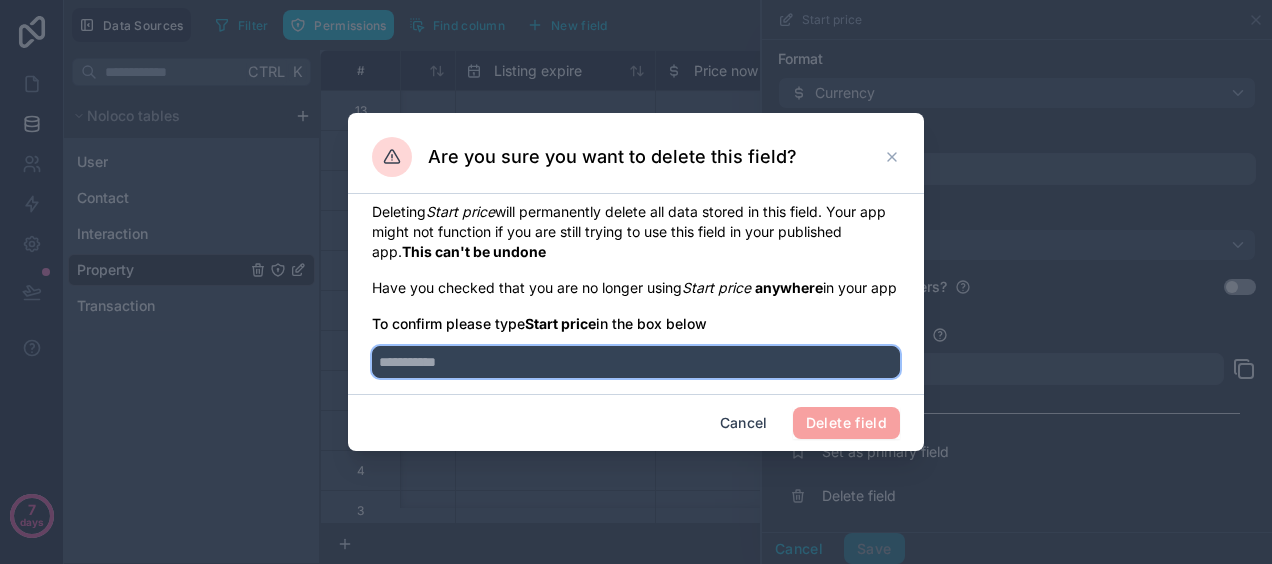 click at bounding box center [636, 362] 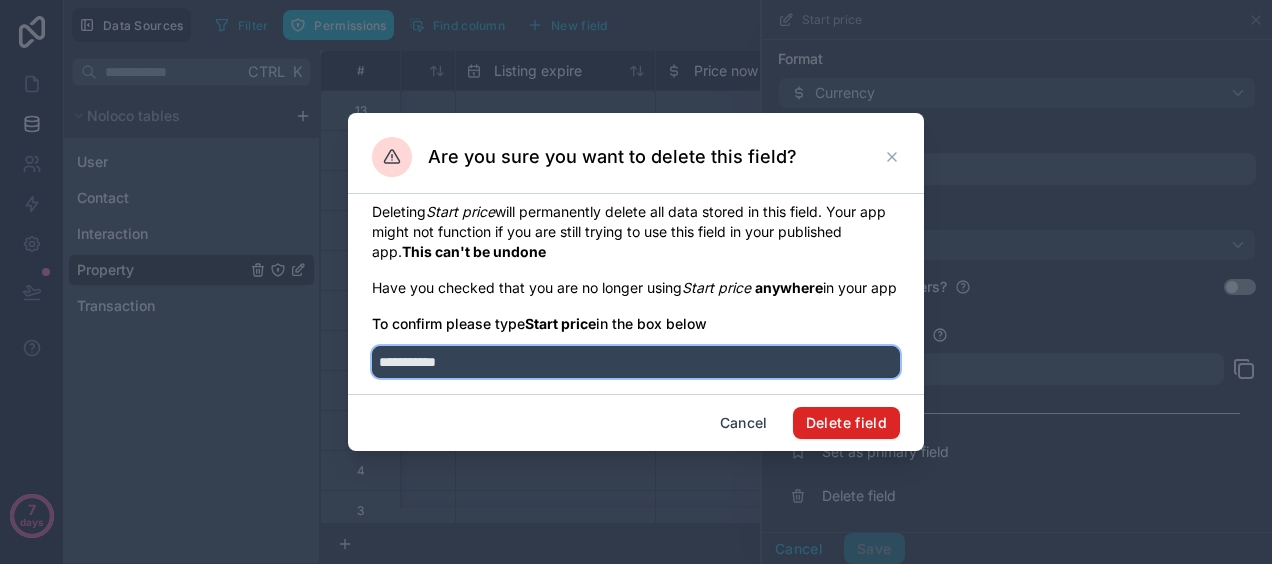 type on "**********" 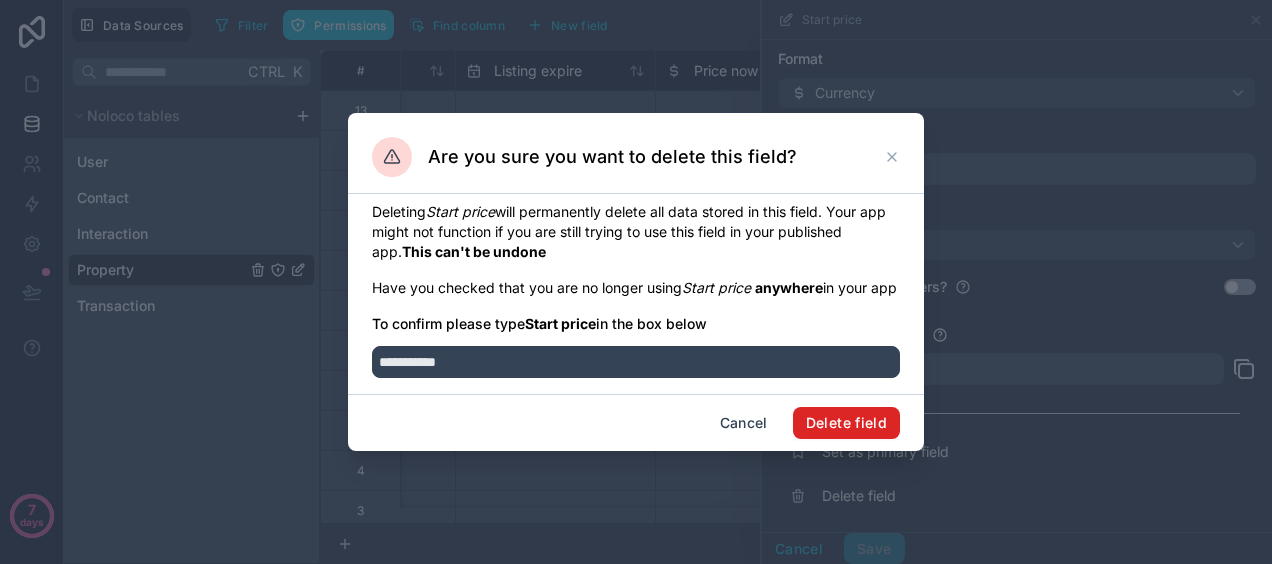 click on "Delete field" at bounding box center (846, 423) 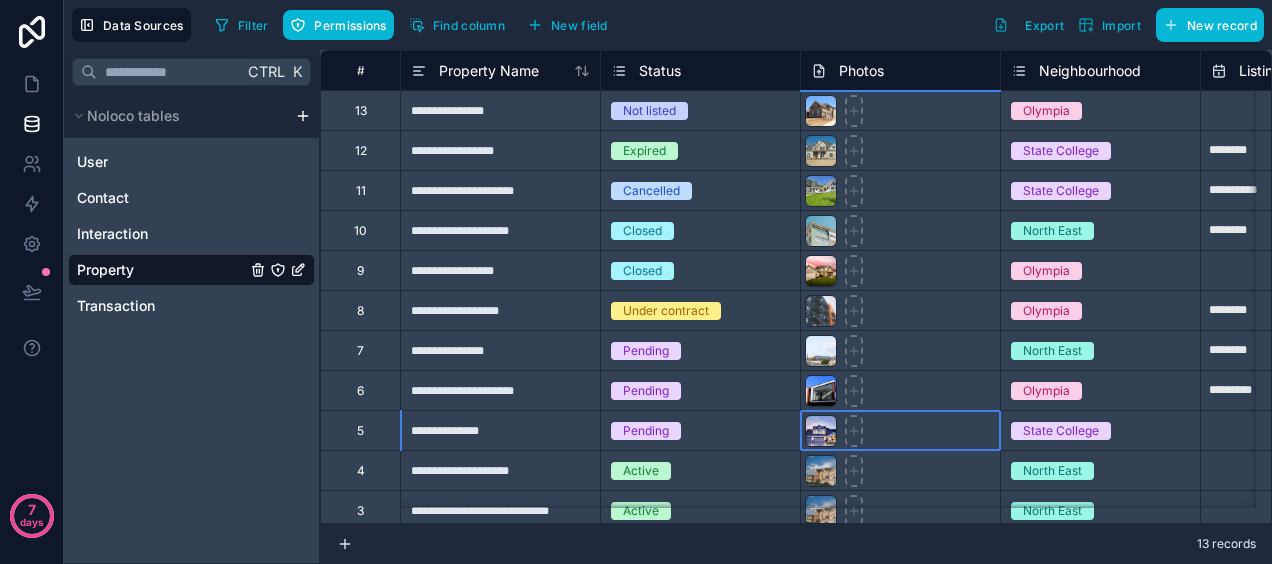 click at bounding box center (900, 430) 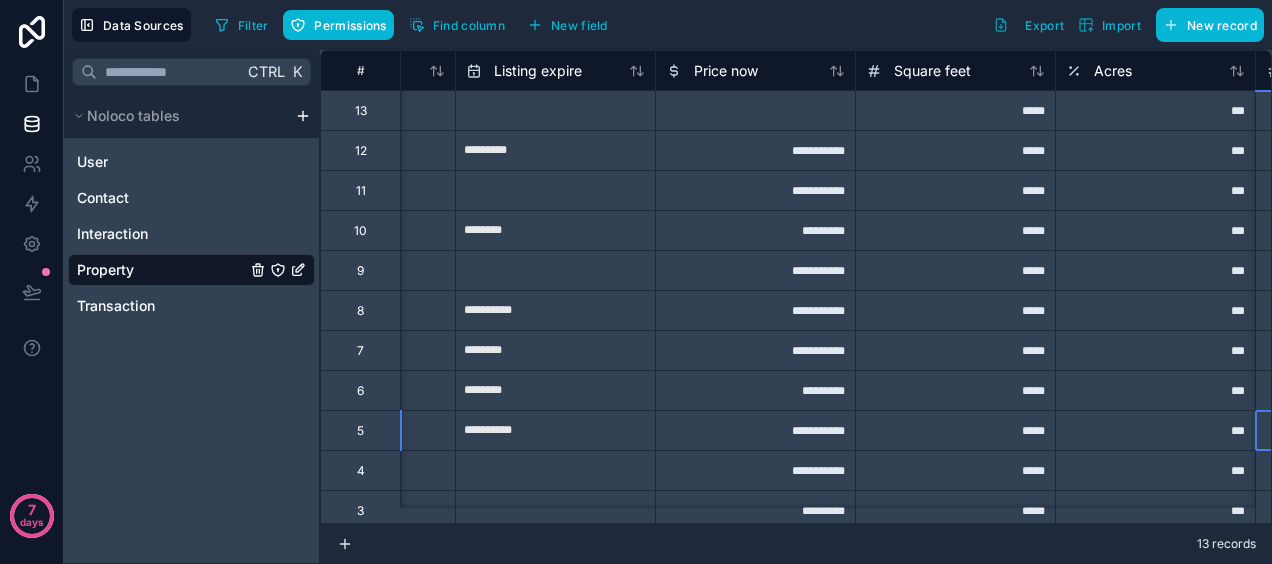 scroll, scrollTop: 0, scrollLeft: 1145, axis: horizontal 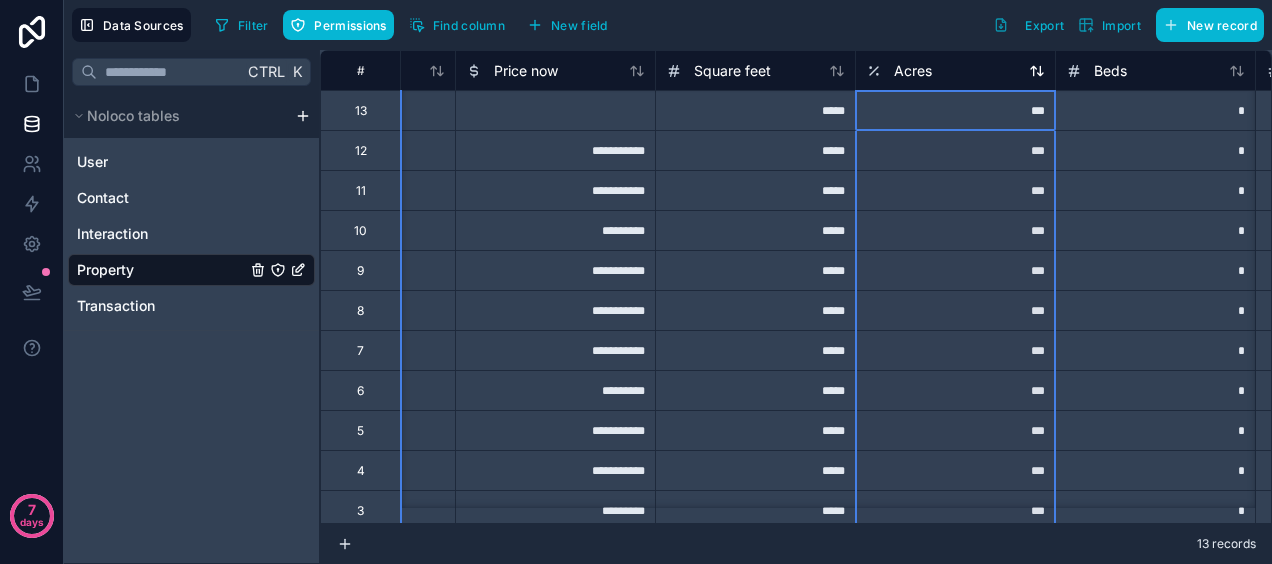 click on "Acres" at bounding box center [913, 71] 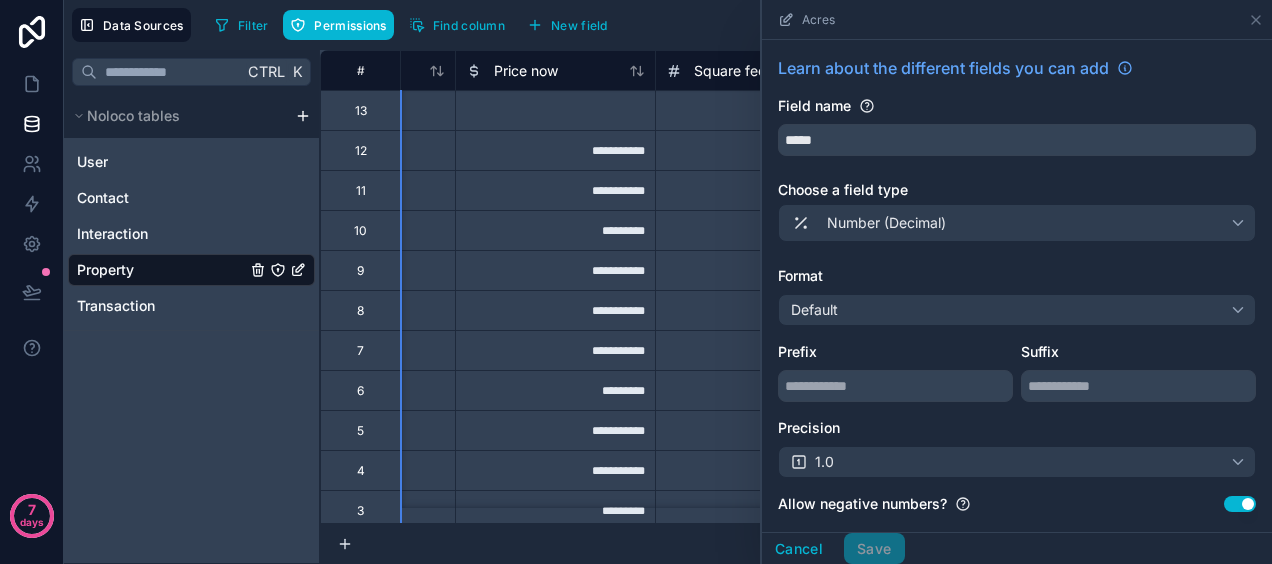 scroll, scrollTop: 217, scrollLeft: 0, axis: vertical 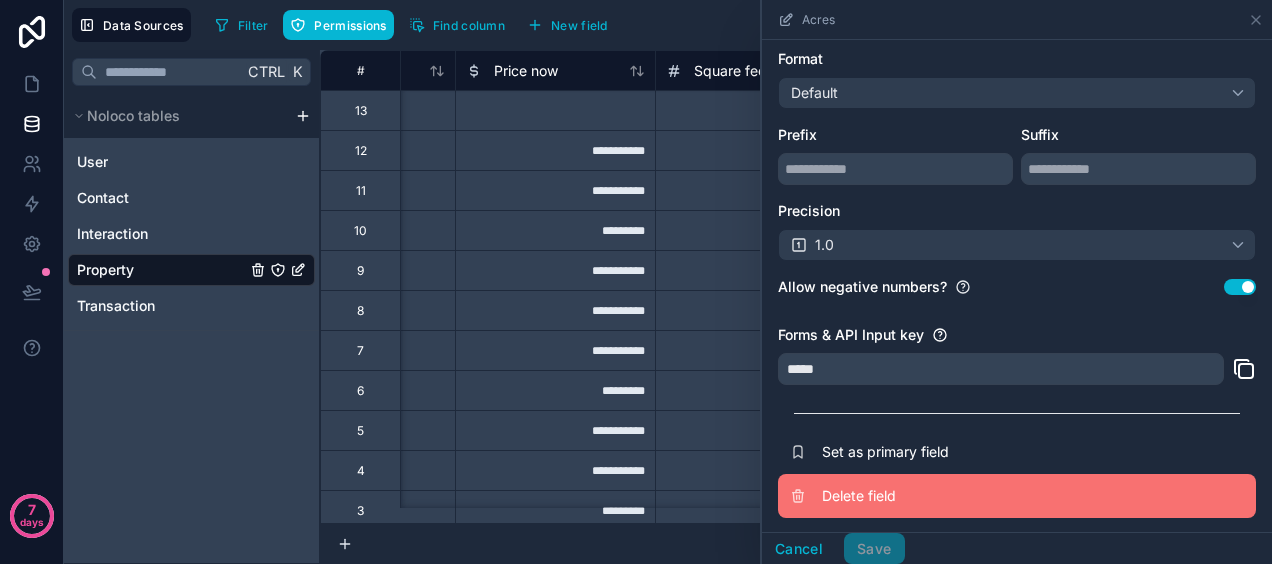 click on "Delete field" at bounding box center (966, 496) 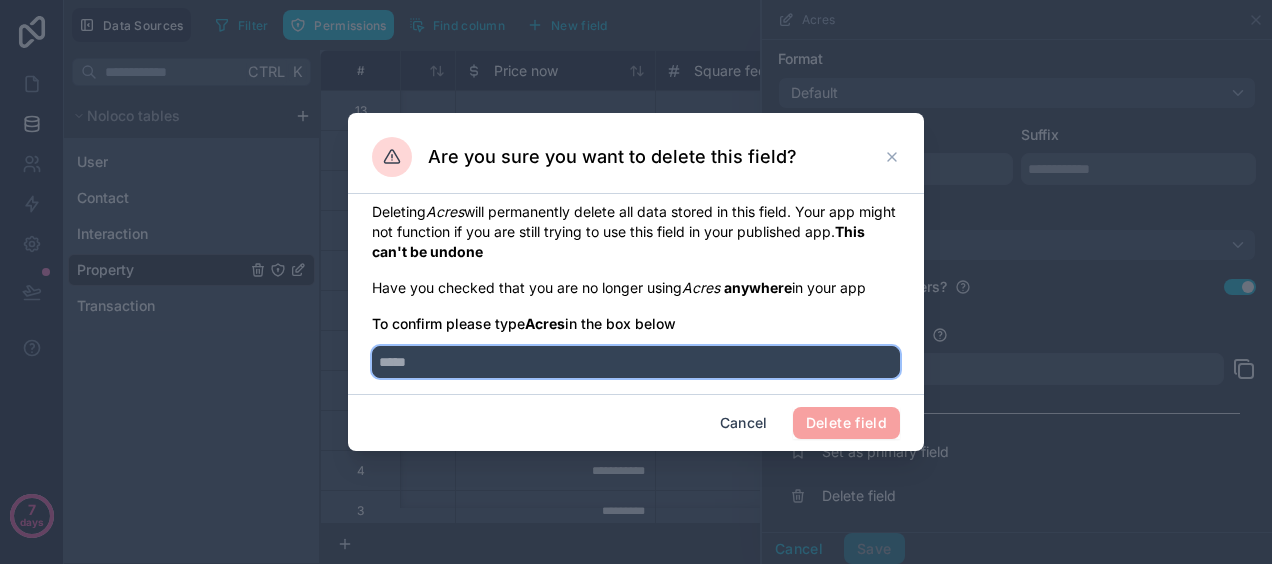 click at bounding box center [636, 362] 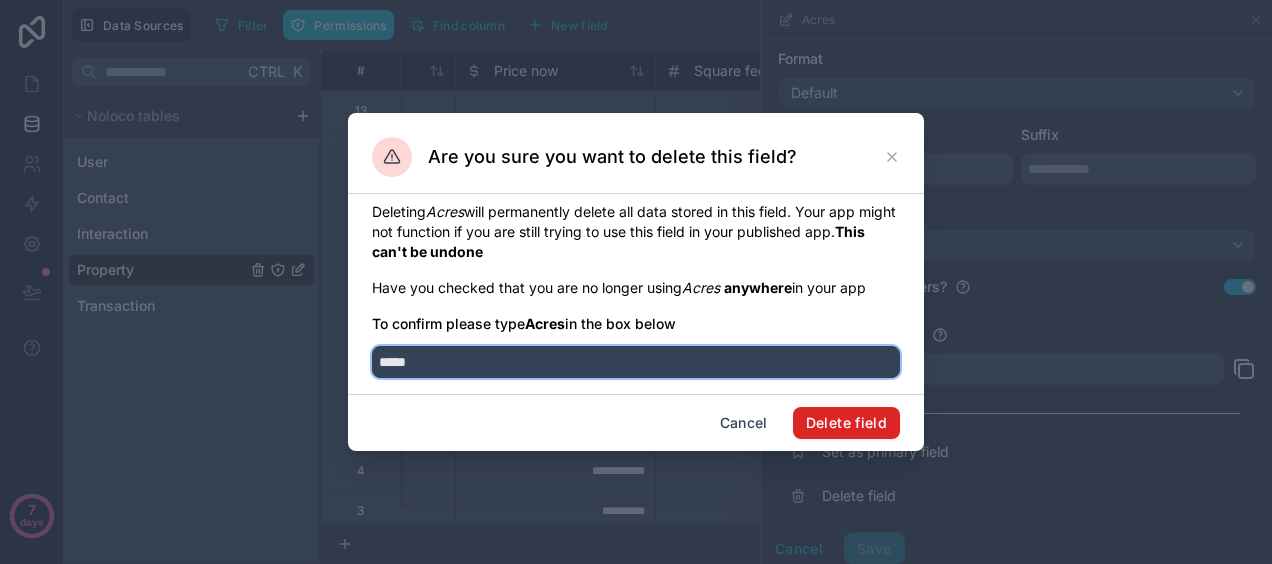 type on "*****" 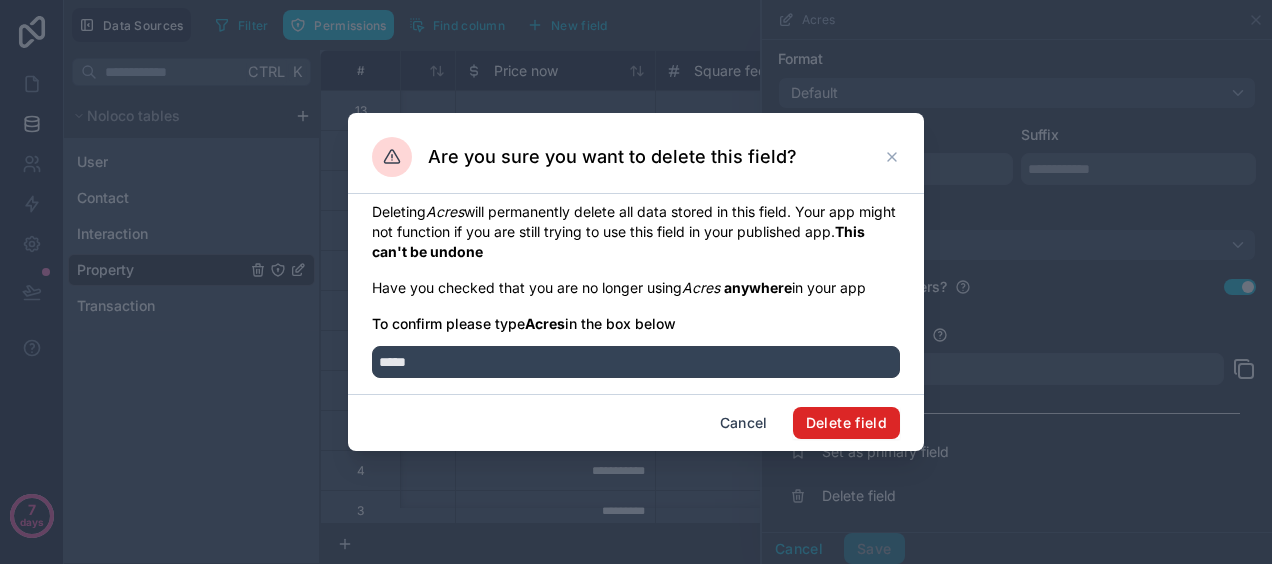 click on "Delete field" at bounding box center [846, 423] 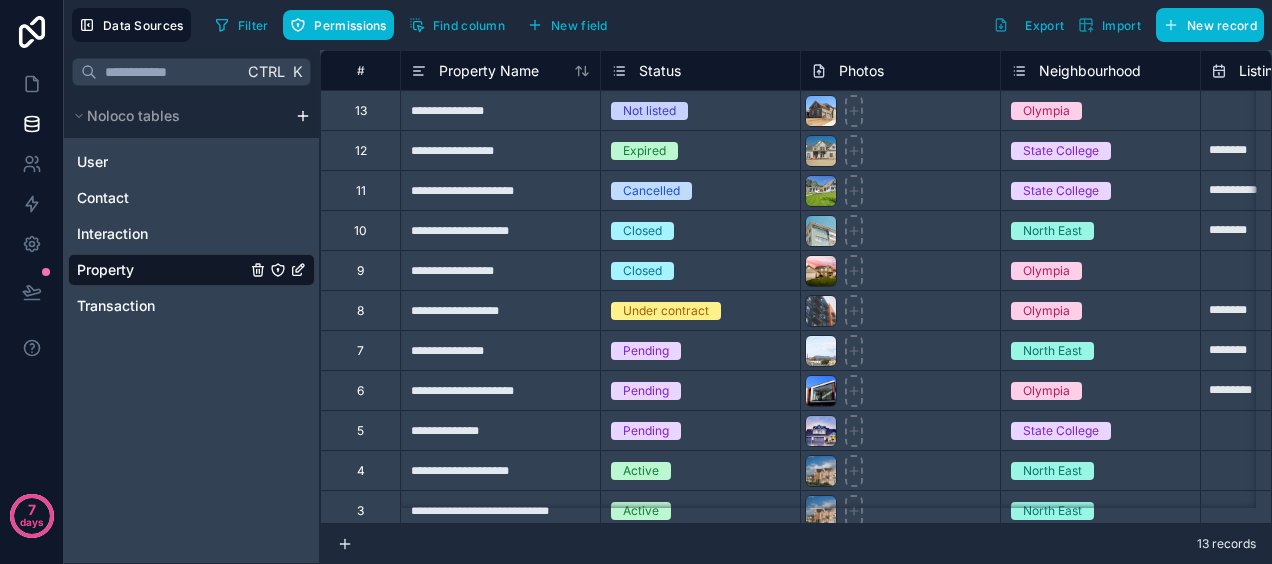 click at bounding box center (900, 390) 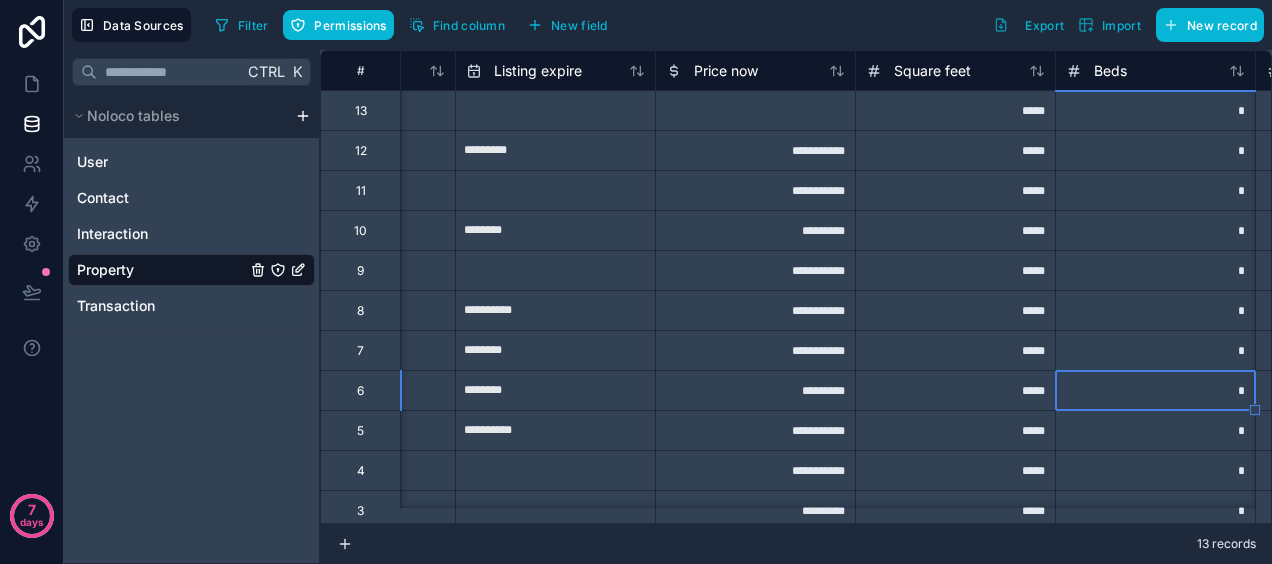 scroll, scrollTop: 0, scrollLeft: 1145, axis: horizontal 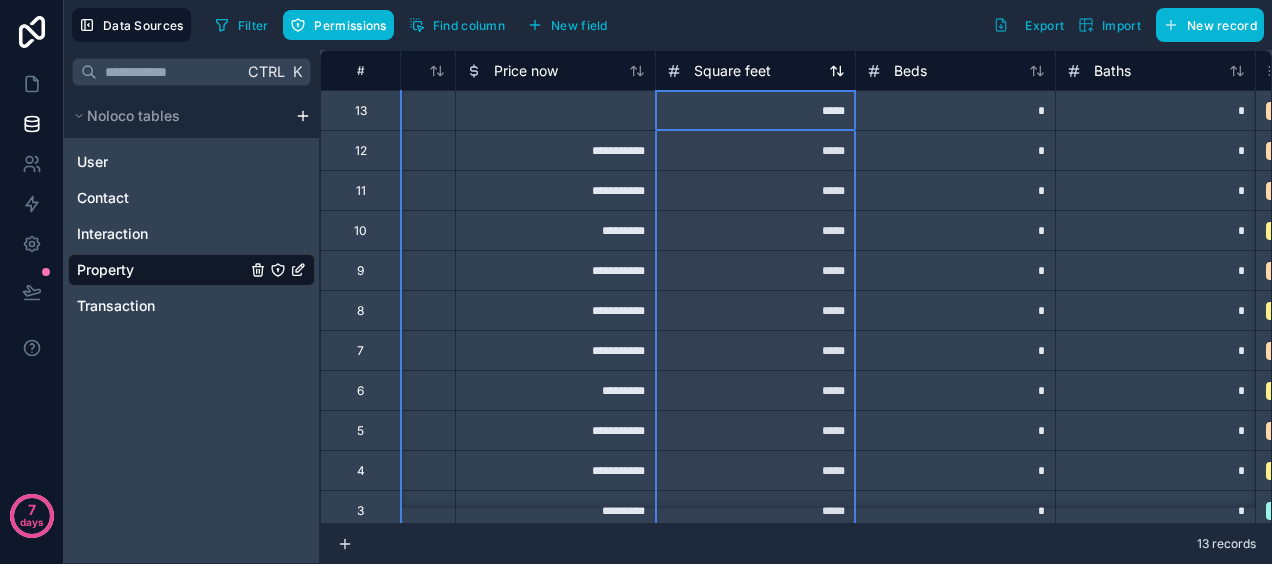 click on "Square feet" at bounding box center (732, 71) 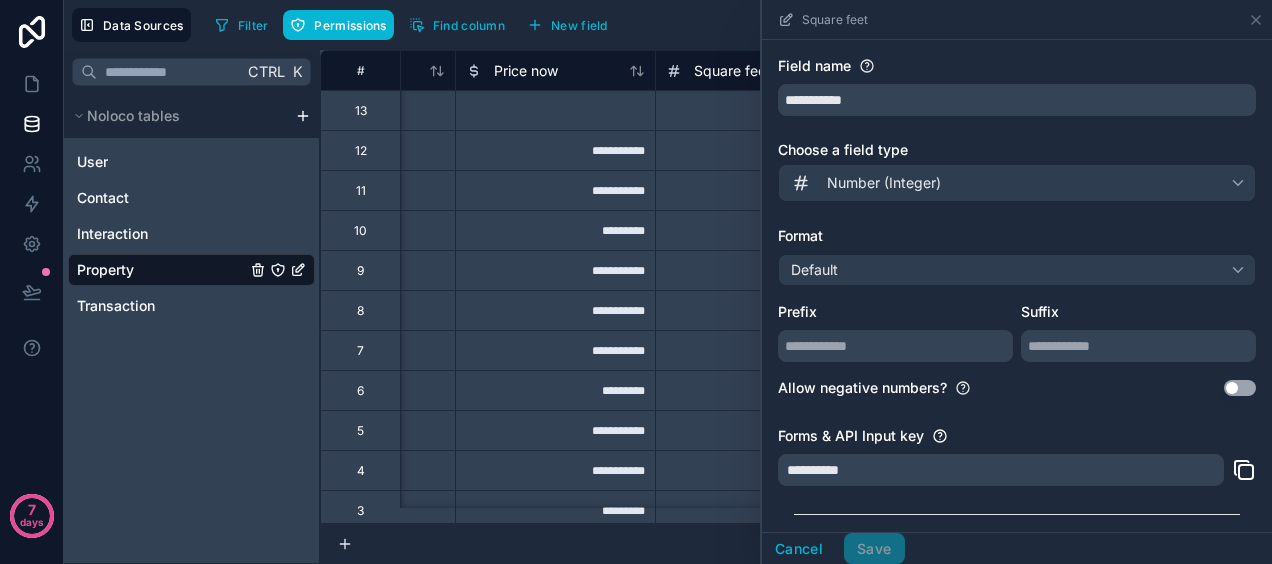 scroll, scrollTop: 141, scrollLeft: 0, axis: vertical 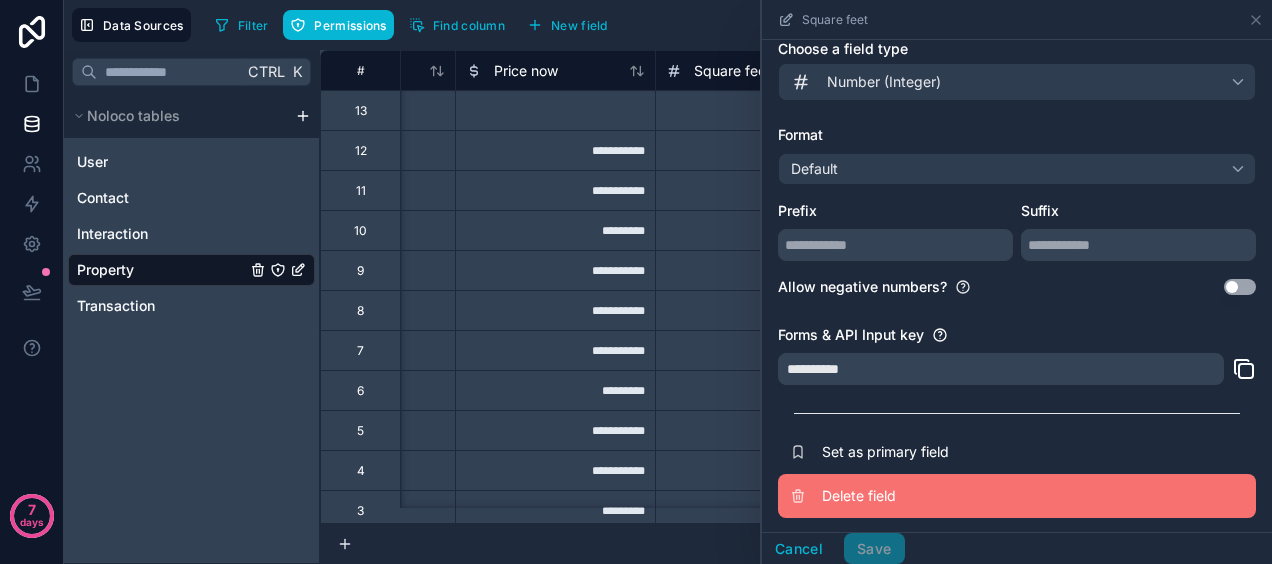click on "Delete field" at bounding box center (966, 496) 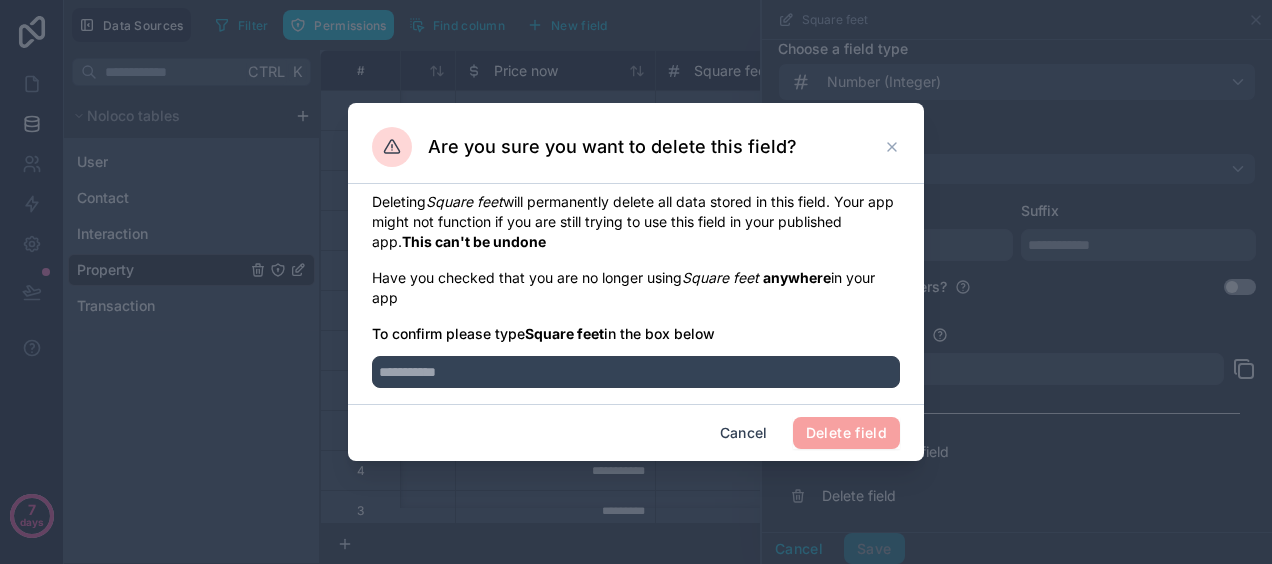 click on "To confirm please type  Square feet  in the box below" at bounding box center [636, 334] 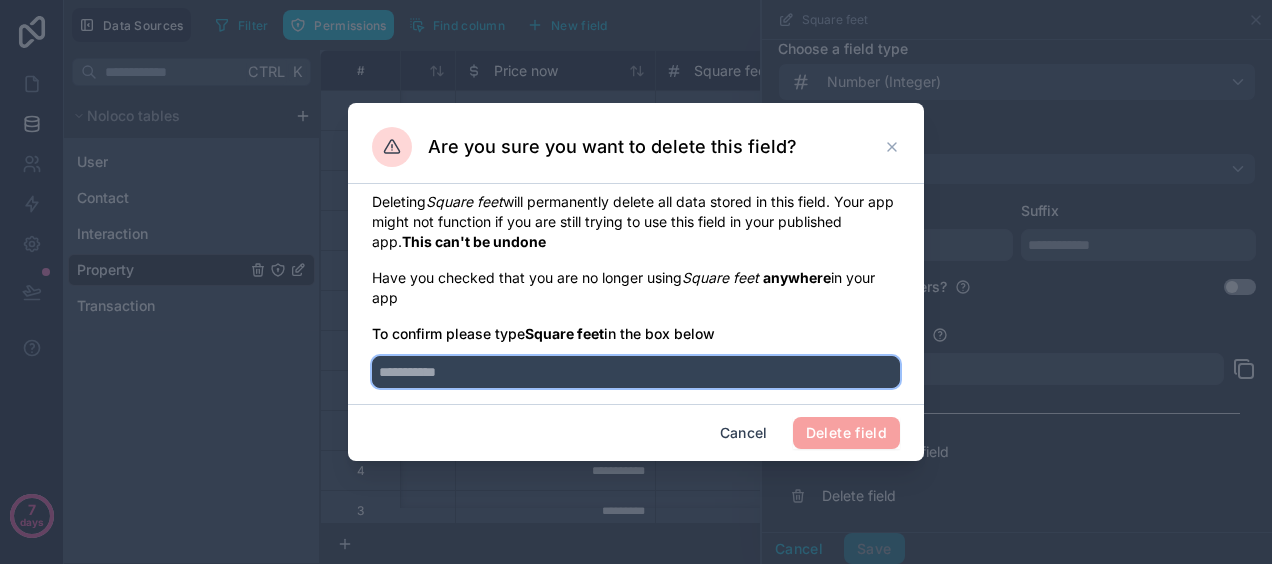 click at bounding box center (636, 372) 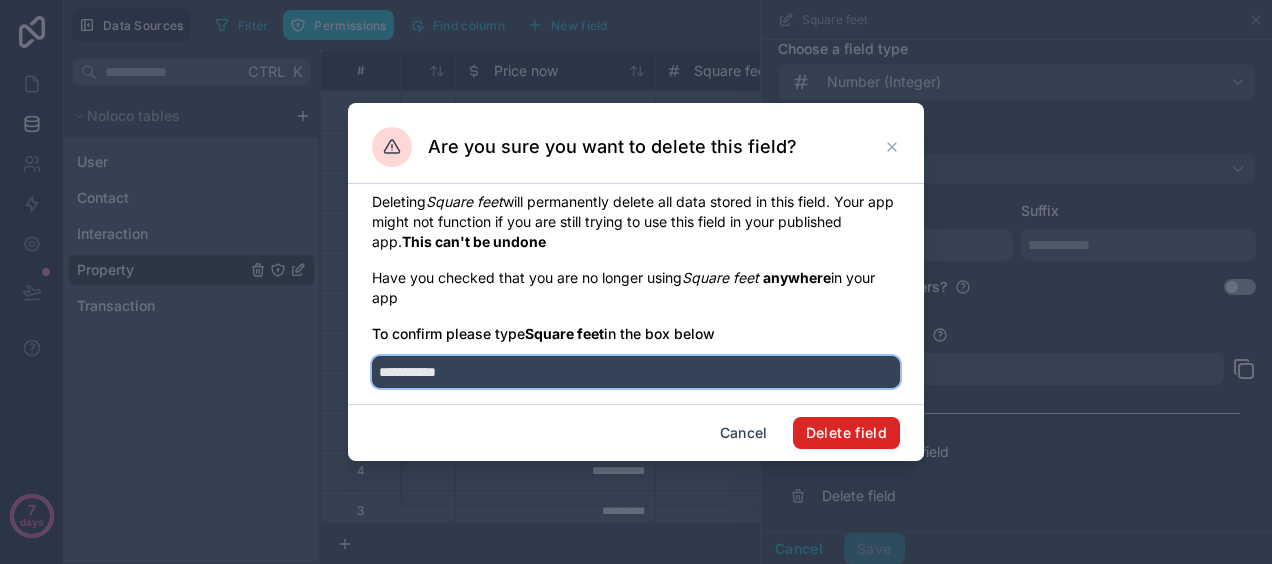 type on "**********" 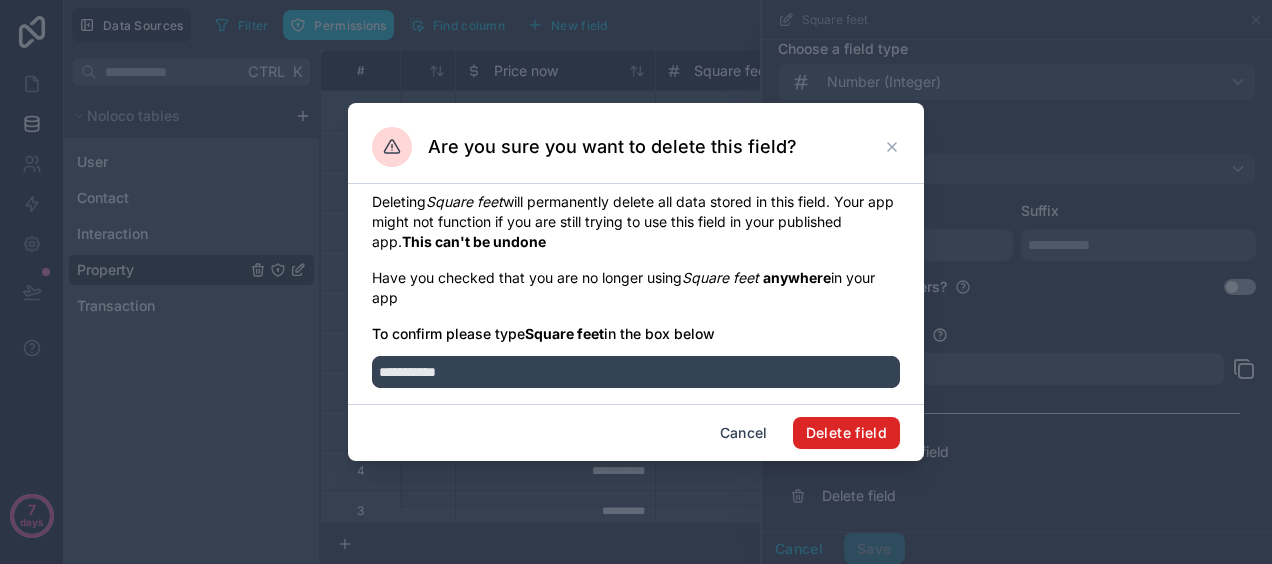 click on "Delete field" at bounding box center (846, 433) 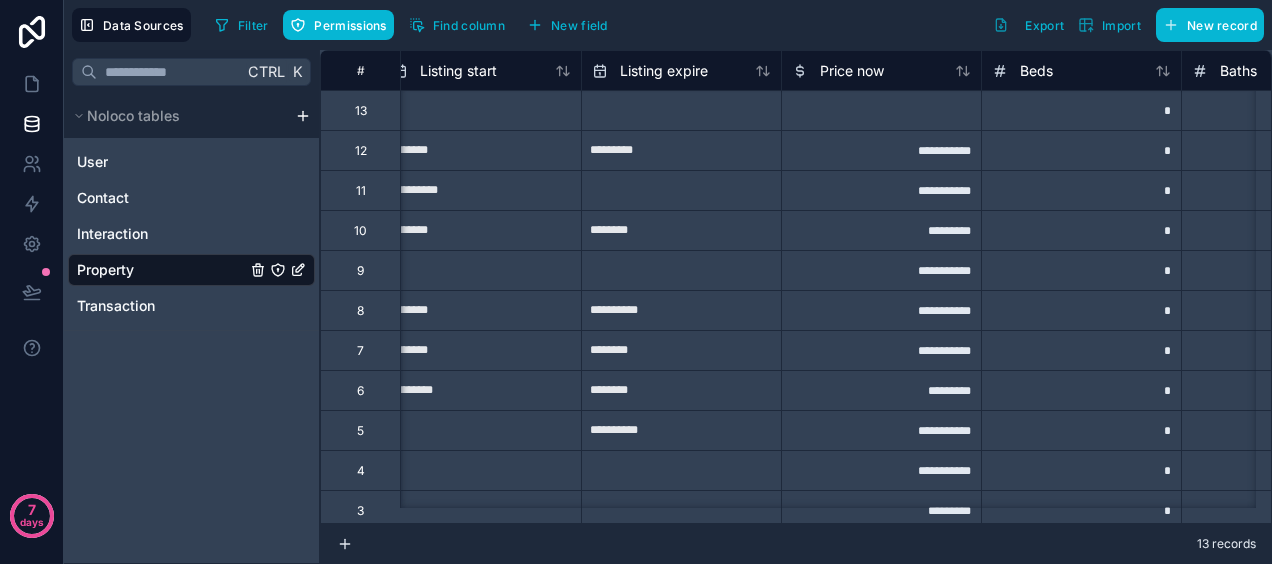 scroll, scrollTop: 0, scrollLeft: 1638, axis: horizontal 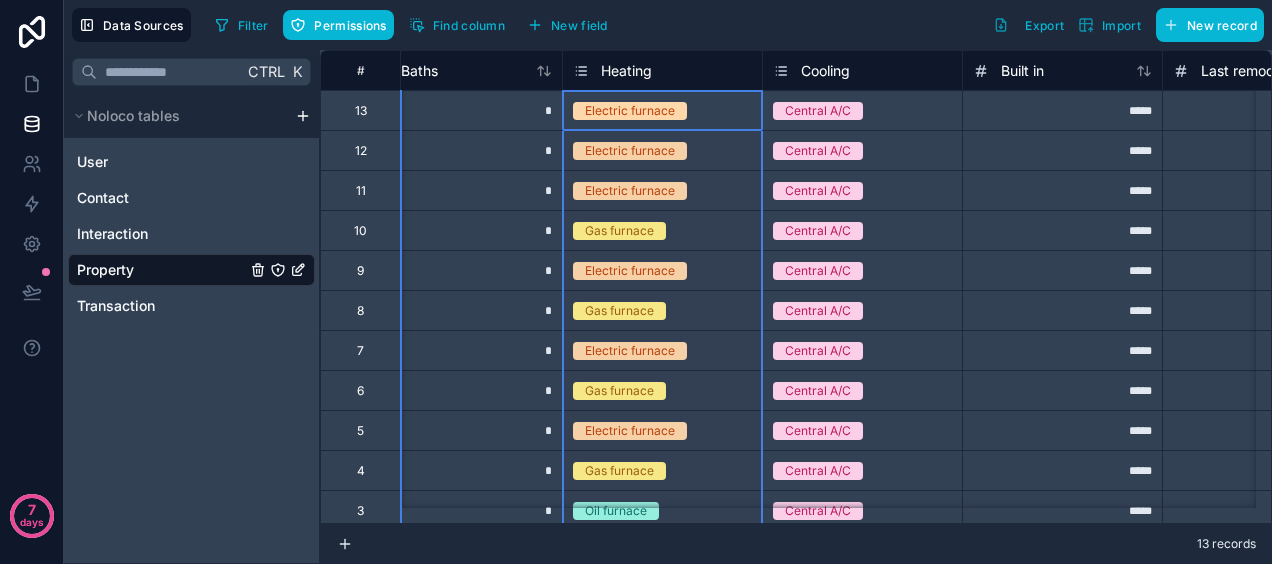 click on "Heating" at bounding box center (626, 71) 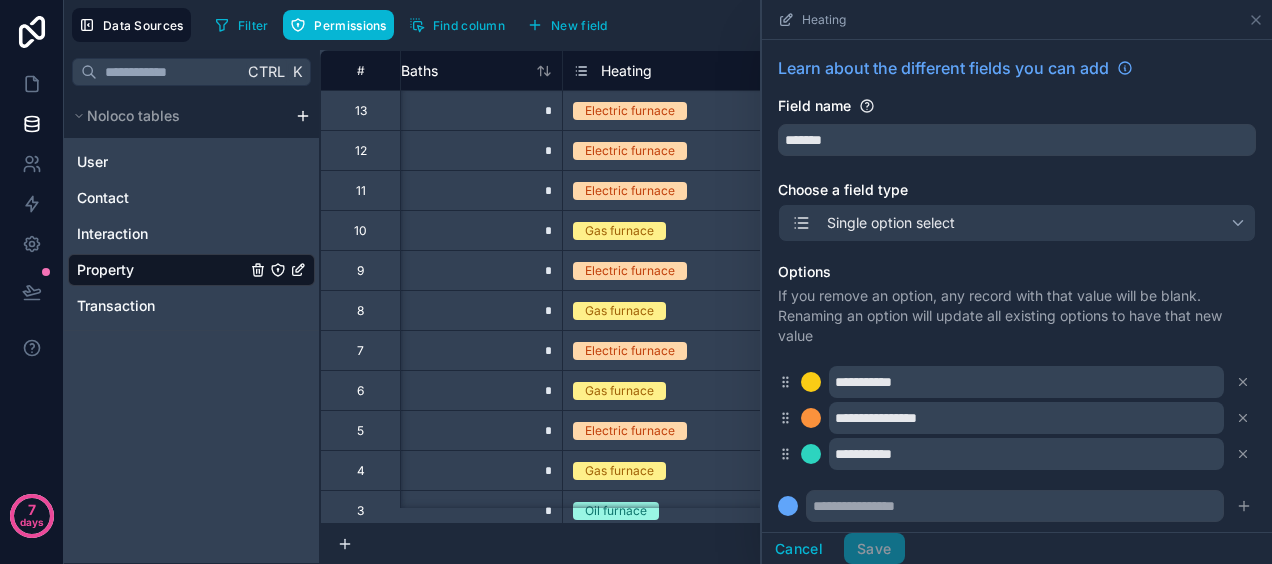 scroll, scrollTop: 257, scrollLeft: 0, axis: vertical 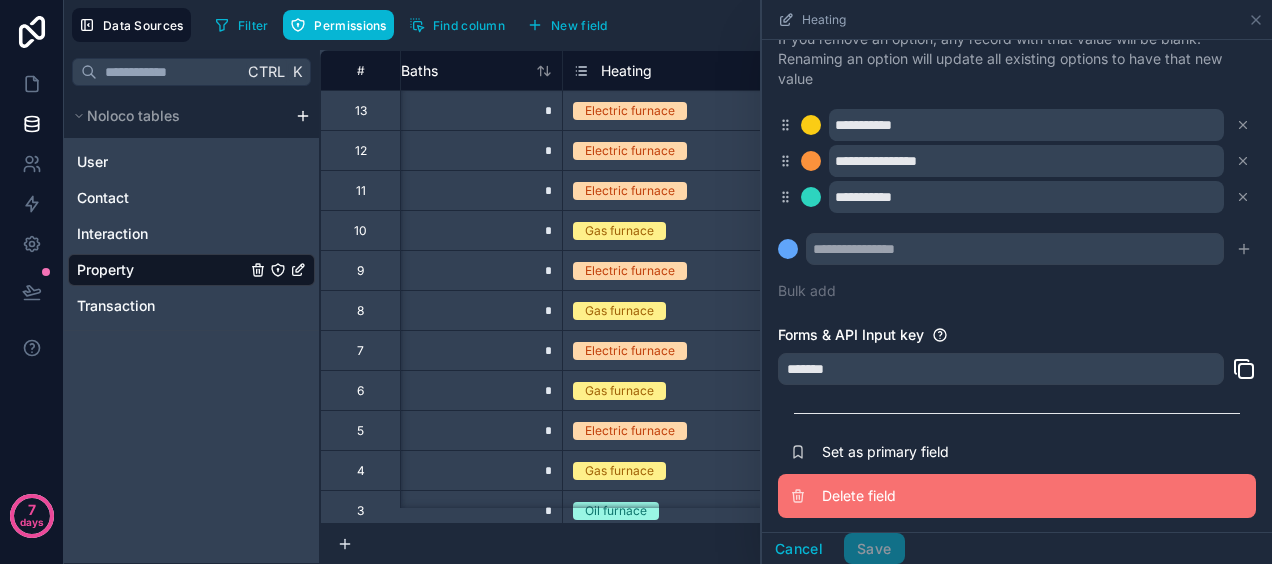 click on "Delete field" at bounding box center (966, 496) 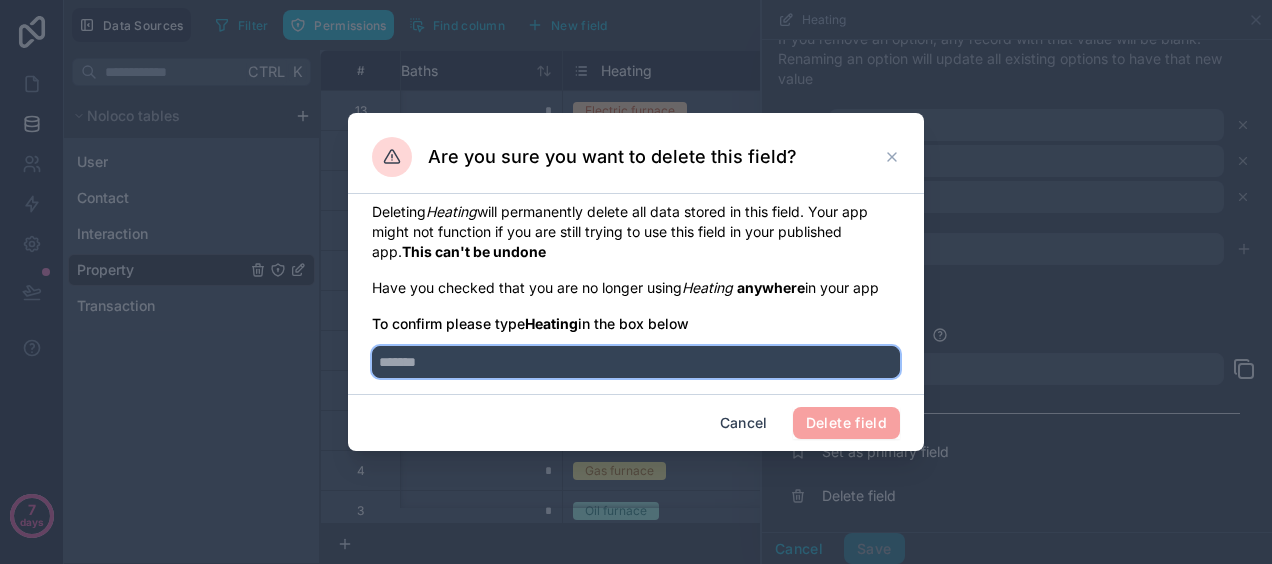 click at bounding box center (636, 362) 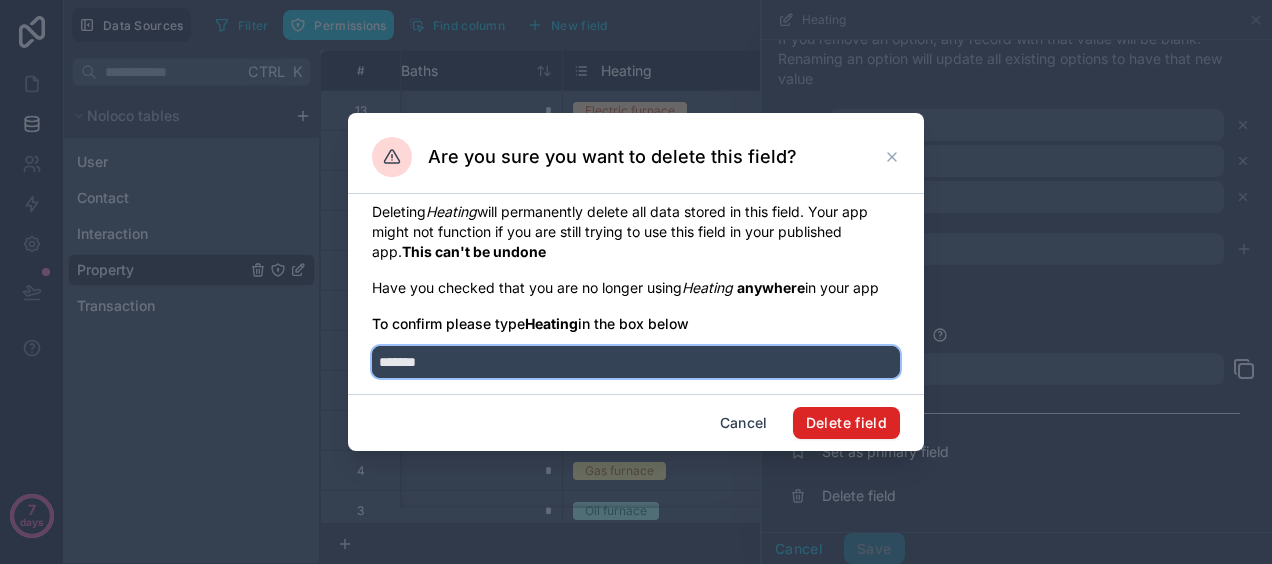 type on "*******" 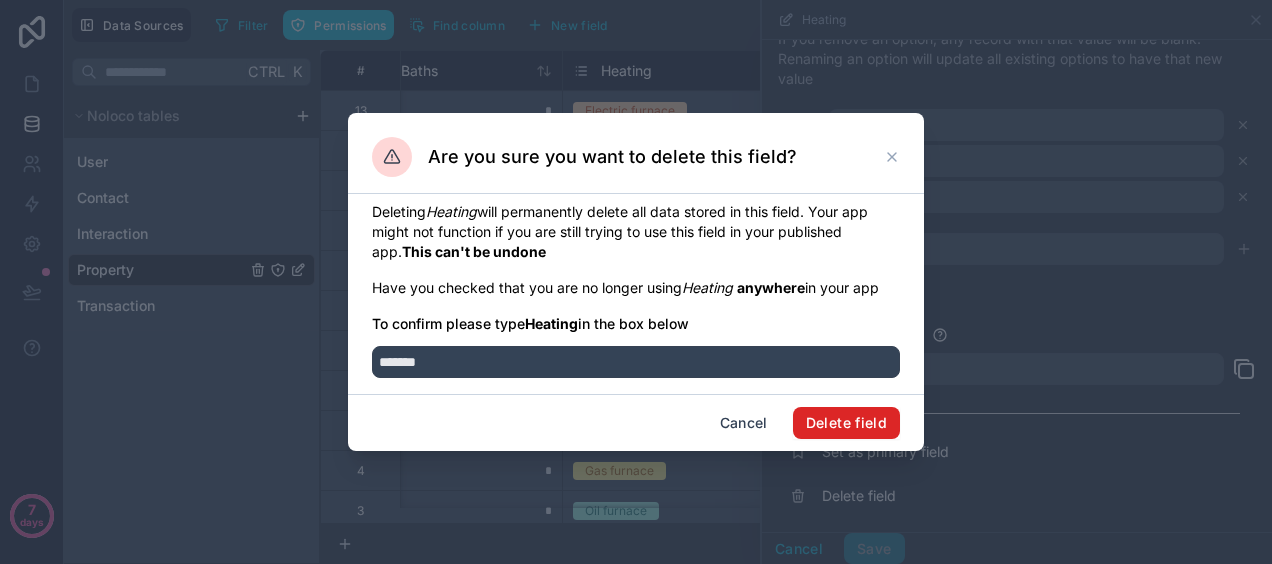 click on "Delete field" at bounding box center (846, 423) 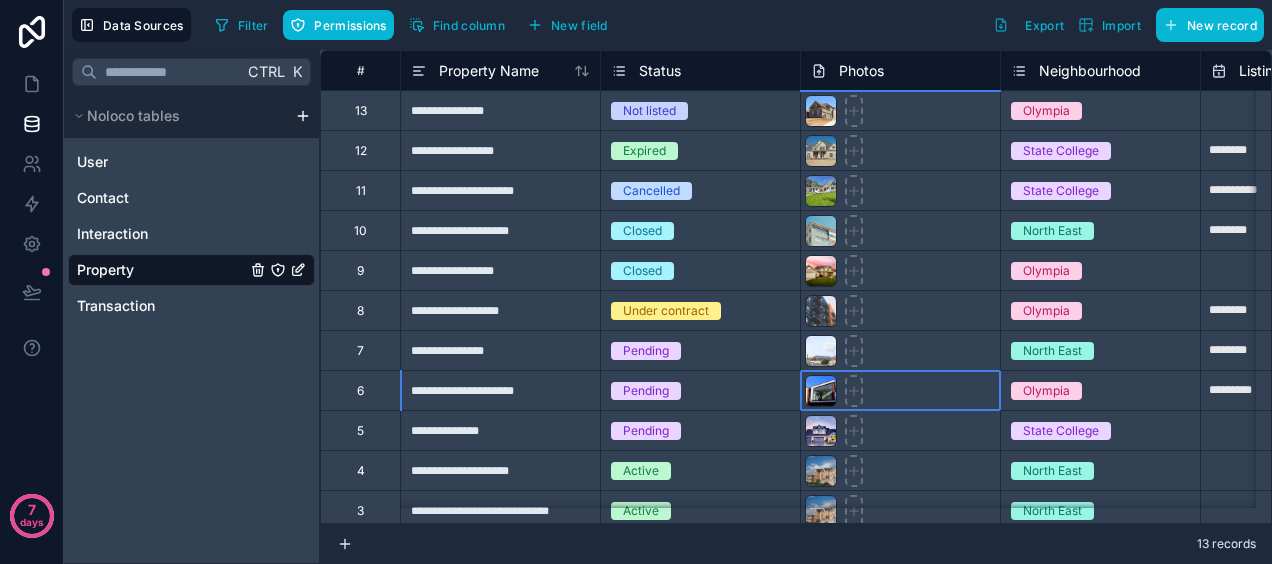click at bounding box center (900, 390) 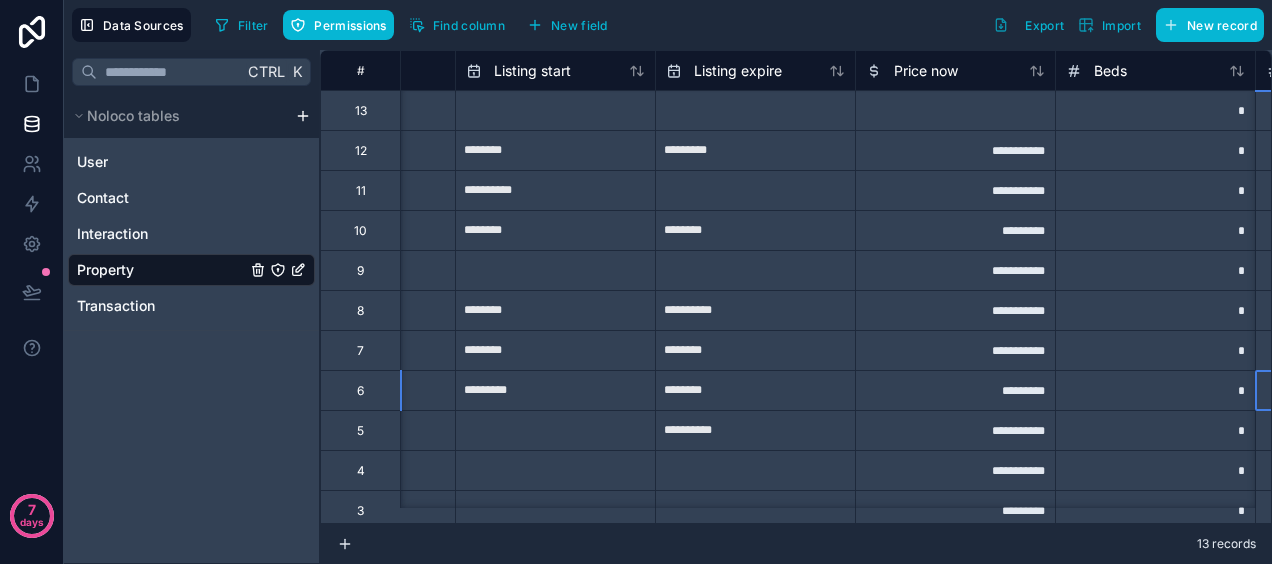 scroll, scrollTop: 0, scrollLeft: 945, axis: horizontal 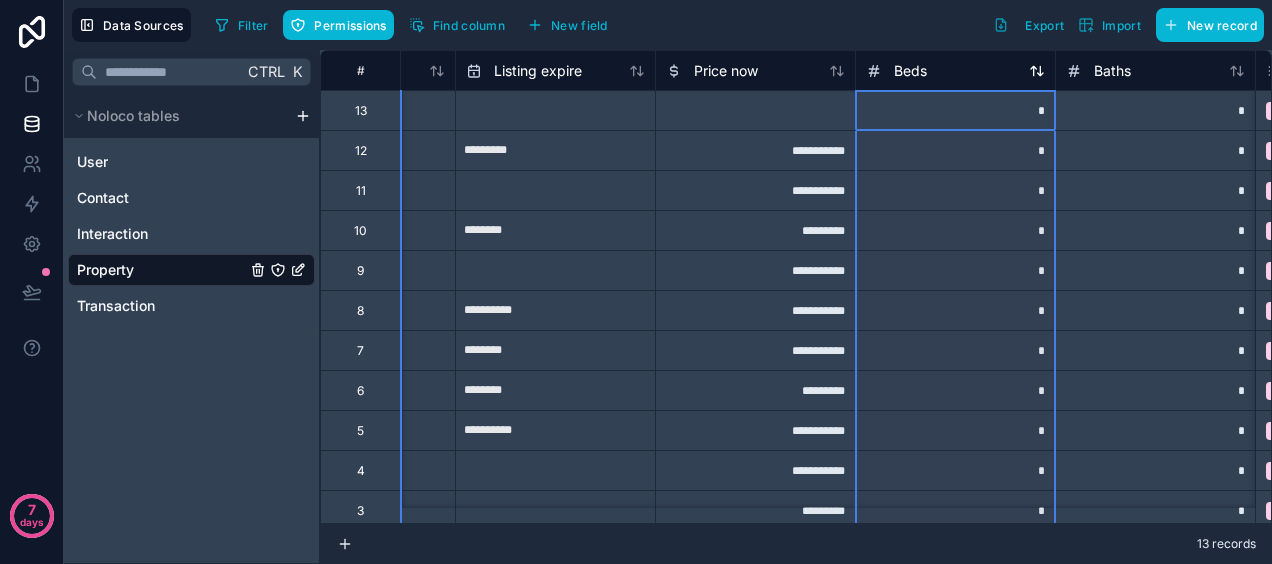 click on "Beds" at bounding box center [910, 71] 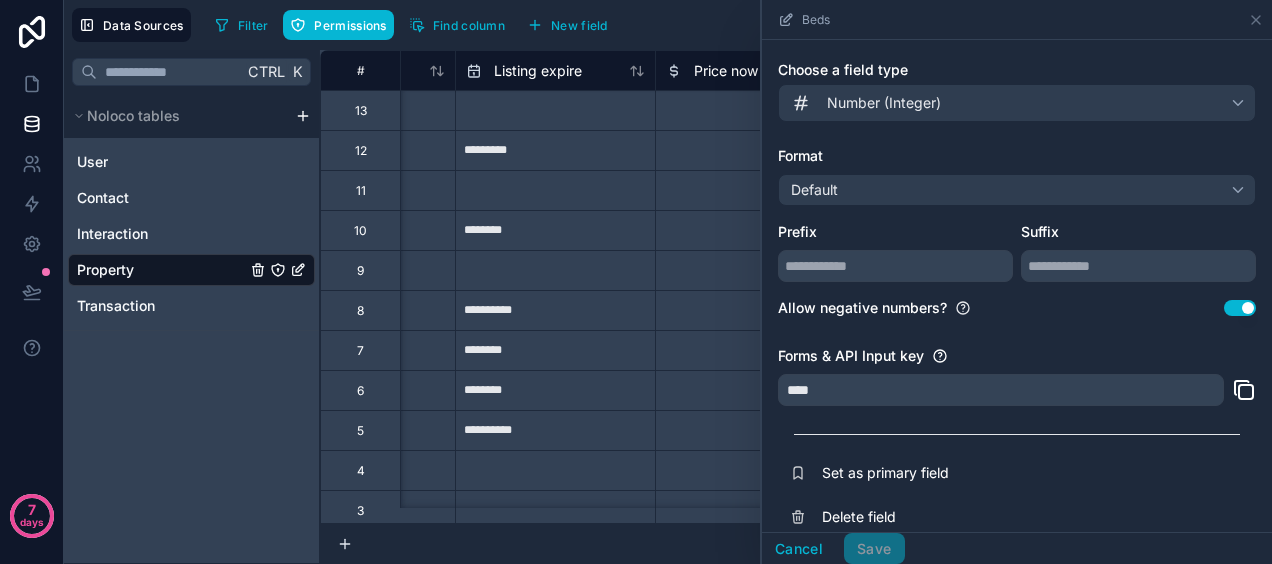 scroll, scrollTop: 141, scrollLeft: 0, axis: vertical 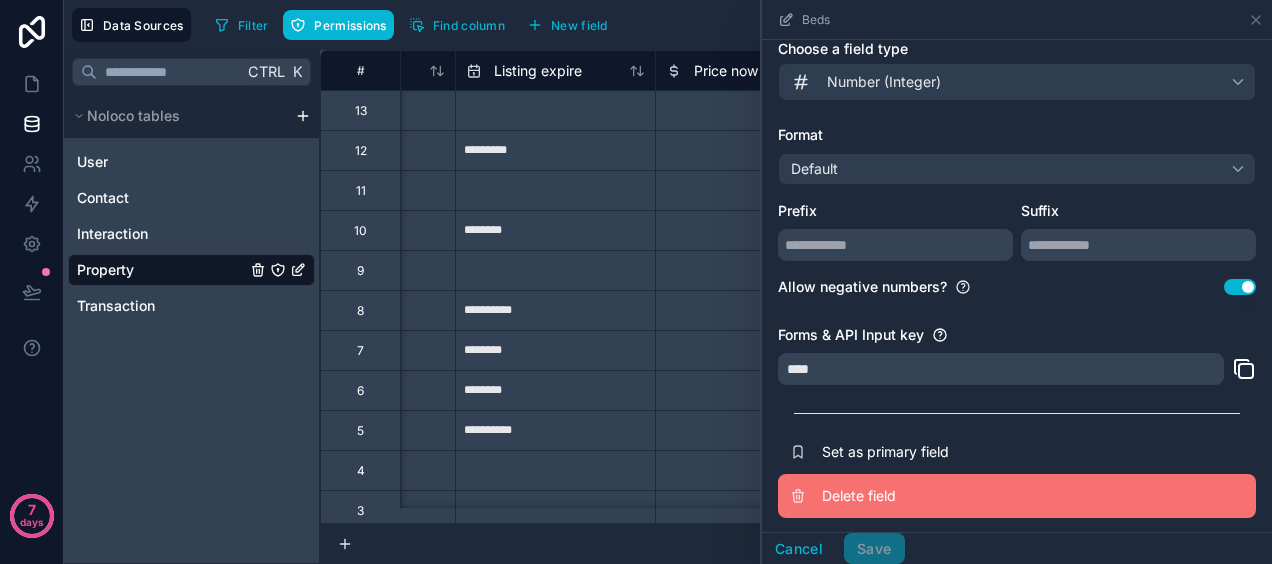 click on "Delete field" at bounding box center (966, 496) 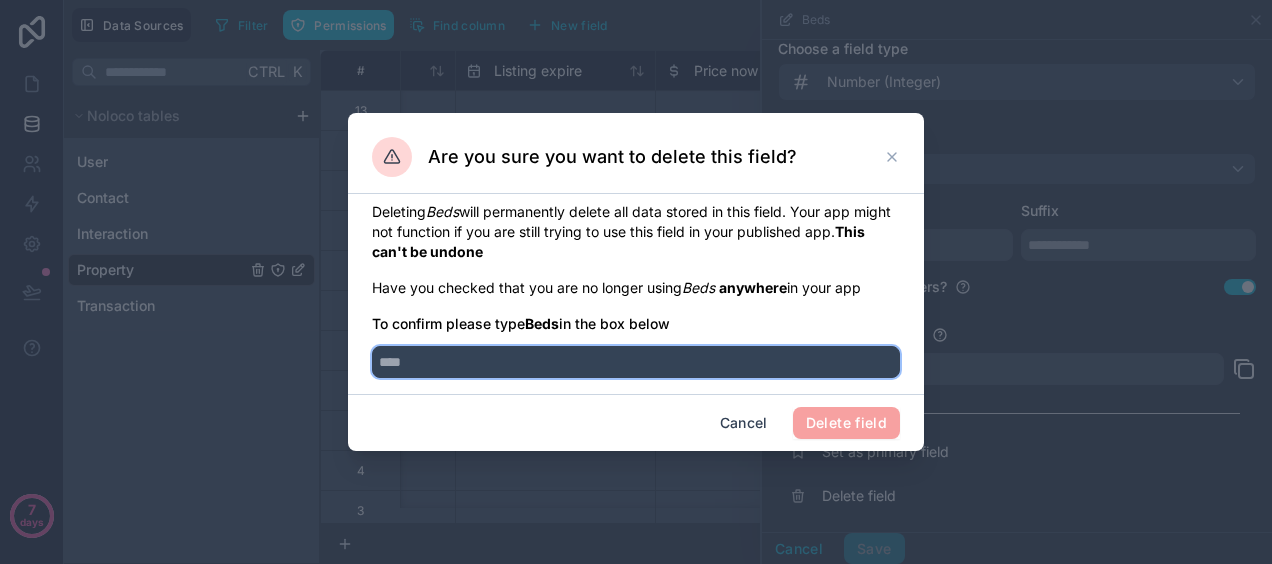 click at bounding box center [636, 362] 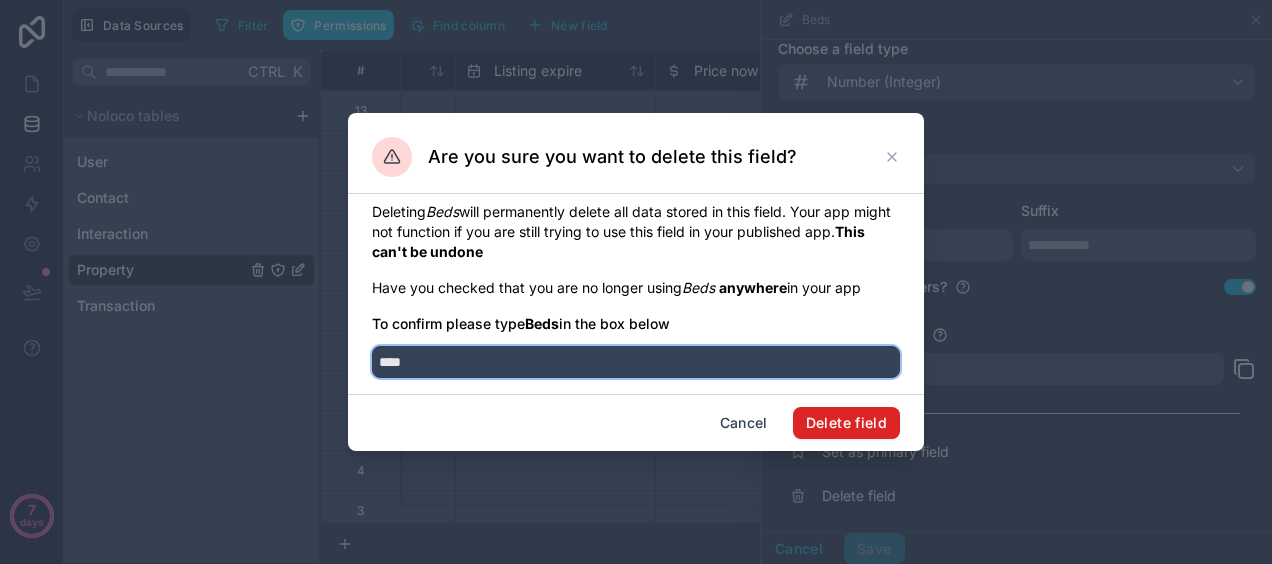 type on "****" 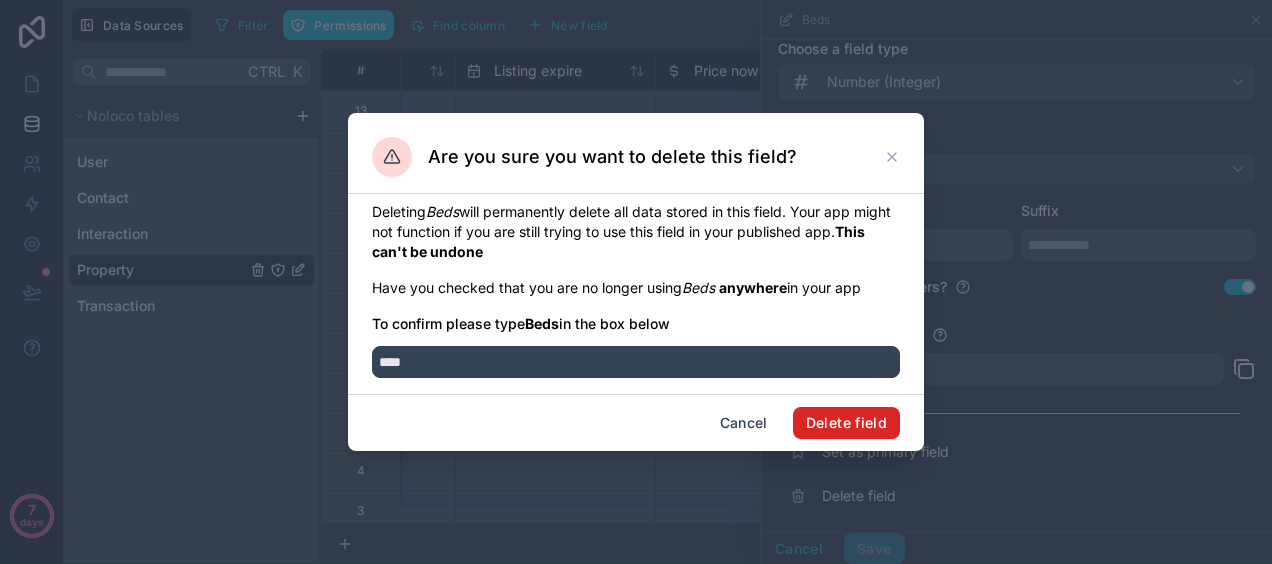 click on "Delete field" at bounding box center [846, 423] 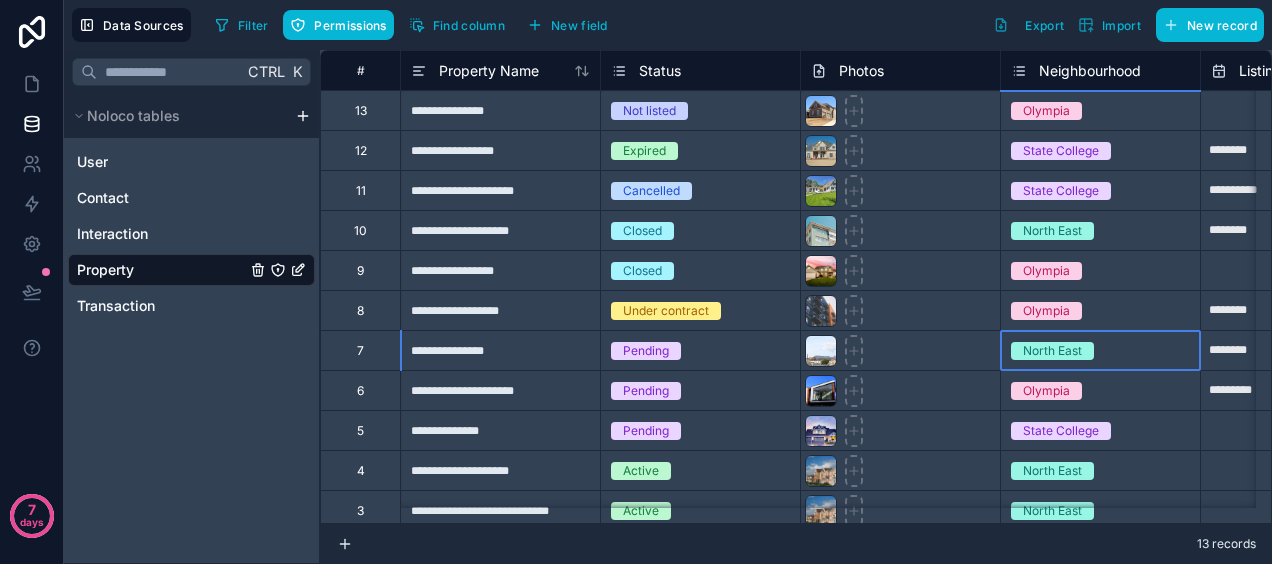 click on "North East" at bounding box center (1100, 351) 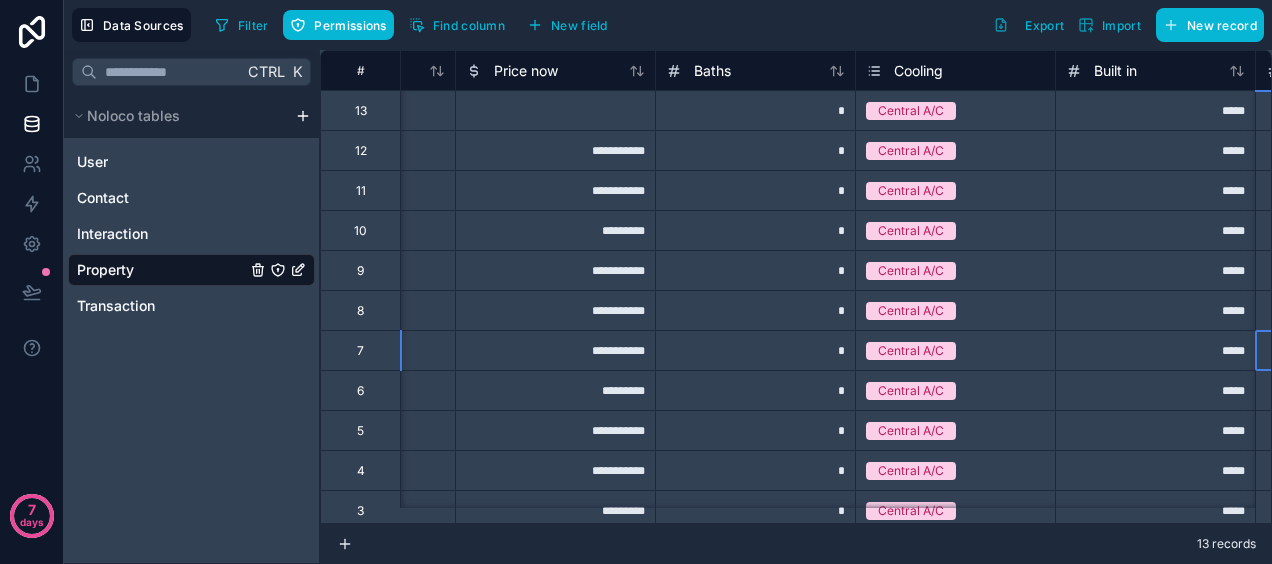 scroll, scrollTop: 0, scrollLeft: 1345, axis: horizontal 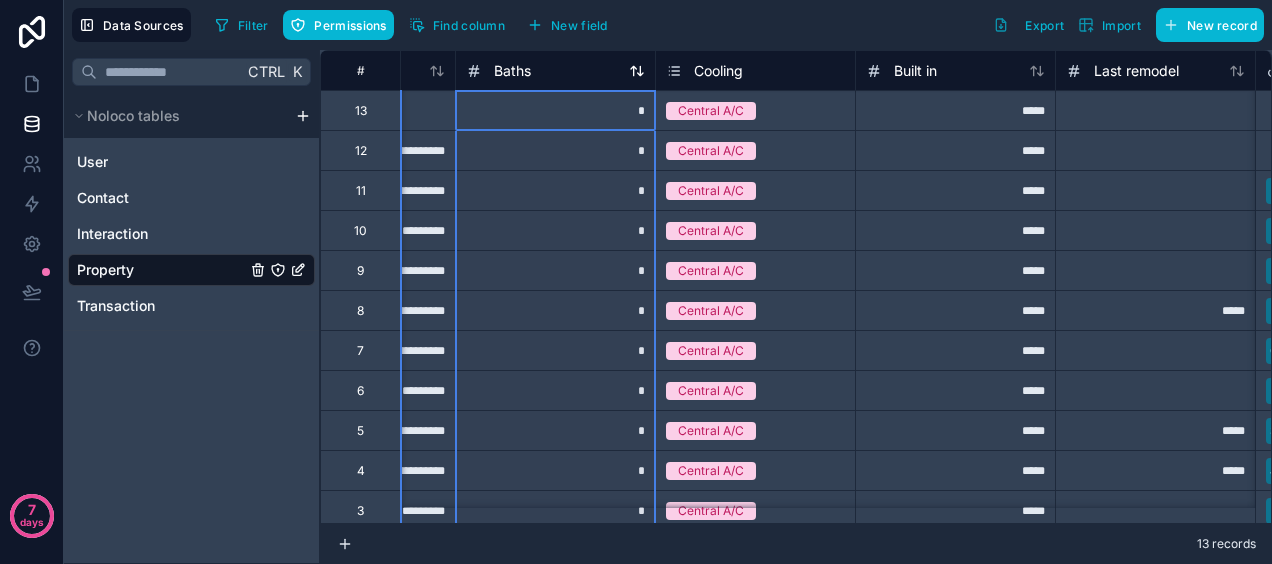 click on "Baths" at bounding box center (512, 71) 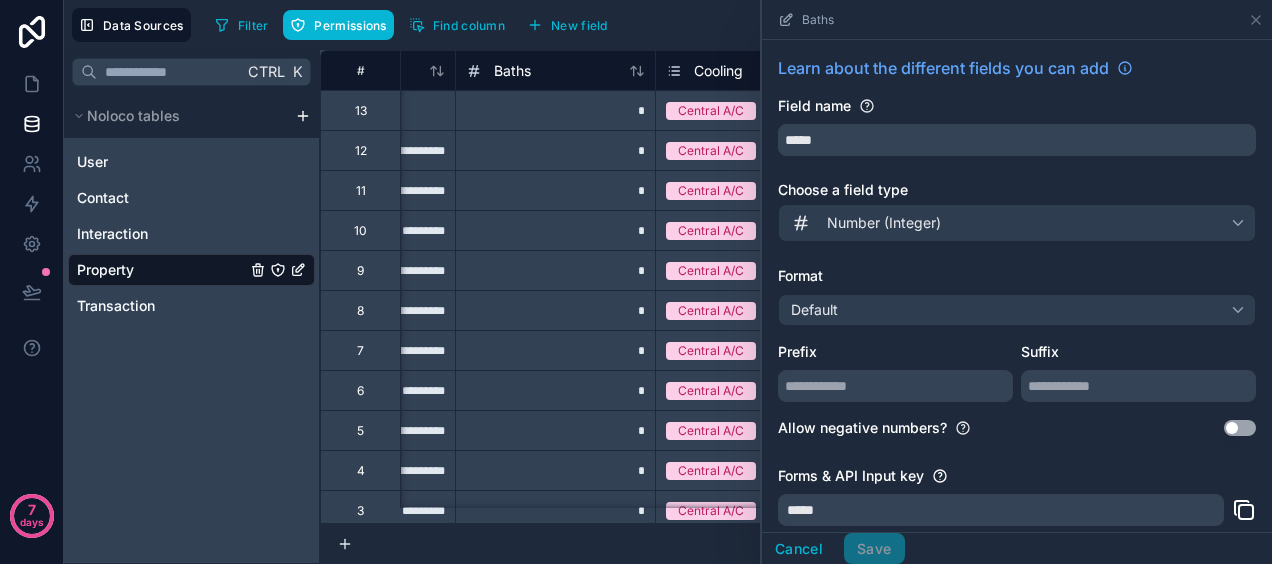 scroll, scrollTop: 141, scrollLeft: 0, axis: vertical 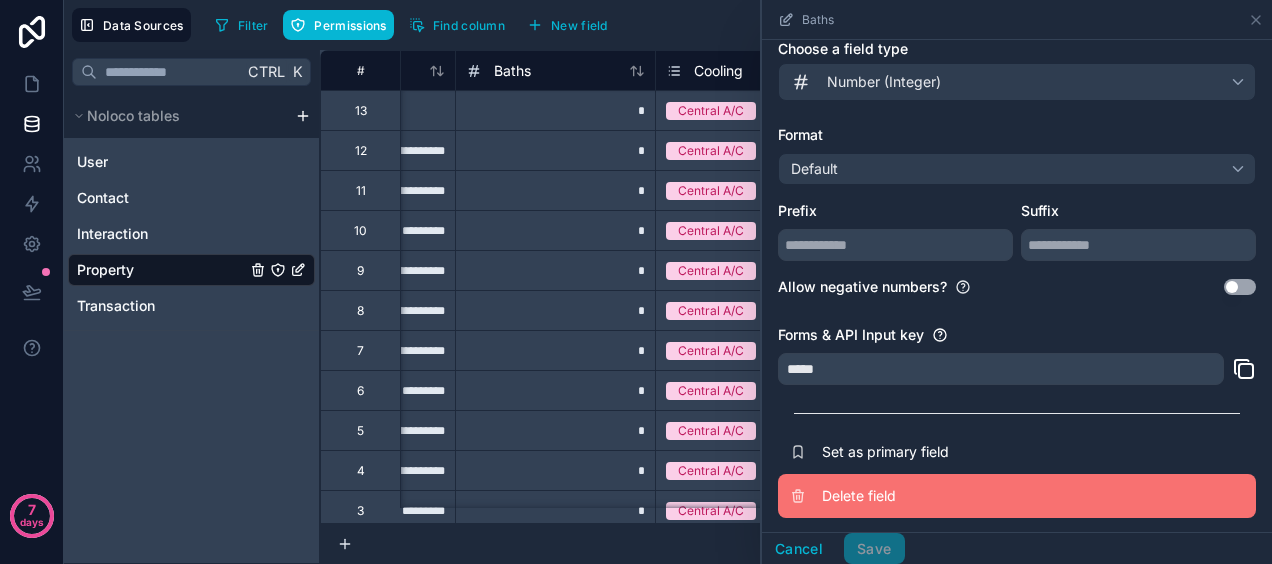 click on "Delete field" at bounding box center [966, 496] 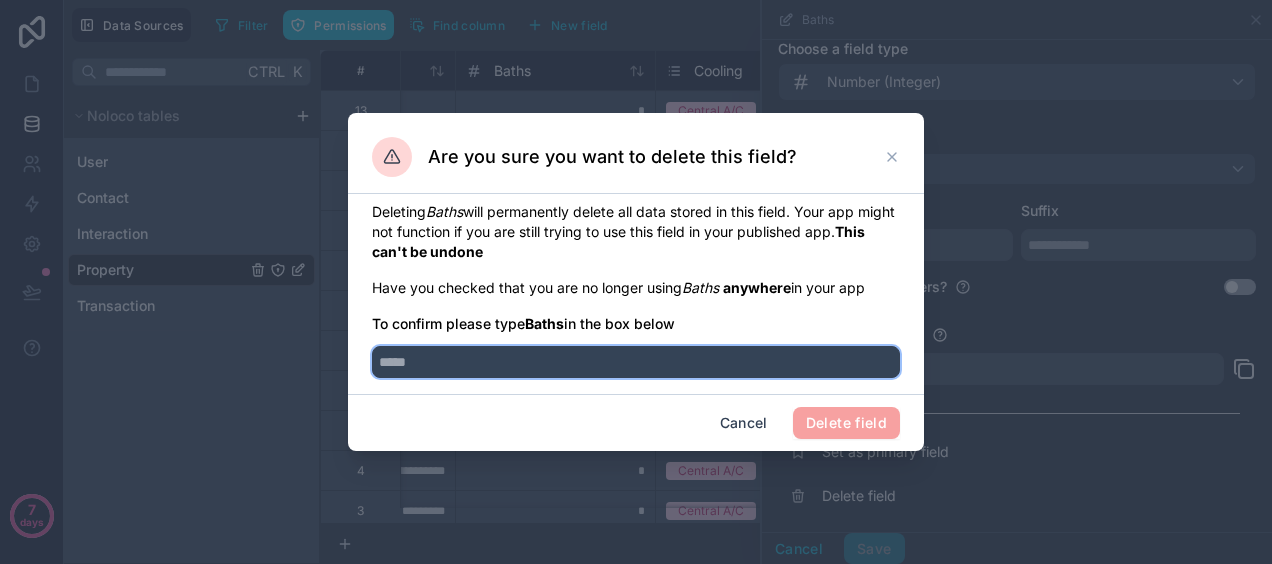 click at bounding box center (636, 362) 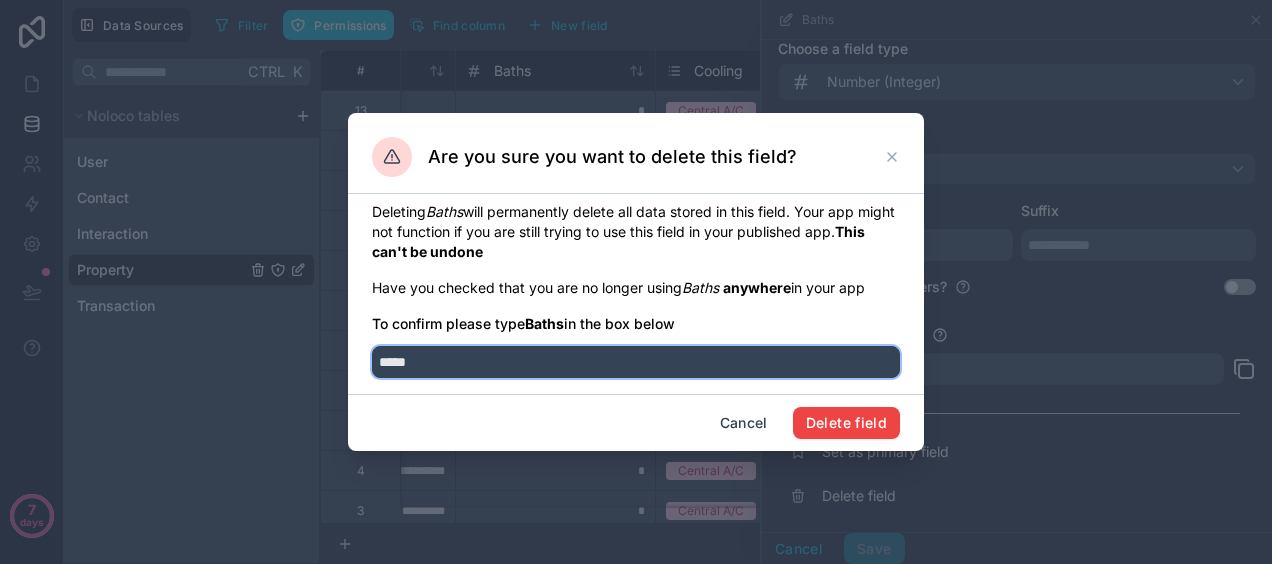 type on "*****" 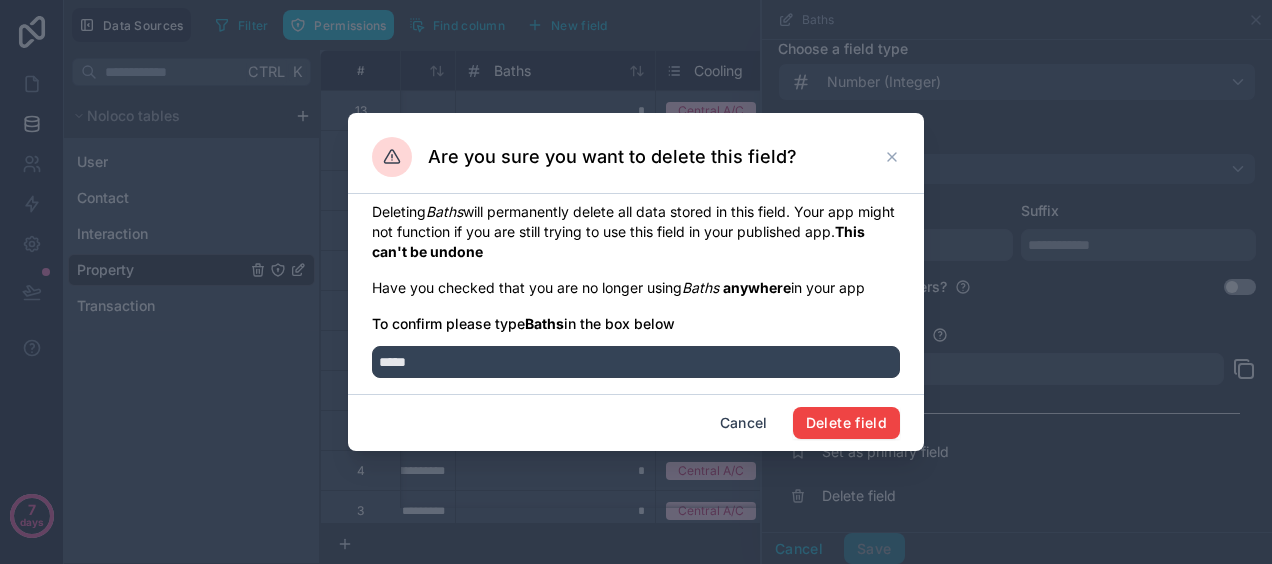 click on "Cancel Delete field" at bounding box center [636, 422] 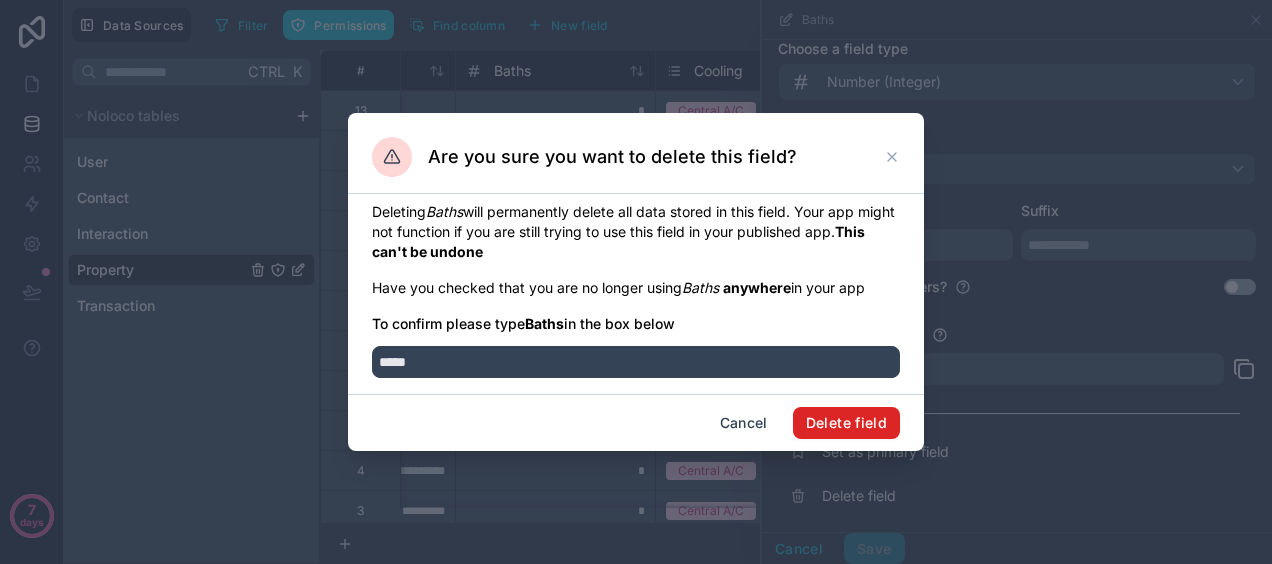 click on "Delete field" at bounding box center [846, 423] 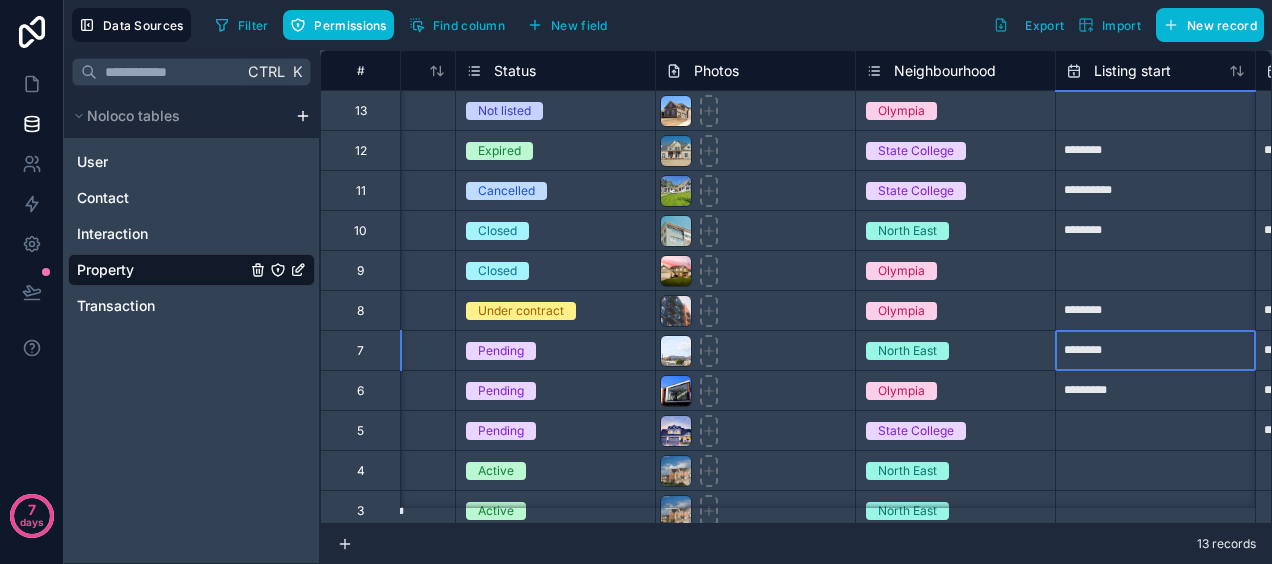 click on "********" at bounding box center (1155, 350) 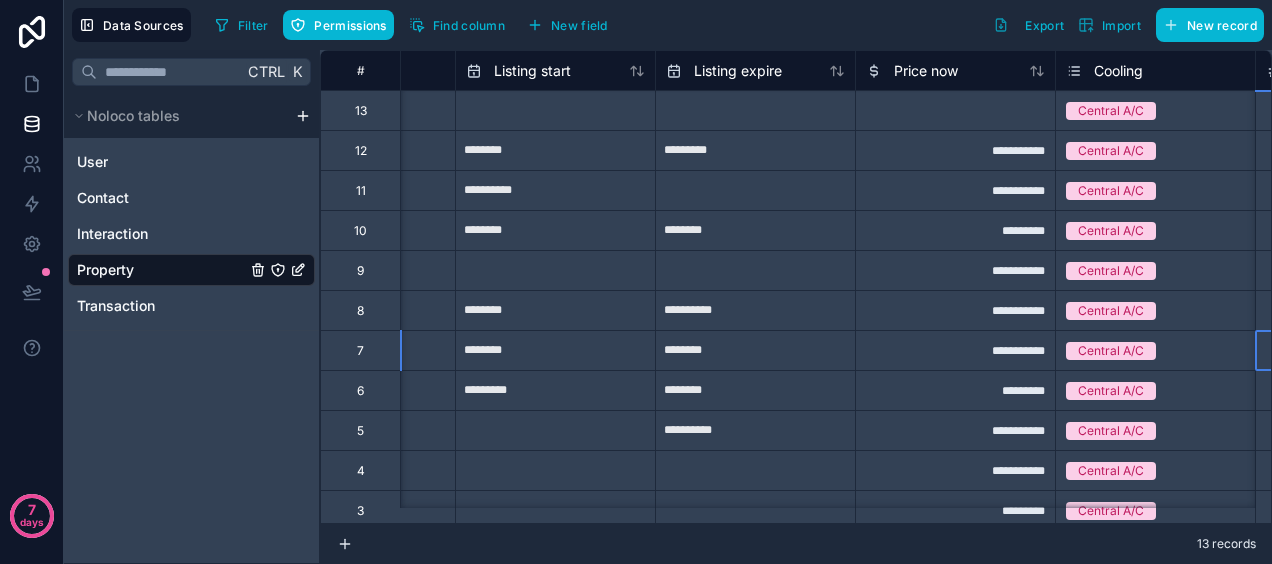 scroll, scrollTop: 0, scrollLeft: 945, axis: horizontal 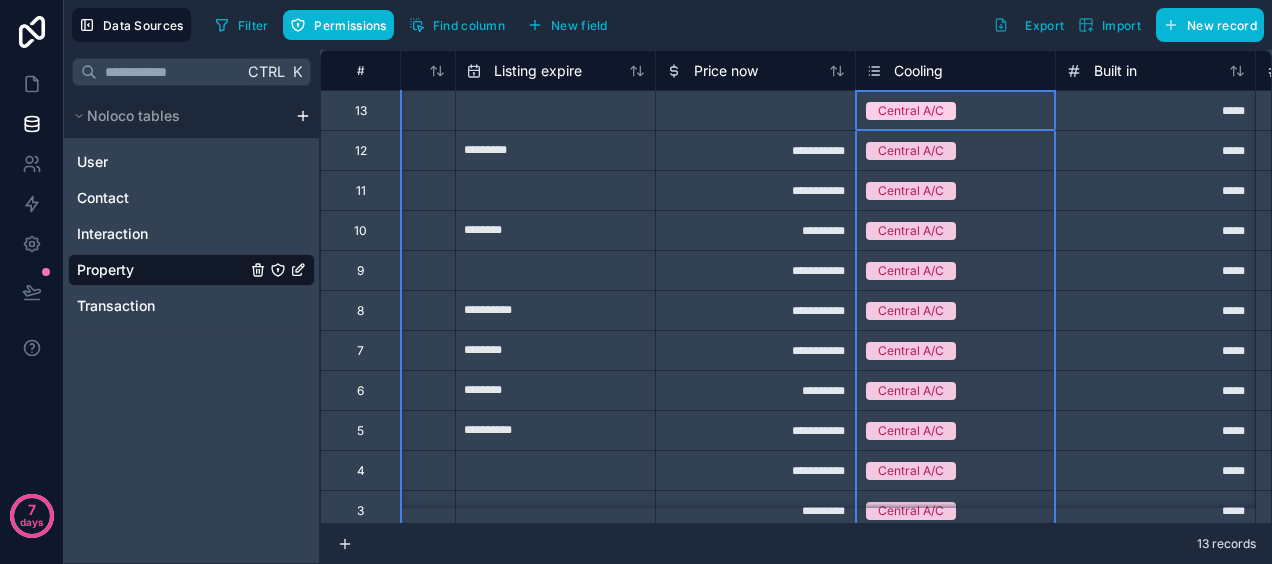 click on "Cooling" at bounding box center [918, 71] 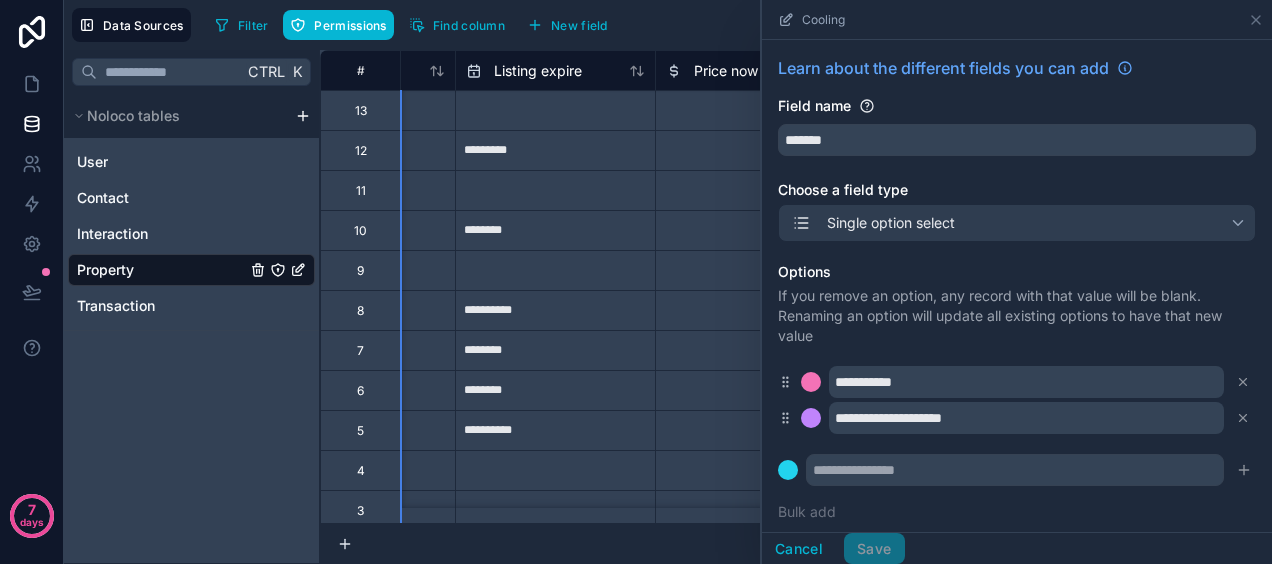 scroll, scrollTop: 221, scrollLeft: 0, axis: vertical 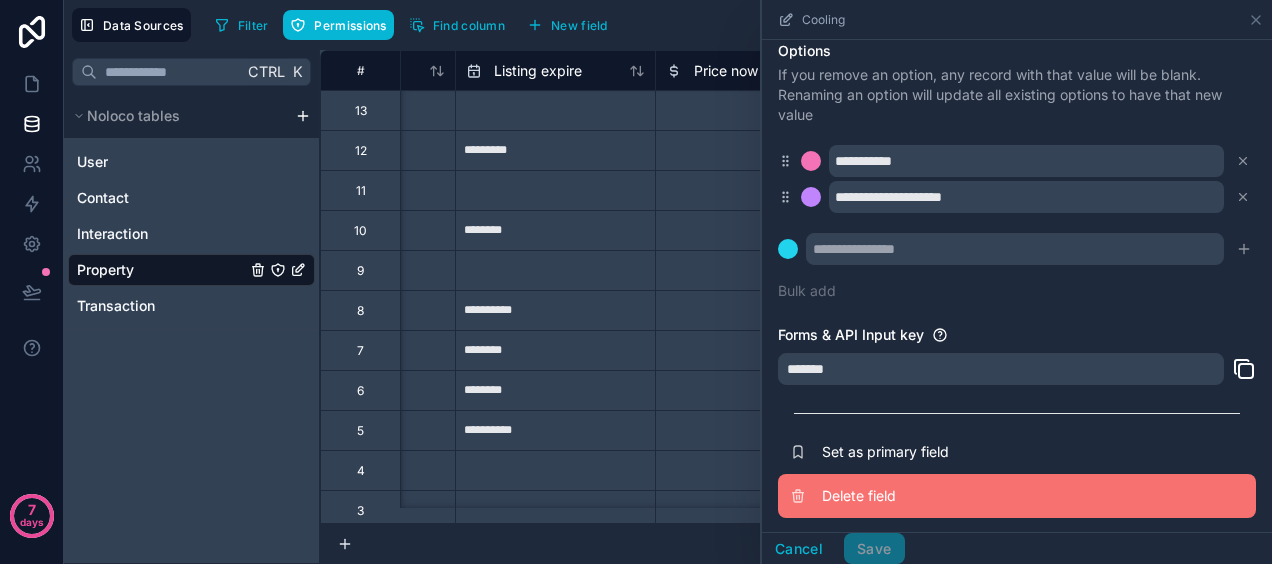 click on "Delete field" at bounding box center [966, 496] 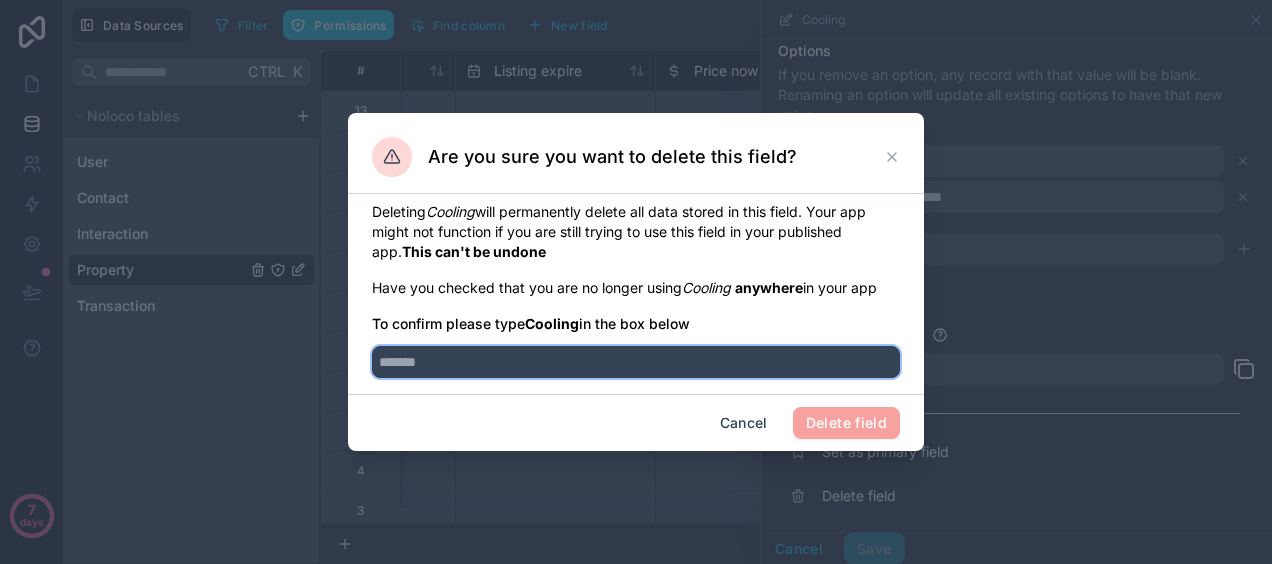 click at bounding box center [636, 362] 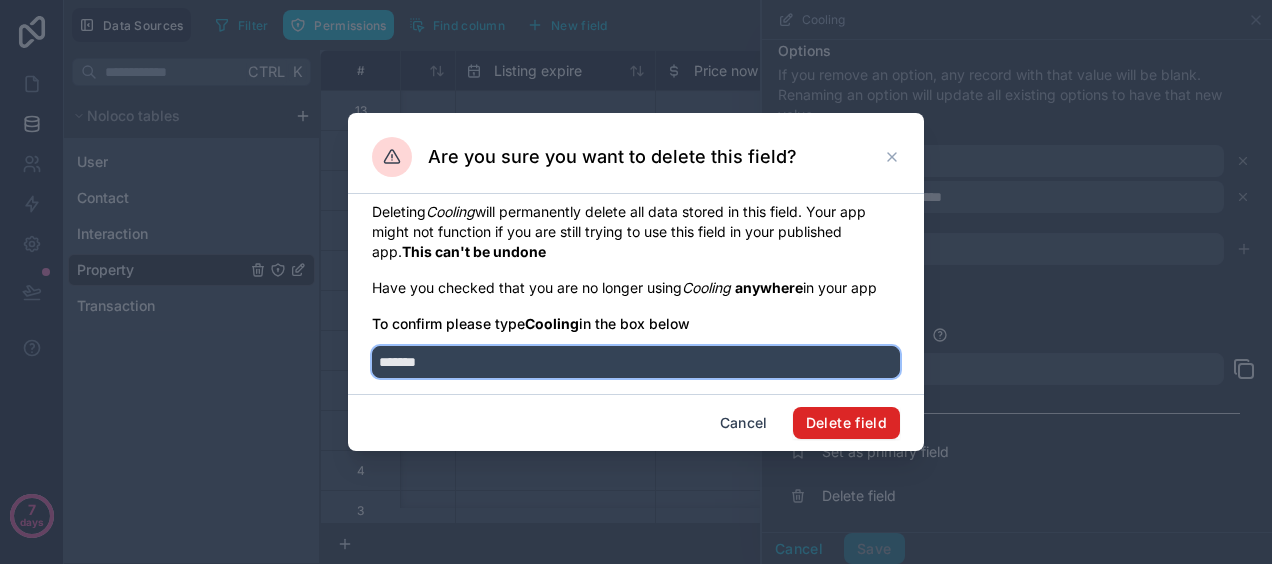 type on "*******" 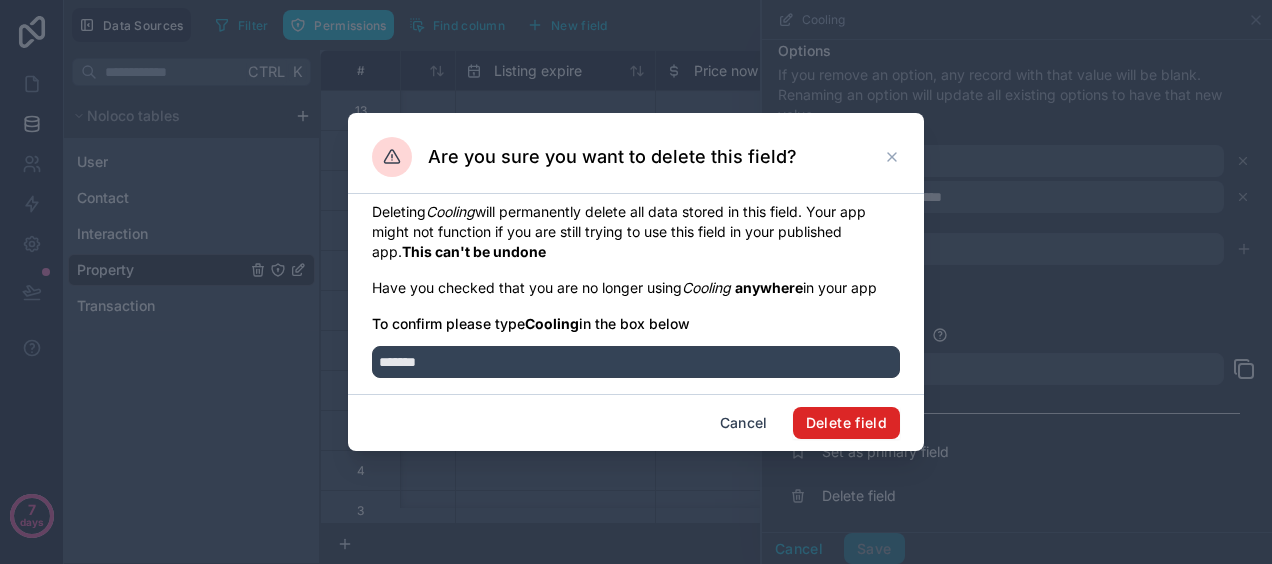 click on "Delete field" at bounding box center (846, 423) 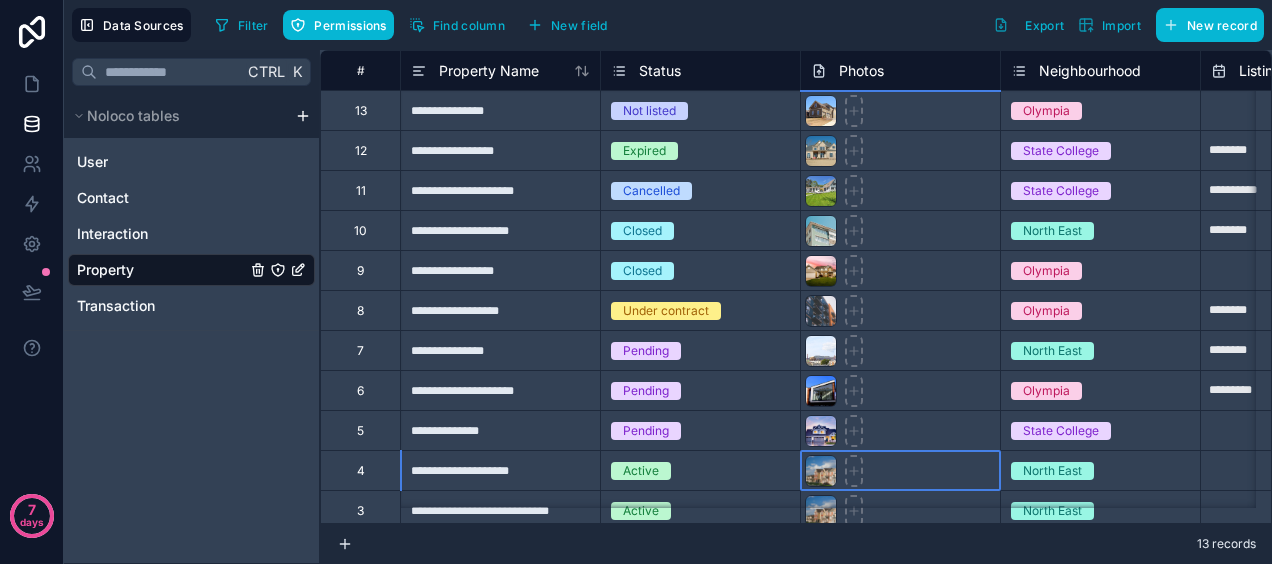 click at bounding box center [900, 470] 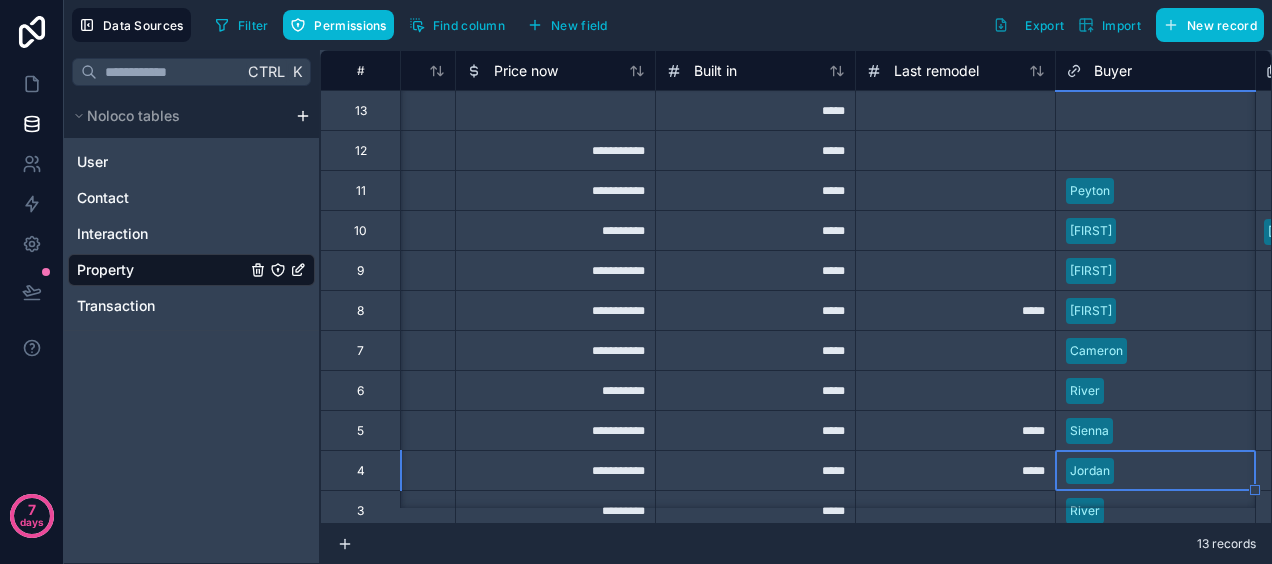 scroll, scrollTop: 0, scrollLeft: 1345, axis: horizontal 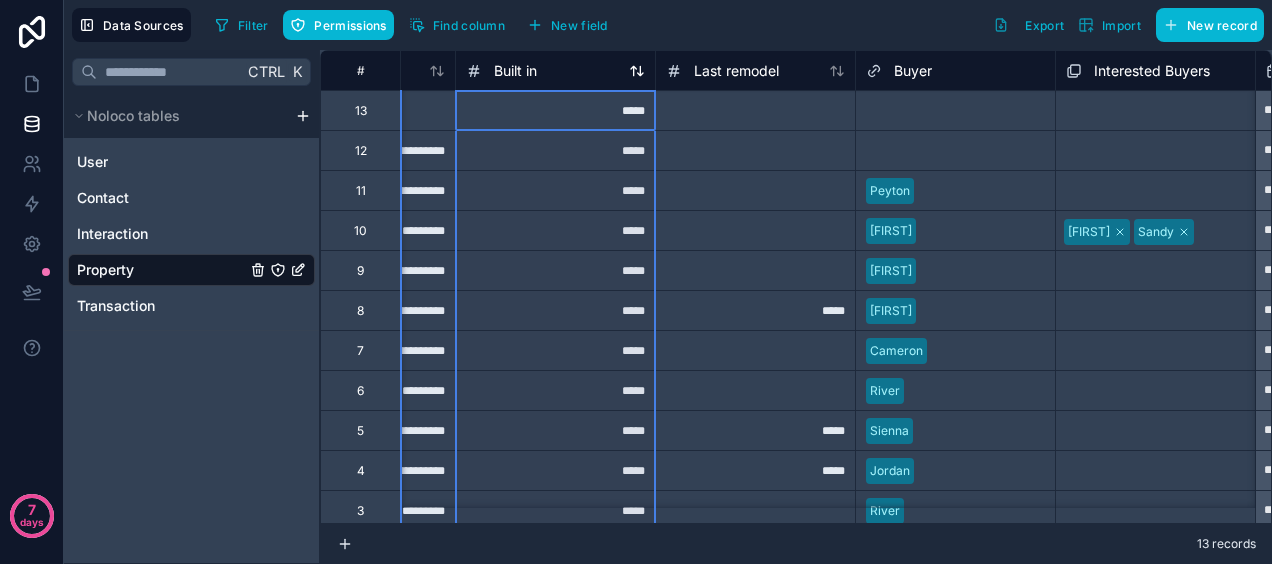 click on "Built in" at bounding box center (515, 71) 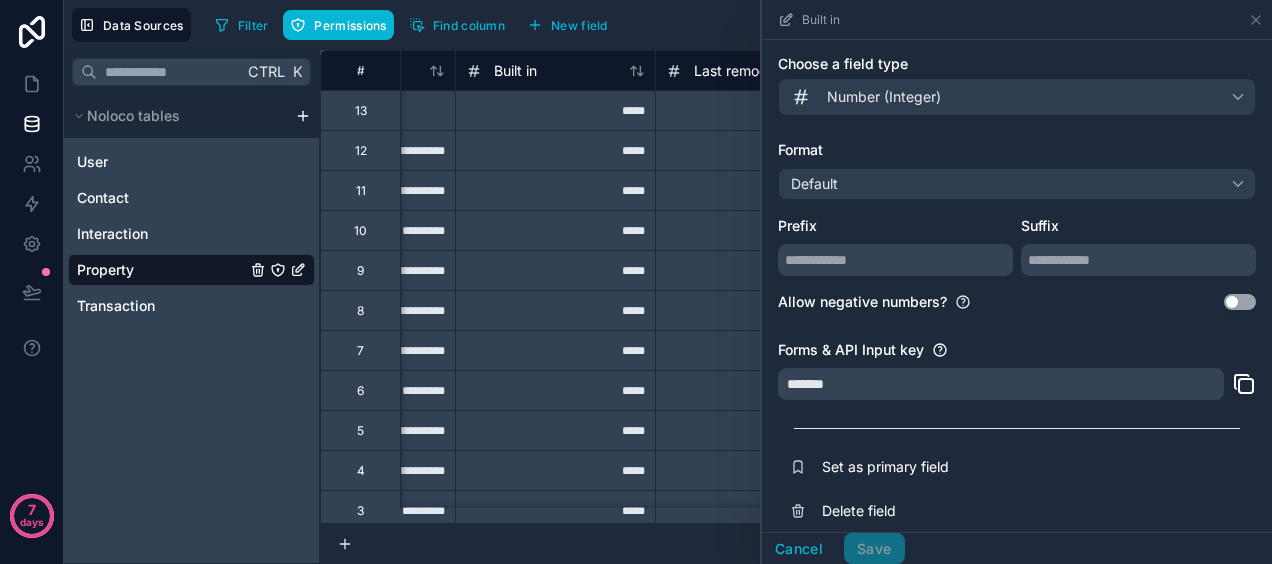 scroll, scrollTop: 141, scrollLeft: 0, axis: vertical 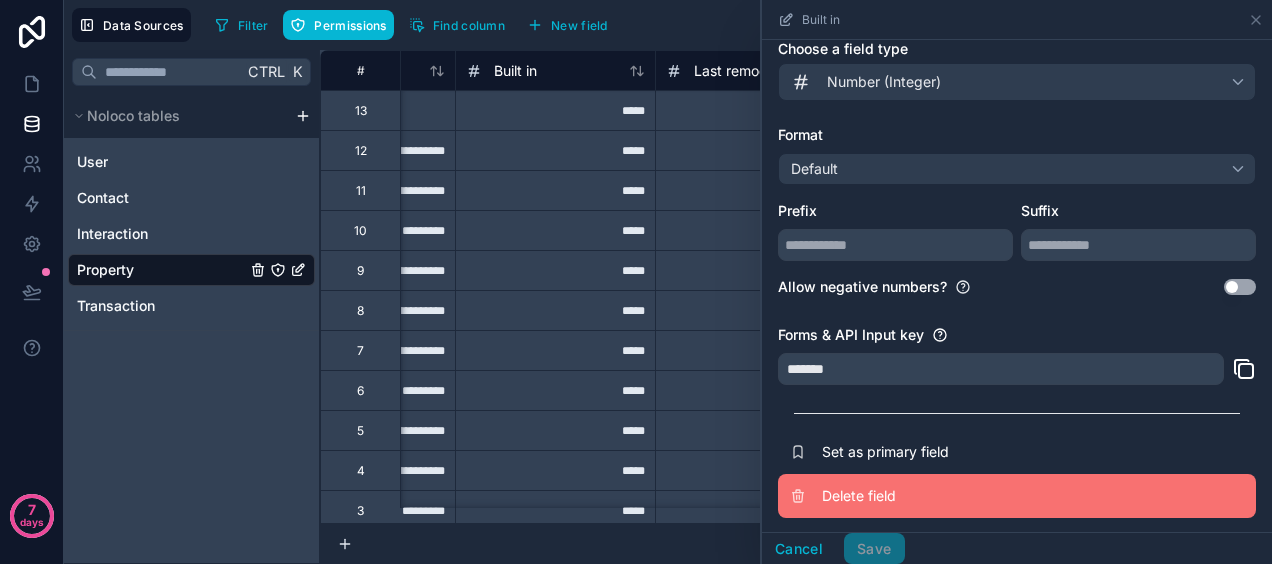 click on "Delete field" at bounding box center [966, 496] 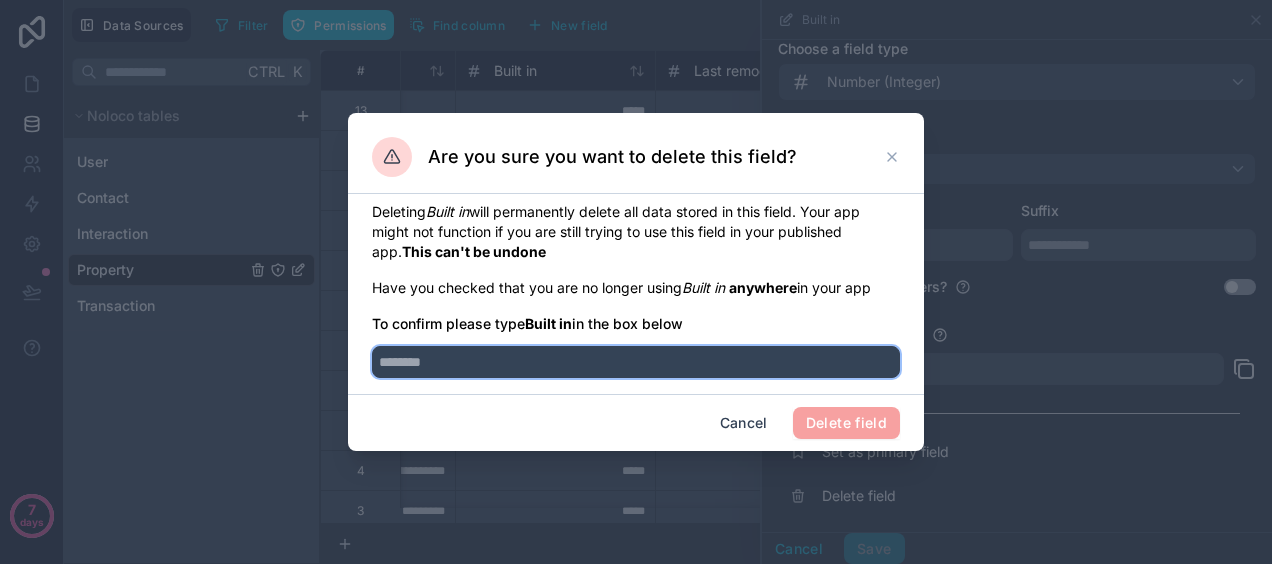 click at bounding box center (636, 362) 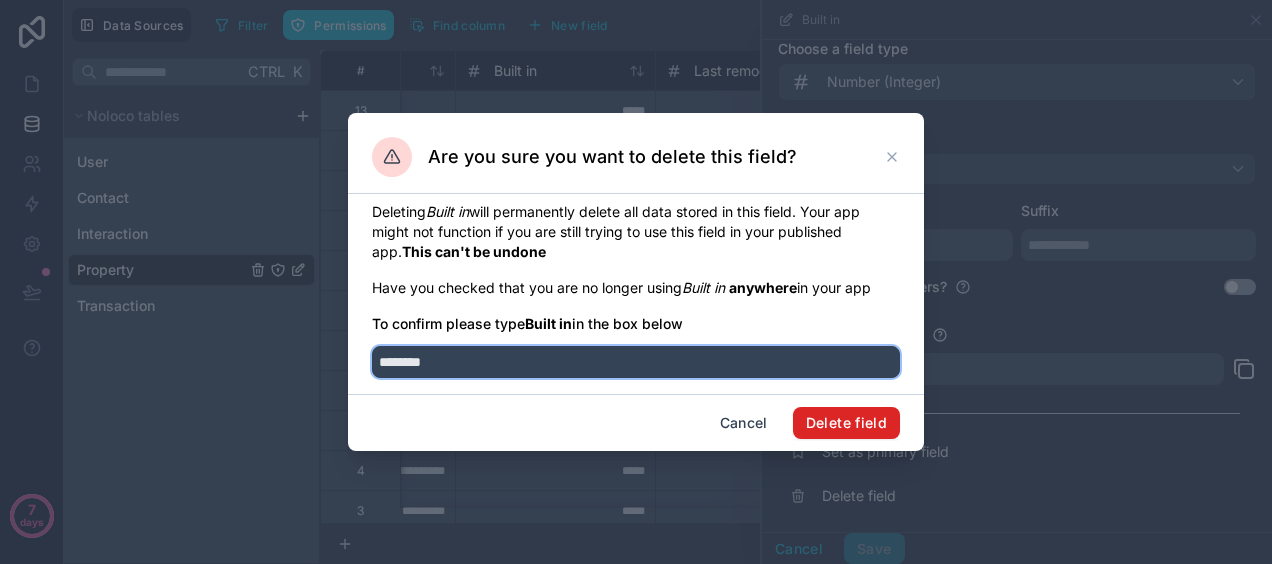 type on "********" 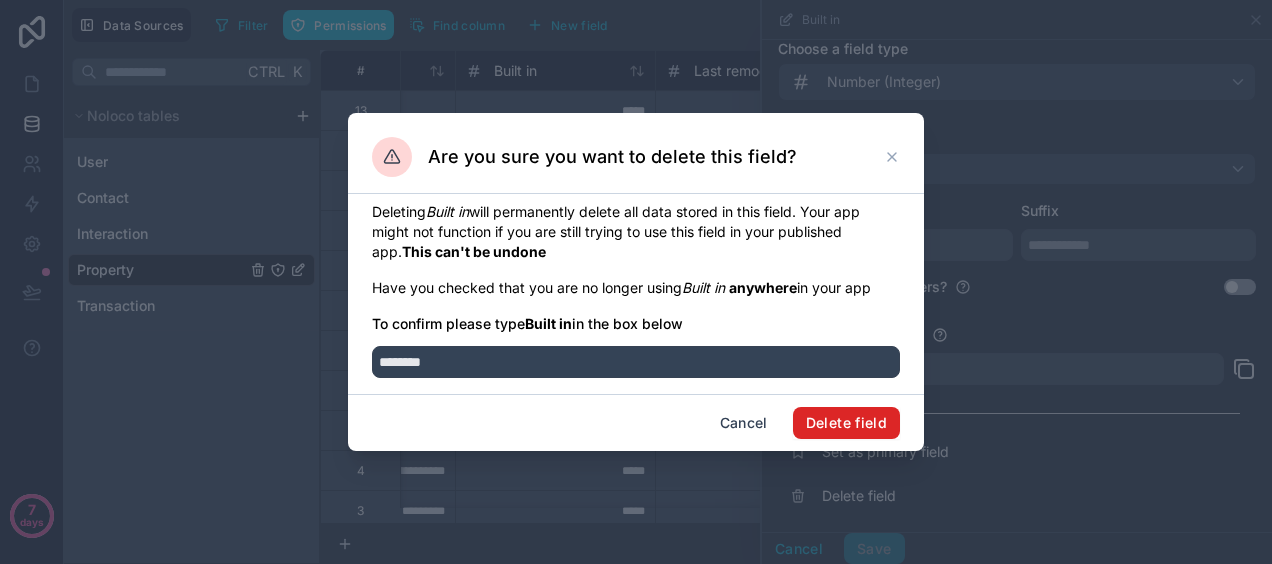 click on "Delete field" at bounding box center [846, 423] 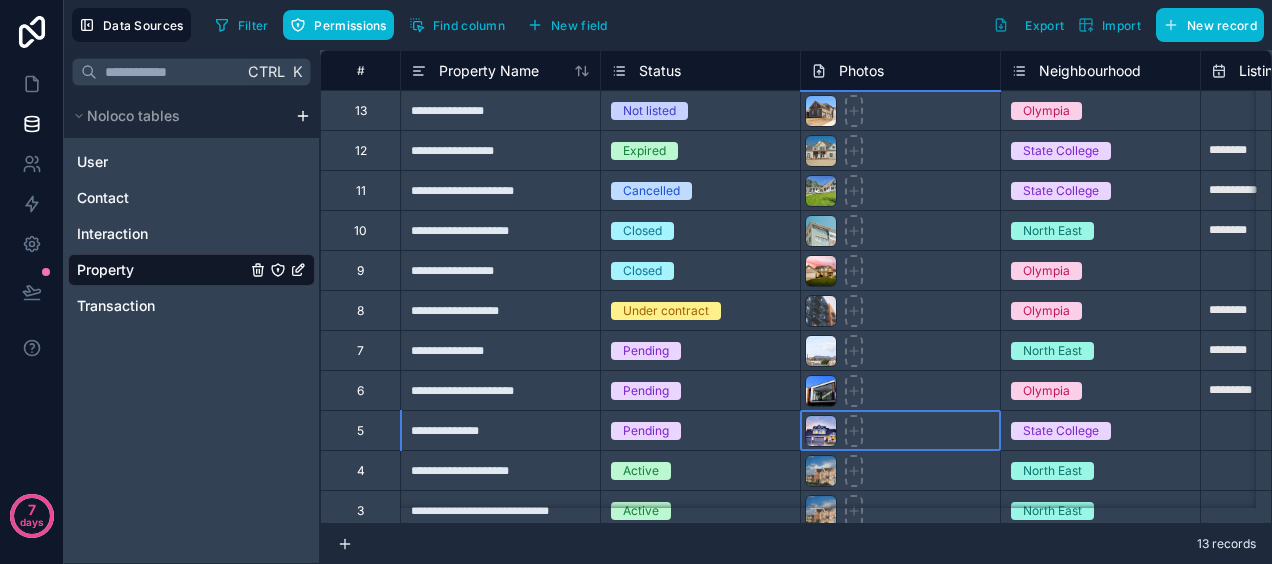 click at bounding box center [900, 430] 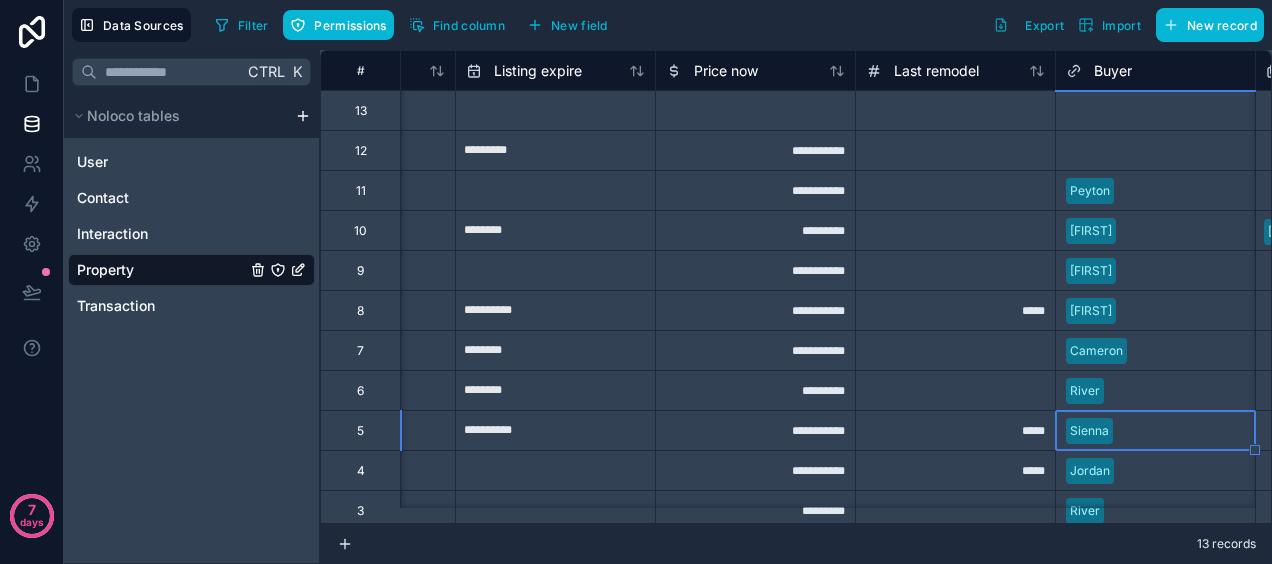 scroll, scrollTop: 0, scrollLeft: 1145, axis: horizontal 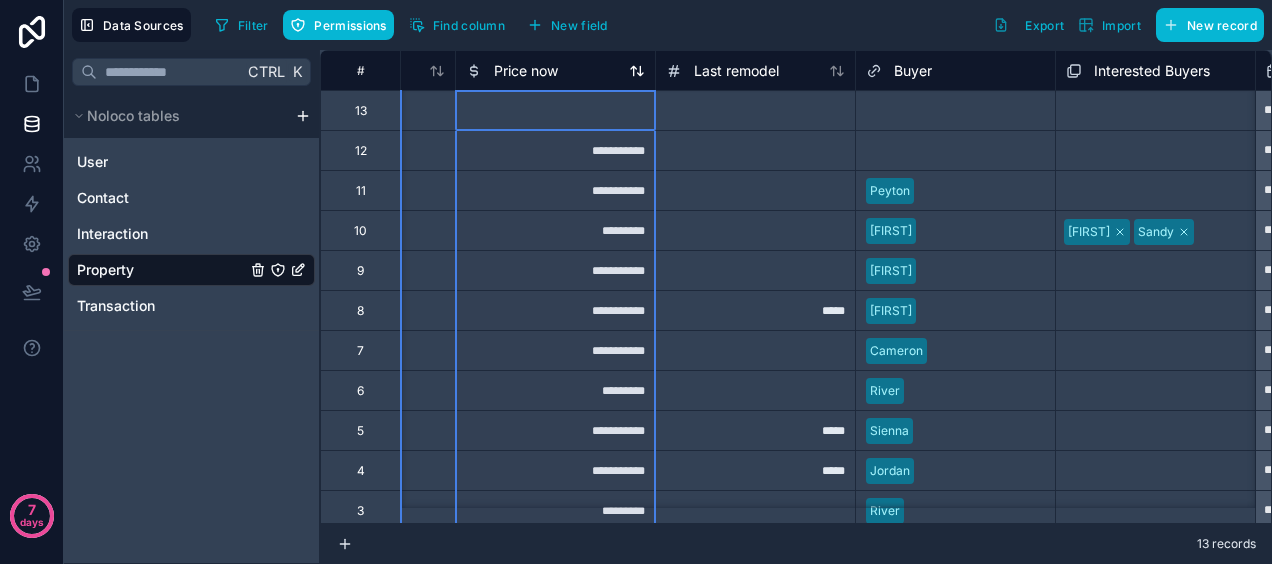 click on "Price now" at bounding box center [526, 71] 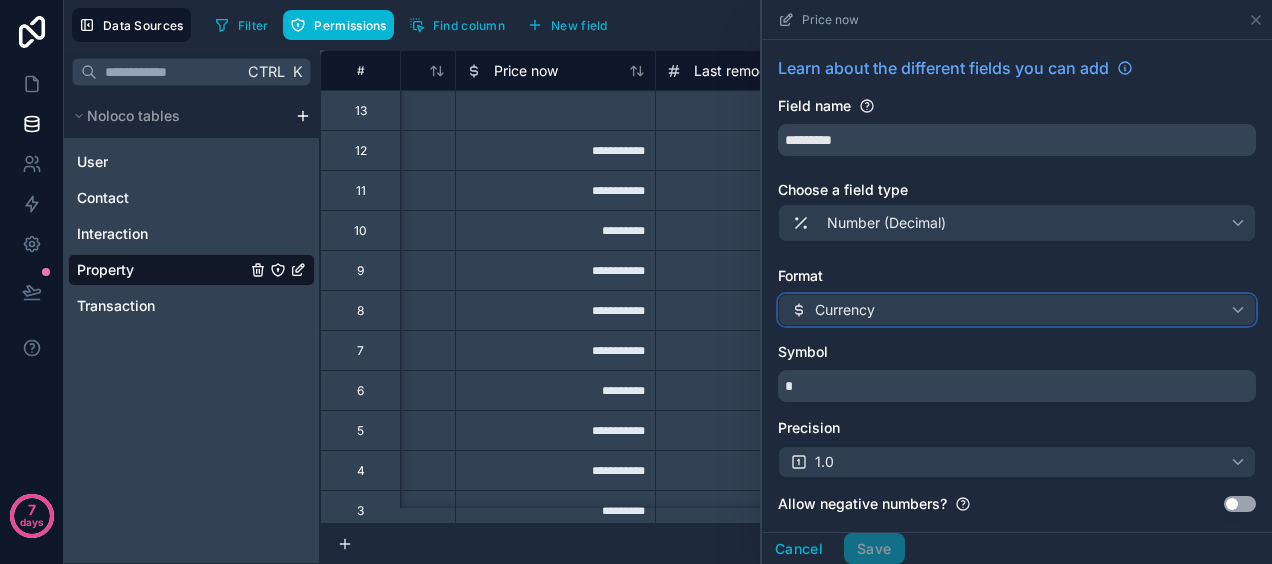 click on "Currency" at bounding box center (1017, 310) 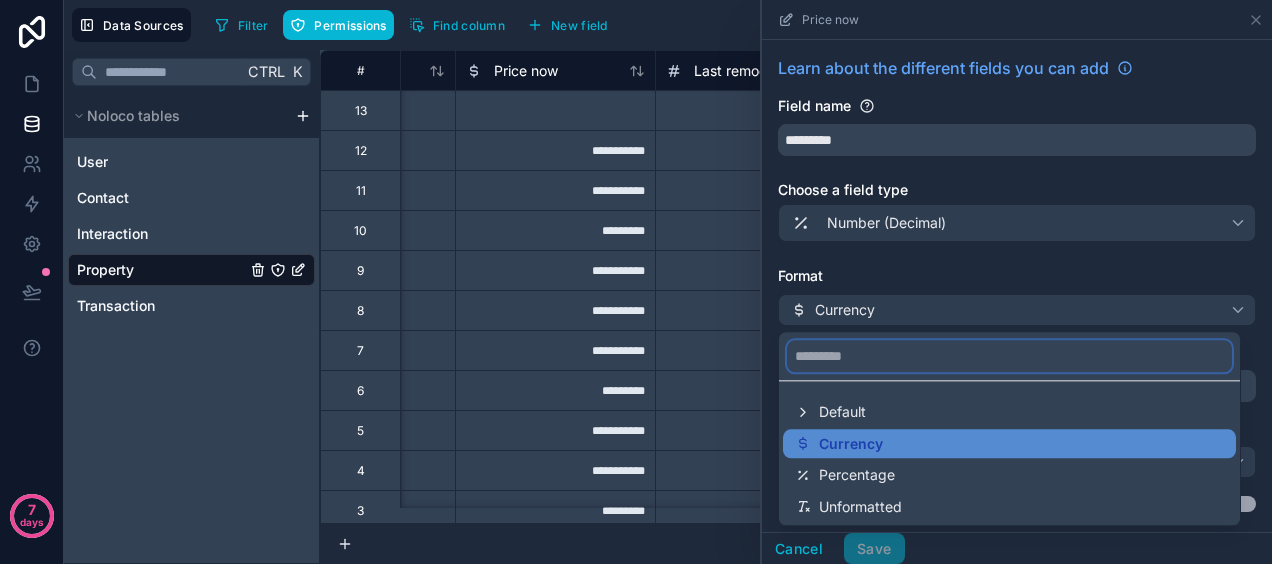 click at bounding box center [1009, 356] 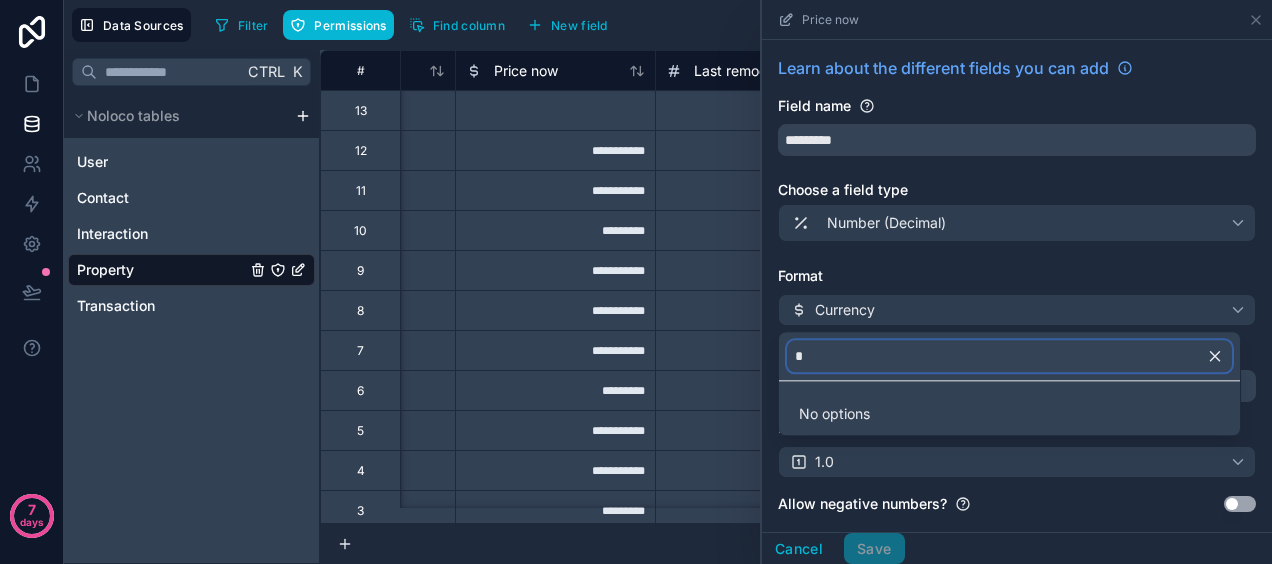 type 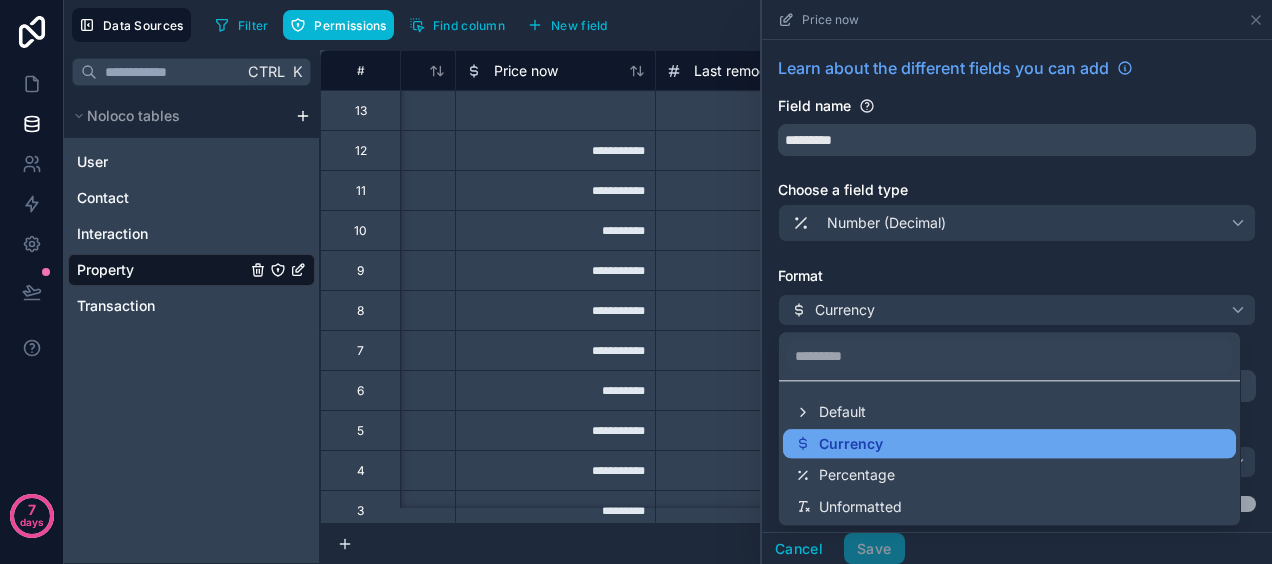click on "Currency" at bounding box center [851, 444] 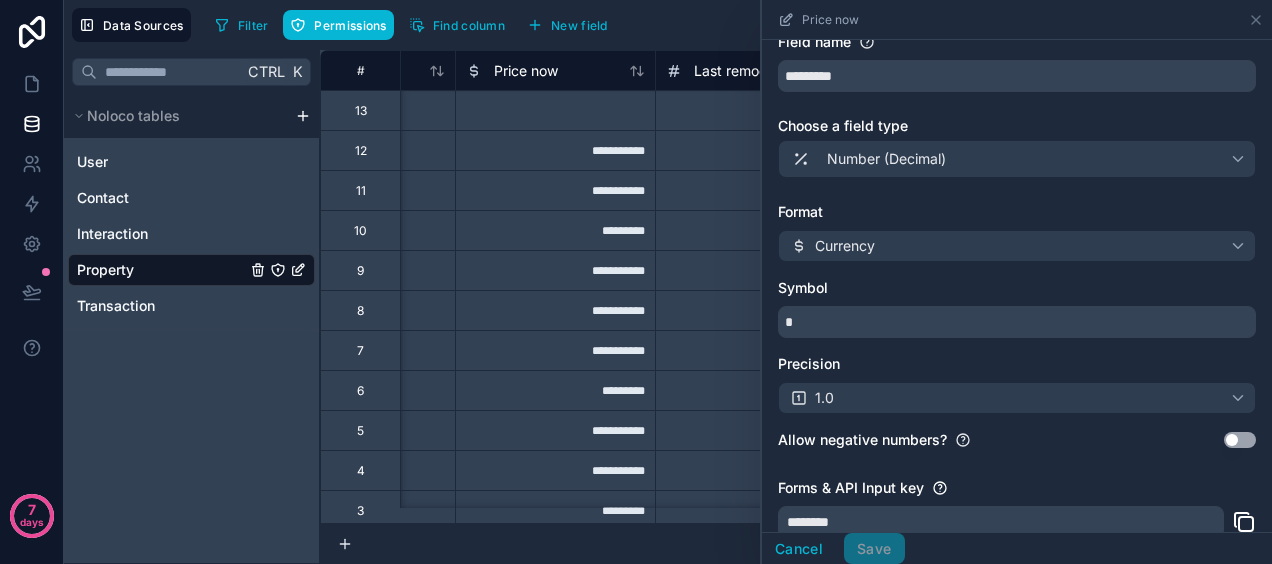 scroll, scrollTop: 0, scrollLeft: 0, axis: both 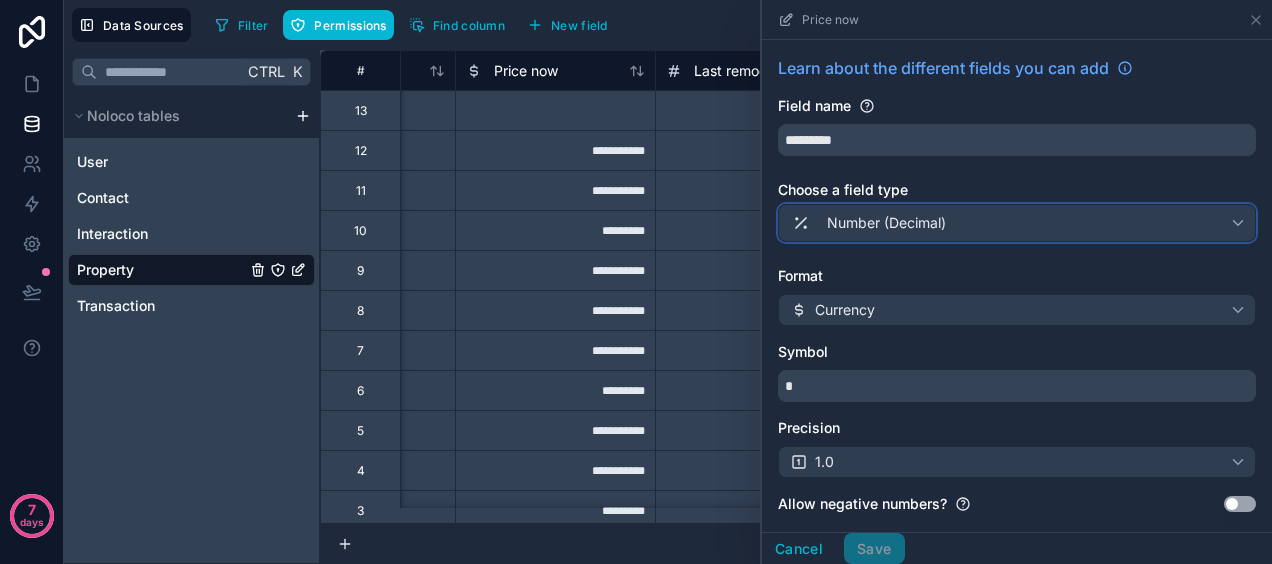 click on "Number (Decimal)" at bounding box center (1017, 223) 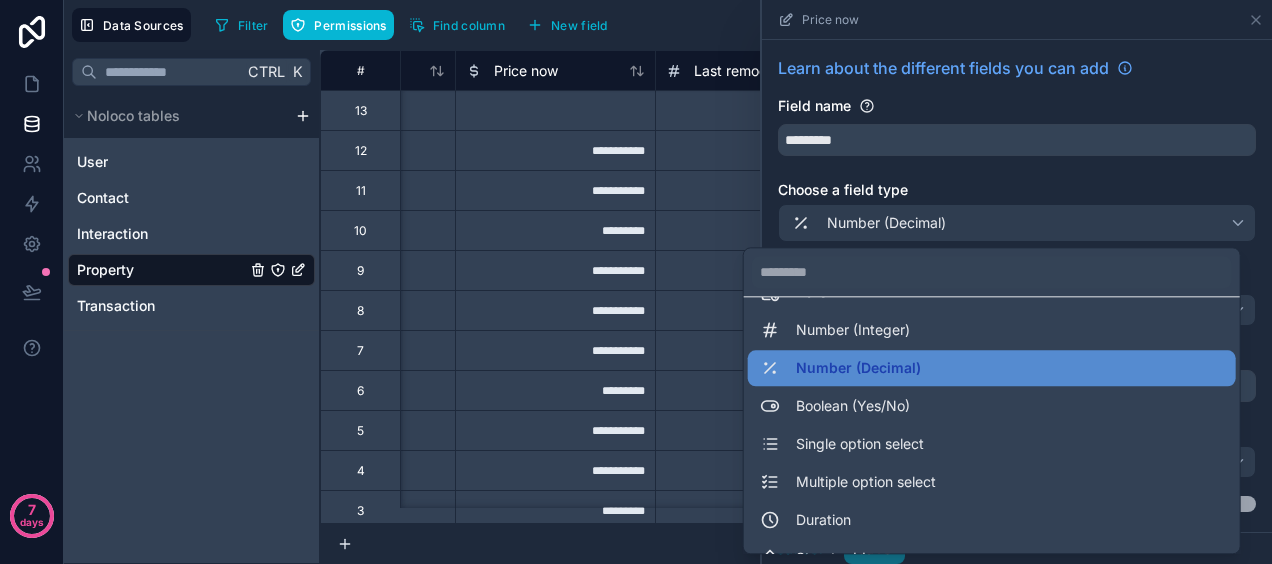 scroll, scrollTop: 0, scrollLeft: 0, axis: both 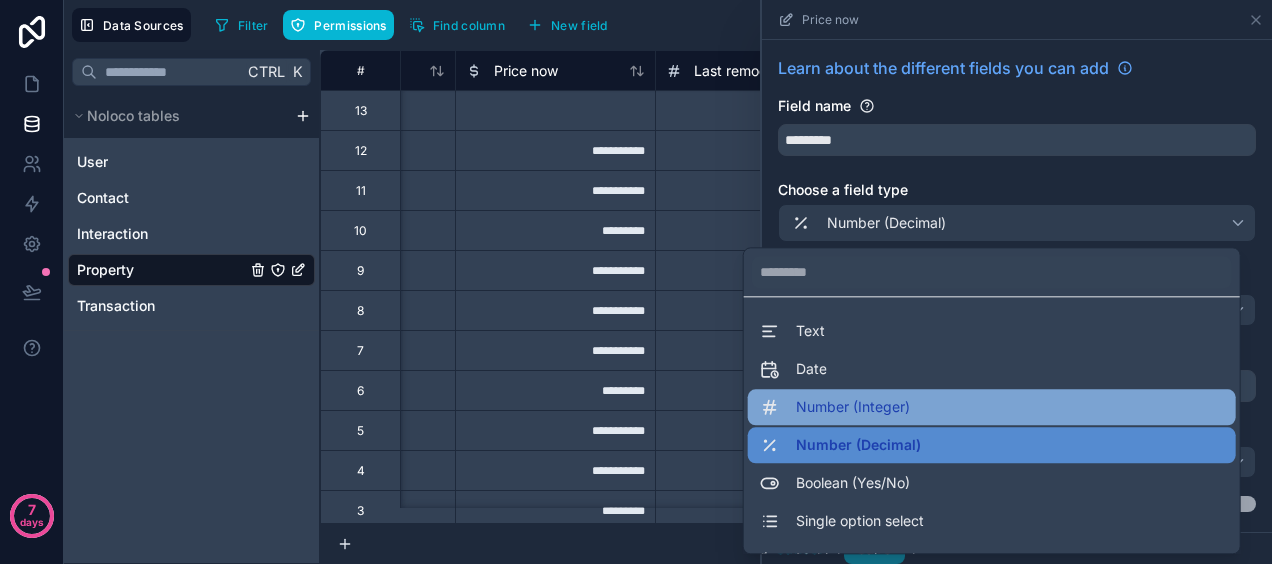 click on "Number (Integer)" at bounding box center [992, 407] 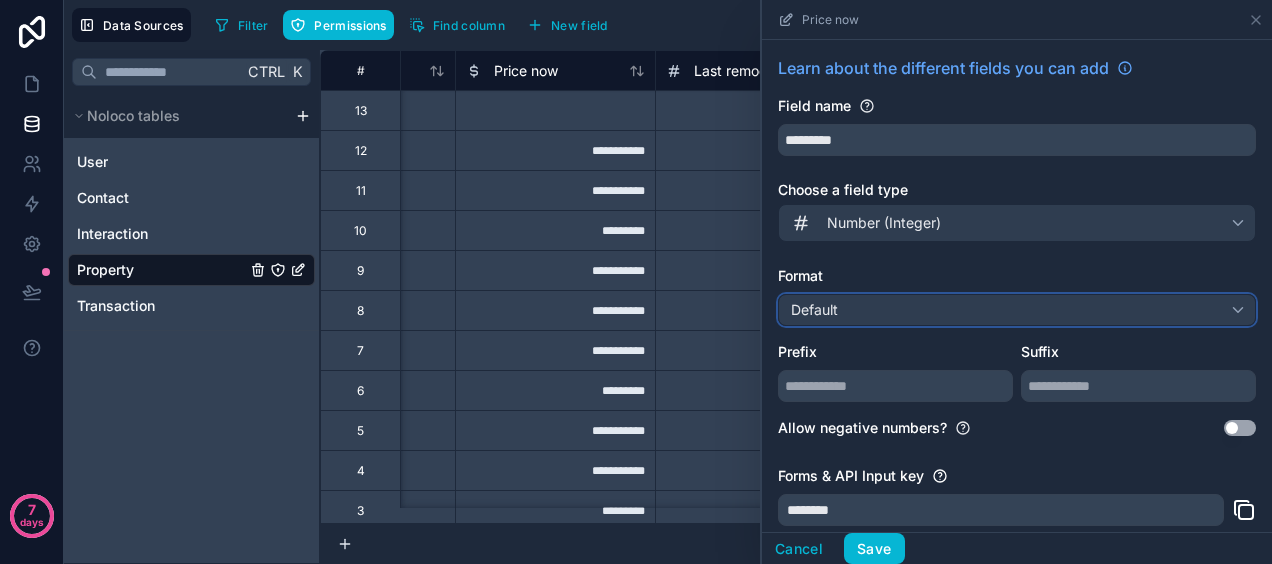 click on "Default" at bounding box center [1017, 310] 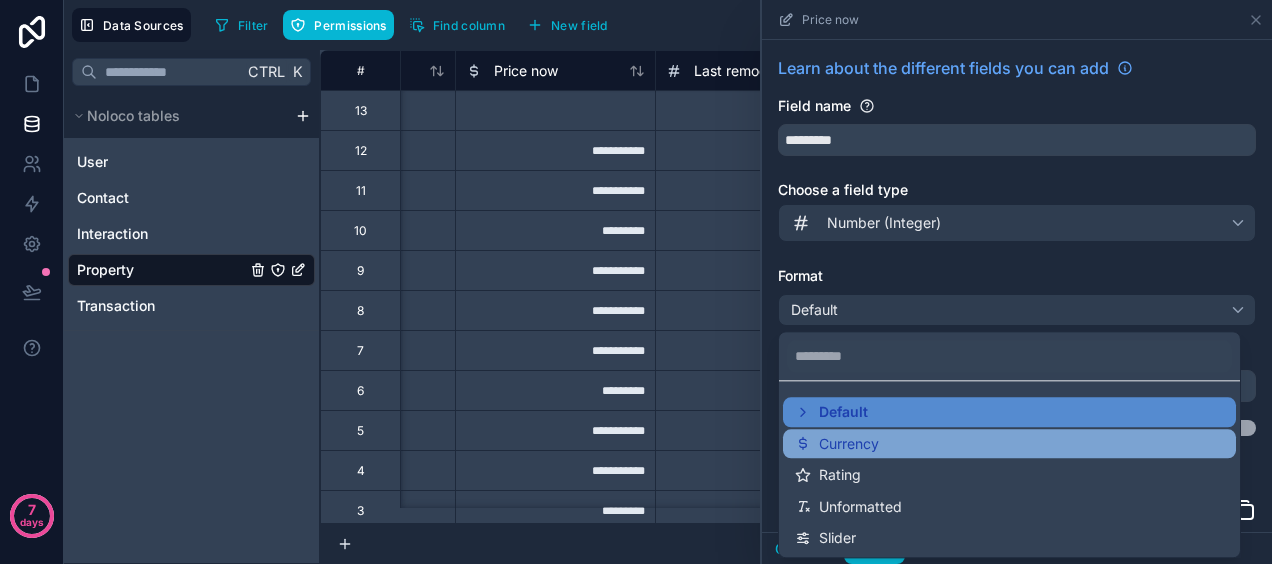 click on "Currency" at bounding box center (849, 444) 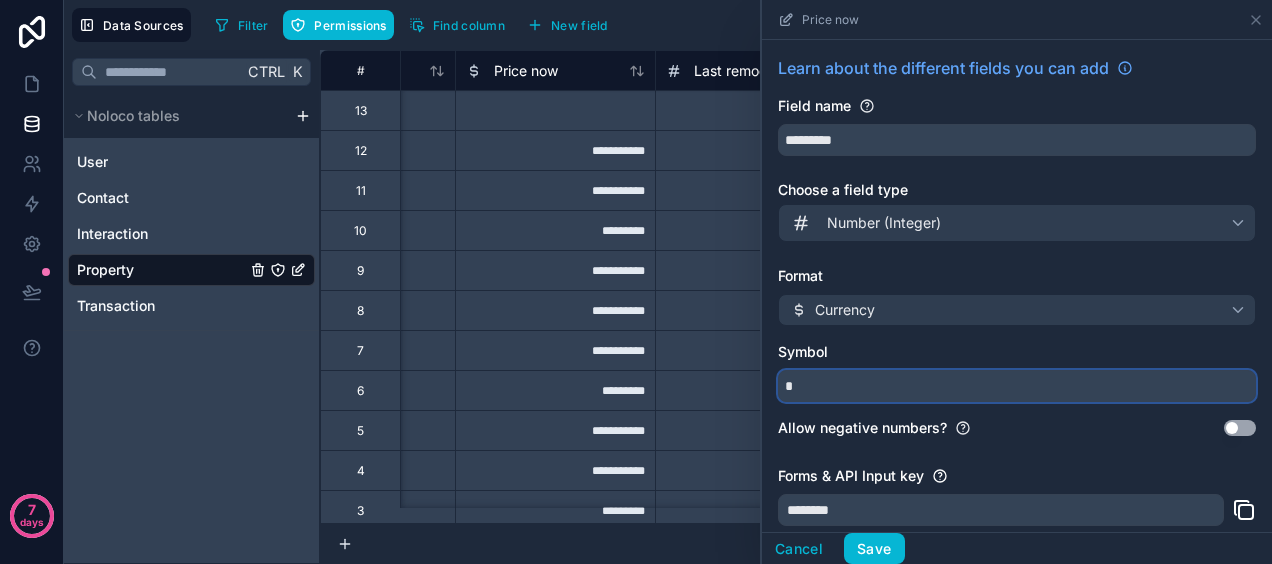 click on "*" at bounding box center (1017, 386) 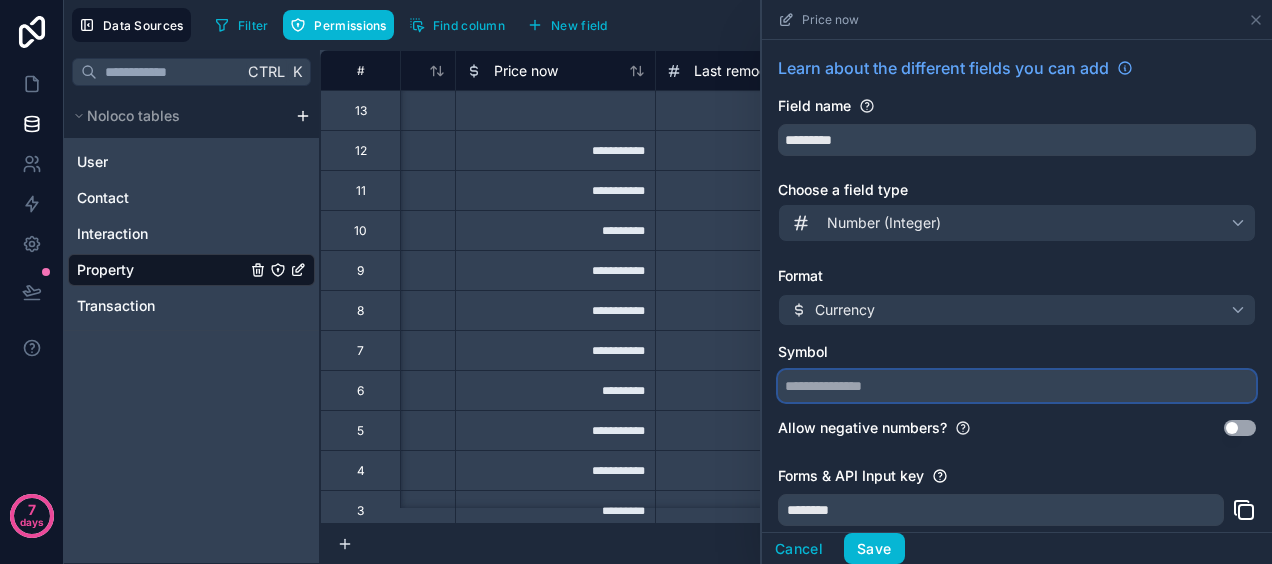 type on "*" 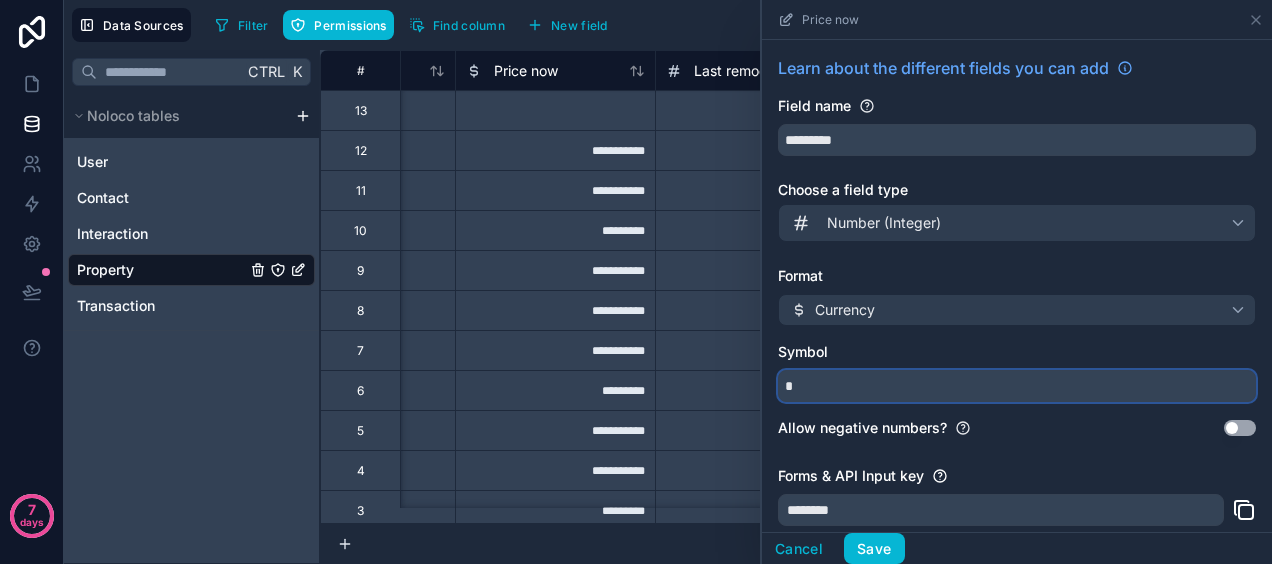 type on "*" 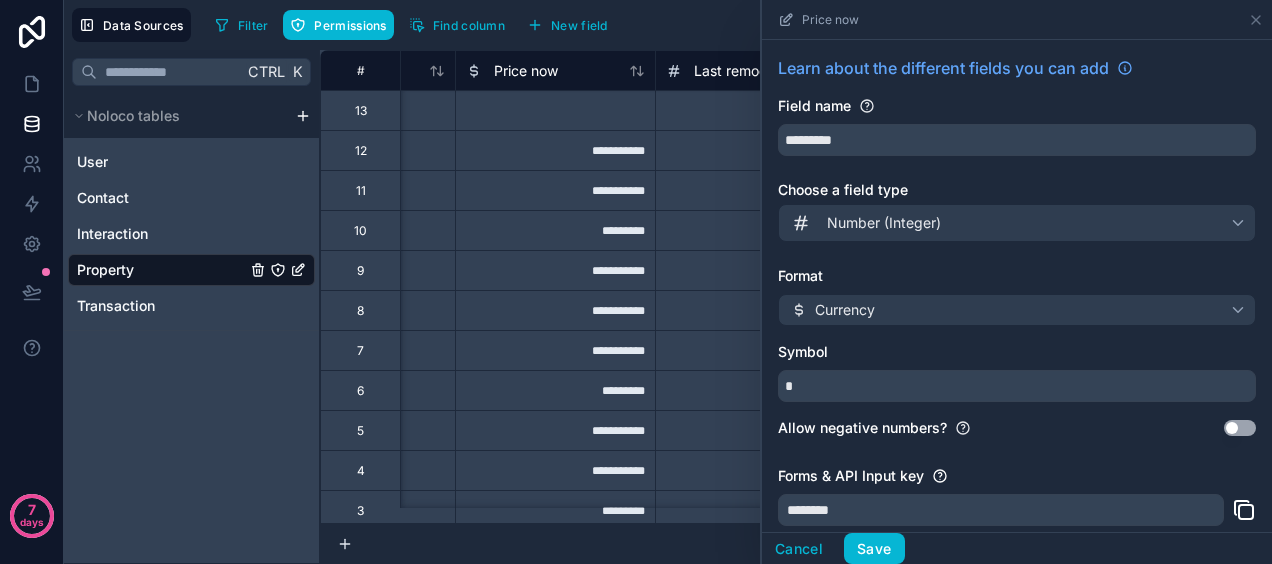 type 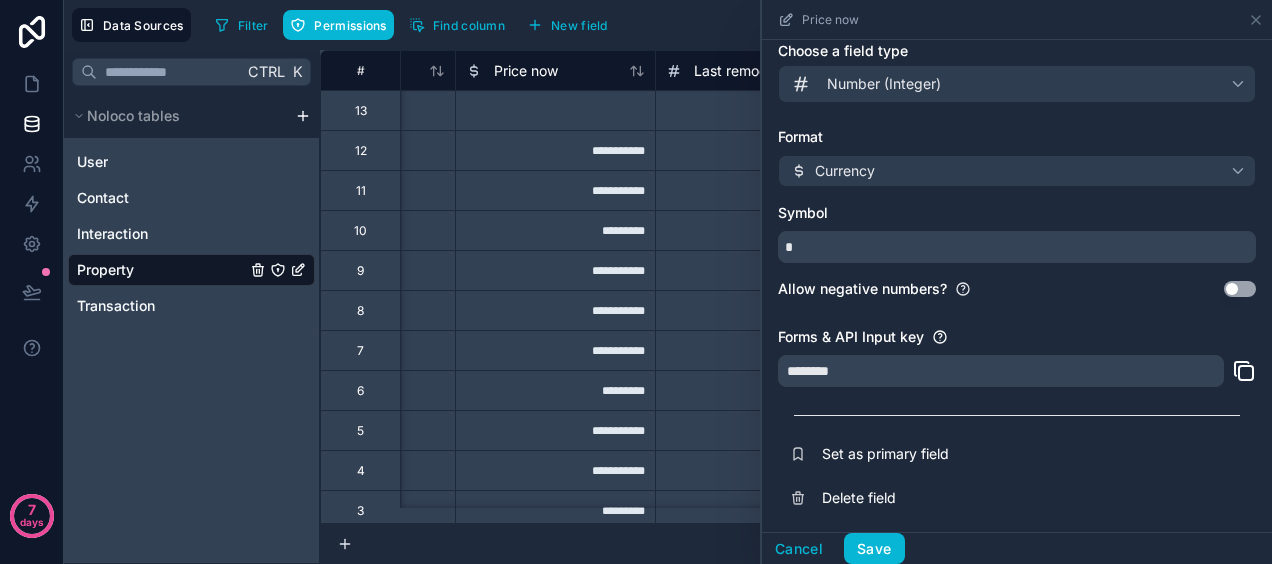 scroll, scrollTop: 141, scrollLeft: 0, axis: vertical 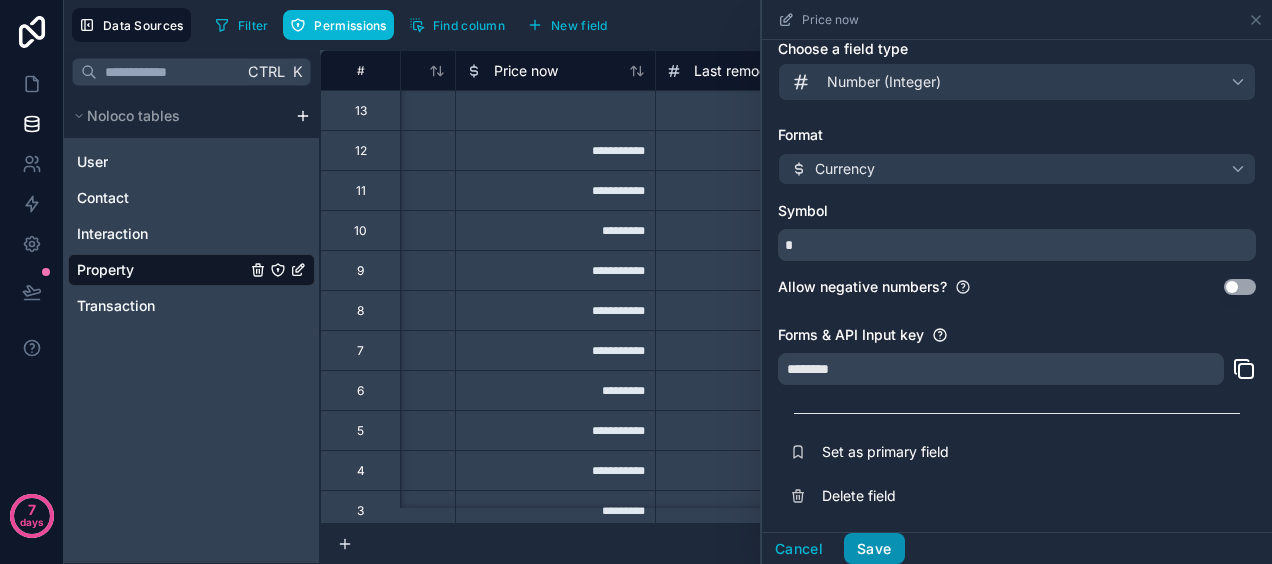click on "Save" at bounding box center (874, 549) 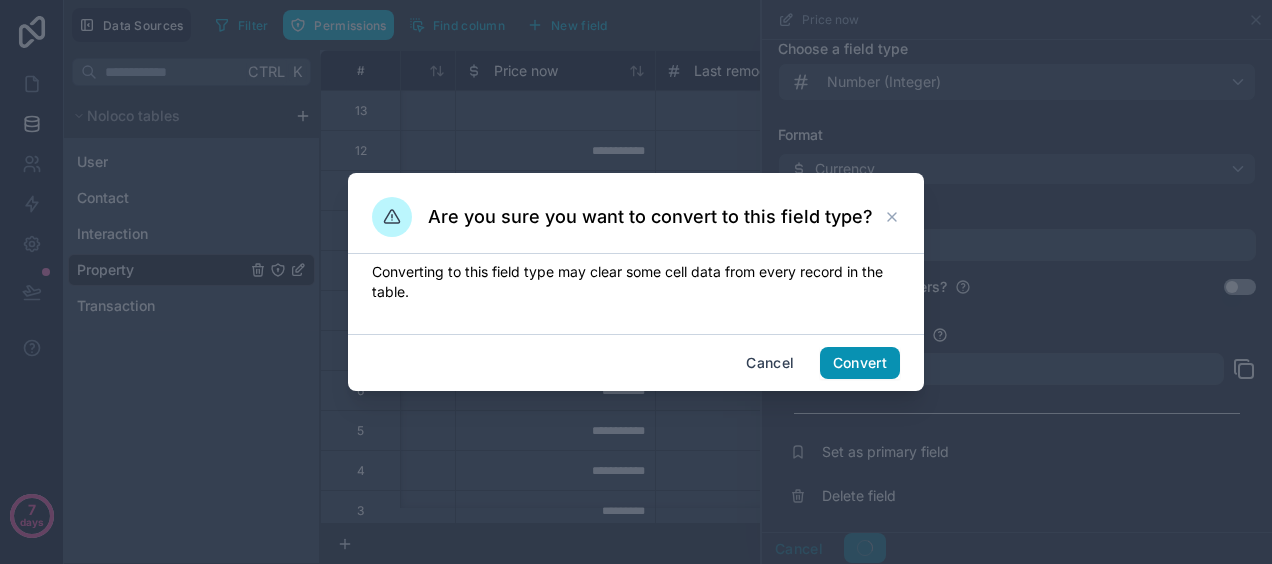 click on "Convert" at bounding box center (860, 363) 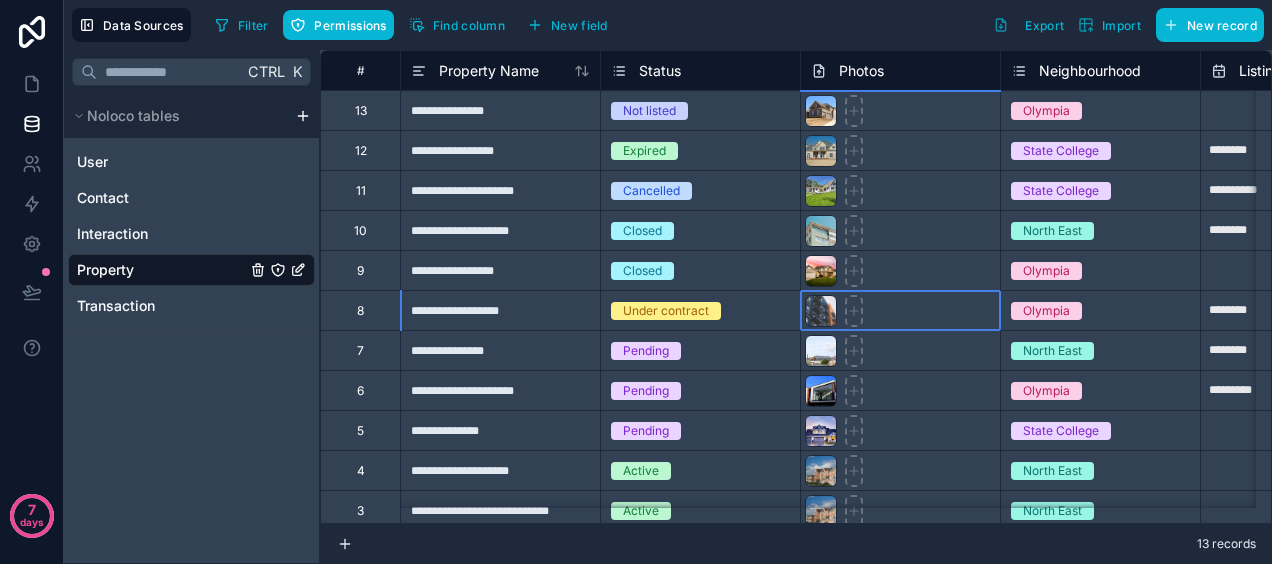 click at bounding box center (900, 310) 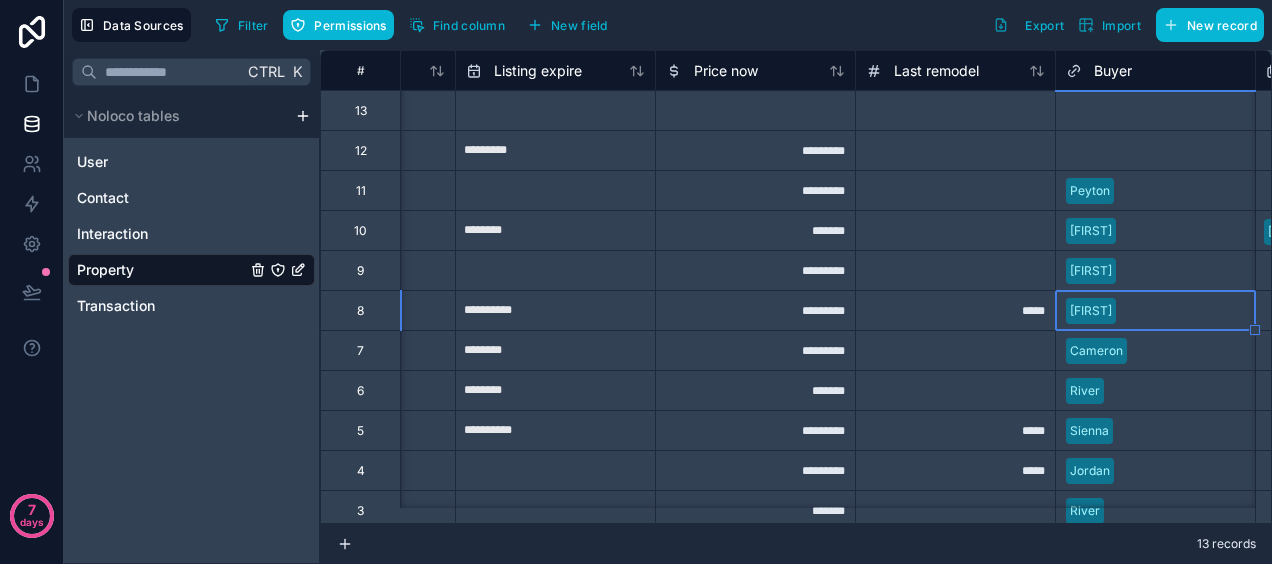 scroll, scrollTop: 0, scrollLeft: 1145, axis: horizontal 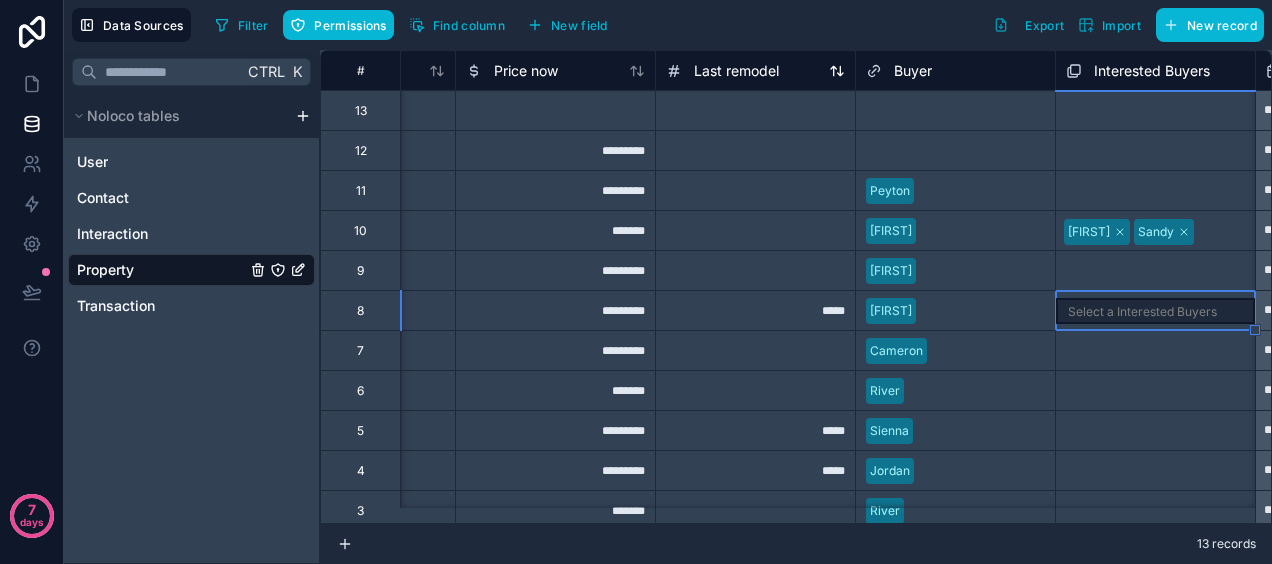 click on "Last remodel" at bounding box center (736, 71) 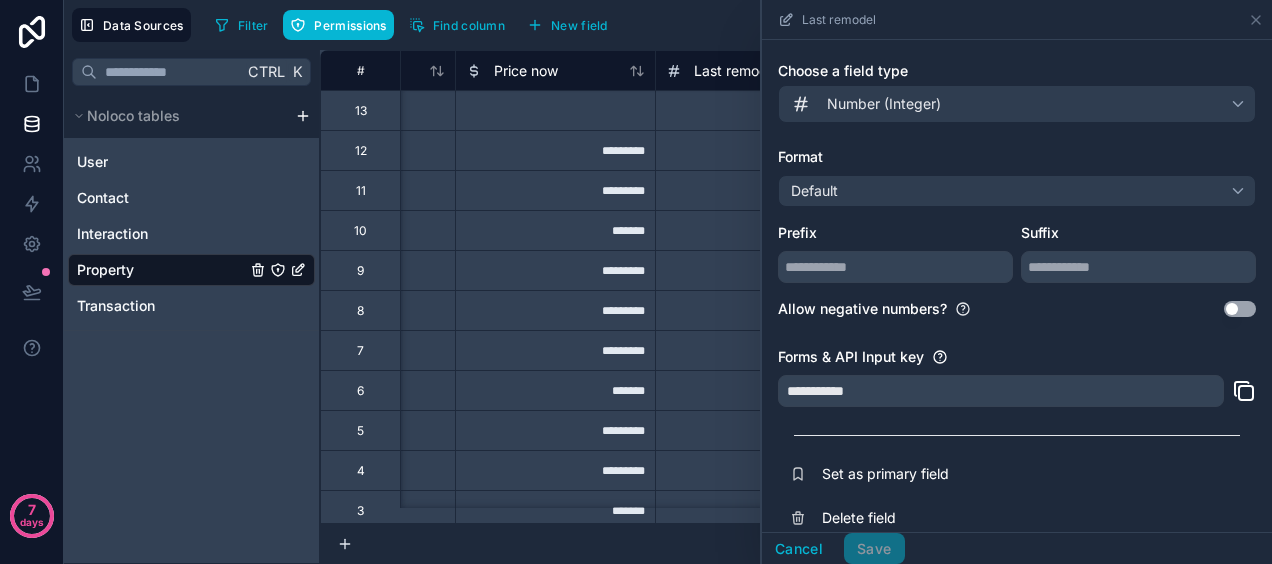 scroll, scrollTop: 141, scrollLeft: 0, axis: vertical 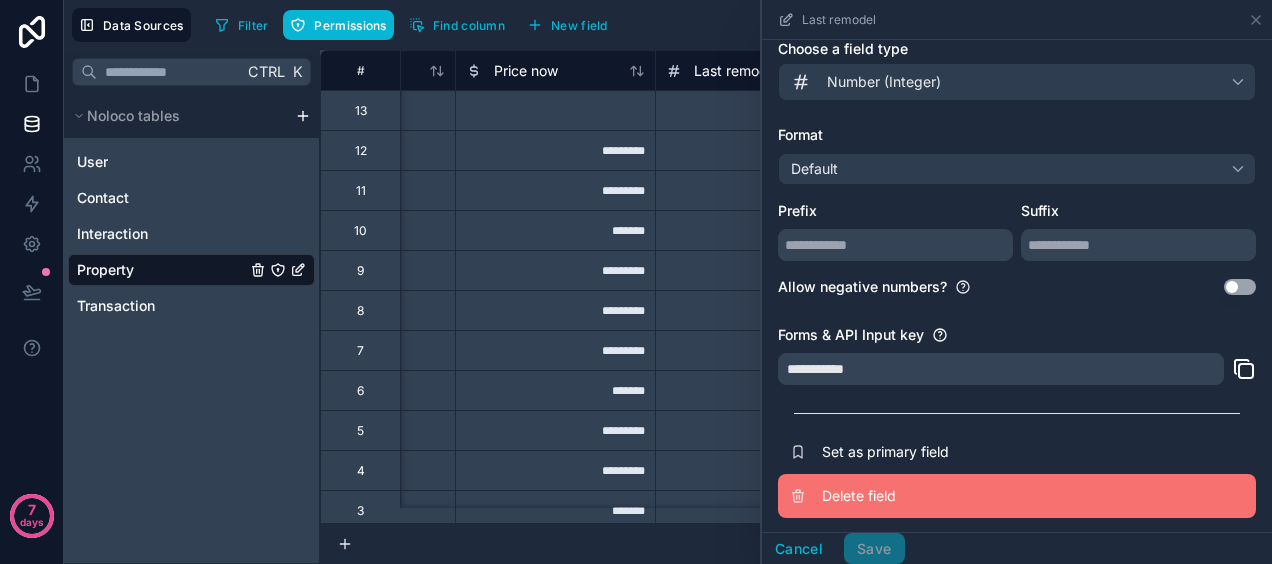 click on "Delete field" at bounding box center (966, 496) 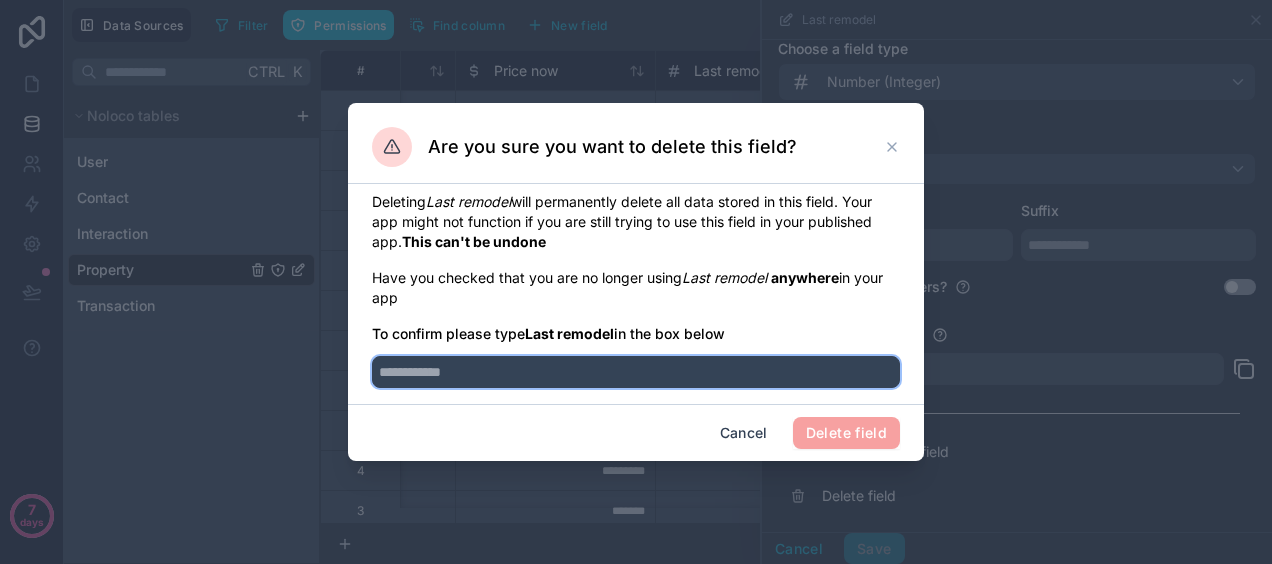 click at bounding box center (636, 372) 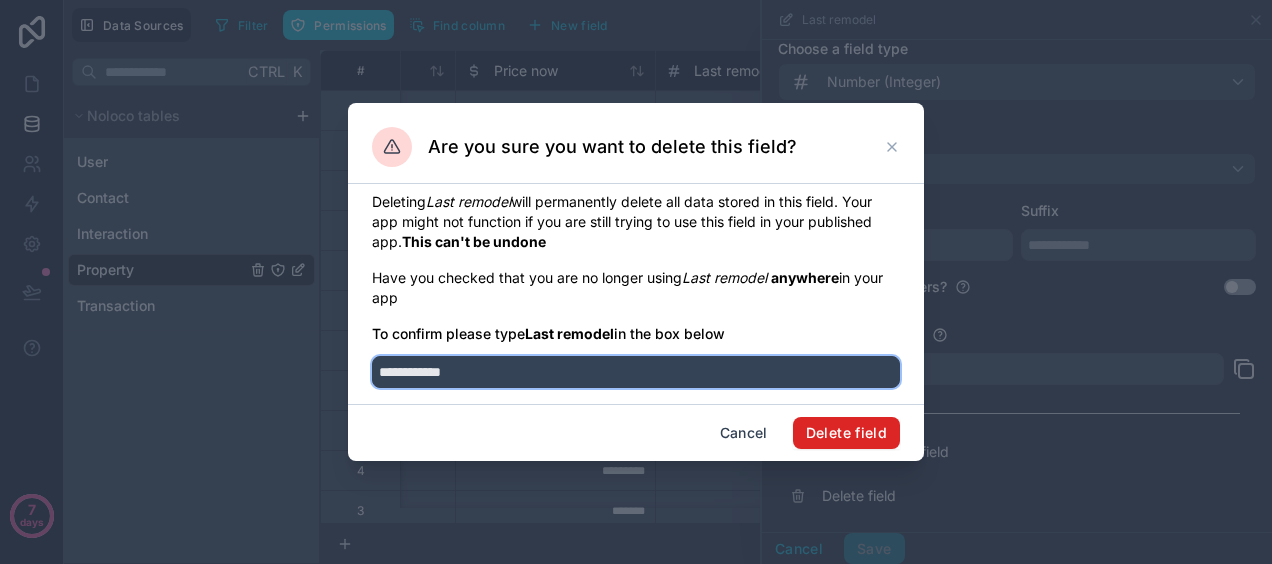 type on "**********" 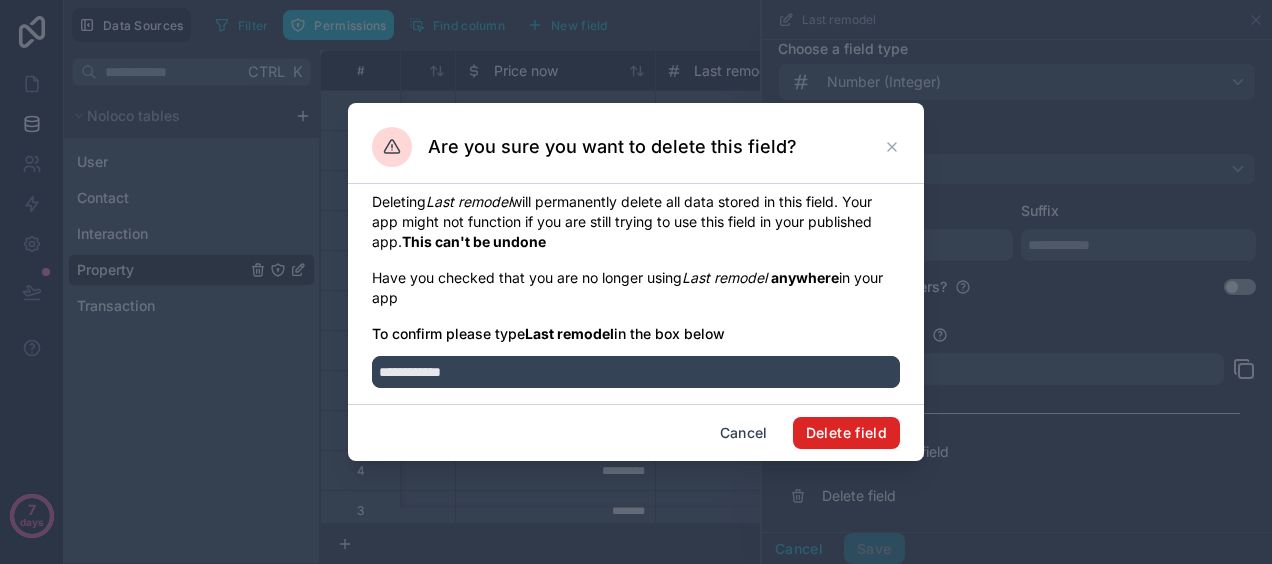 click on "Delete field" at bounding box center [846, 433] 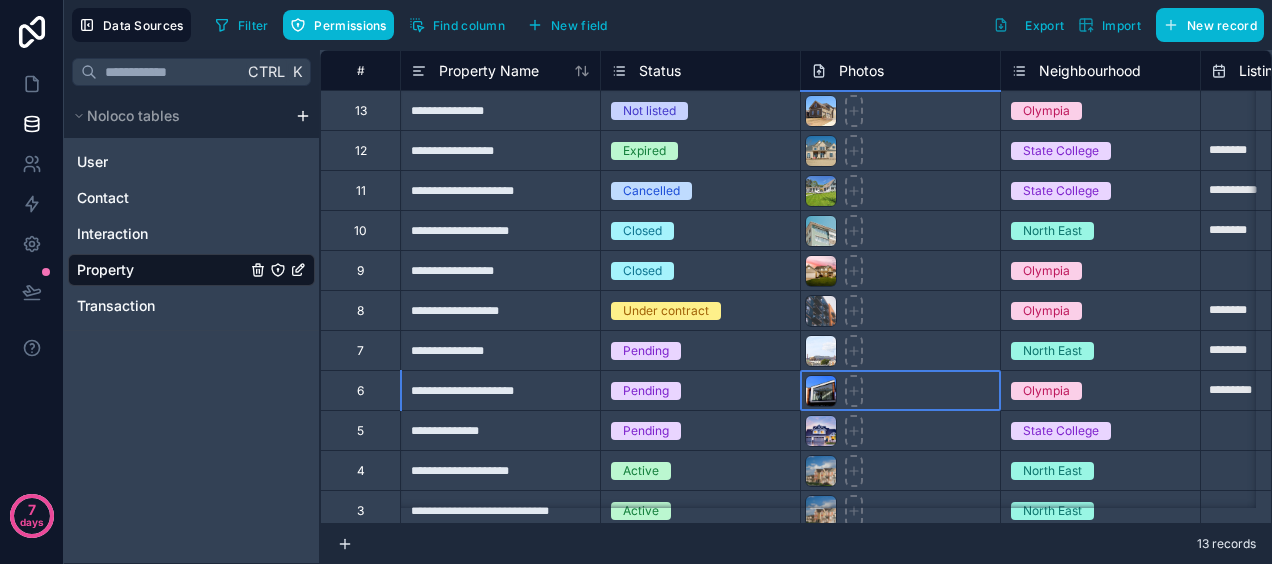click at bounding box center (900, 390) 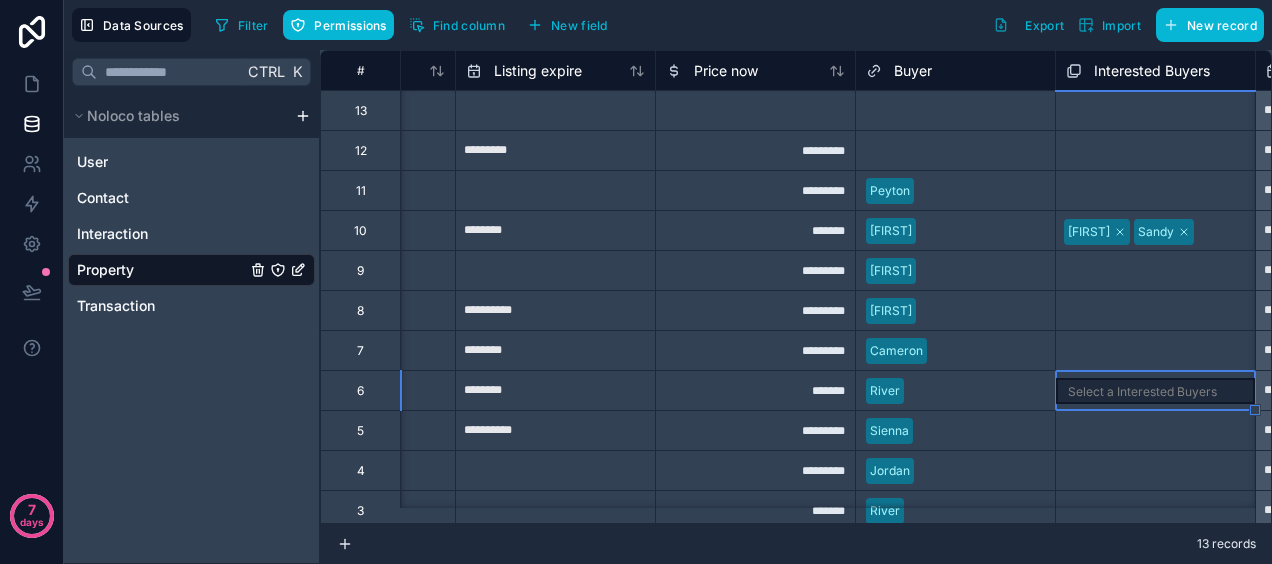 scroll, scrollTop: 0, scrollLeft: 1145, axis: horizontal 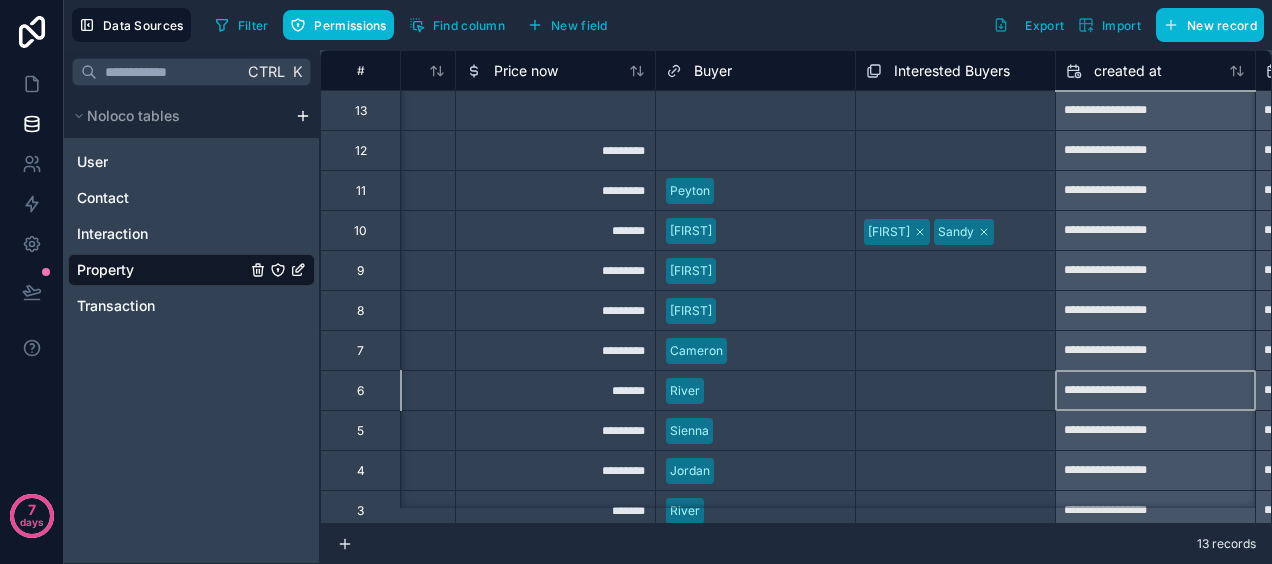 click on "Buyer" at bounding box center [713, 71] 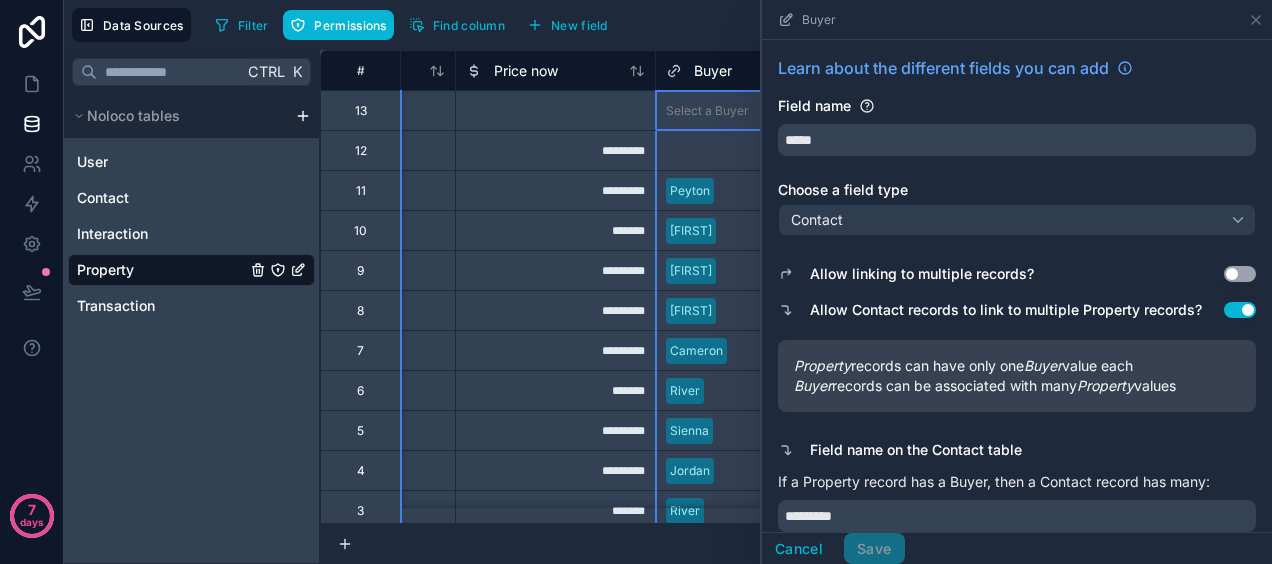 scroll, scrollTop: 220, scrollLeft: 0, axis: vertical 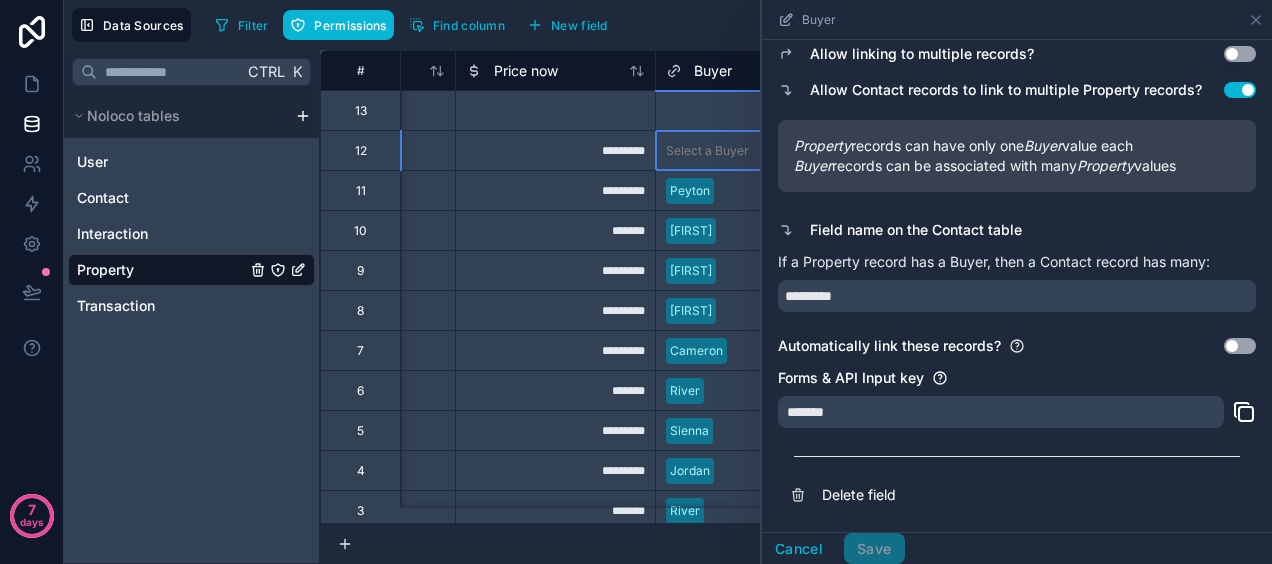 click on "Select a Buyer" at bounding box center (707, 151) 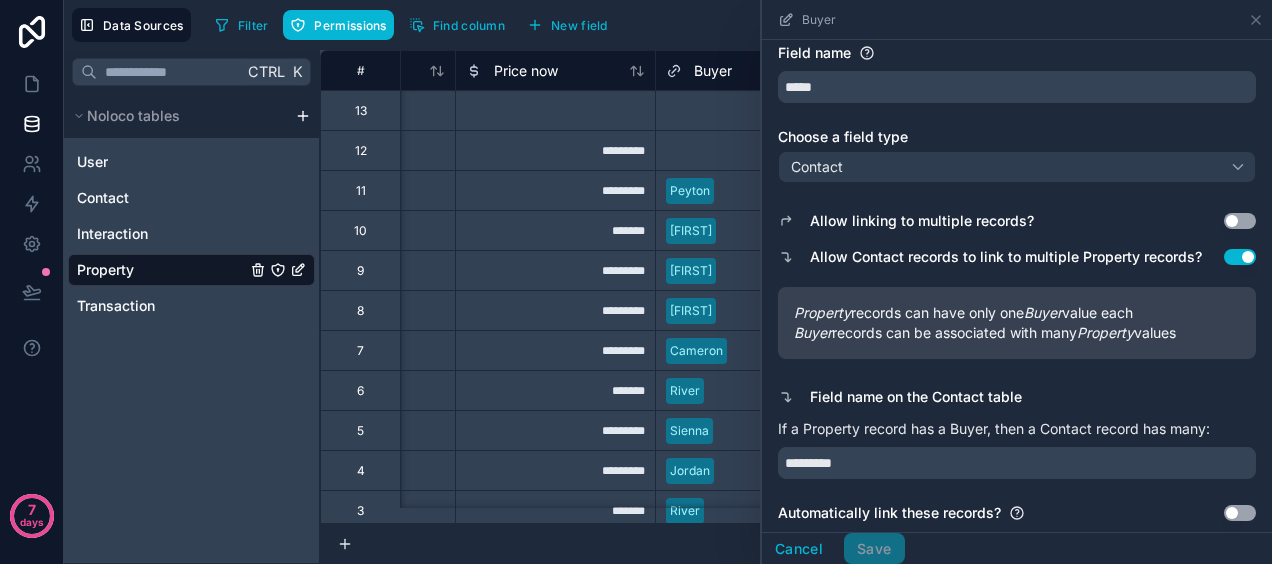 scroll, scrollTop: 0, scrollLeft: 0, axis: both 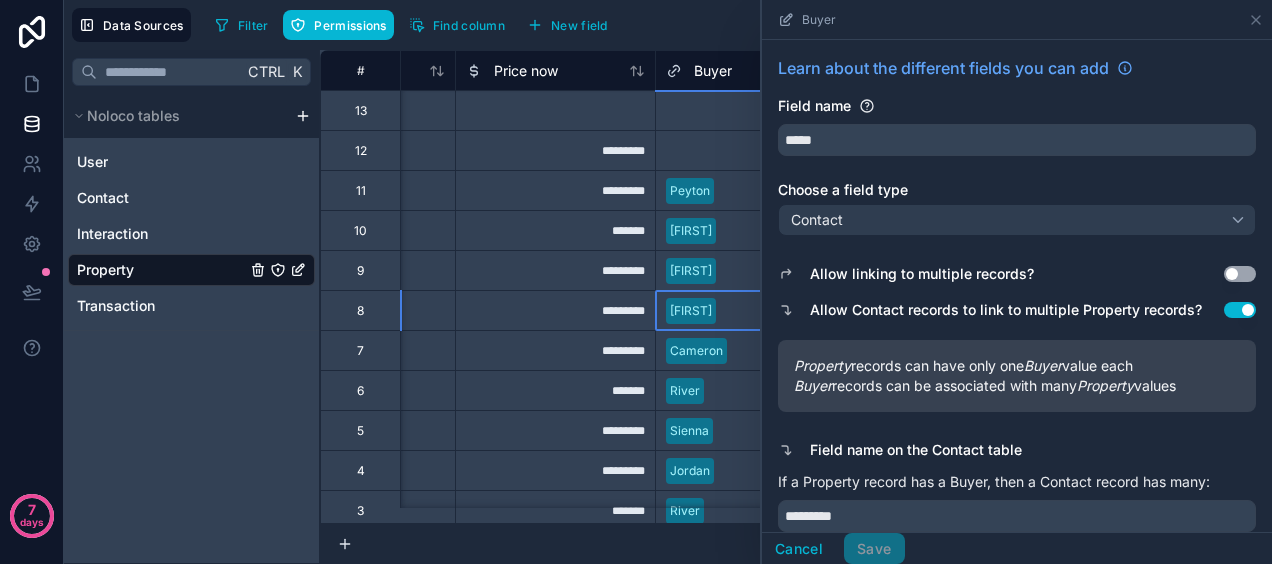 click on "[FIRST]" at bounding box center (755, 311) 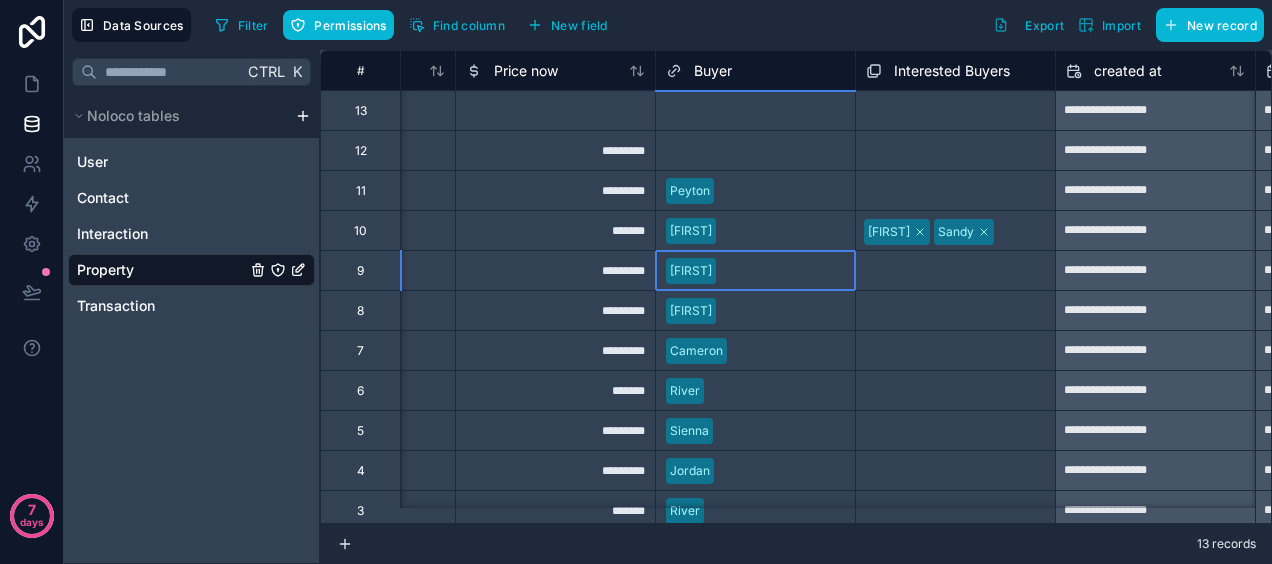 click on "[FIRST]" at bounding box center (755, 271) 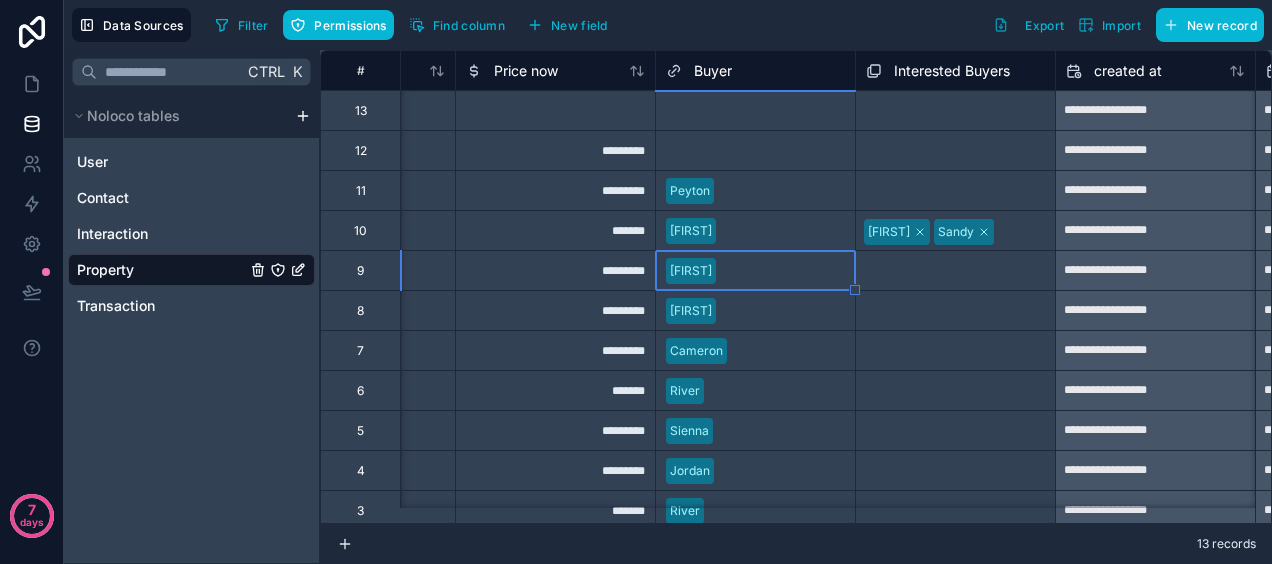 click on "Interested Buyers" at bounding box center (952, 71) 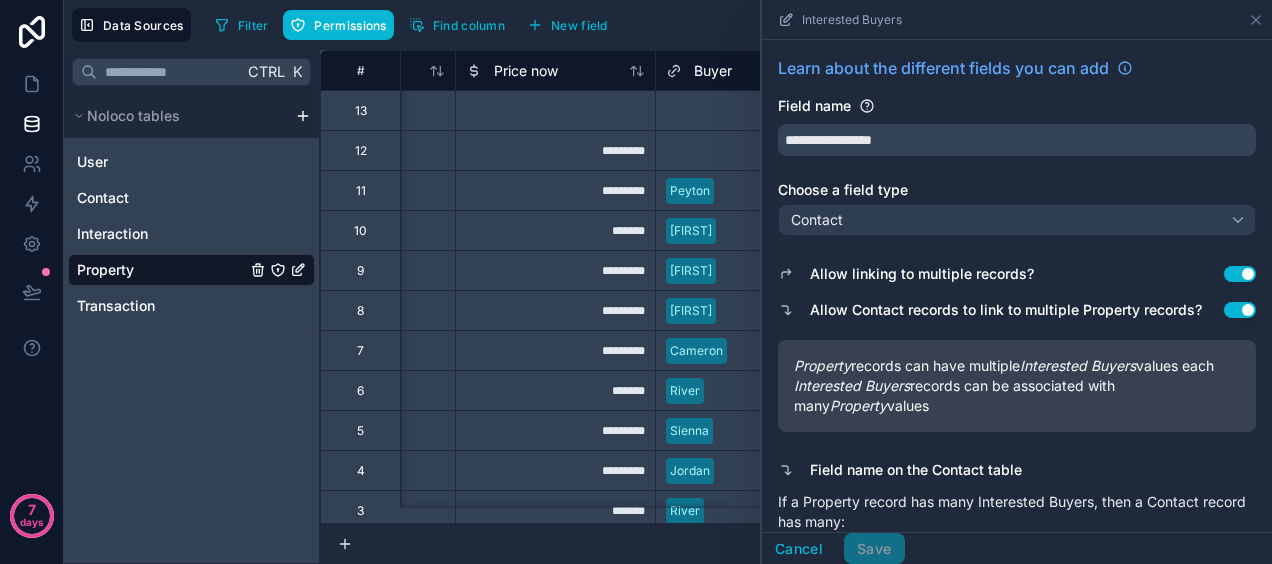 scroll, scrollTop: 236, scrollLeft: 0, axis: vertical 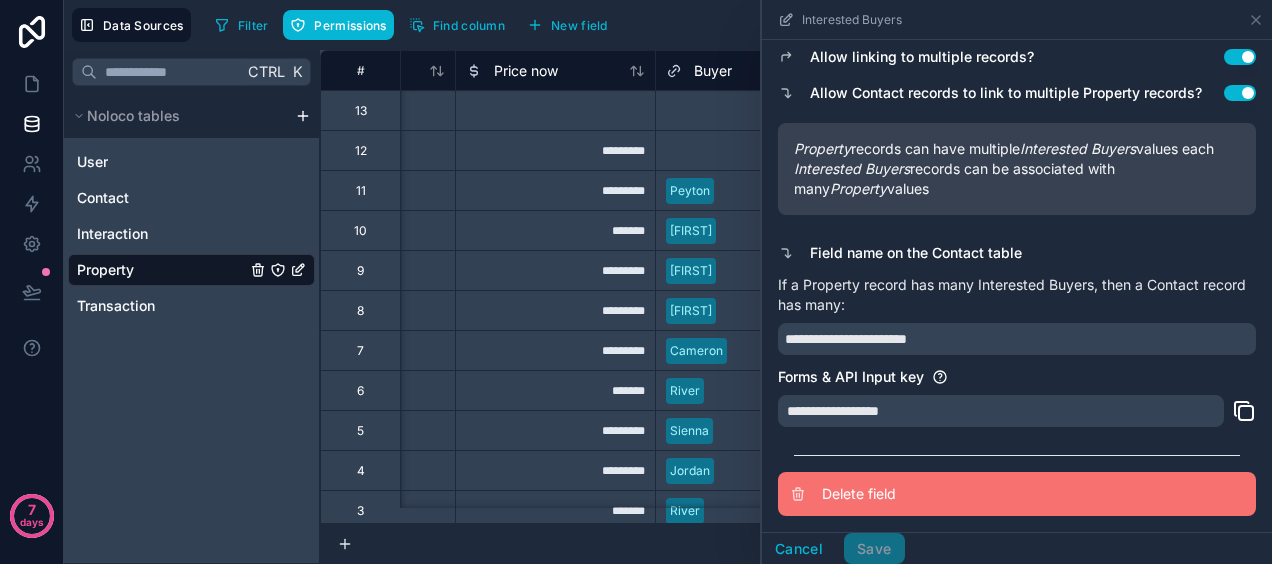 click on "Delete field" at bounding box center (966, 494) 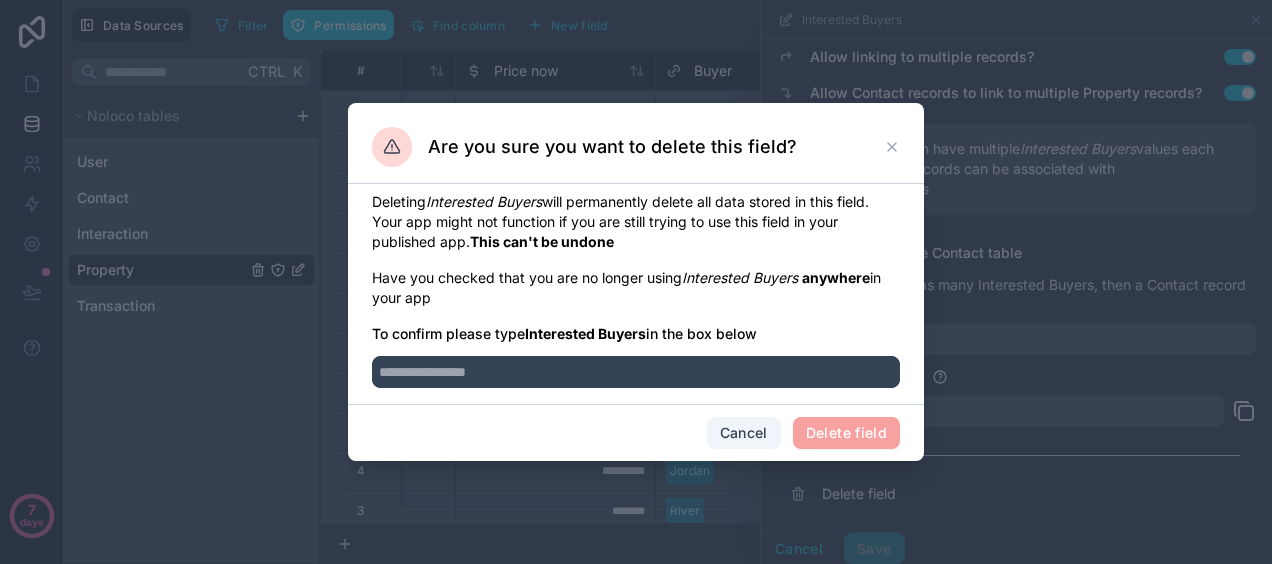 click on "Cancel" at bounding box center (744, 433) 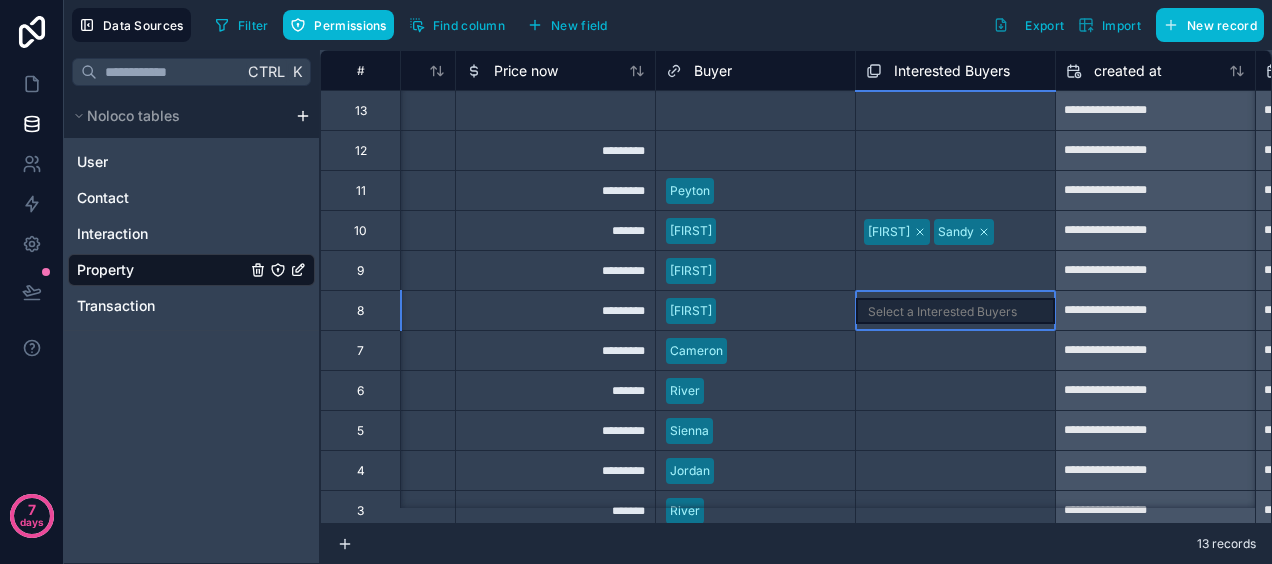 click on "Select a Interested Buyers" at bounding box center (942, 312) 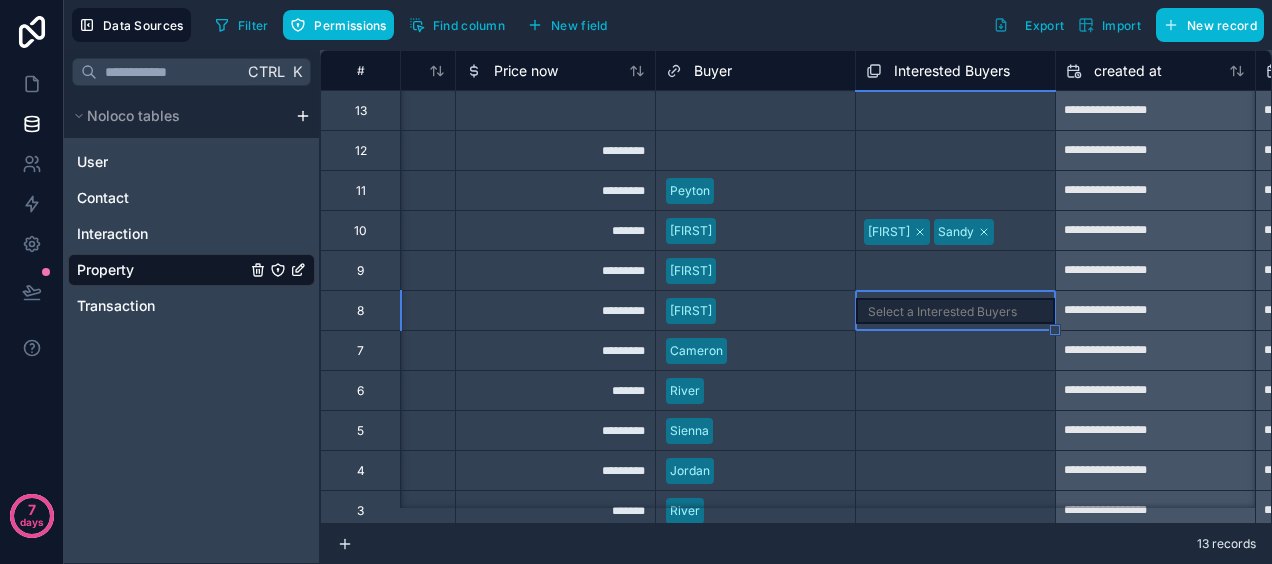click on "Buyer" at bounding box center [713, 71] 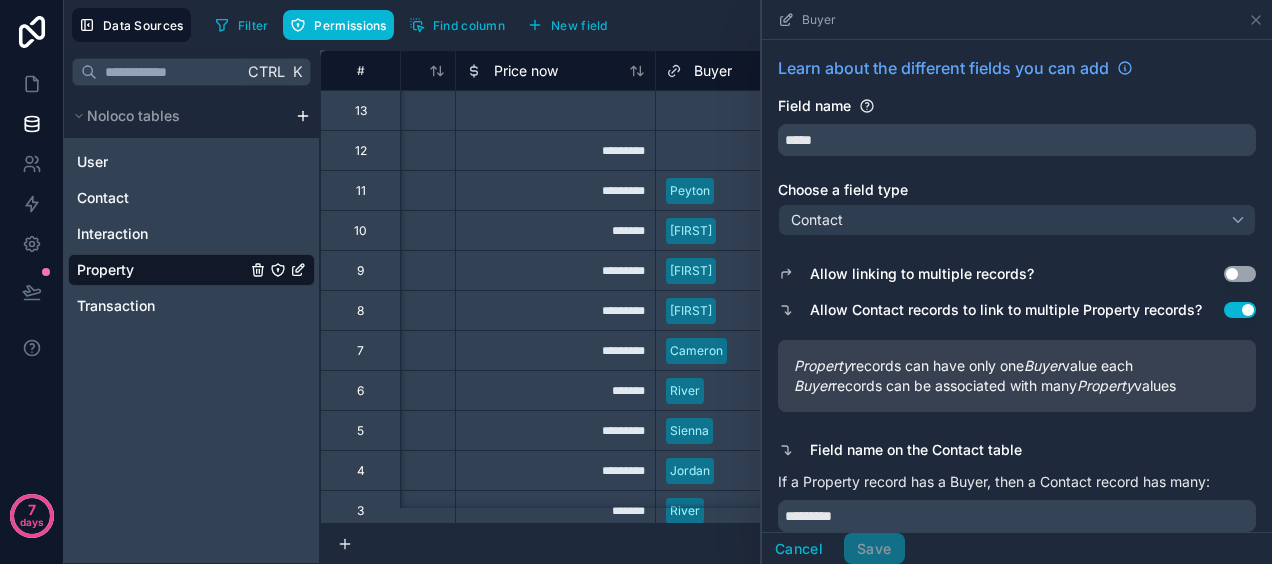 scroll, scrollTop: 220, scrollLeft: 0, axis: vertical 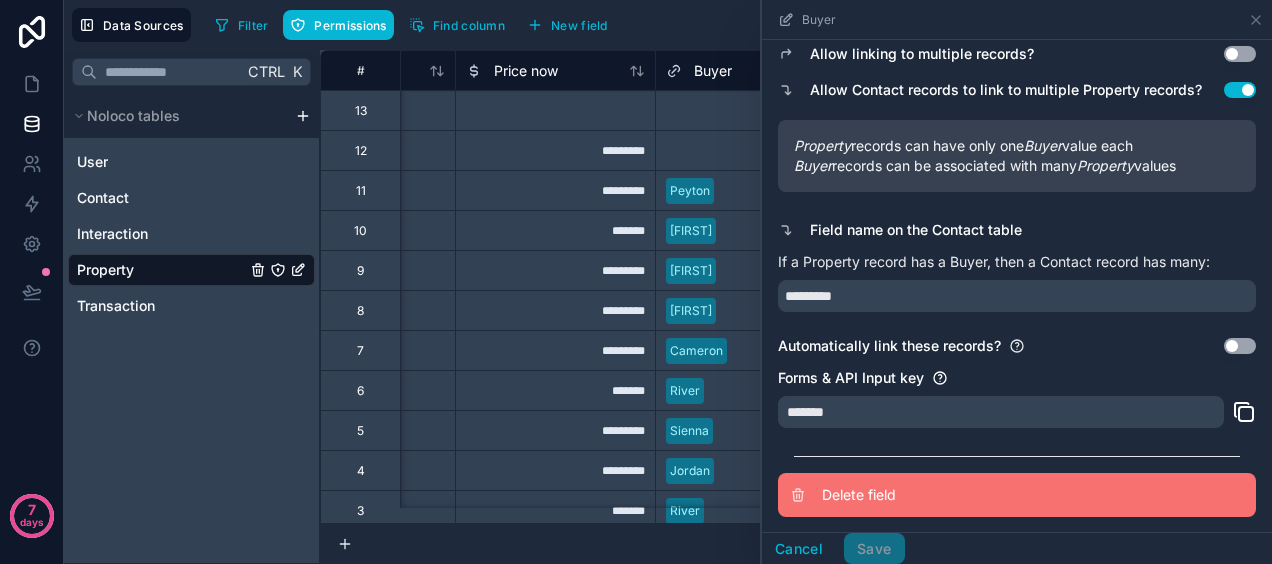 click on "Delete field" at bounding box center [966, 495] 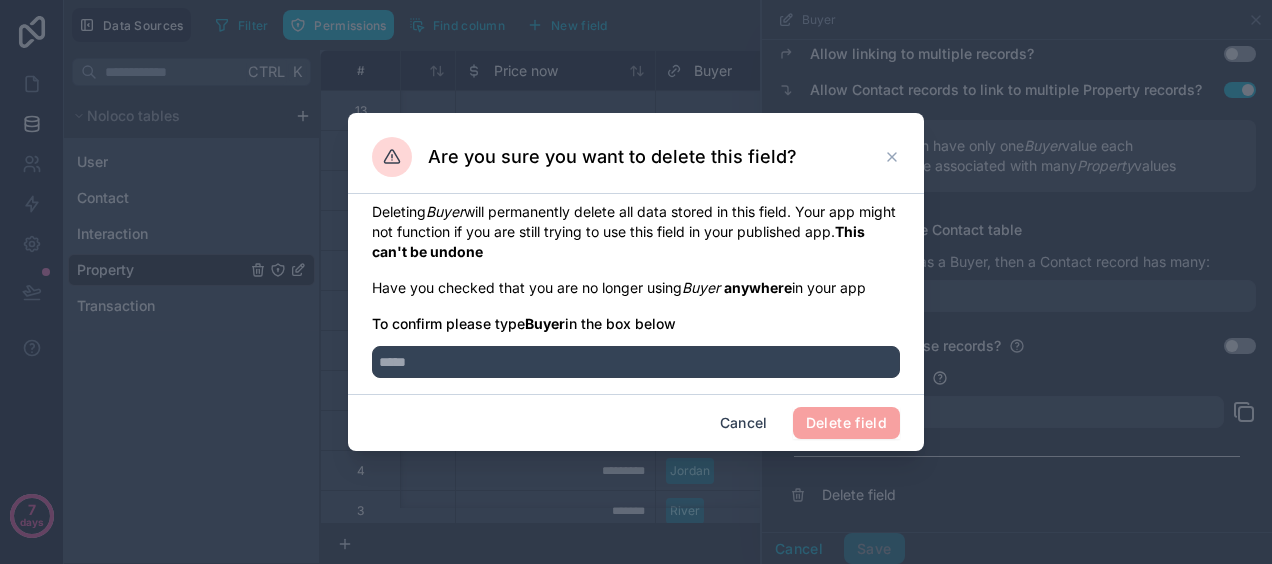 click at bounding box center (636, 356) 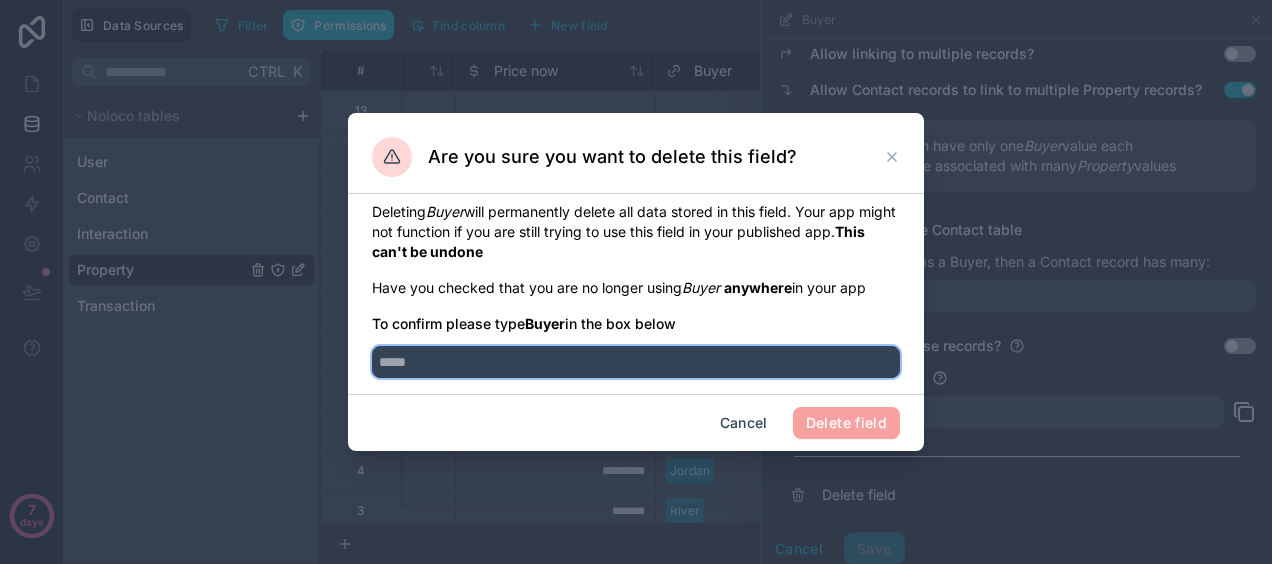 click at bounding box center [636, 362] 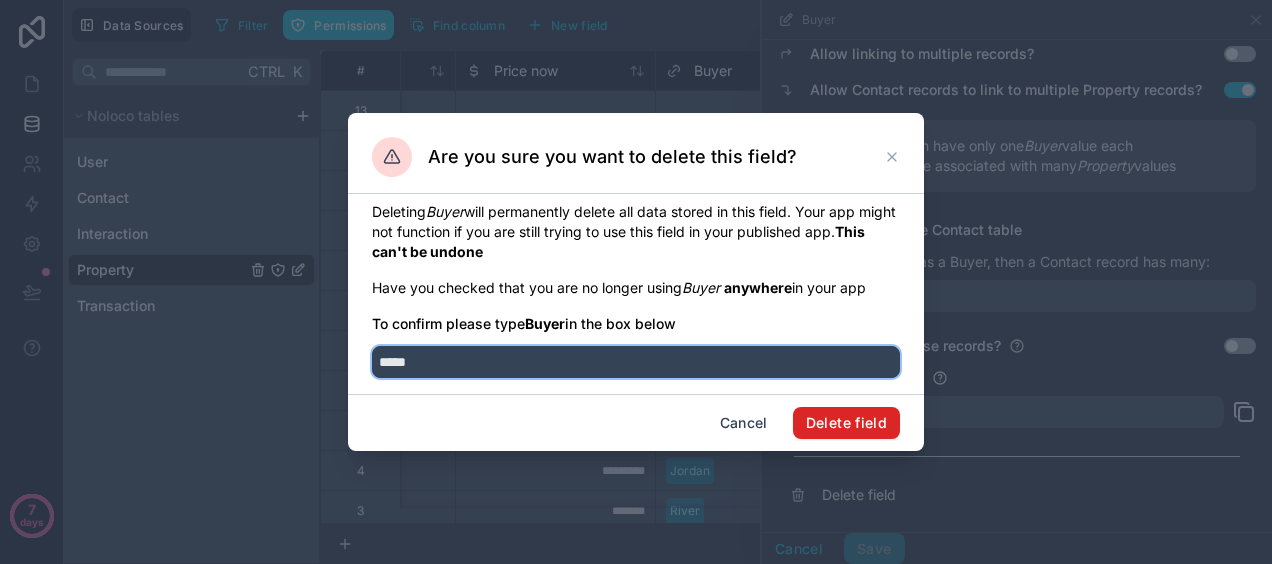 type on "*****" 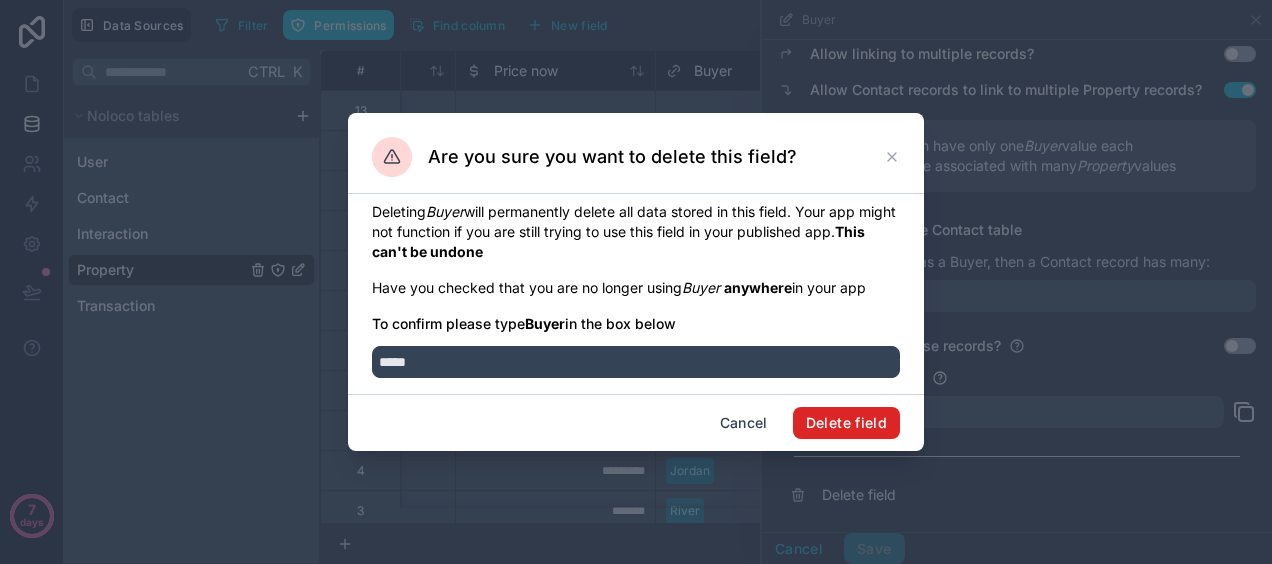 click on "Delete field" at bounding box center [846, 423] 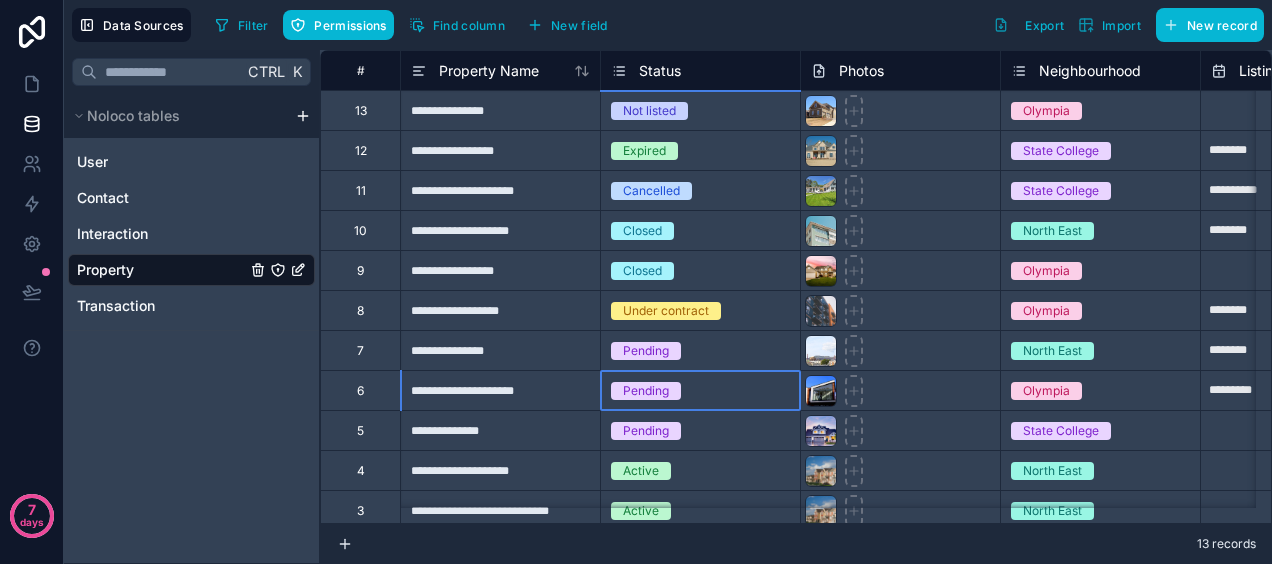 click on "Pending" at bounding box center (700, 391) 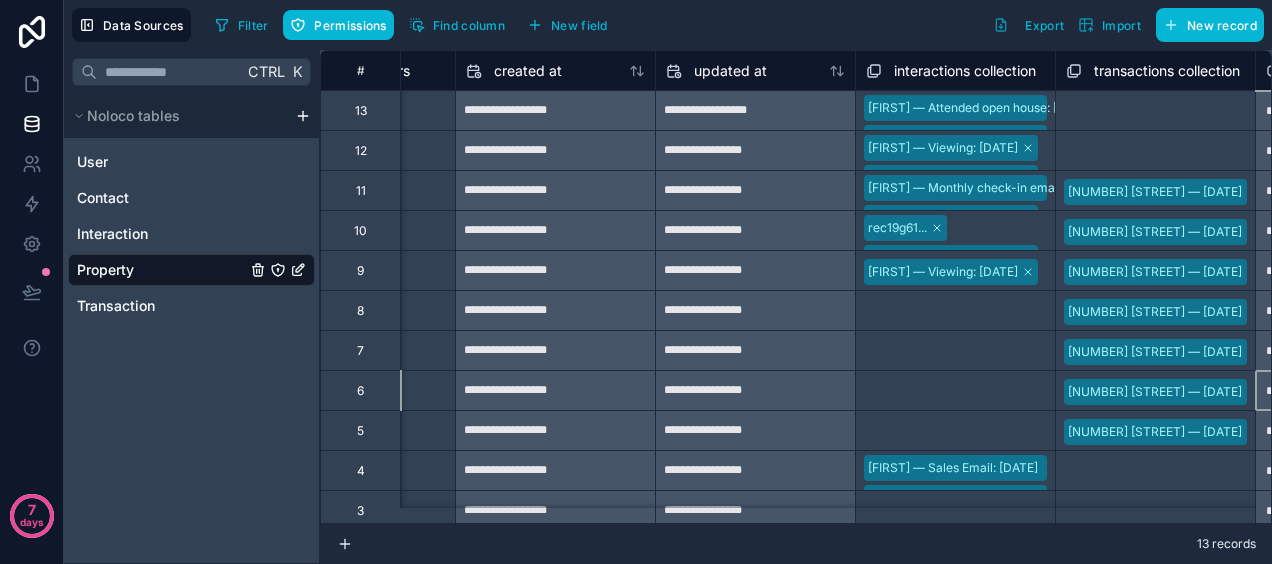 scroll, scrollTop: 0, scrollLeft: 1744, axis: horizontal 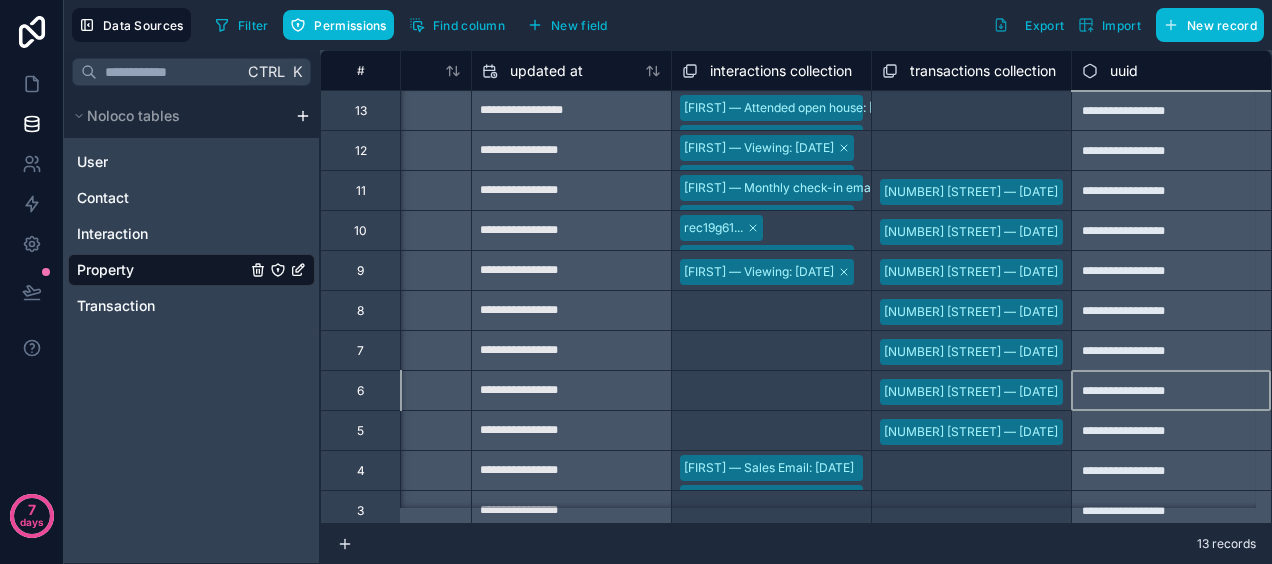 click on "interactions collection" at bounding box center (781, 71) 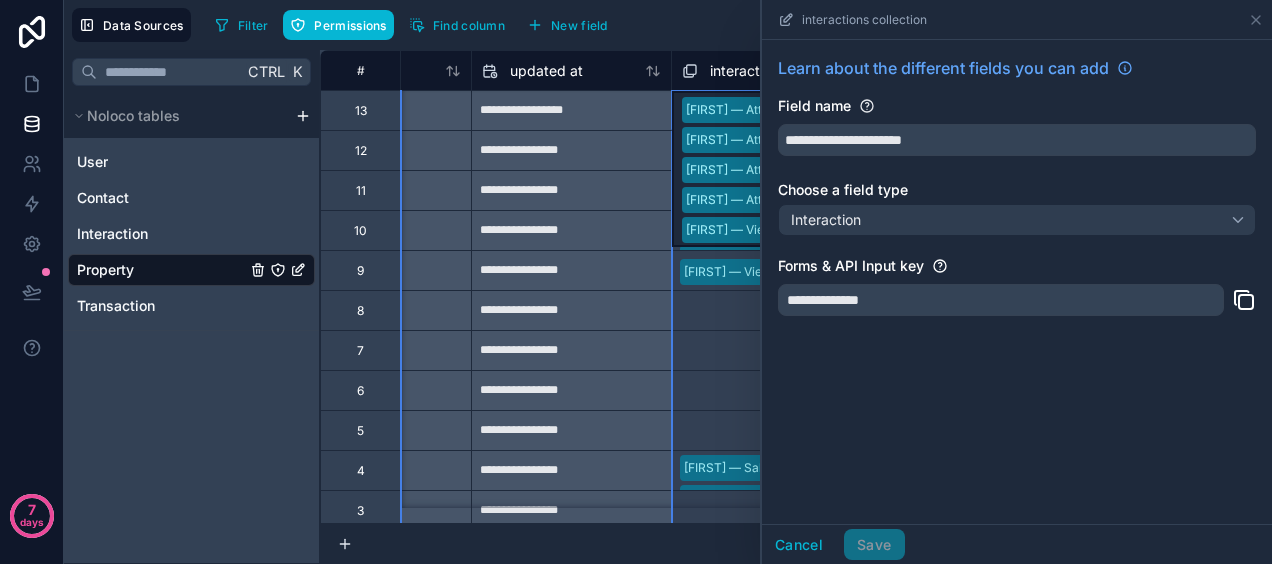 click on "**********" at bounding box center [1017, 282] 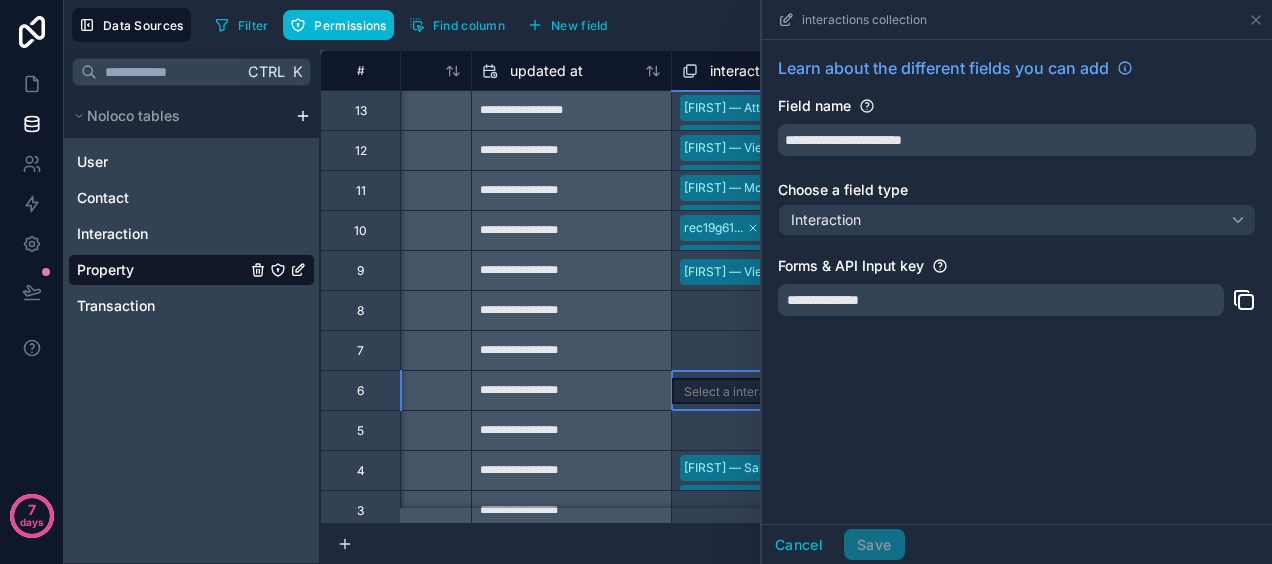 click on "Select a interactions collection" at bounding box center (771, 390) 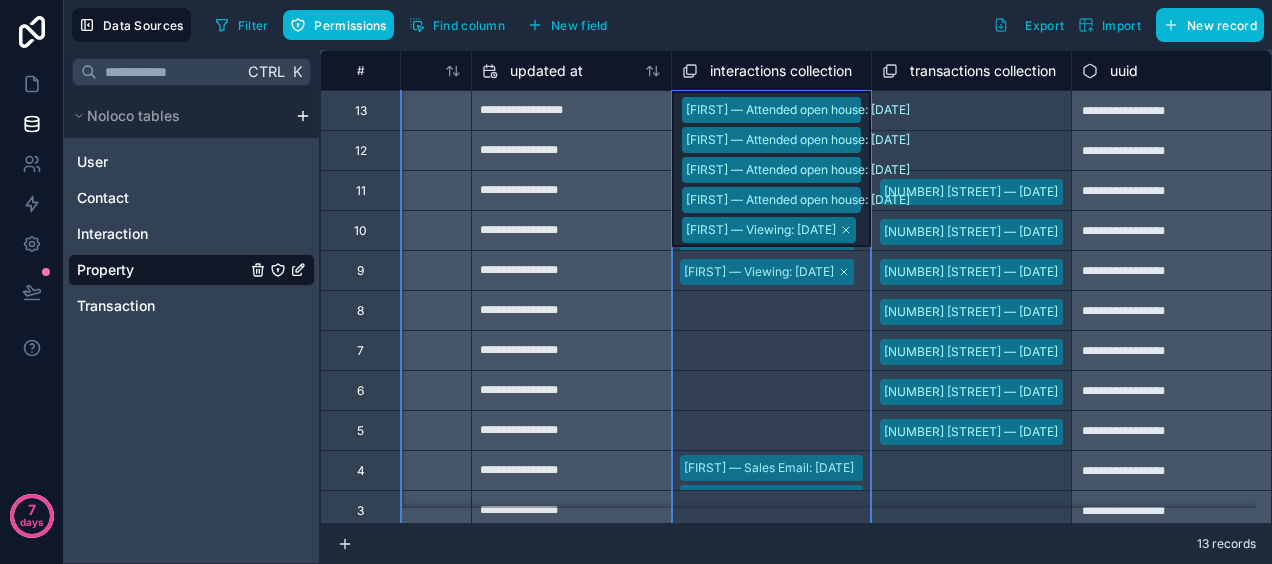 click on "interactions collection" at bounding box center (781, 71) 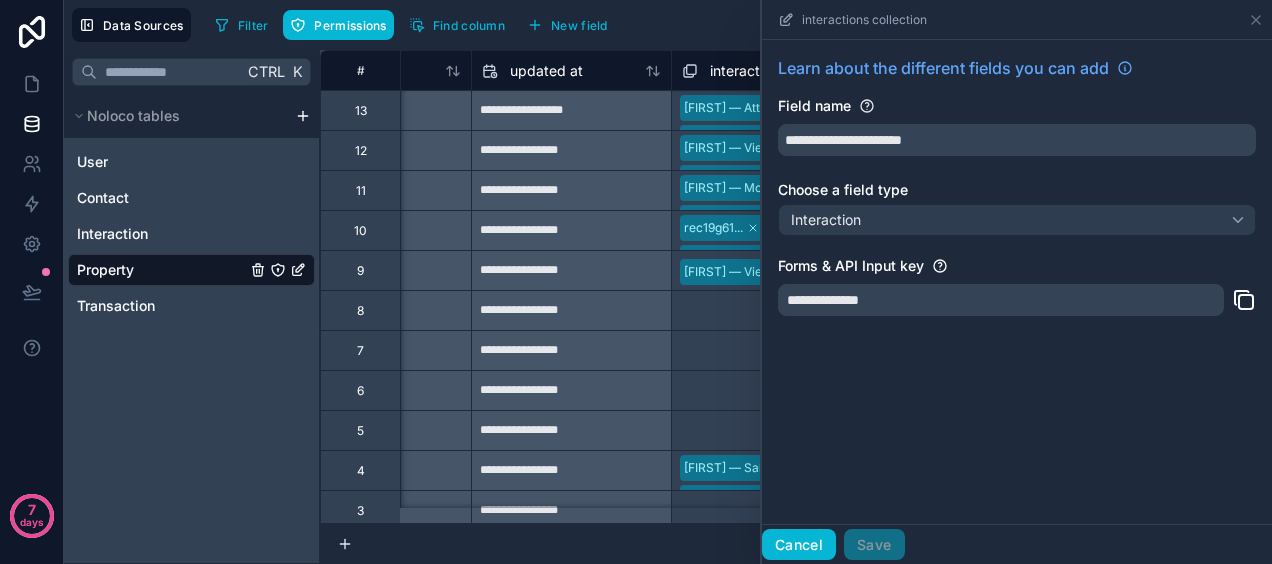 click on "Cancel" at bounding box center [799, 545] 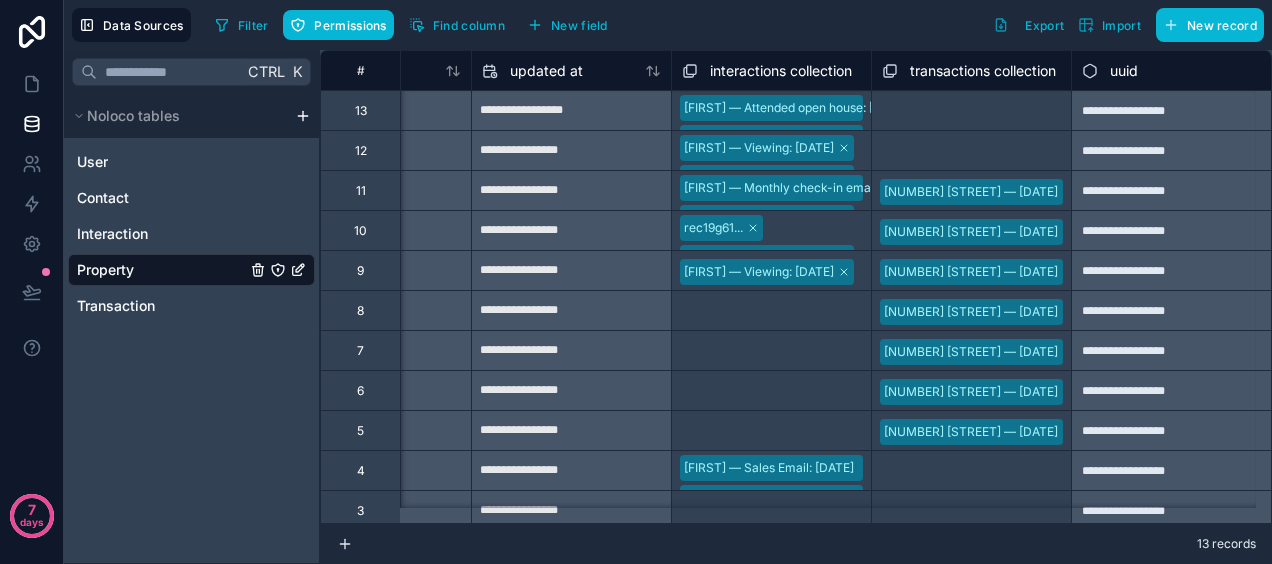 click on "[FIRST] — Attended open house: [DATE]" at bounding box center [796, 108] 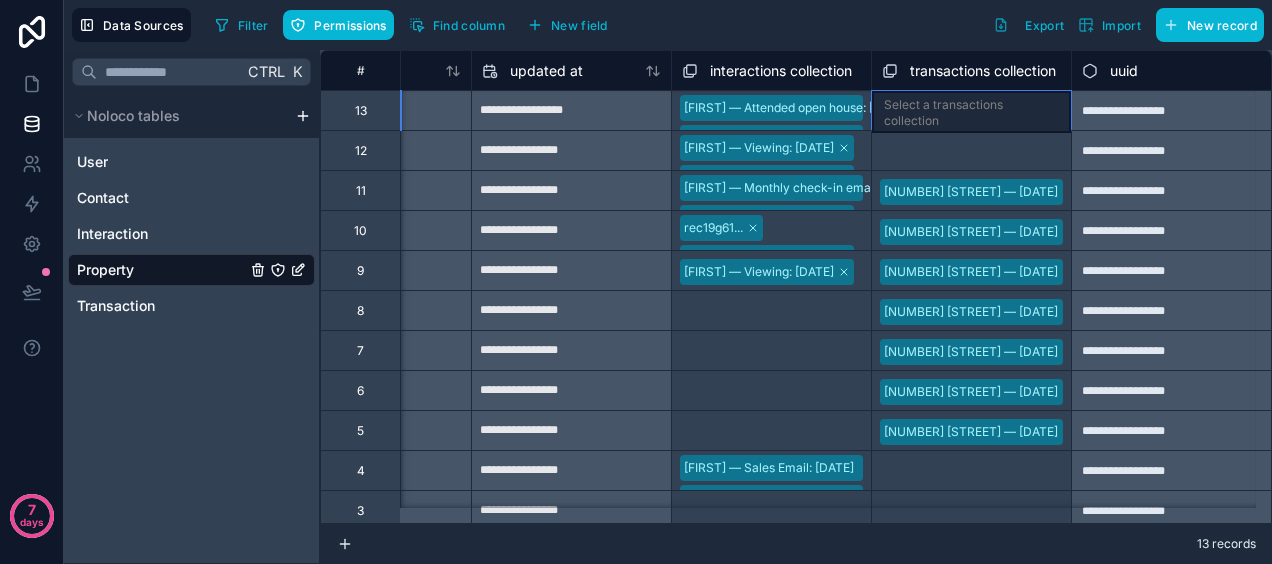 click on "Select a transactions collection" at bounding box center [971, 112] 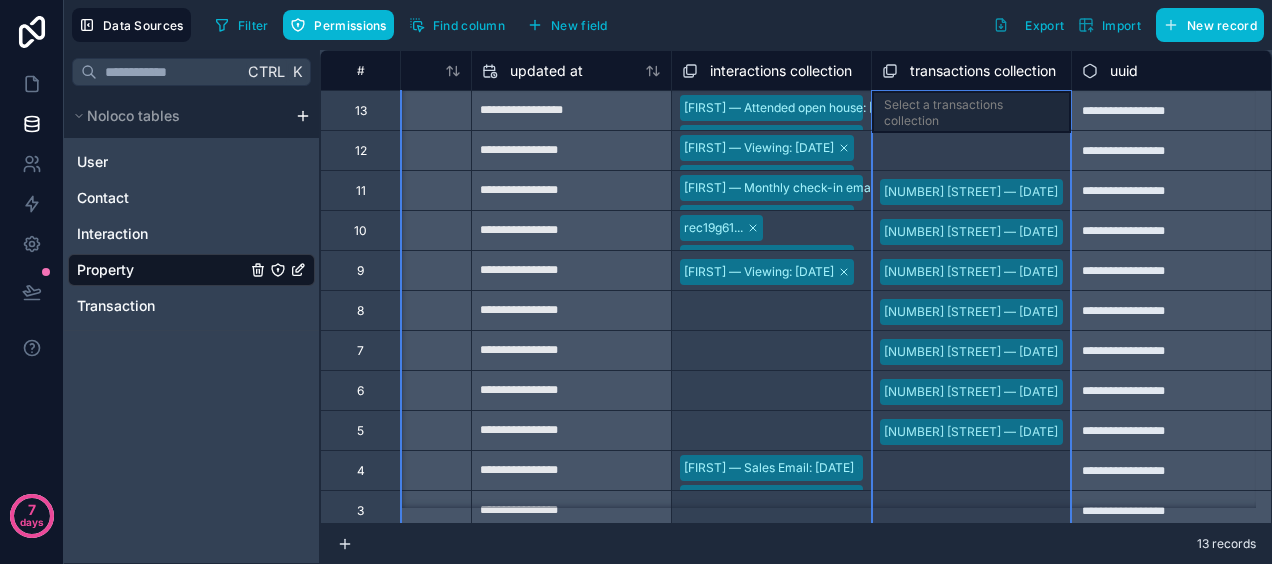 click on "transactions collection" at bounding box center [983, 71] 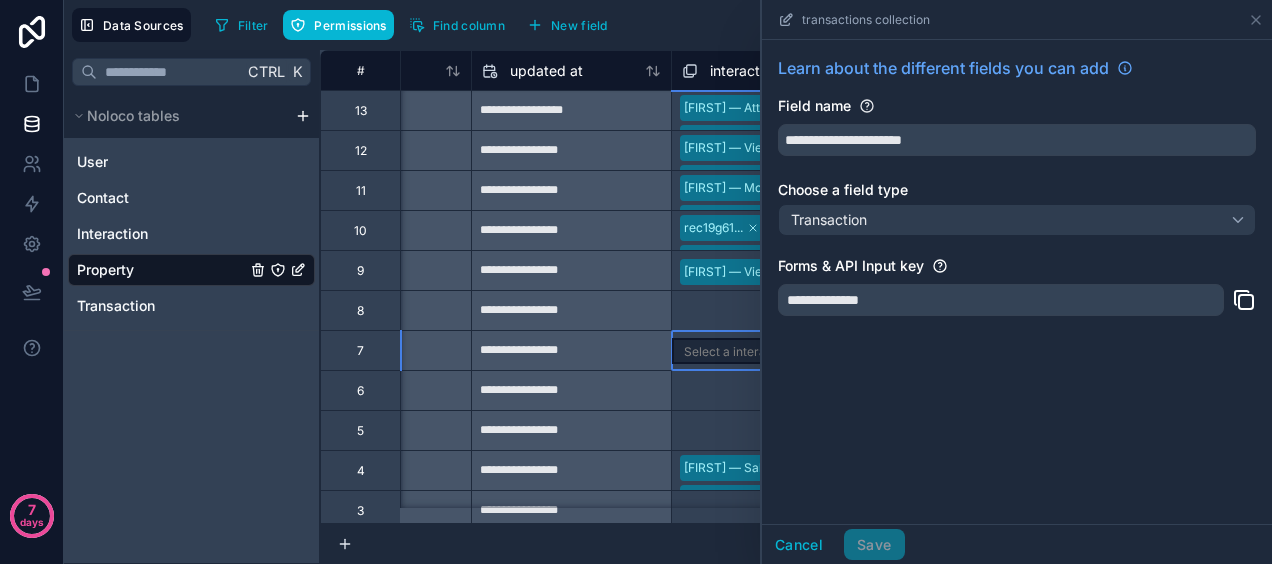 click on "Select a interactions collection" at bounding box center (771, 350) 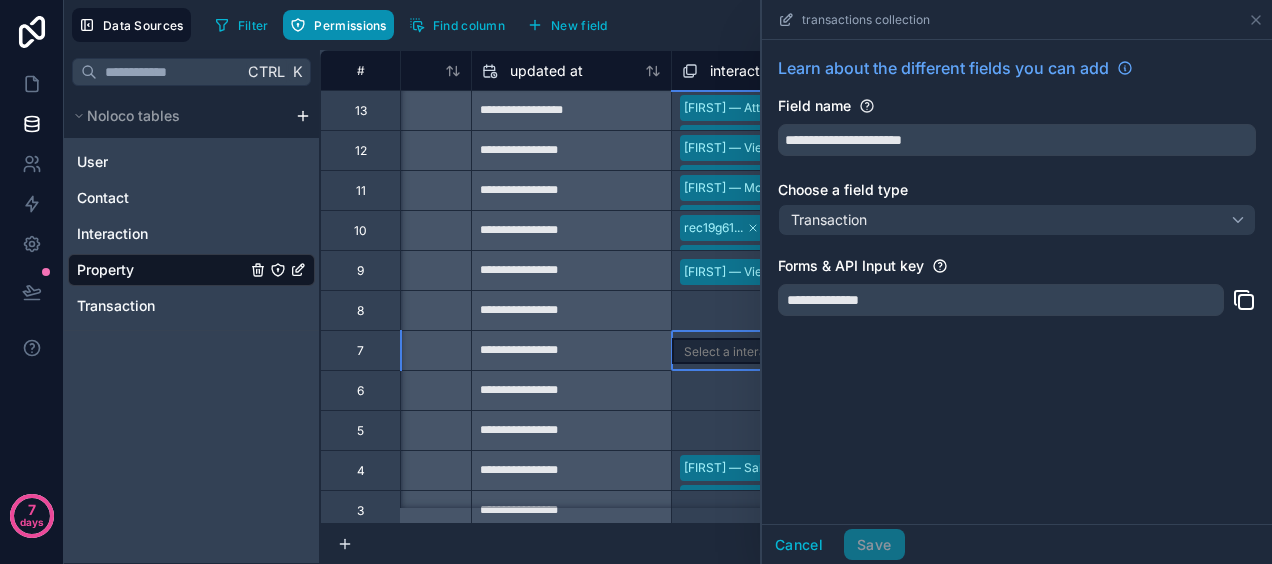 click on "Permissions" at bounding box center (350, 25) 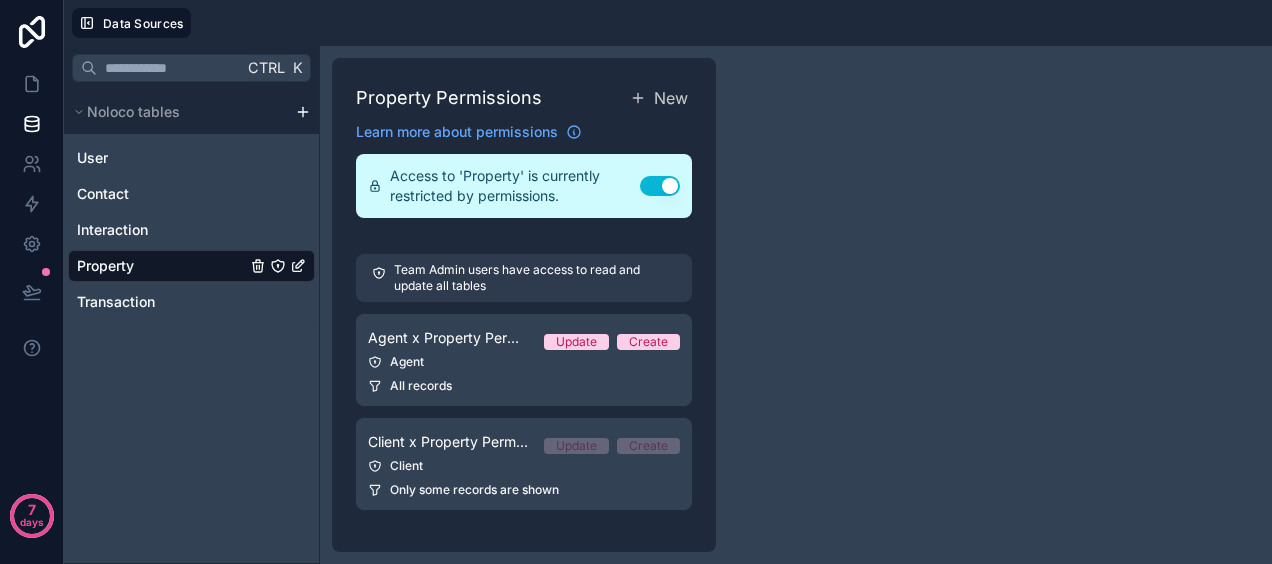 click on "Property Permissions New Learn more about permissions Access to 'Property' is currently restricted by permissions. Use setting Team Admin users have access to read and update all tables Agent x Property Permission 2 Update Create Agent All records Client x Property Permission 1 Update Create Client Only some records are shown" at bounding box center (796, 305) 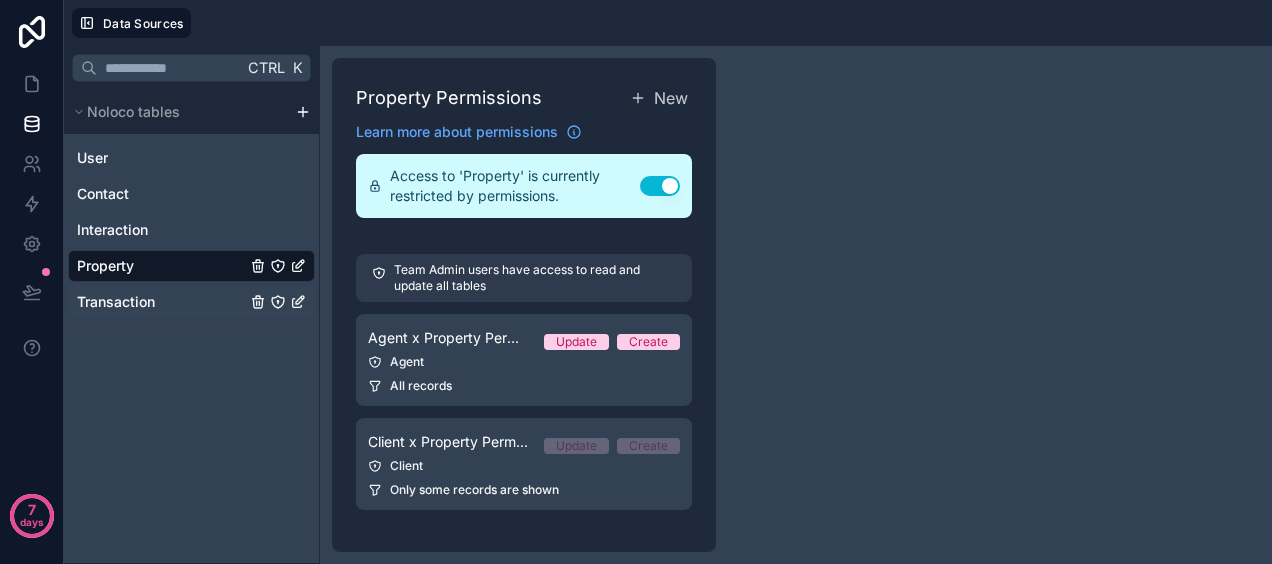 click on "Transaction" at bounding box center (116, 302) 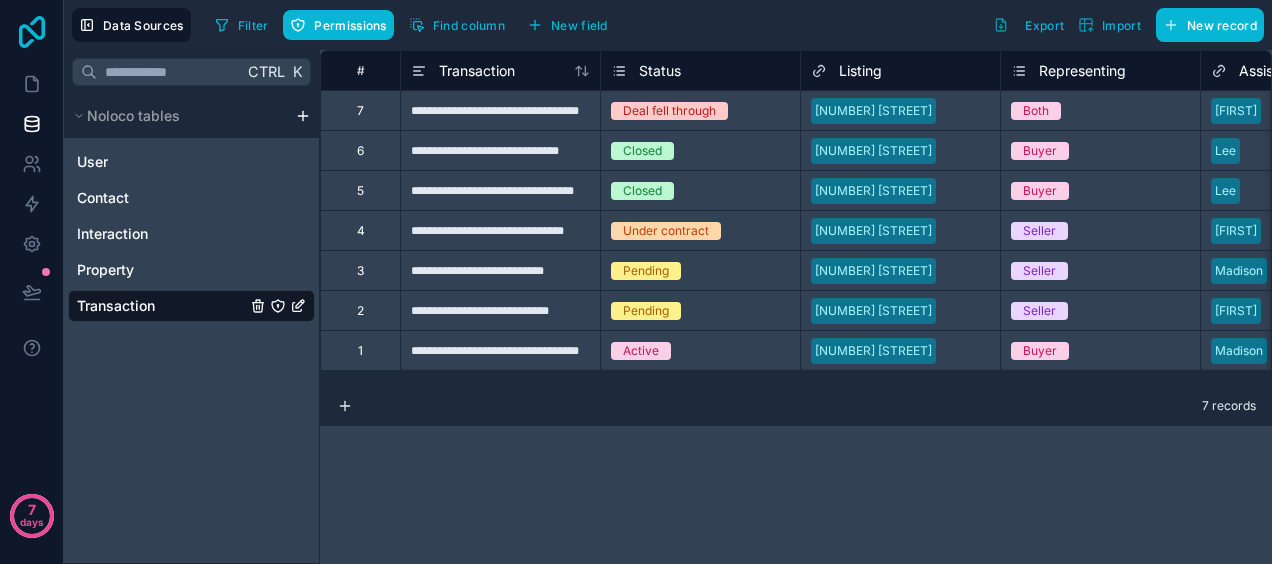 click 